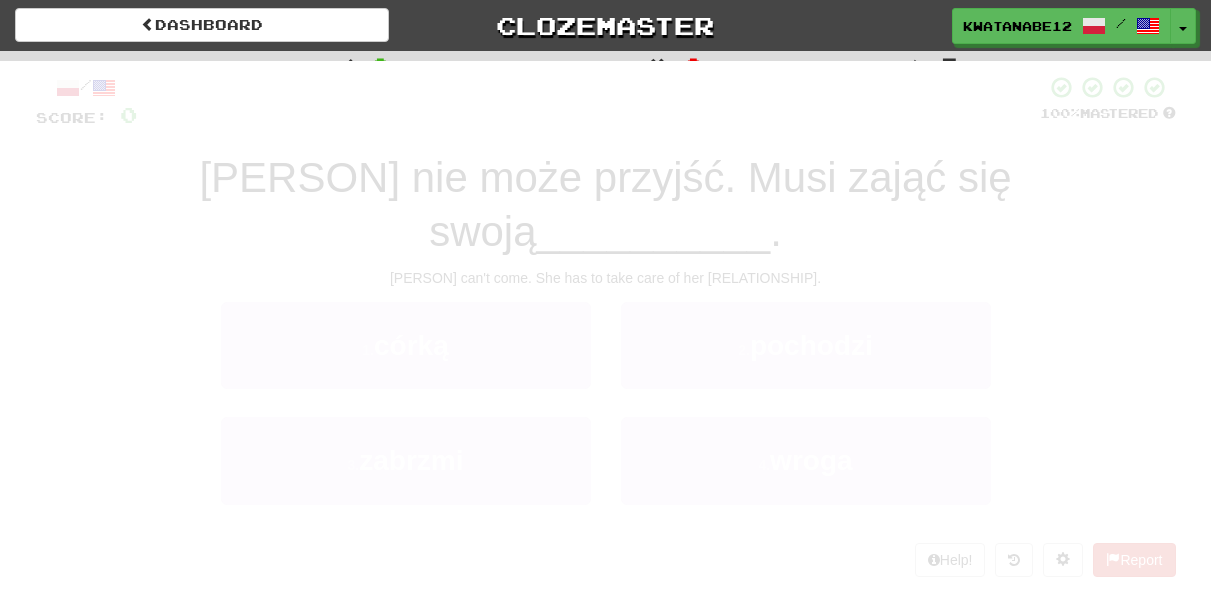 scroll, scrollTop: 0, scrollLeft: 0, axis: both 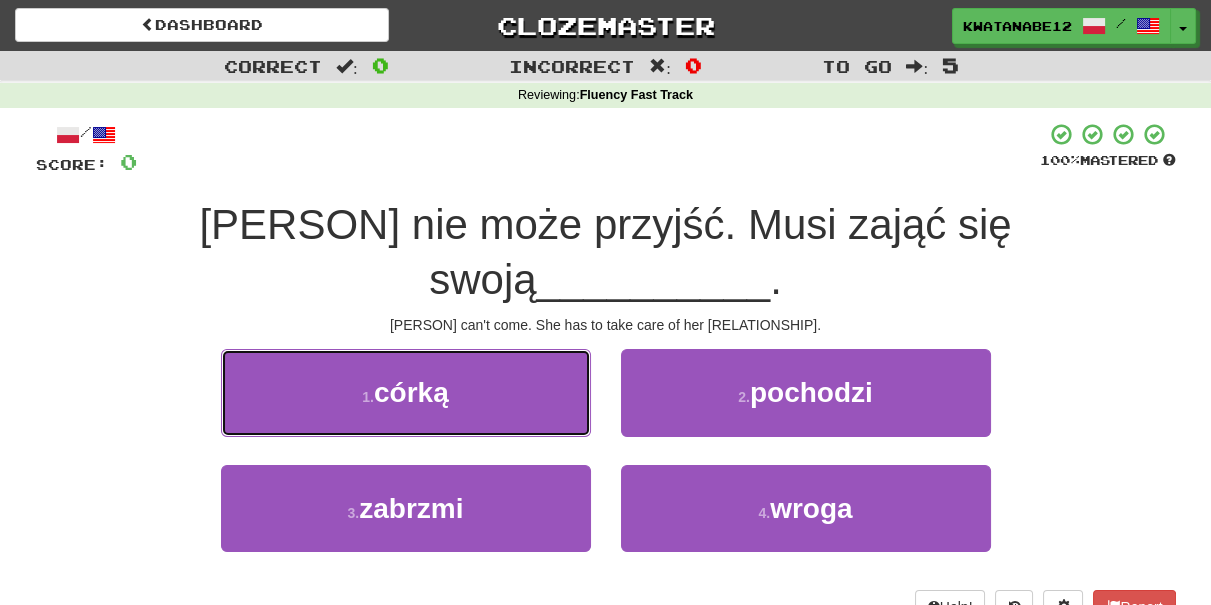 click on "1 .  córką" at bounding box center (406, 392) 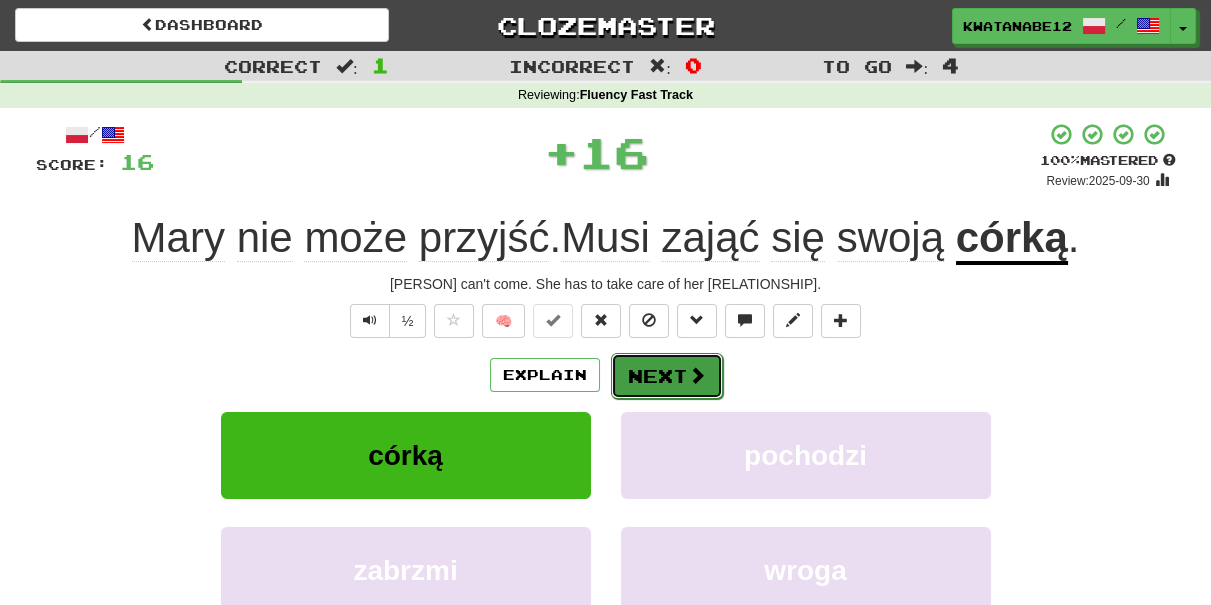 click on "Next" at bounding box center [667, 376] 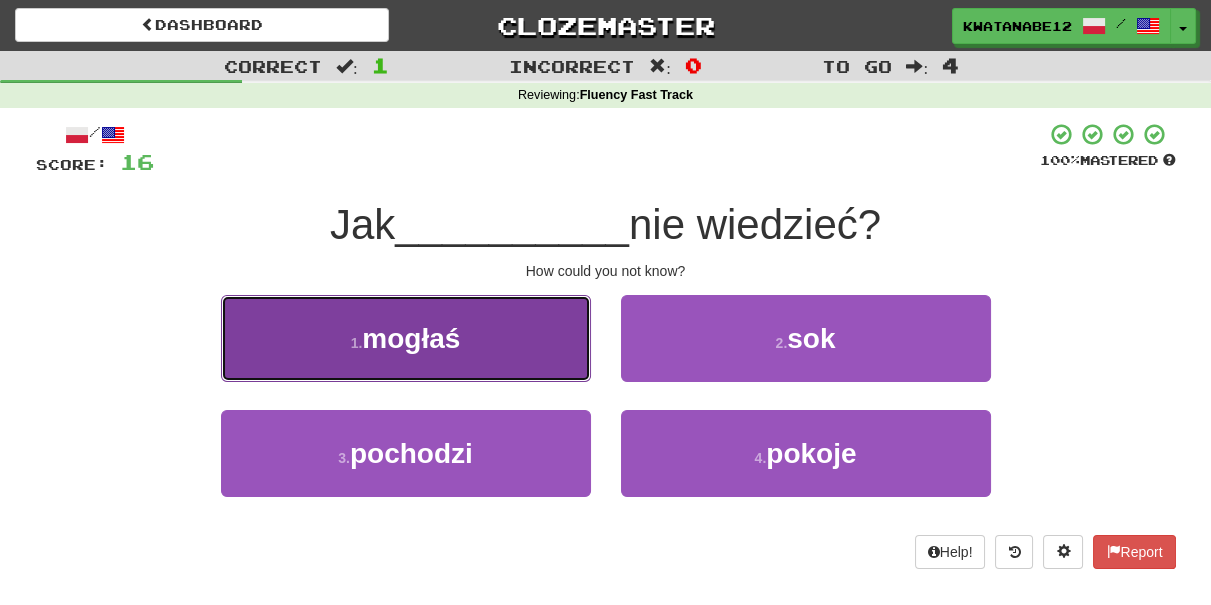 click on "1 .  mogłaś" at bounding box center (406, 338) 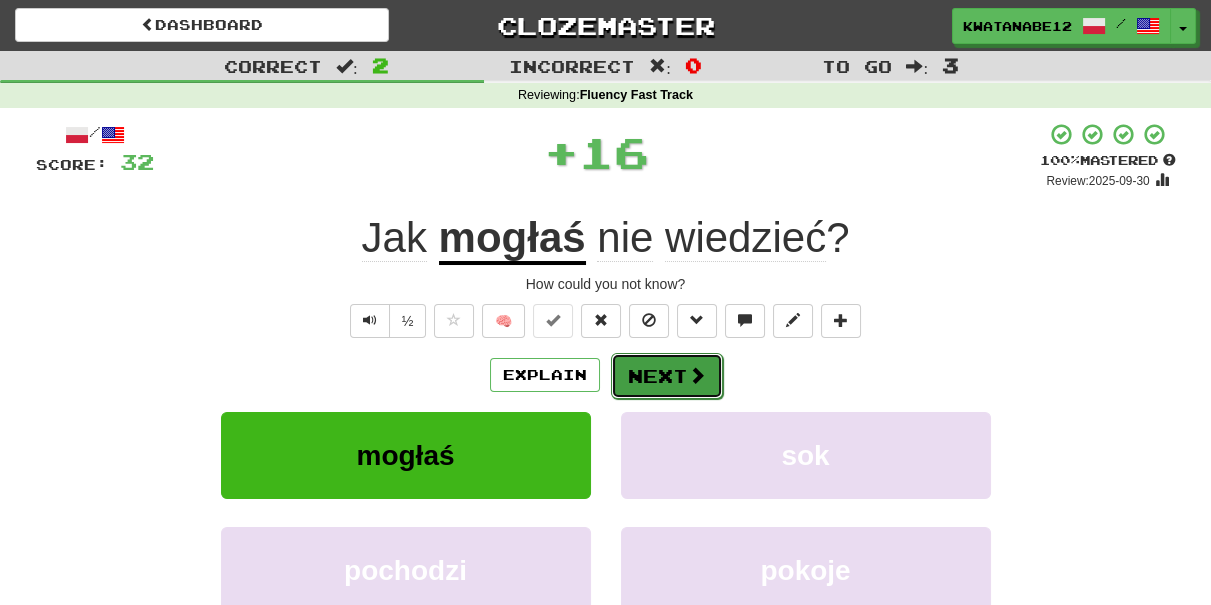 click on "Next" at bounding box center (667, 376) 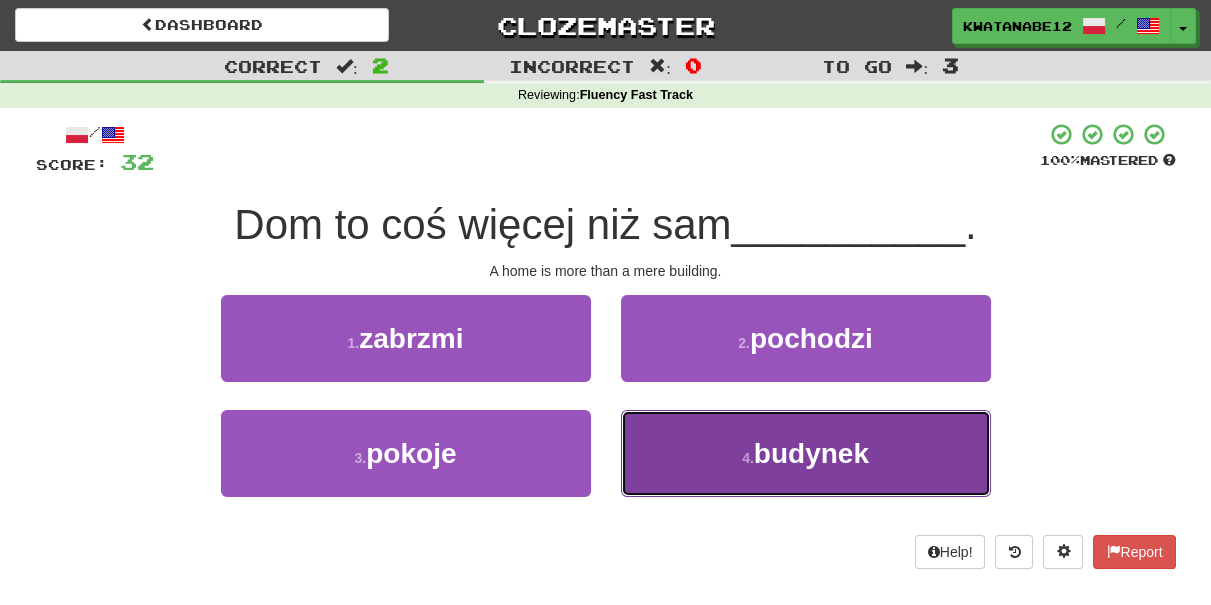 click on "4 .  budynek" at bounding box center (806, 453) 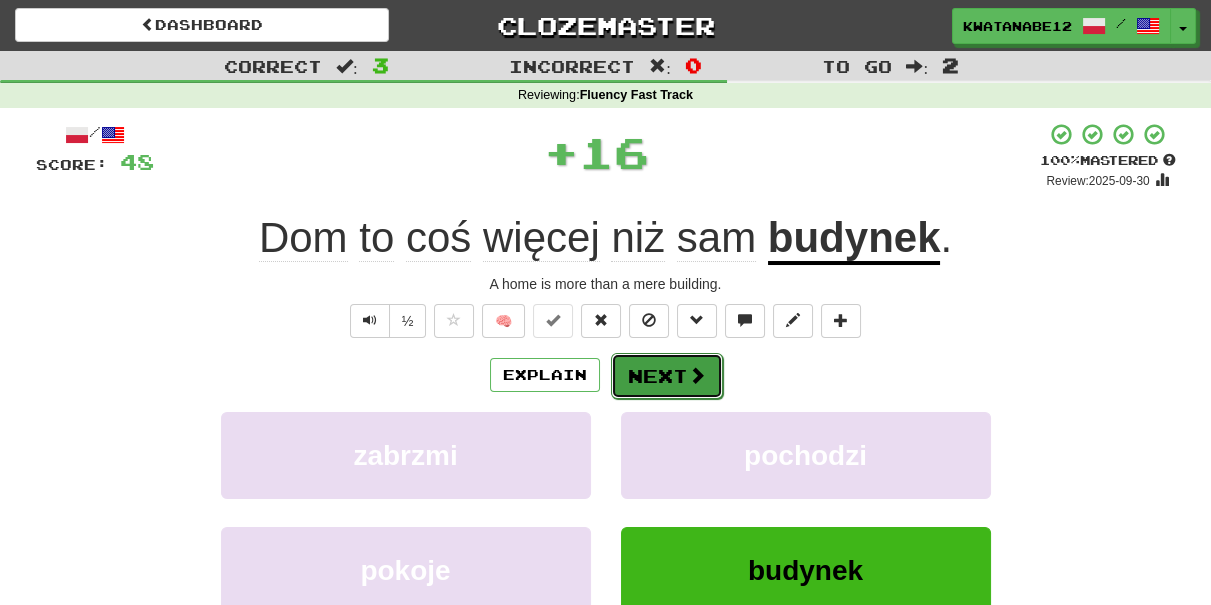 click on "Next" at bounding box center (667, 376) 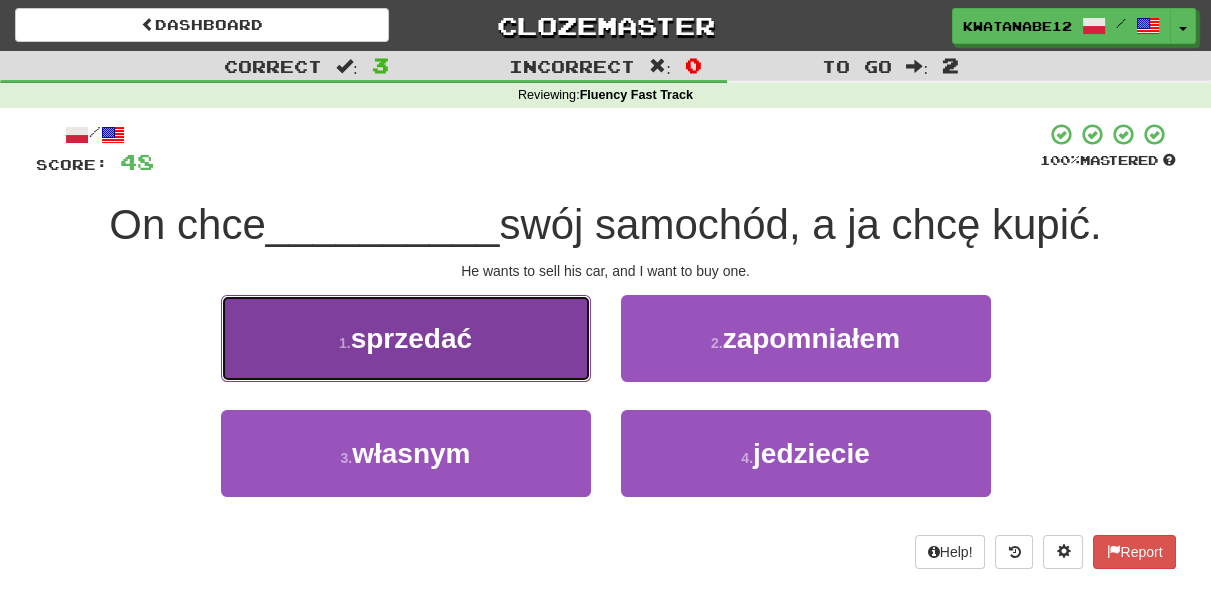 click on "1 .  sprzedać" at bounding box center [406, 338] 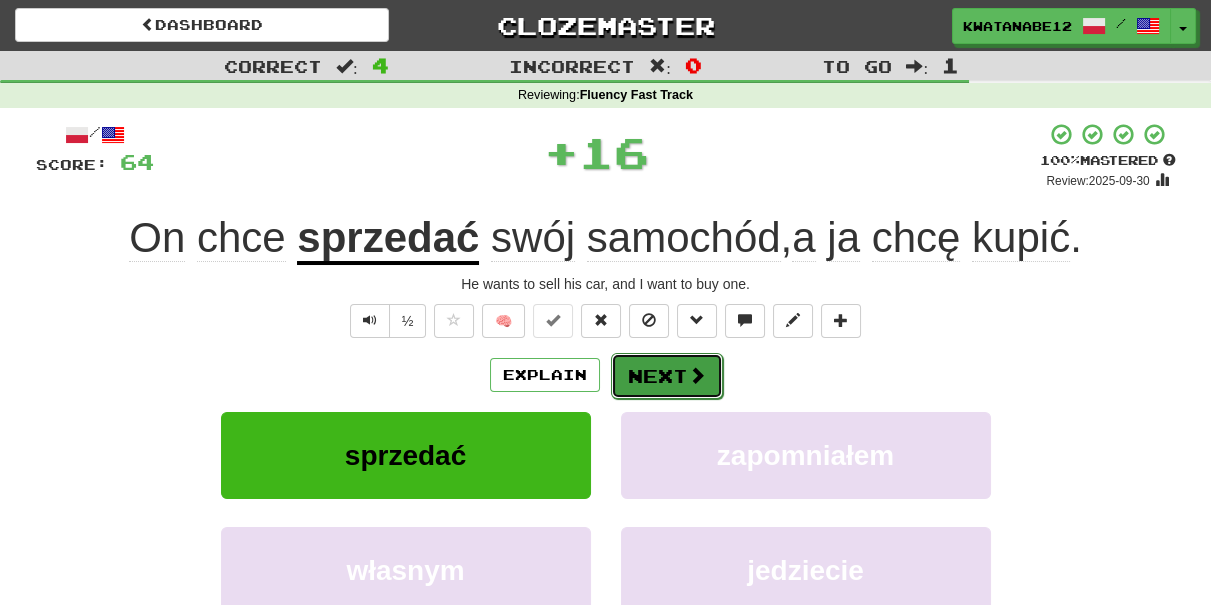 click on "Next" at bounding box center (667, 376) 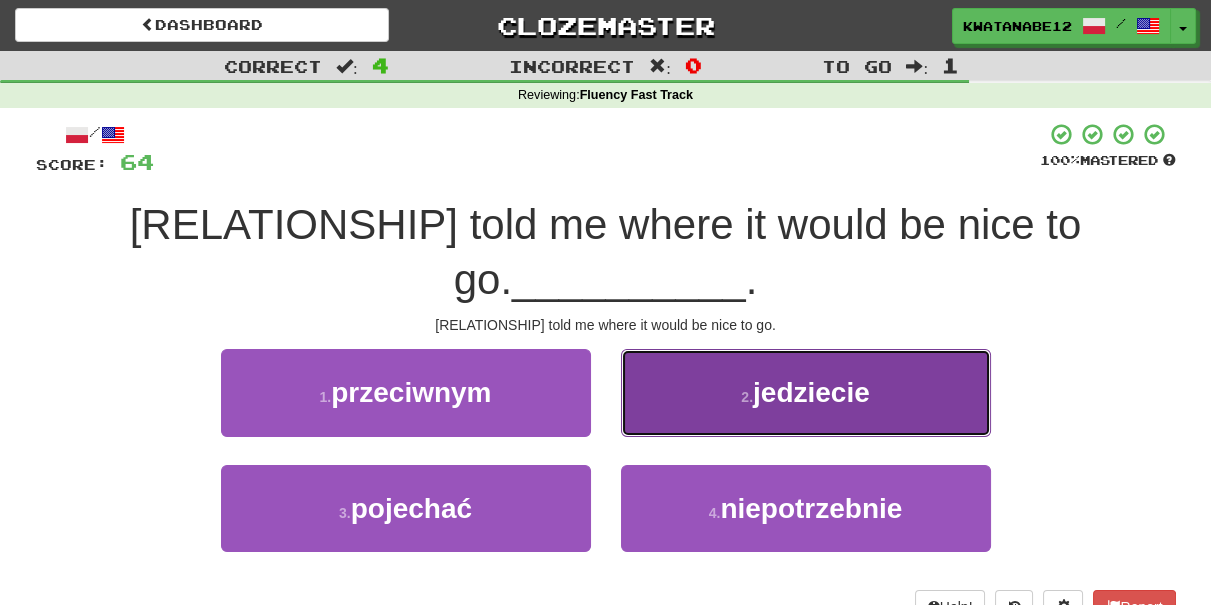 click on "2 .  jedziecie" at bounding box center (806, 392) 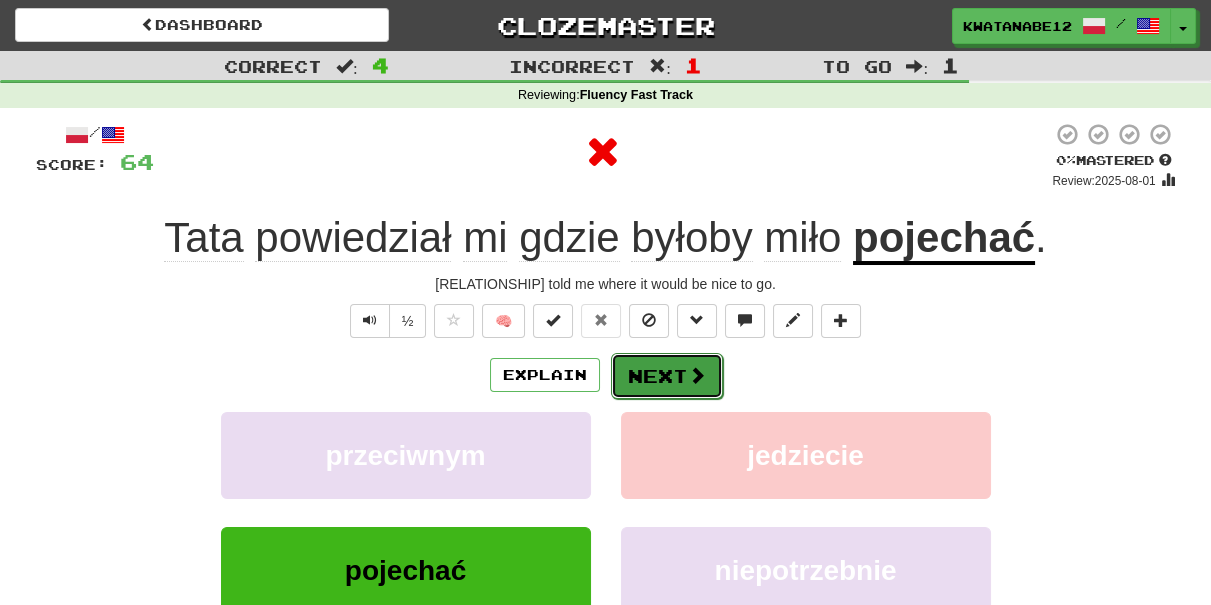 click on "Next" at bounding box center [667, 376] 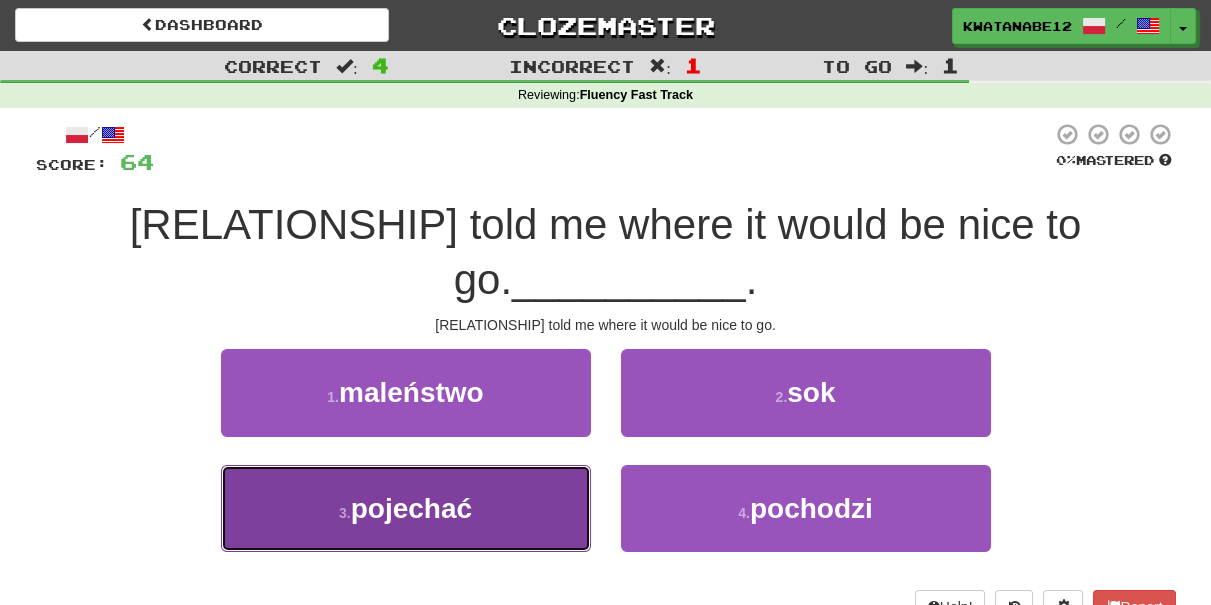 drag, startPoint x: 494, startPoint y: 458, endPoint x: 599, endPoint y: 413, distance: 114.236595 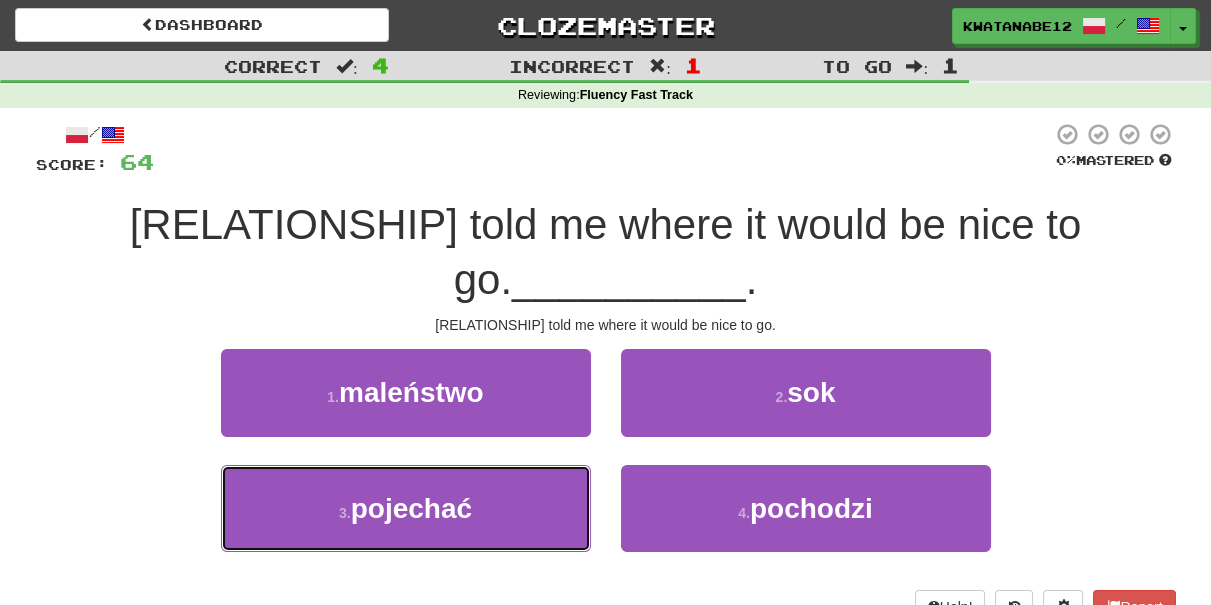 click on "3 .  pojechać" at bounding box center [406, 508] 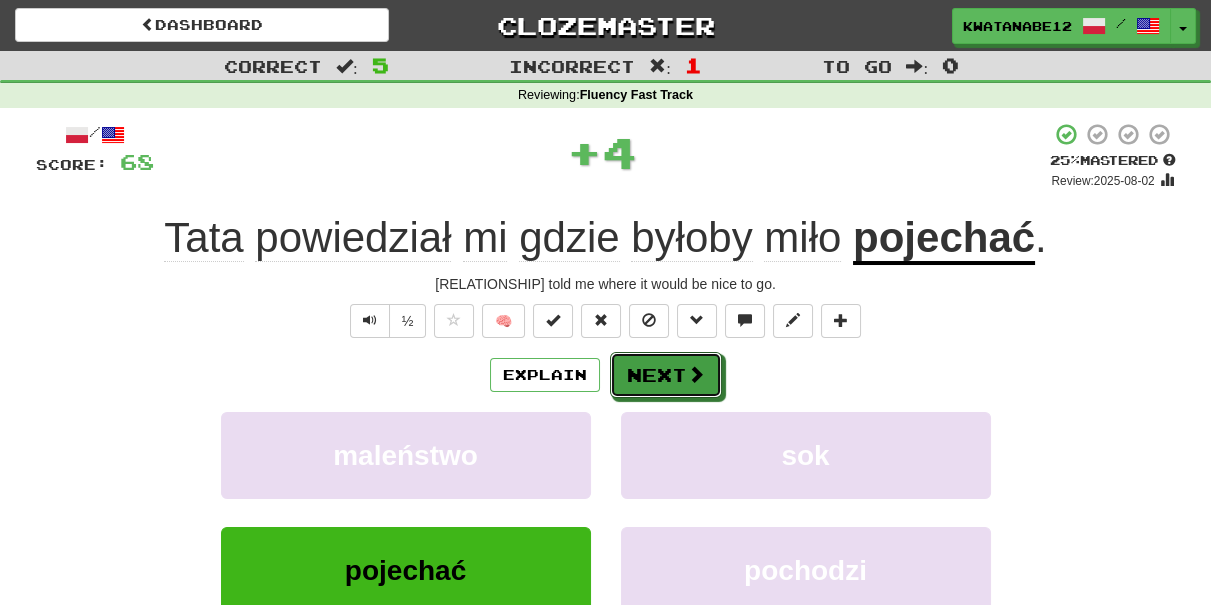 drag, startPoint x: 625, startPoint y: 383, endPoint x: 626, endPoint y: 369, distance: 14.035668 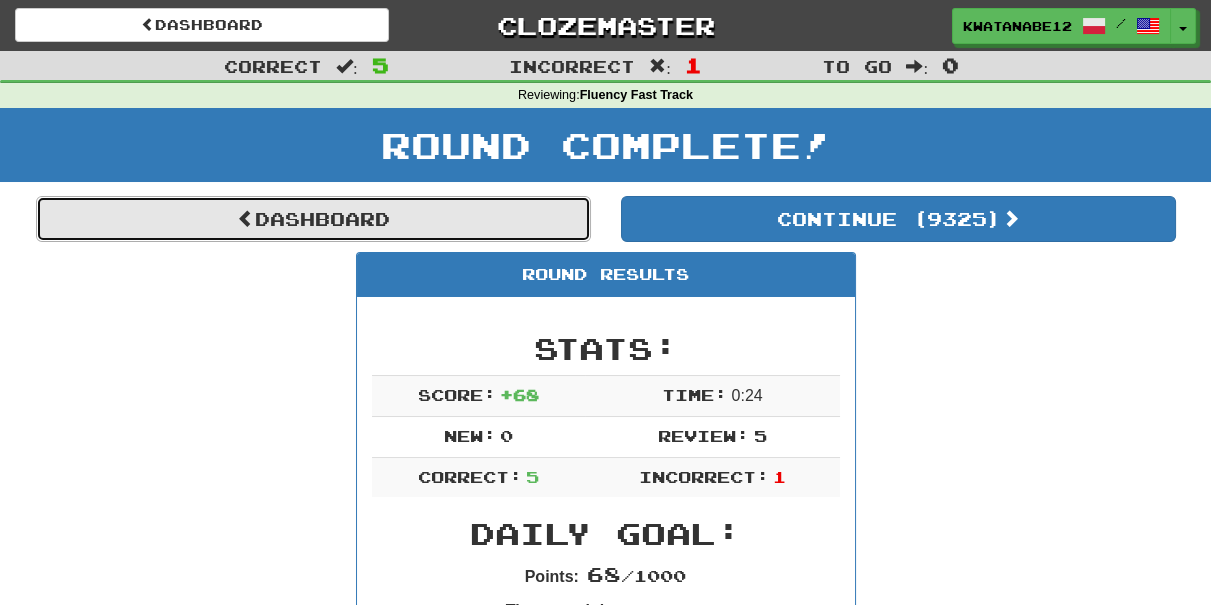 click on "Dashboard" at bounding box center (313, 219) 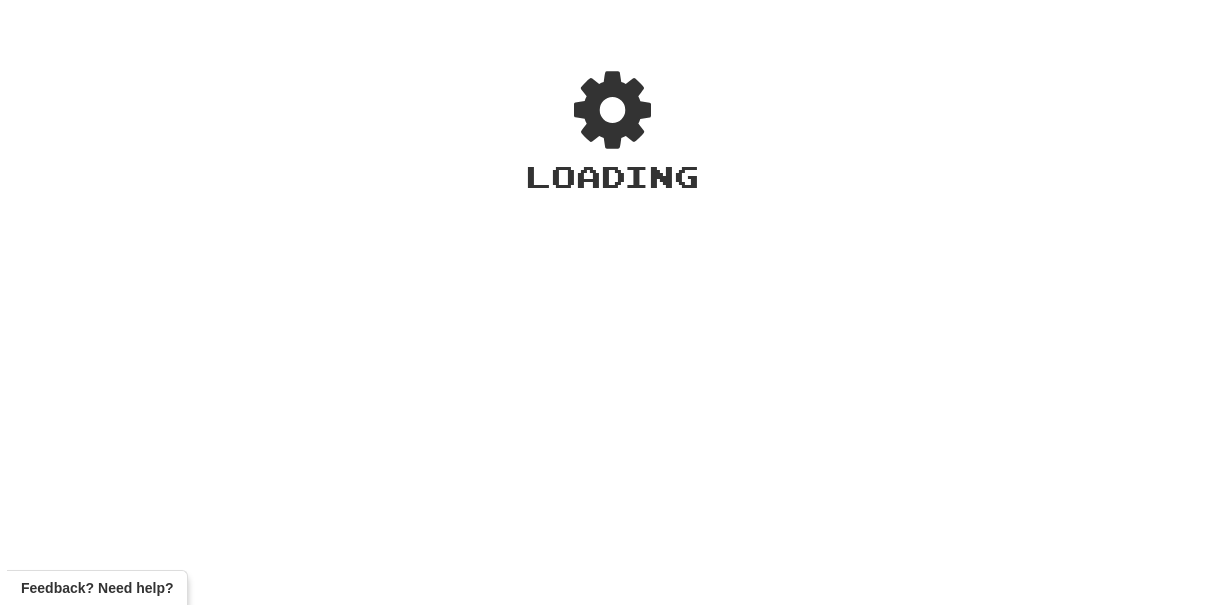 scroll, scrollTop: 0, scrollLeft: 0, axis: both 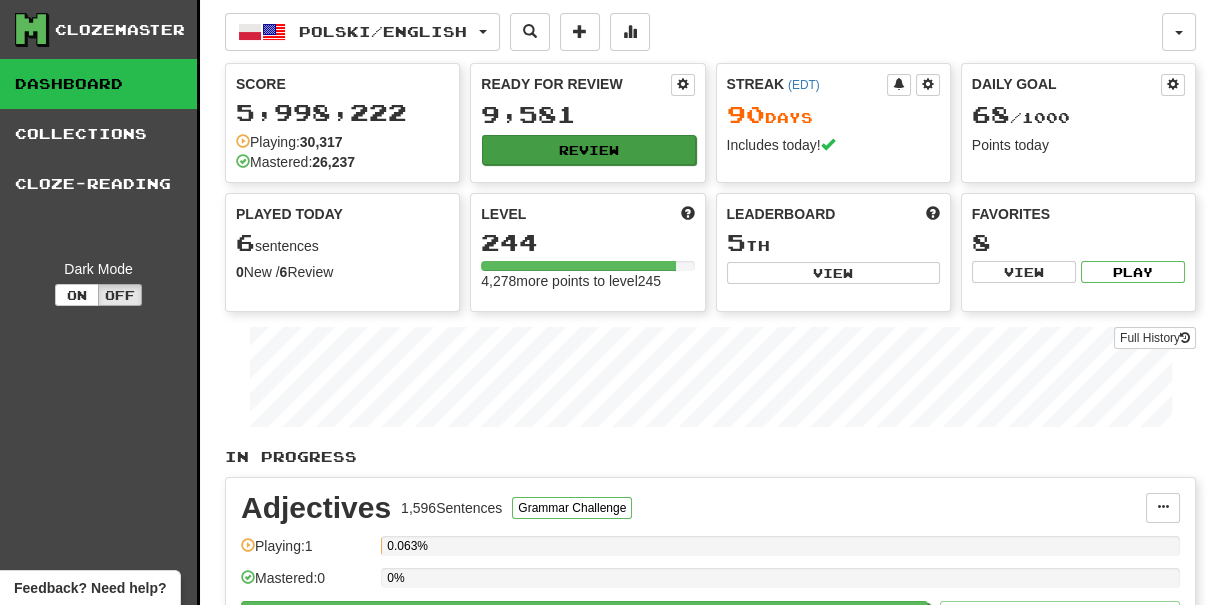 click on "Ready for Review 9,581   Review" at bounding box center (587, 119) 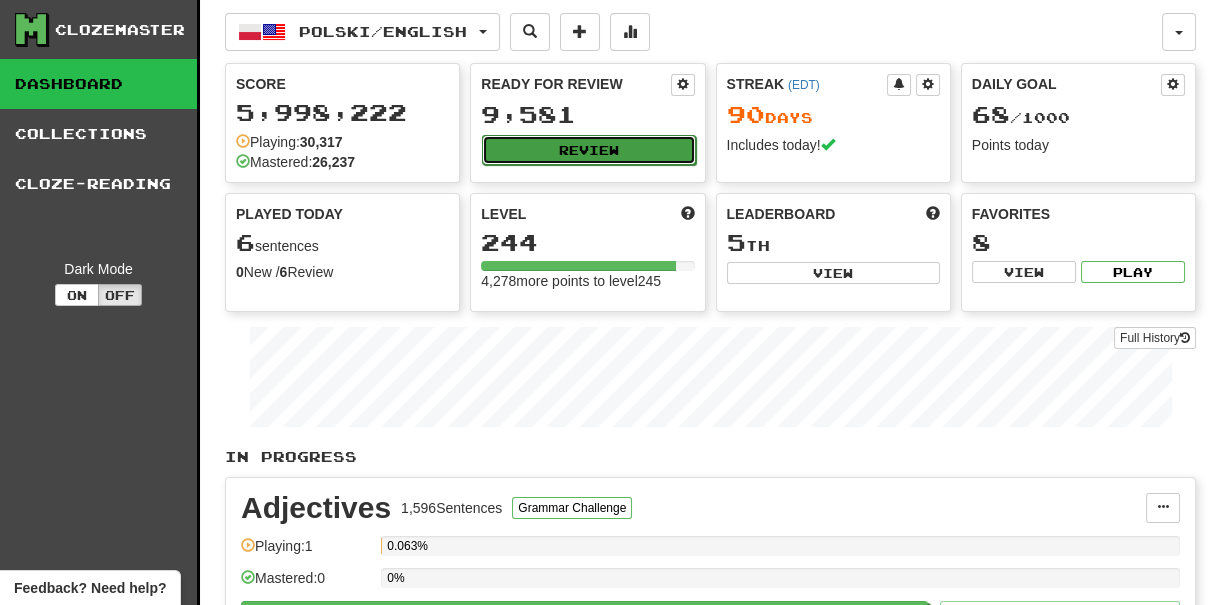 click on "Review" at bounding box center (588, 150) 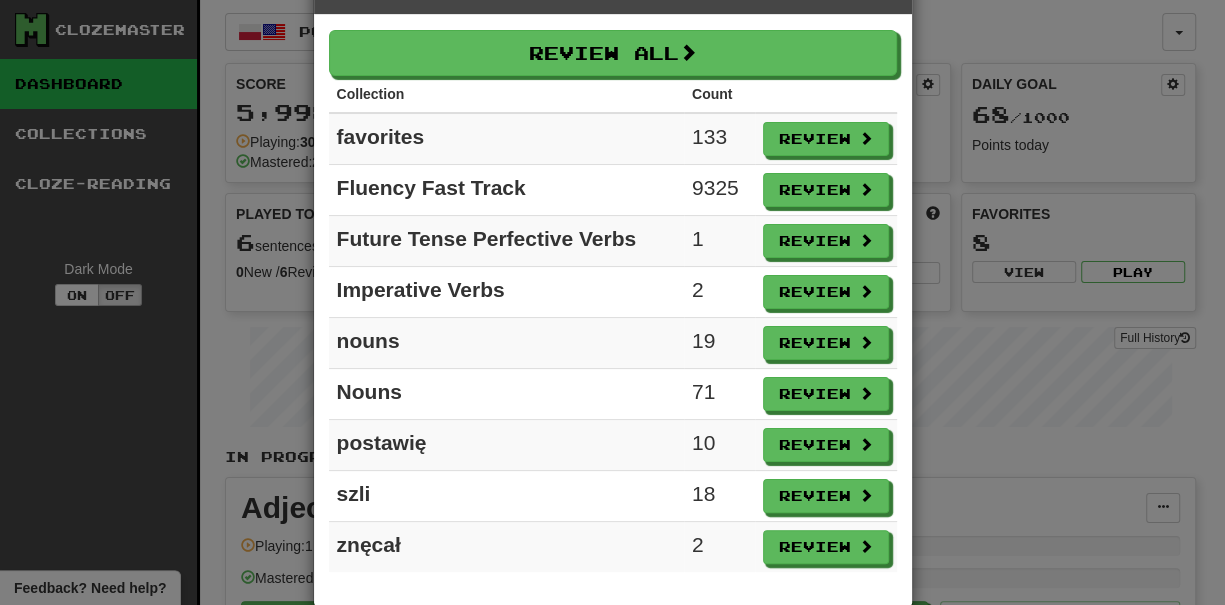 scroll, scrollTop: 80, scrollLeft: 0, axis: vertical 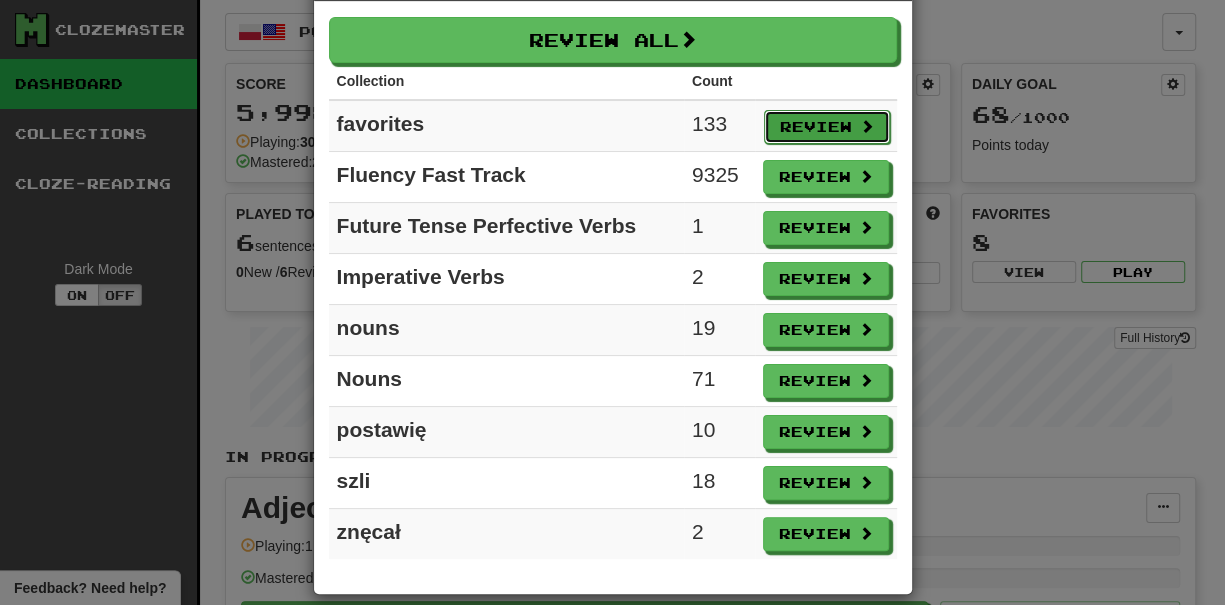 click on "Review" at bounding box center [827, 127] 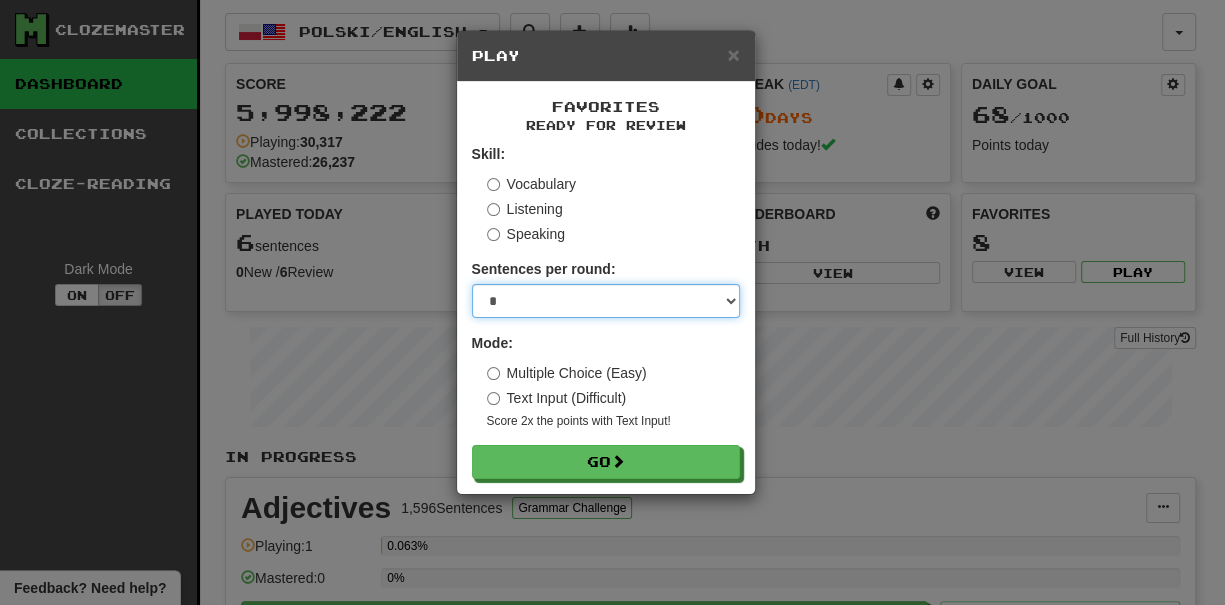 click on "* ** ** ** ** ** *** ********" at bounding box center [606, 301] 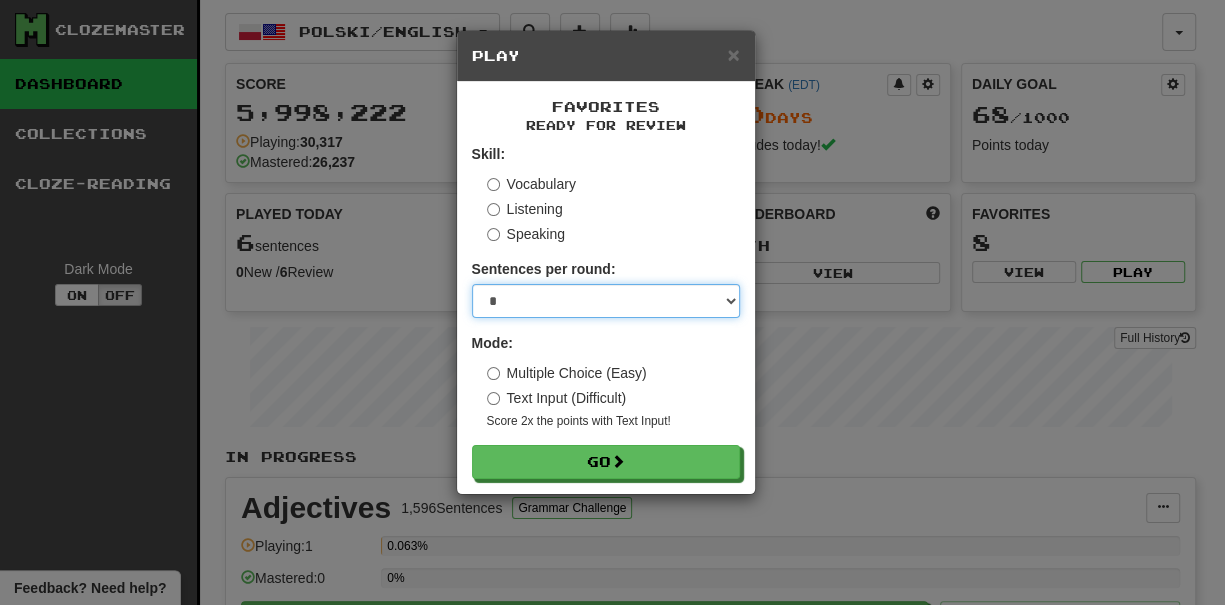 select on "***" 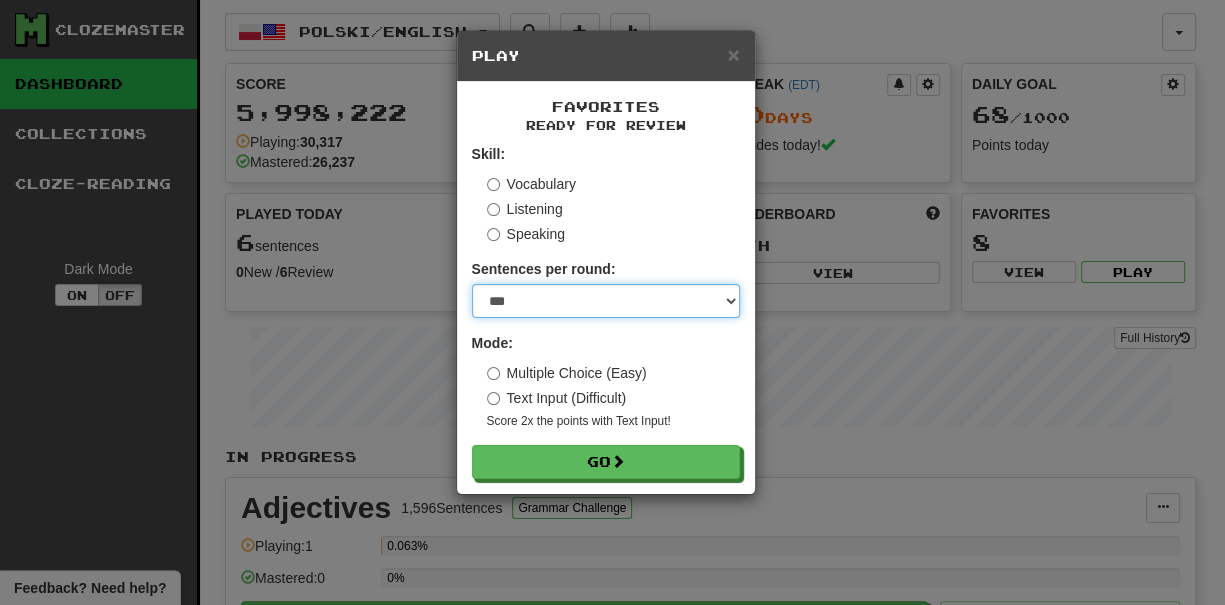 click on "* ** ** ** ** ** *** ********" at bounding box center (606, 301) 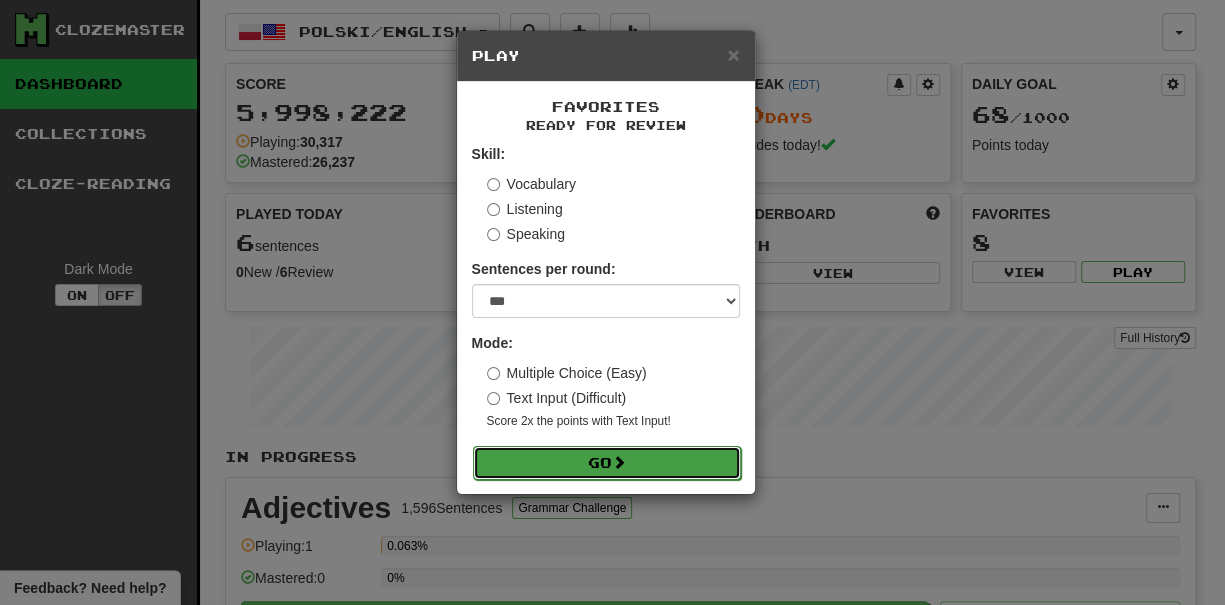 click on "Go" at bounding box center (607, 463) 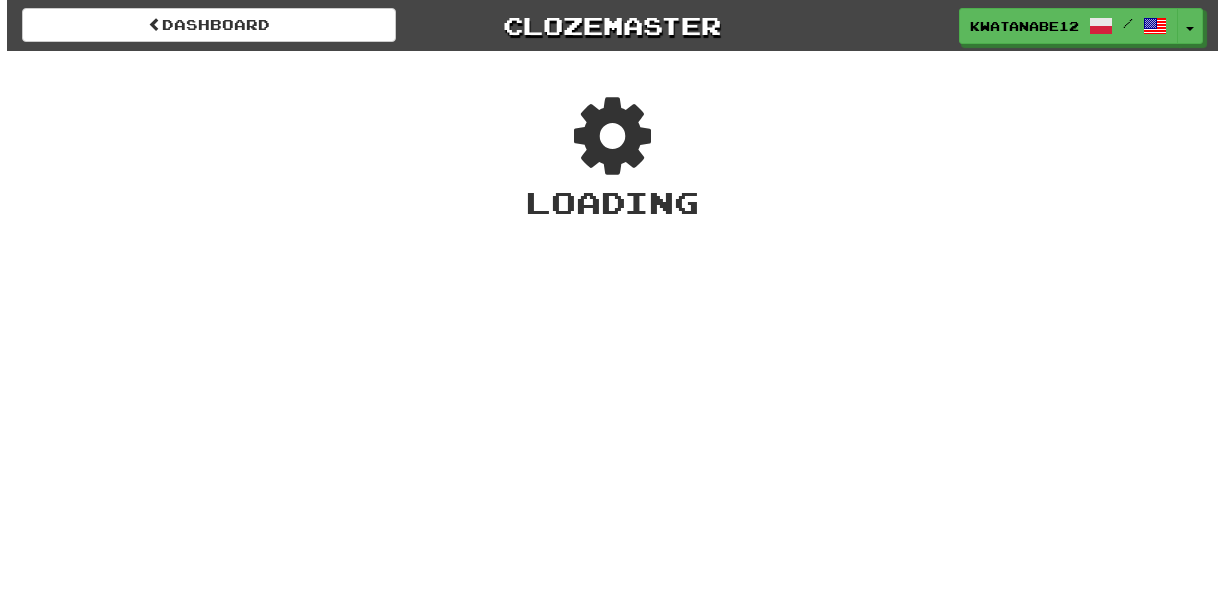 scroll, scrollTop: 0, scrollLeft: 0, axis: both 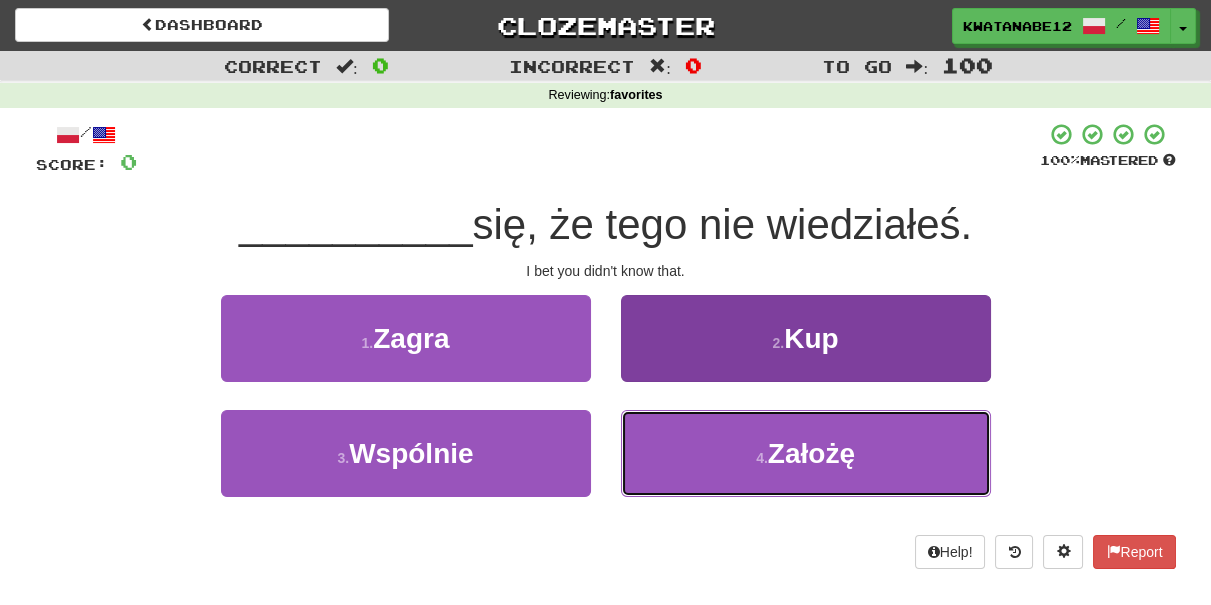 click on "4 .  Założę" at bounding box center [806, 453] 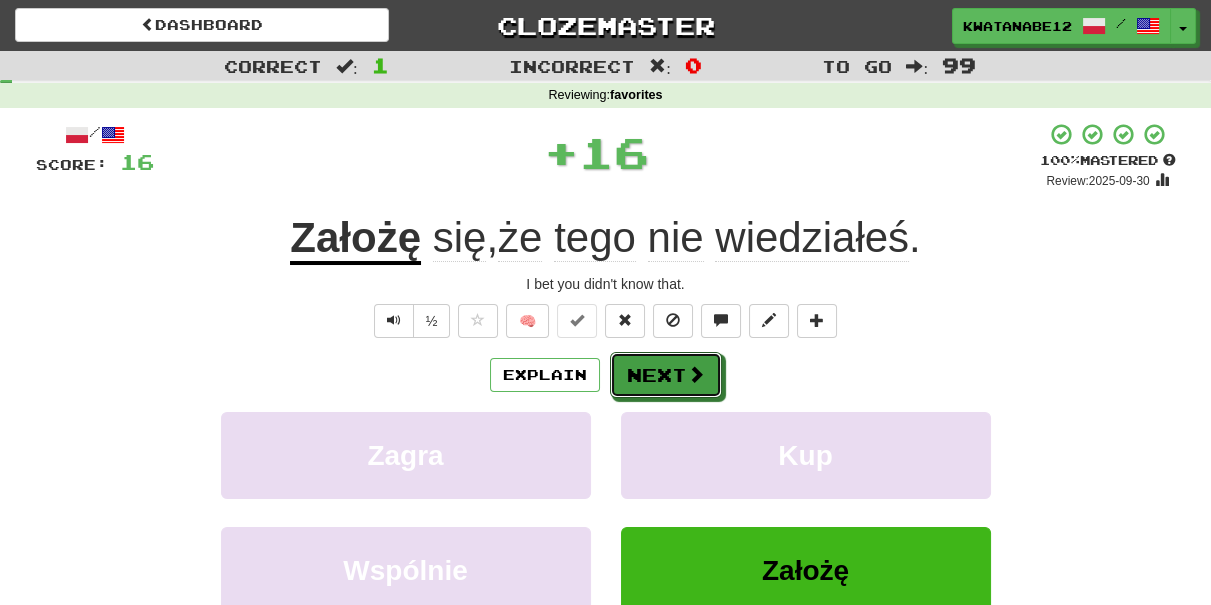 drag, startPoint x: 651, startPoint y: 361, endPoint x: 634, endPoint y: 341, distance: 26.24881 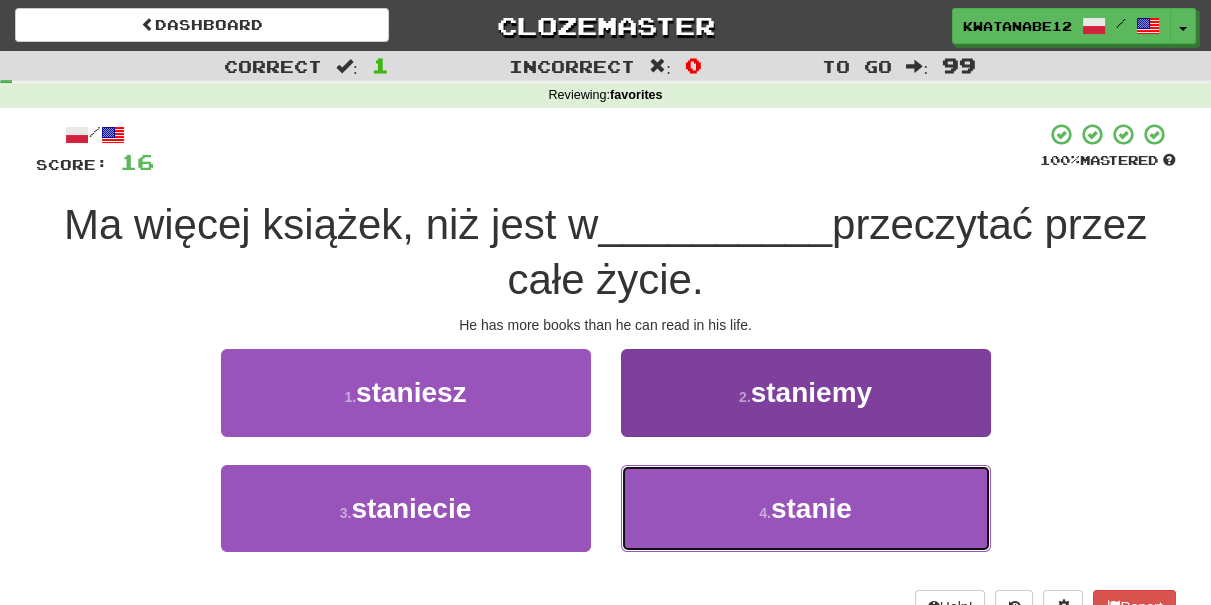 drag, startPoint x: 648, startPoint y: 477, endPoint x: 650, endPoint y: 465, distance: 12.165525 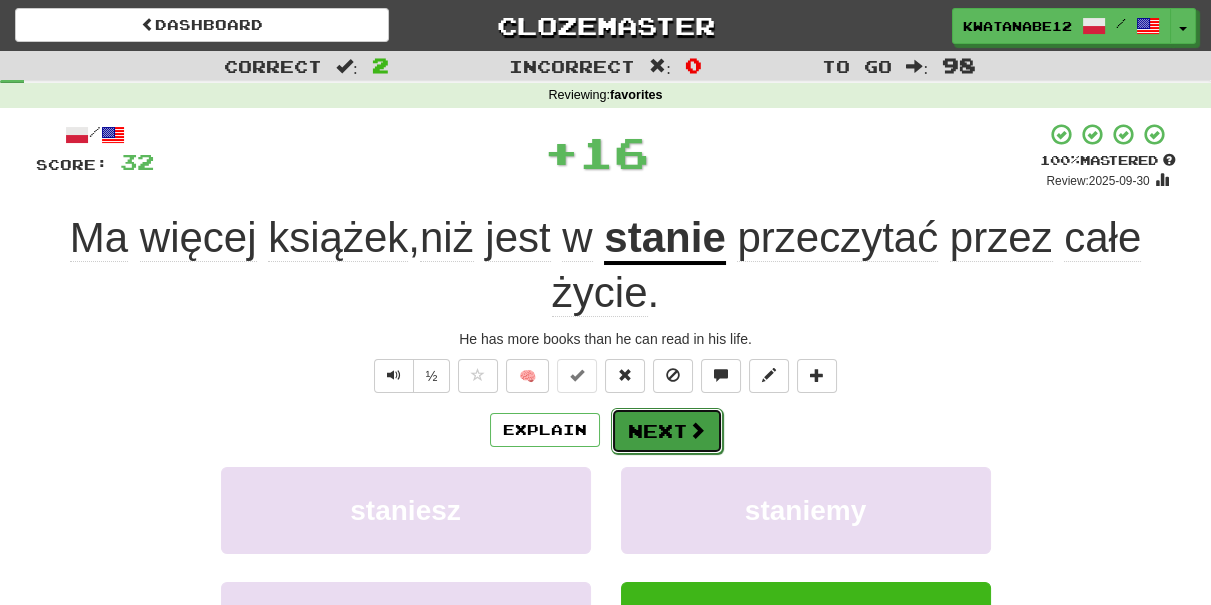click on "Next" at bounding box center [667, 431] 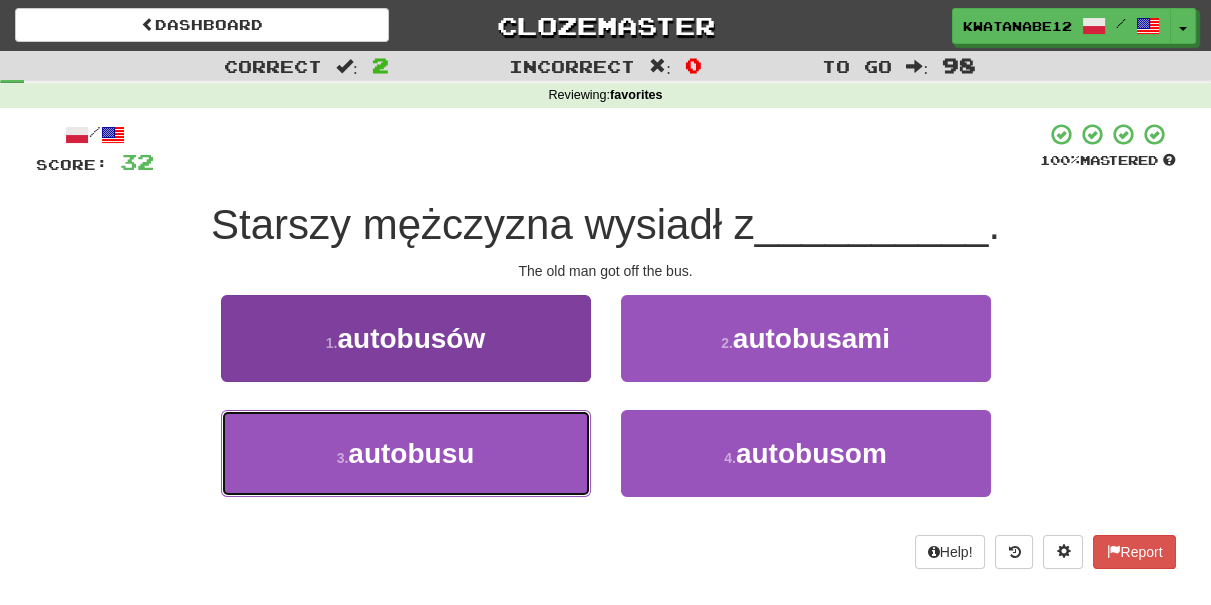 drag, startPoint x: 517, startPoint y: 450, endPoint x: 546, endPoint y: 447, distance: 29.15476 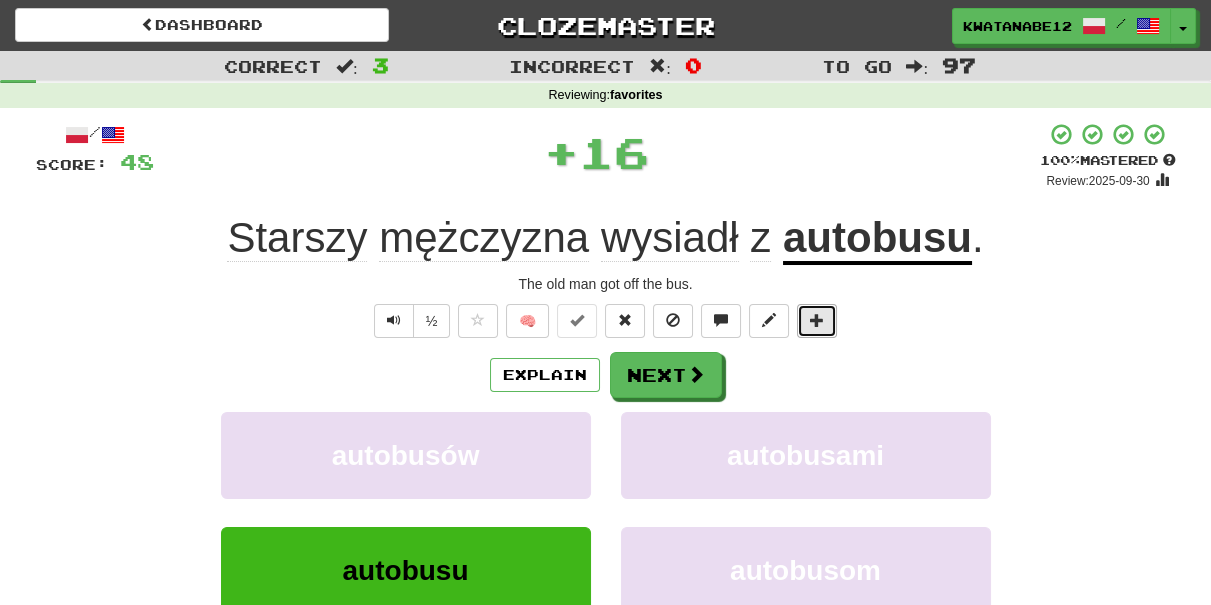 click at bounding box center (817, 321) 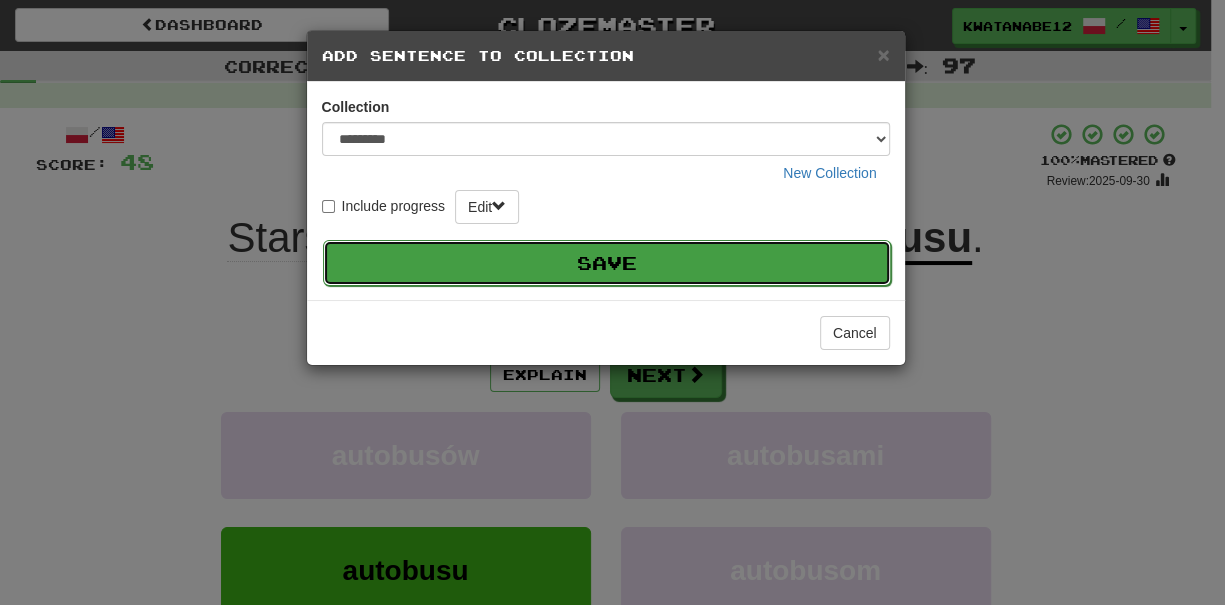 click on "Save" at bounding box center [607, 263] 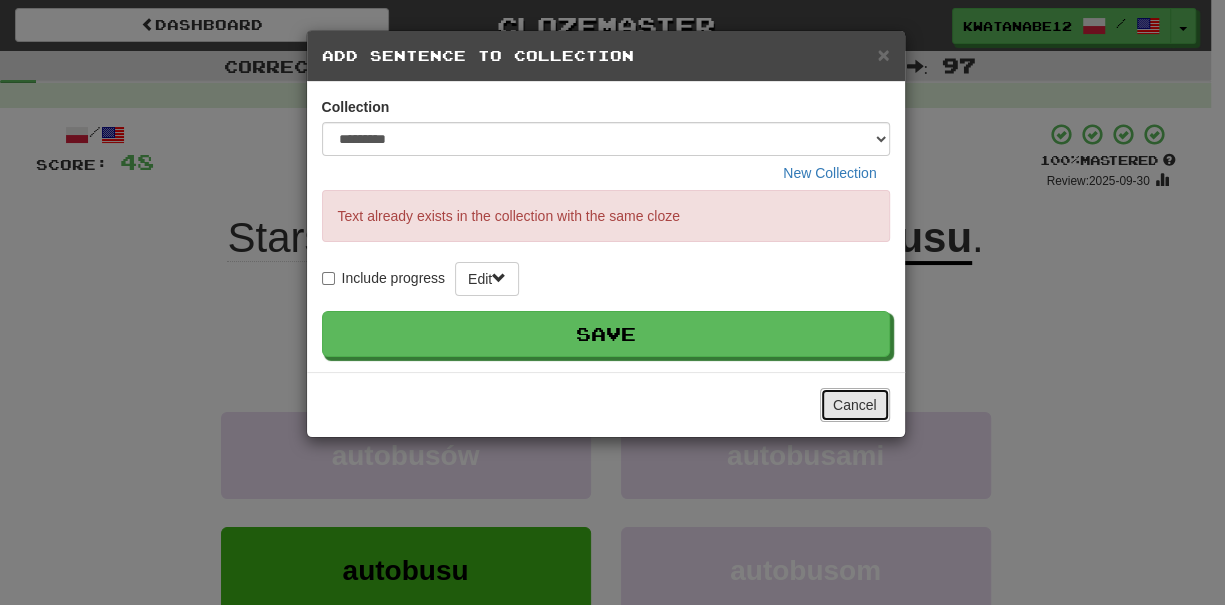 click on "Cancel" at bounding box center [855, 405] 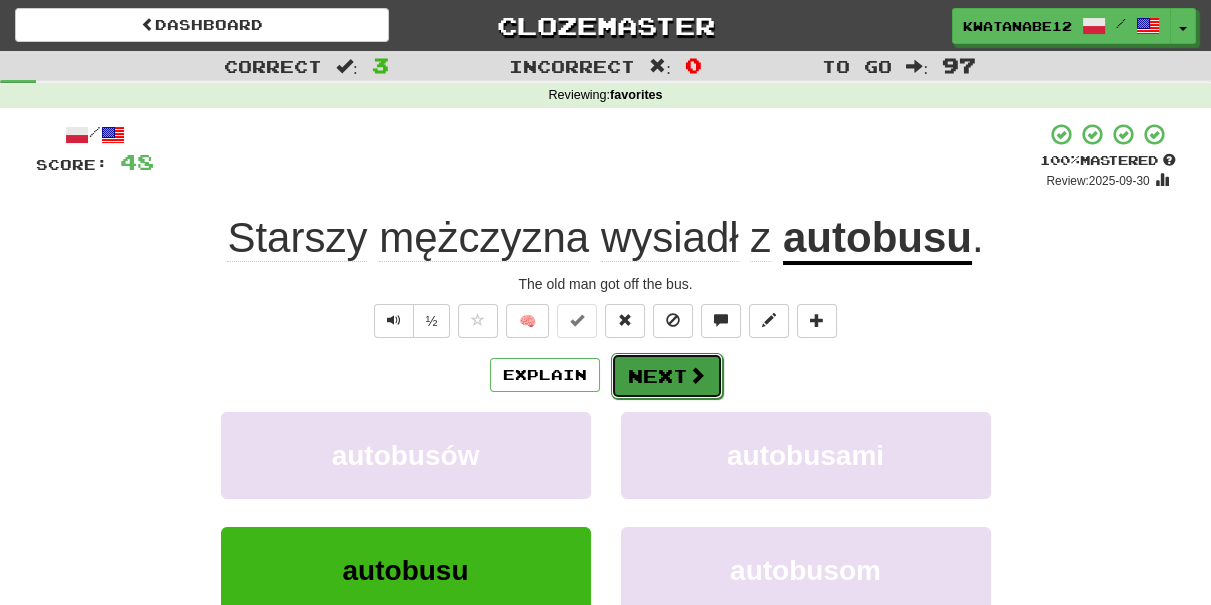 click on "Next" at bounding box center (667, 376) 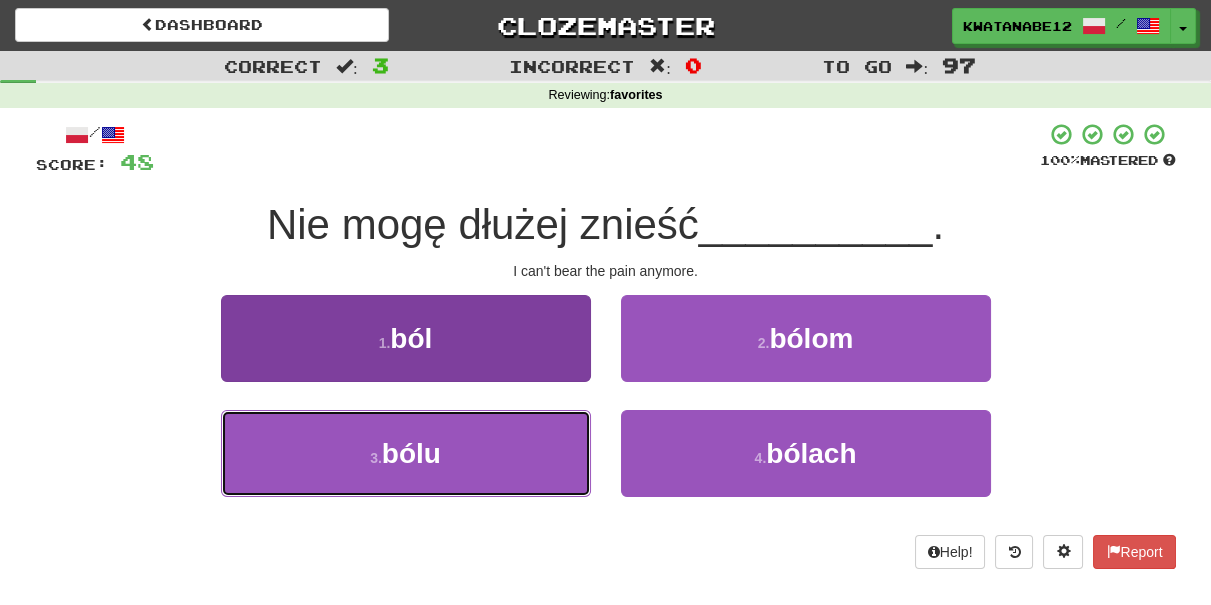 click on "3 .  bólu" at bounding box center (406, 453) 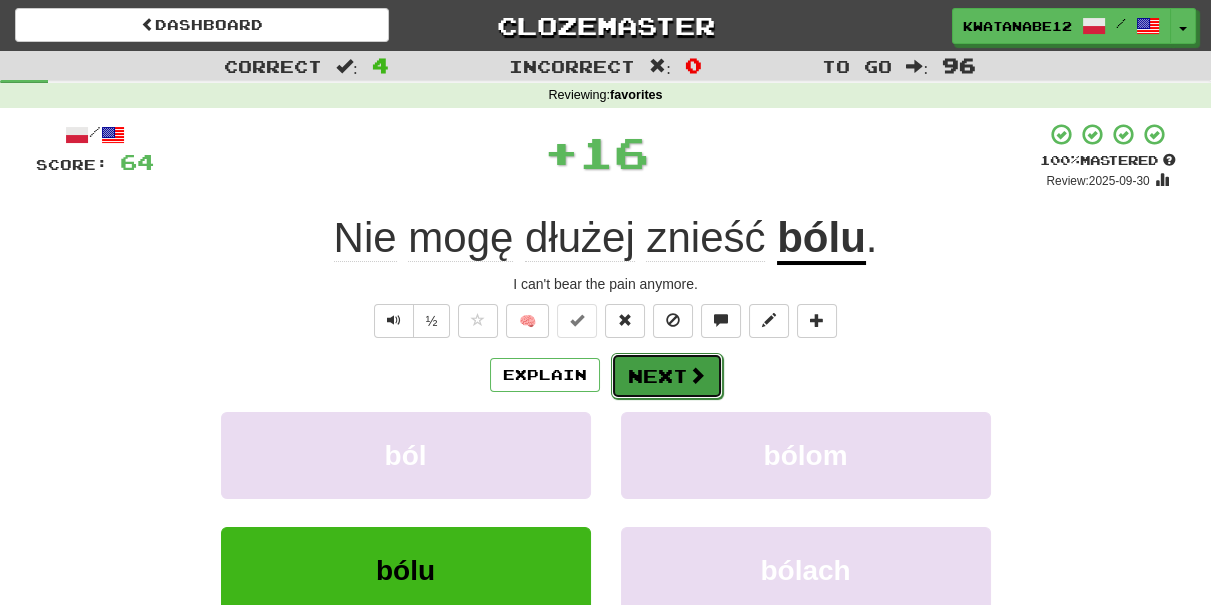click on "Next" at bounding box center [667, 376] 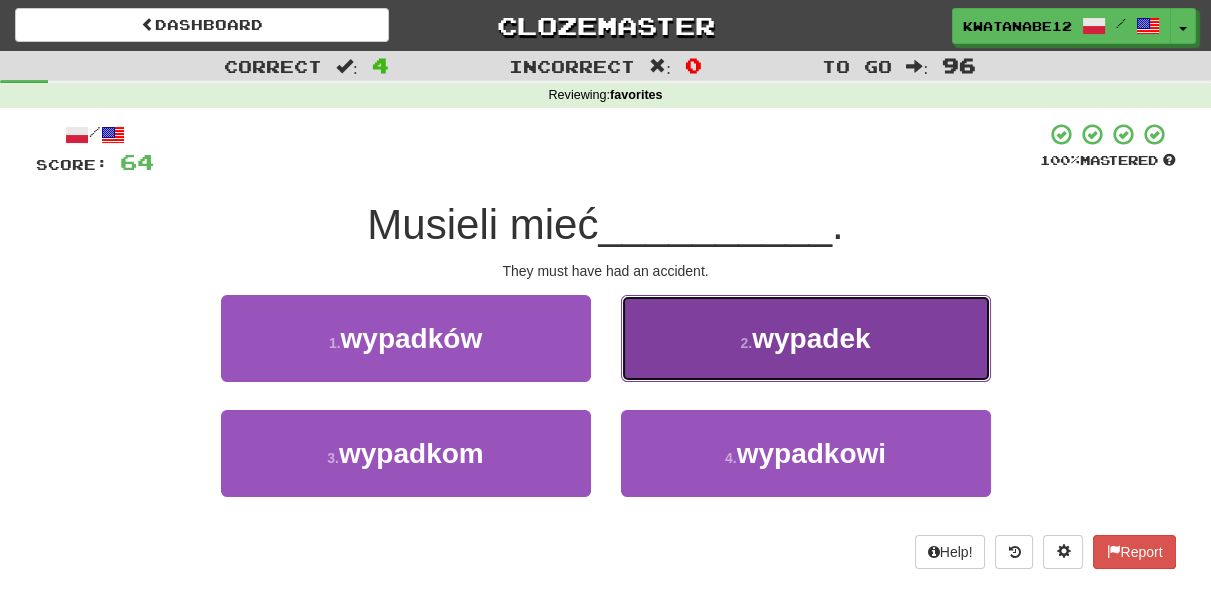 click on "2 .  wypadek" at bounding box center (806, 338) 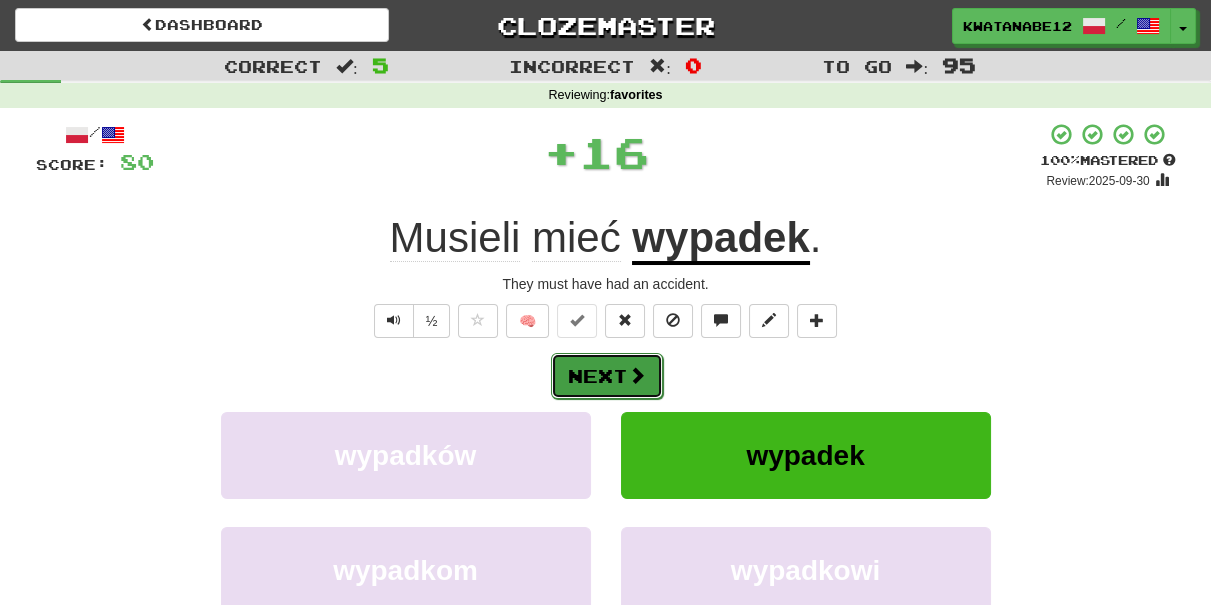 click at bounding box center [637, 375] 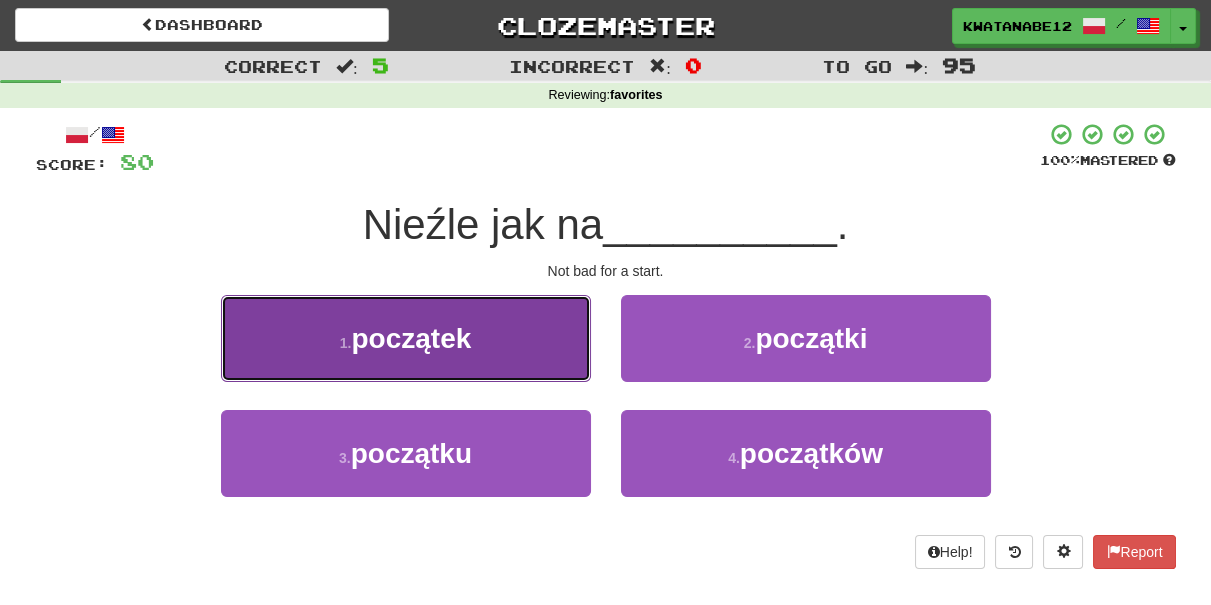 click on "1 .  początek" at bounding box center (406, 338) 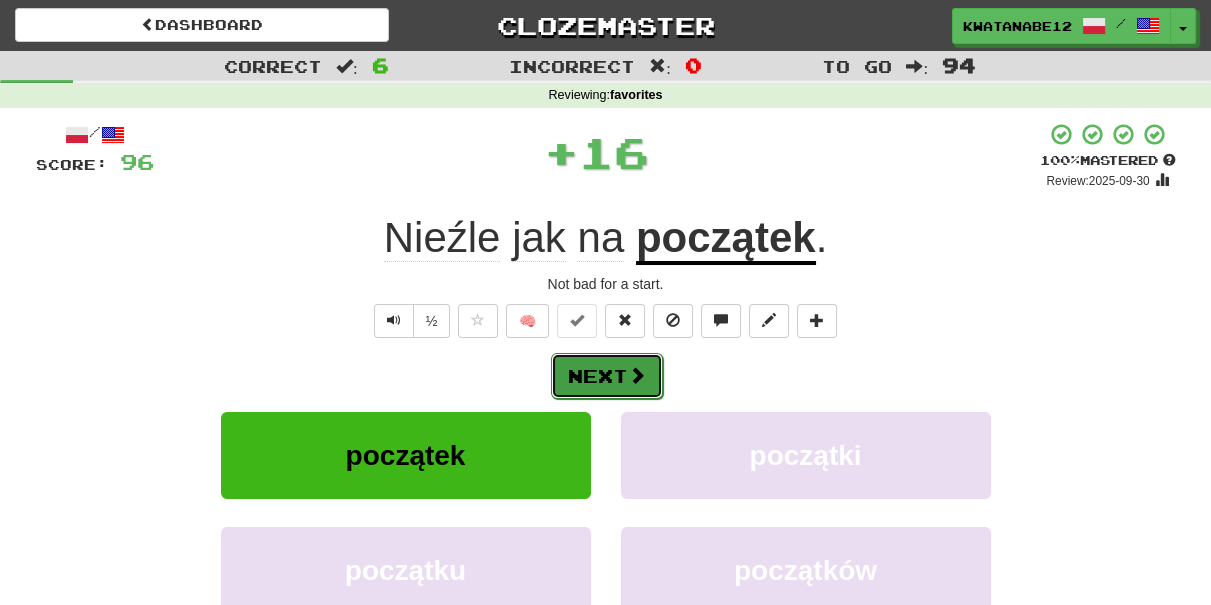 click at bounding box center (637, 375) 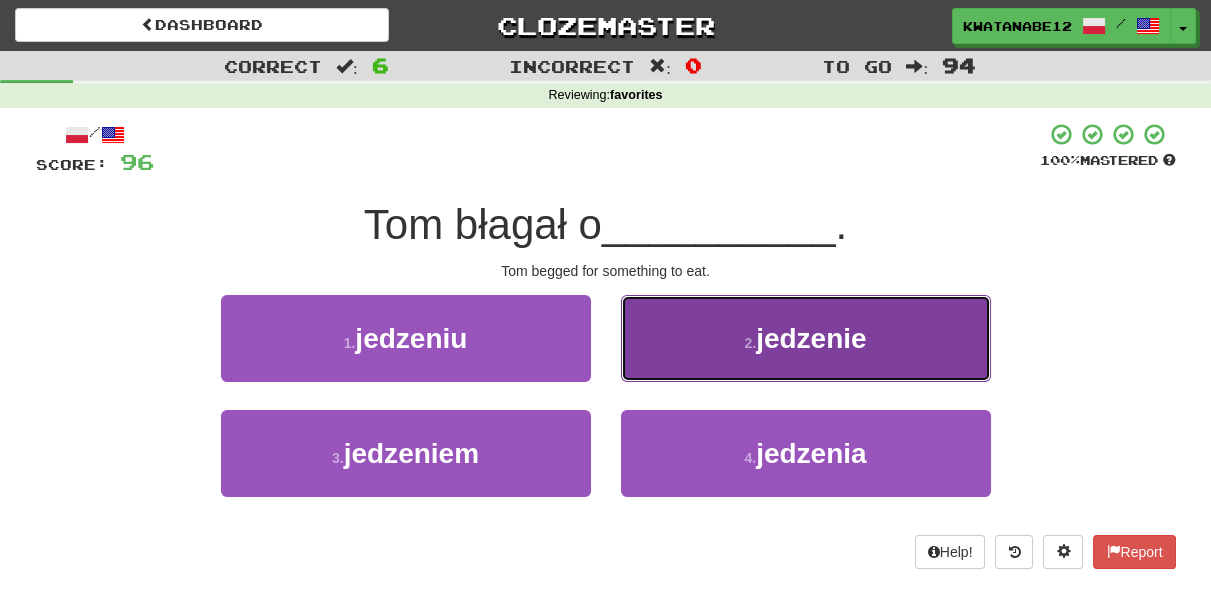 click on "2 .  jedzenie" at bounding box center (806, 338) 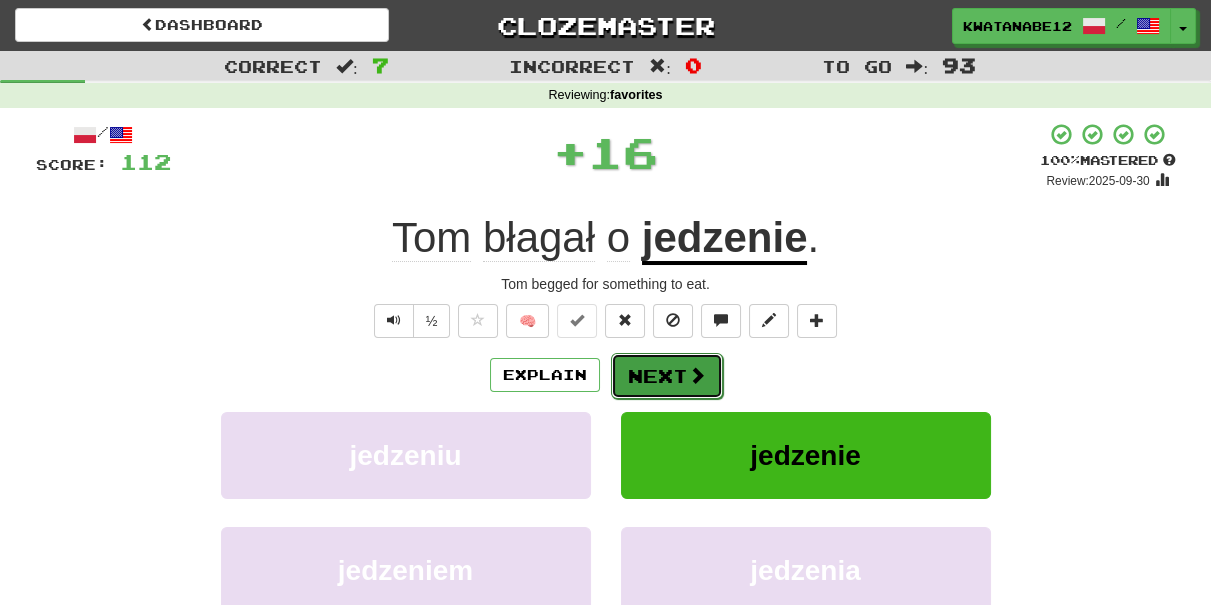 click on "Next" at bounding box center [667, 376] 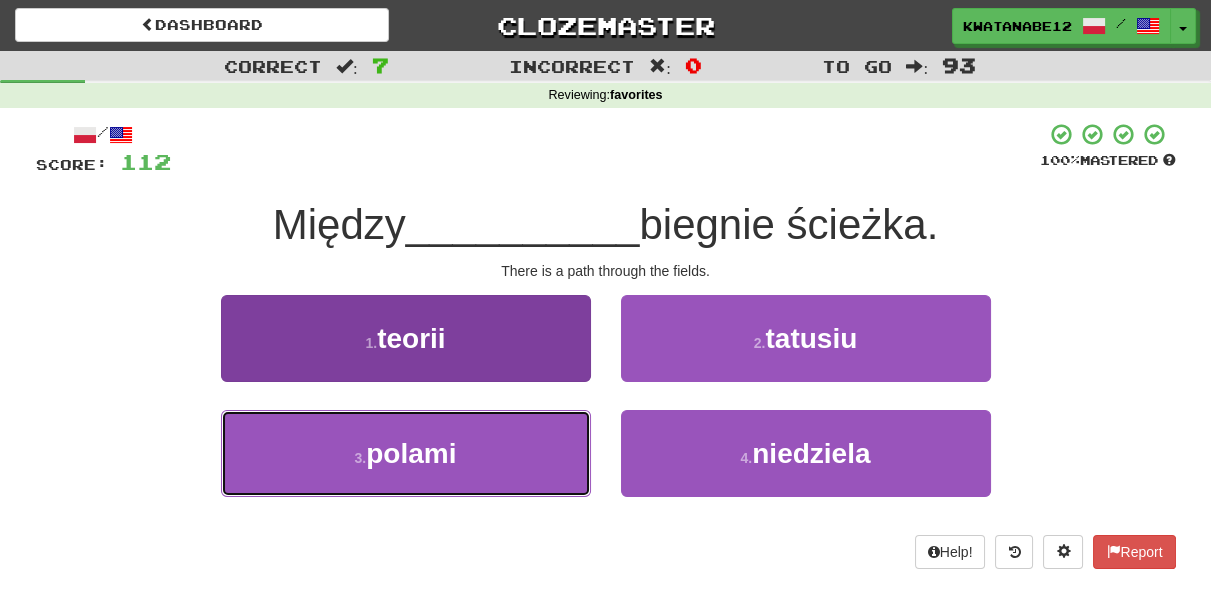 drag, startPoint x: 506, startPoint y: 444, endPoint x: 554, endPoint y: 428, distance: 50.596443 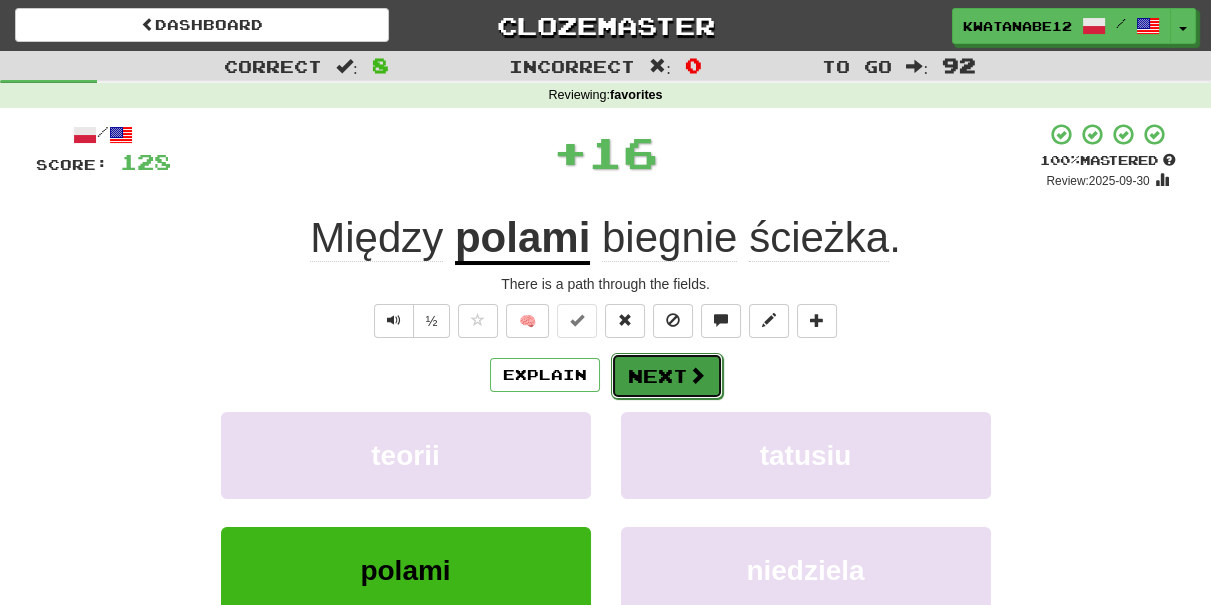 click on "Next" at bounding box center (667, 376) 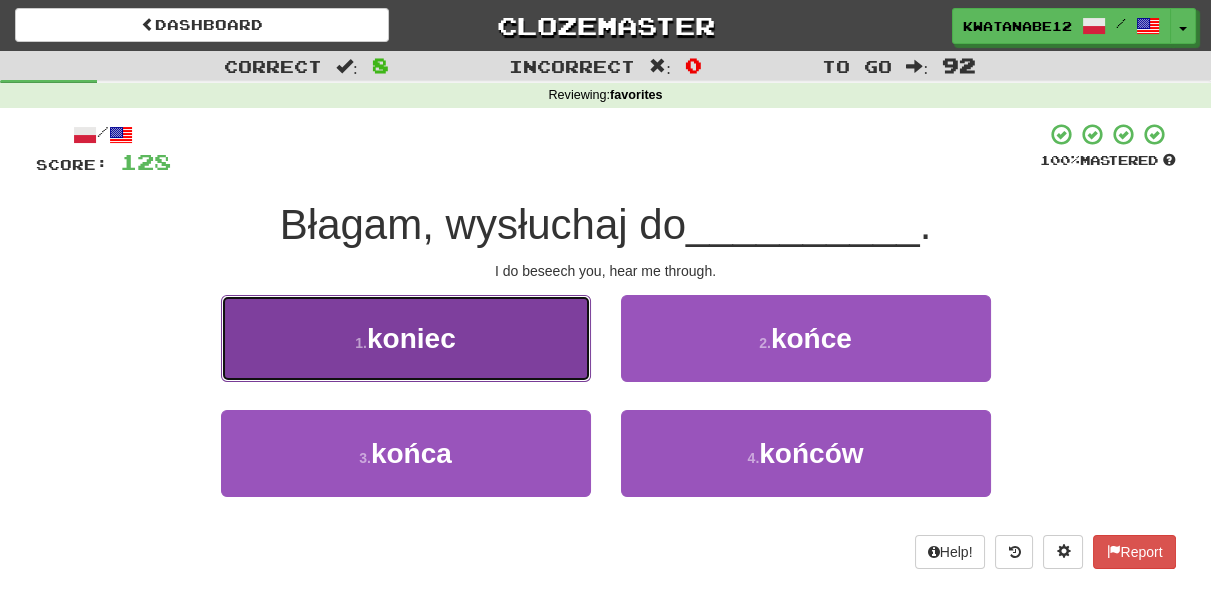 click on "1 .  koniec" at bounding box center [406, 338] 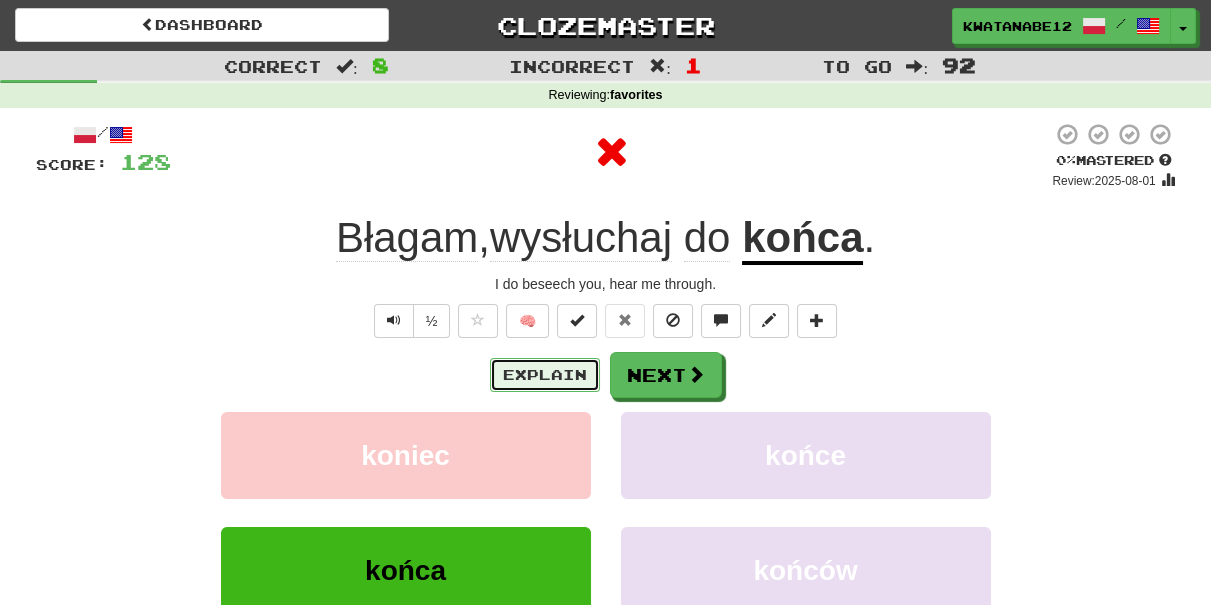 click on "Explain" at bounding box center [545, 375] 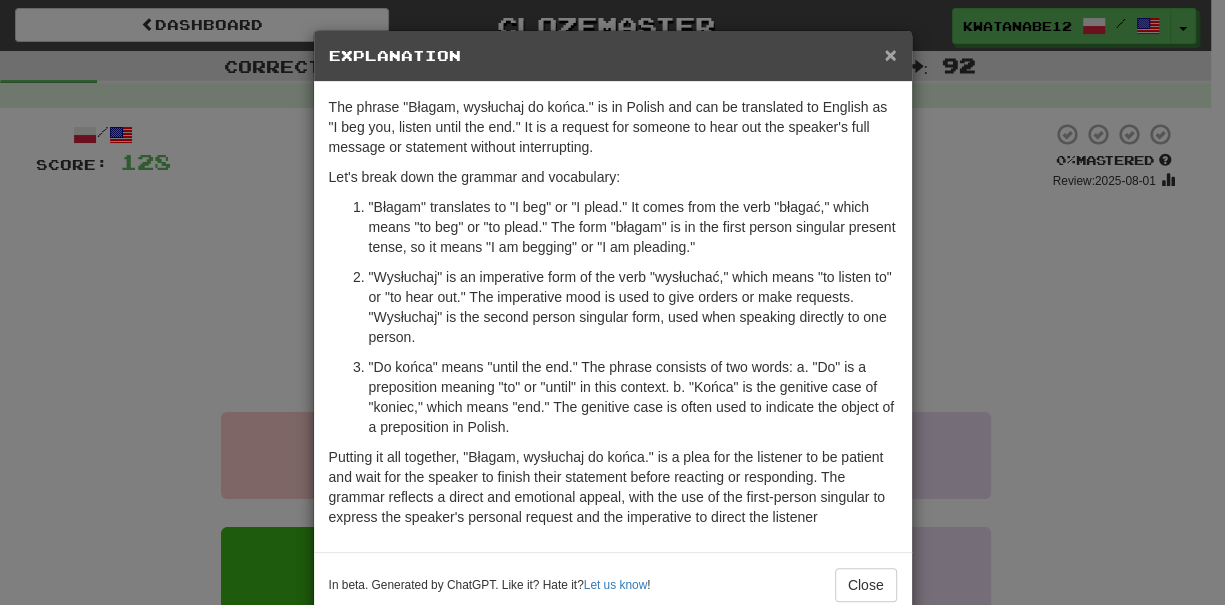 click on "×" at bounding box center [890, 54] 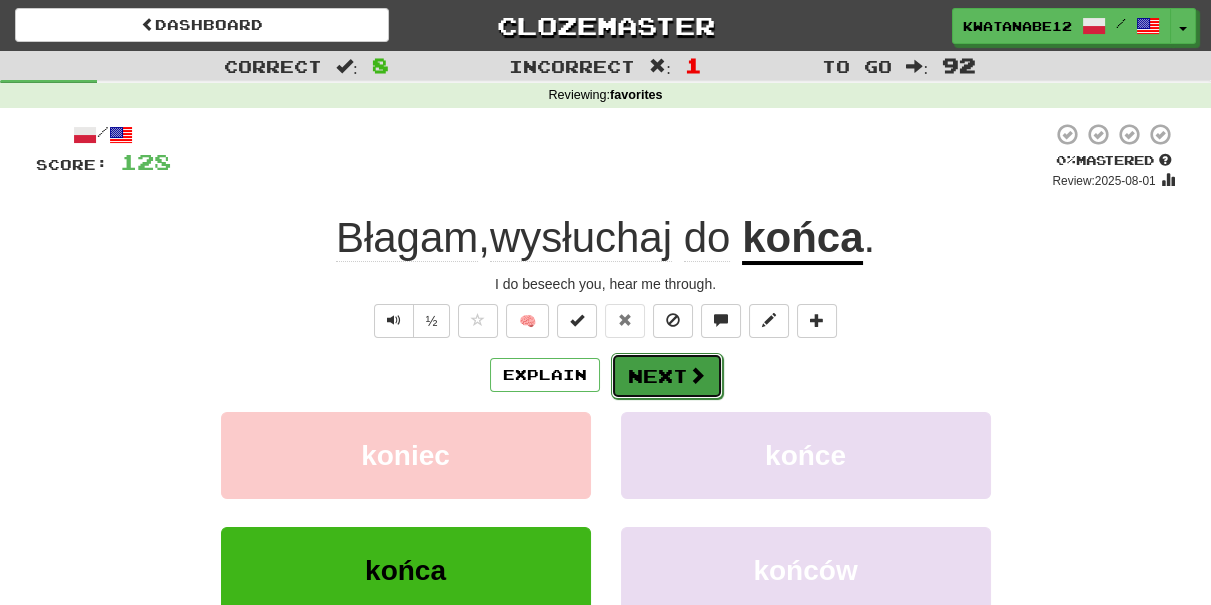 click on "Next" at bounding box center (667, 376) 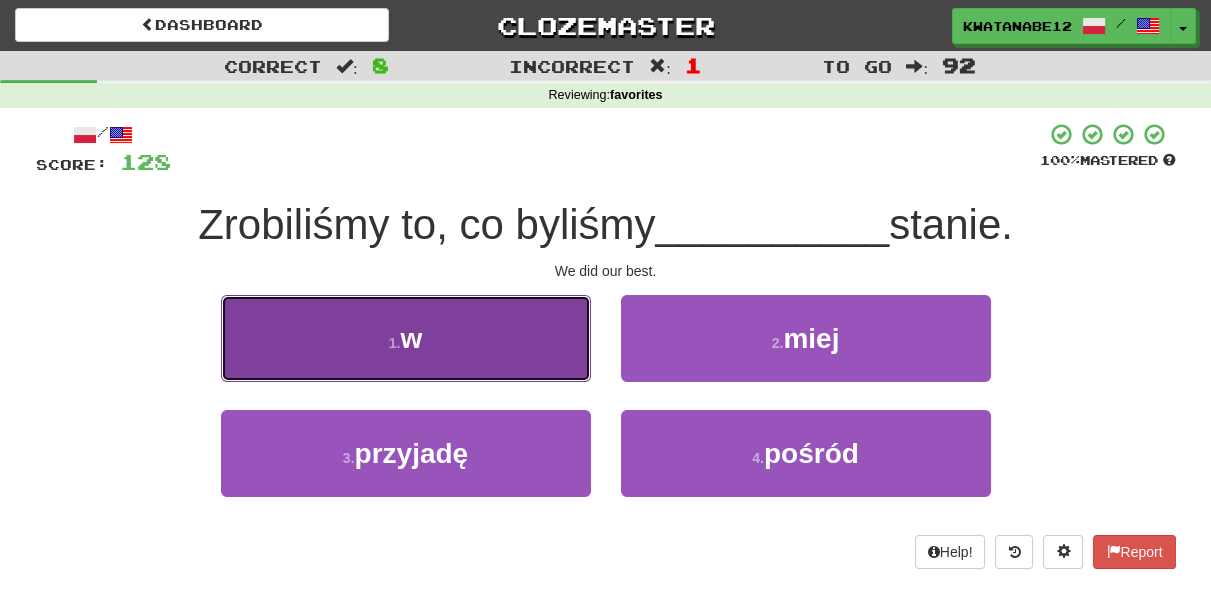 click on "1 .  w" at bounding box center [406, 338] 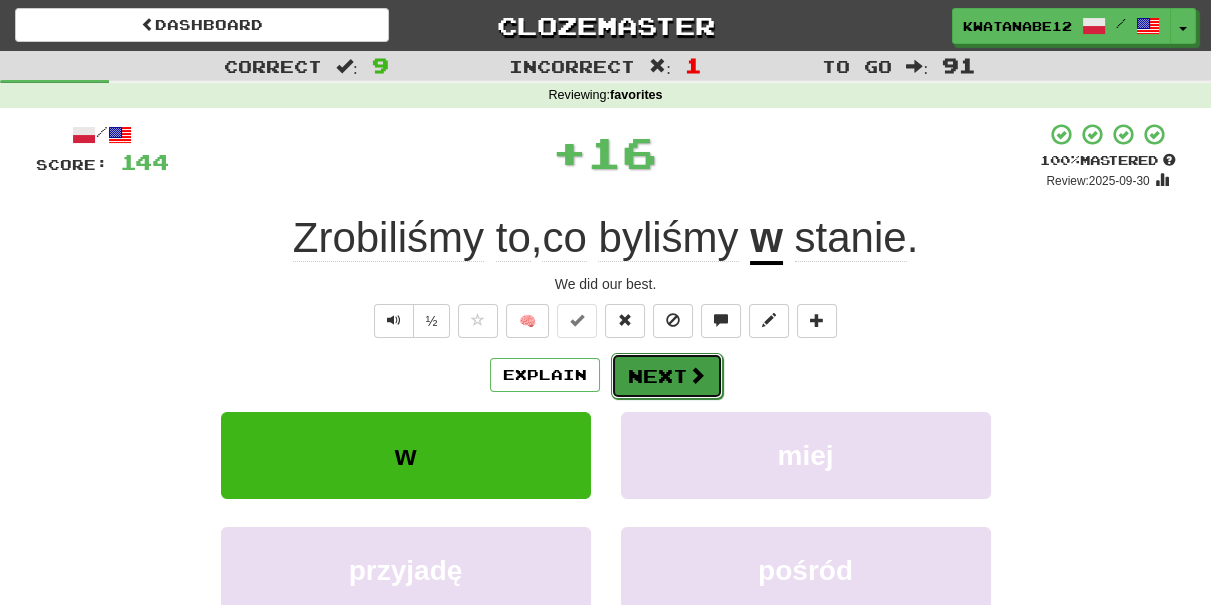 click on "Next" at bounding box center (667, 376) 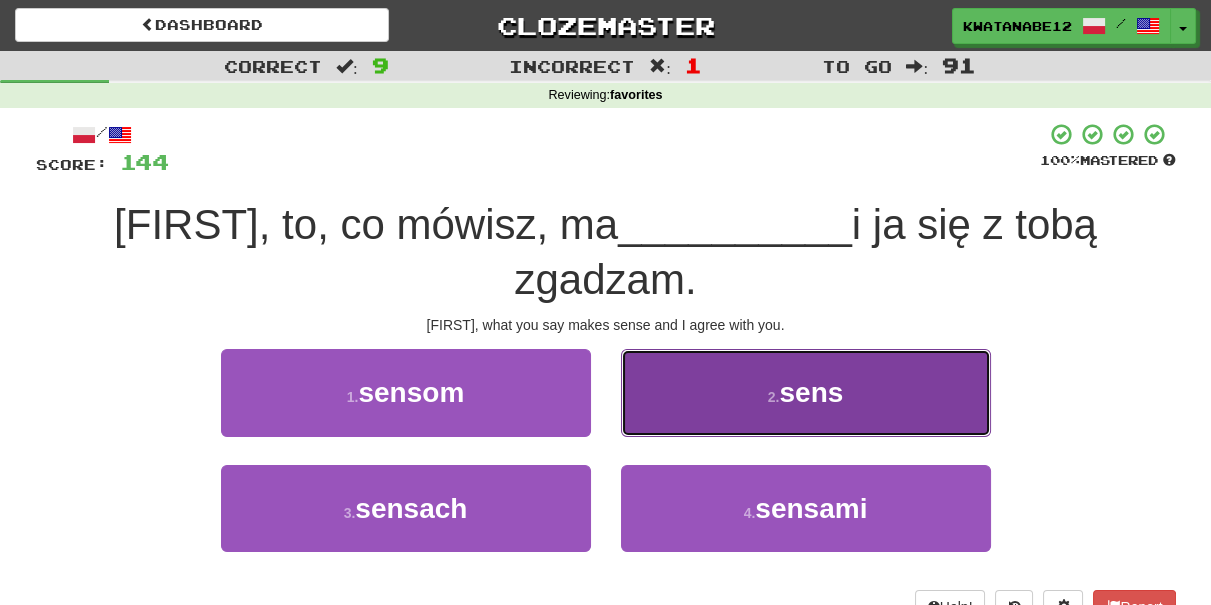 click on "2 .  sens" at bounding box center (806, 392) 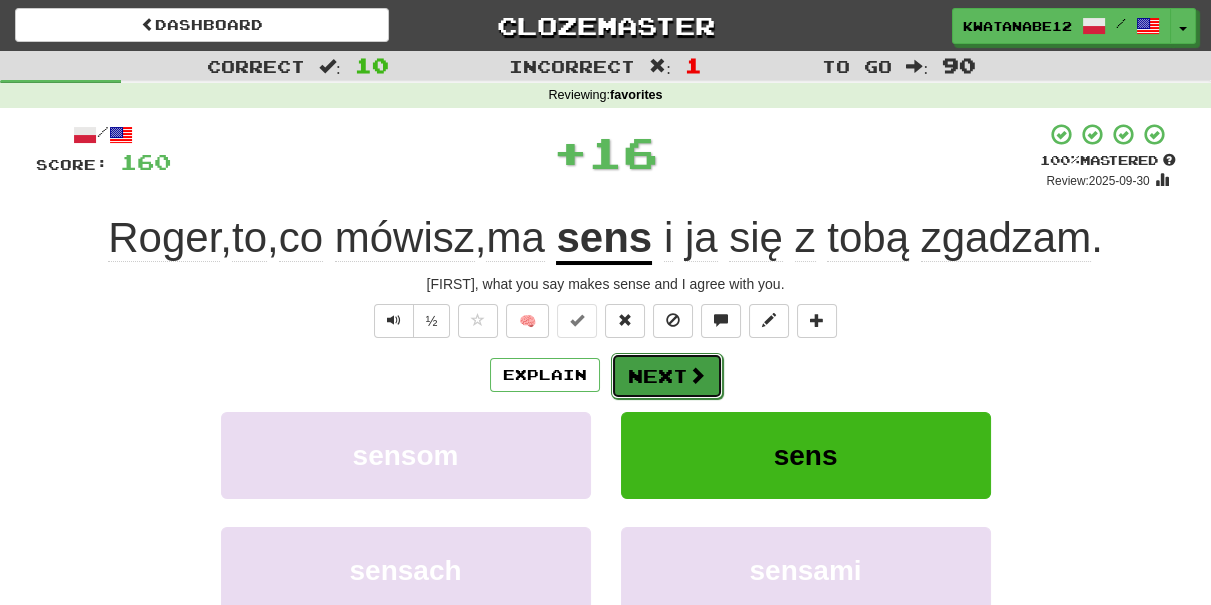 click on "Next" at bounding box center (667, 376) 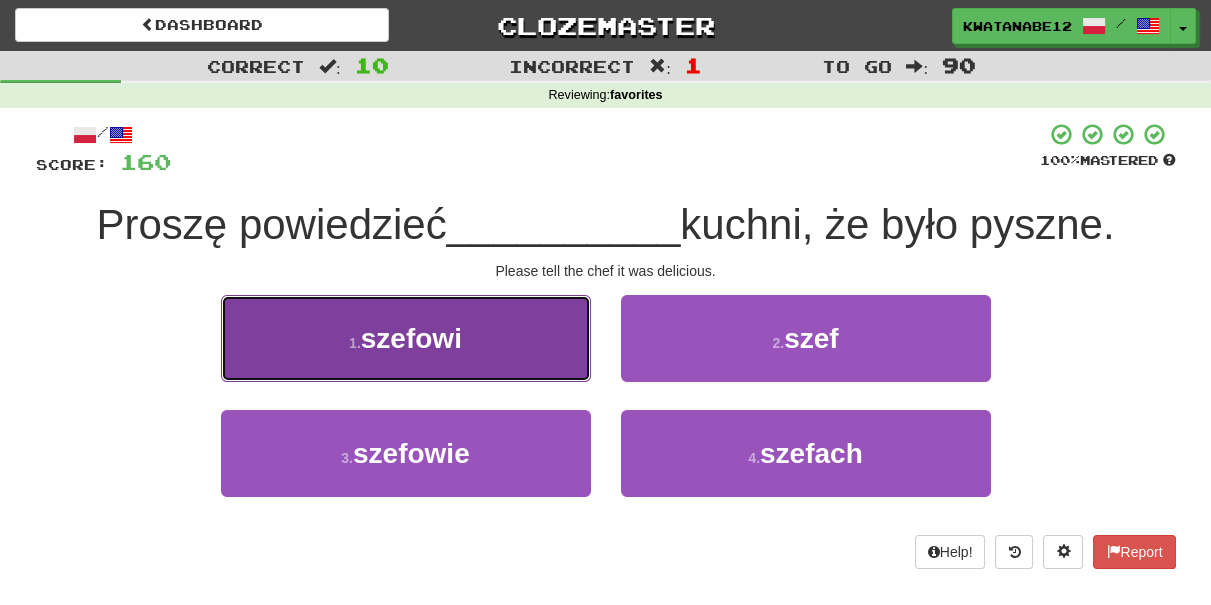 drag, startPoint x: 533, startPoint y: 358, endPoint x: 548, endPoint y: 356, distance: 15.132746 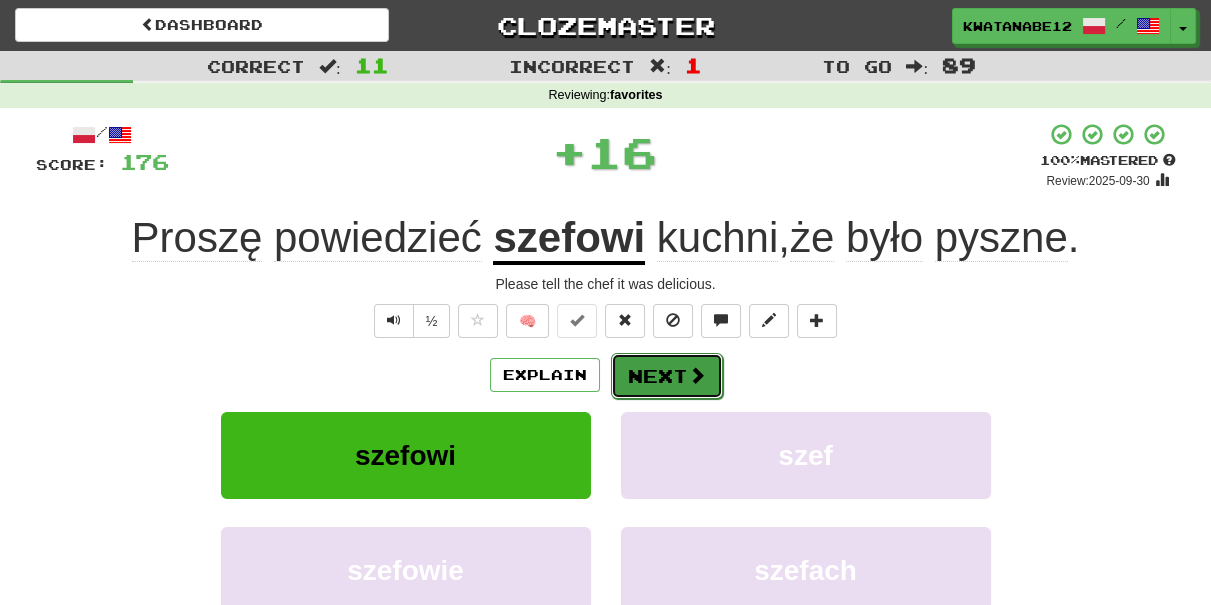 click on "Next" at bounding box center [667, 376] 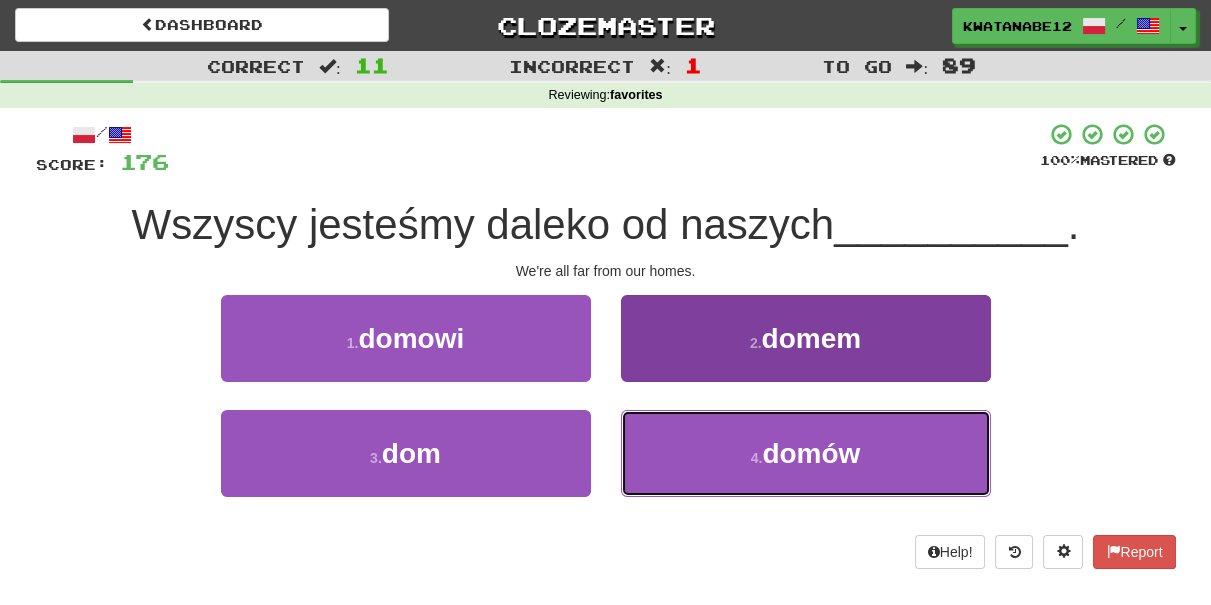 click on "4 .  domów" at bounding box center (806, 453) 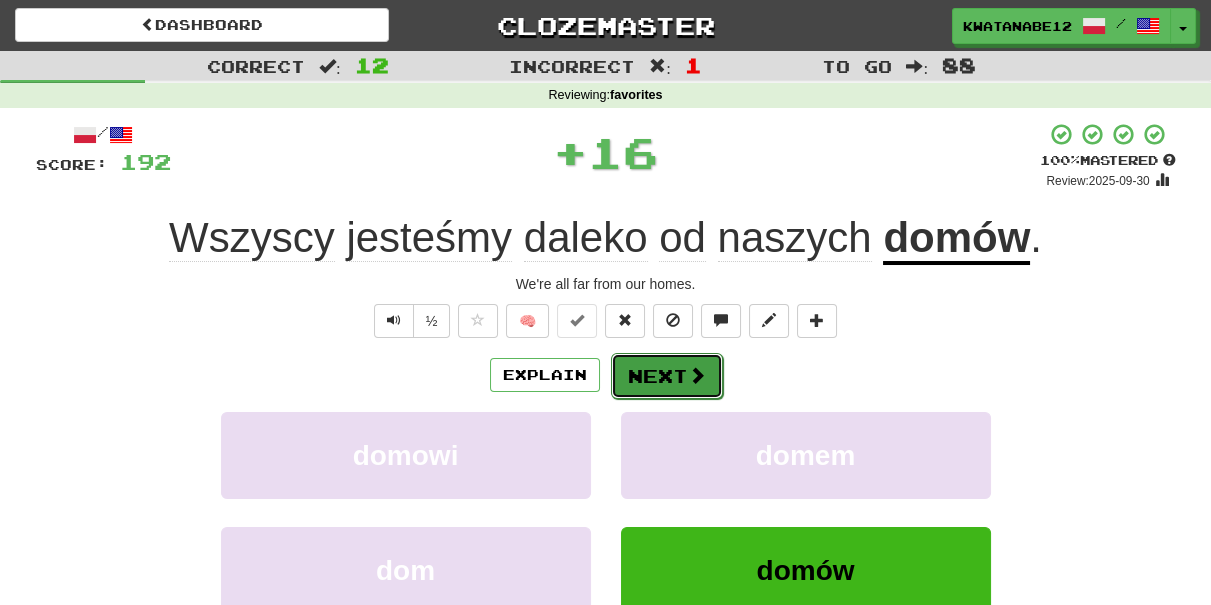 click on "Next" at bounding box center (667, 376) 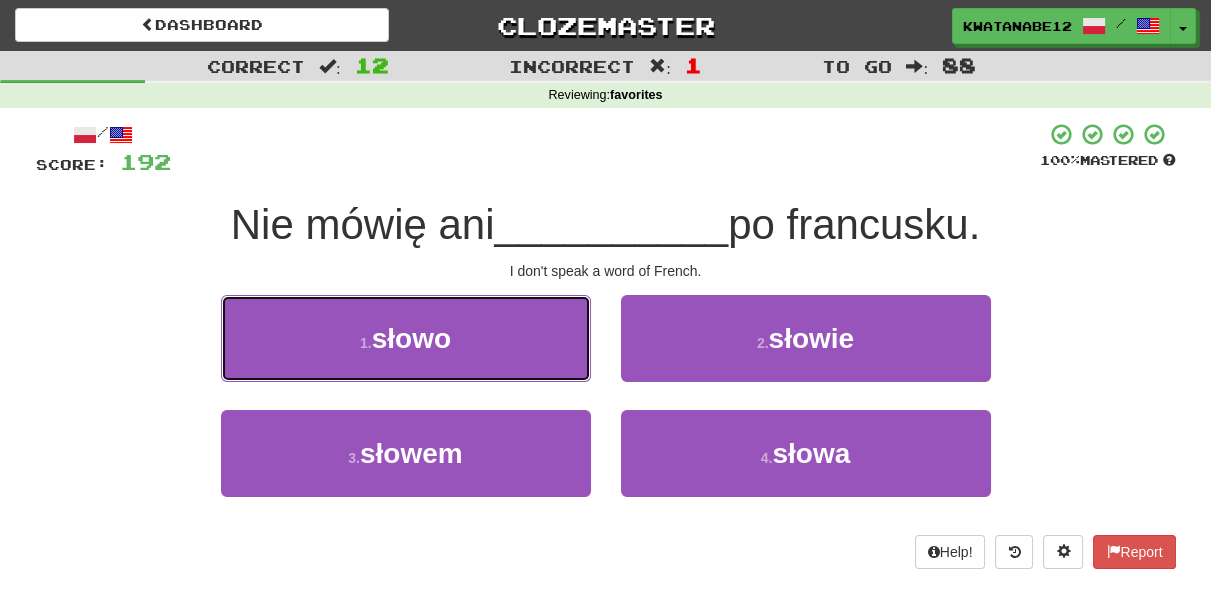 click on "1 .  słowo" at bounding box center [406, 338] 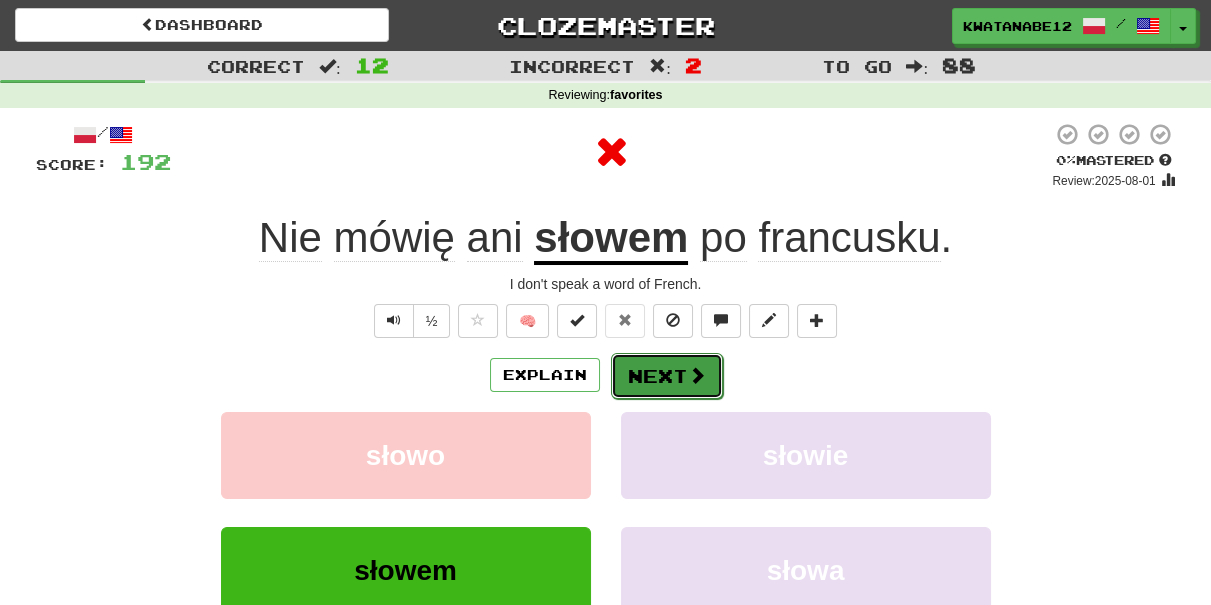 click on "Next" at bounding box center (667, 376) 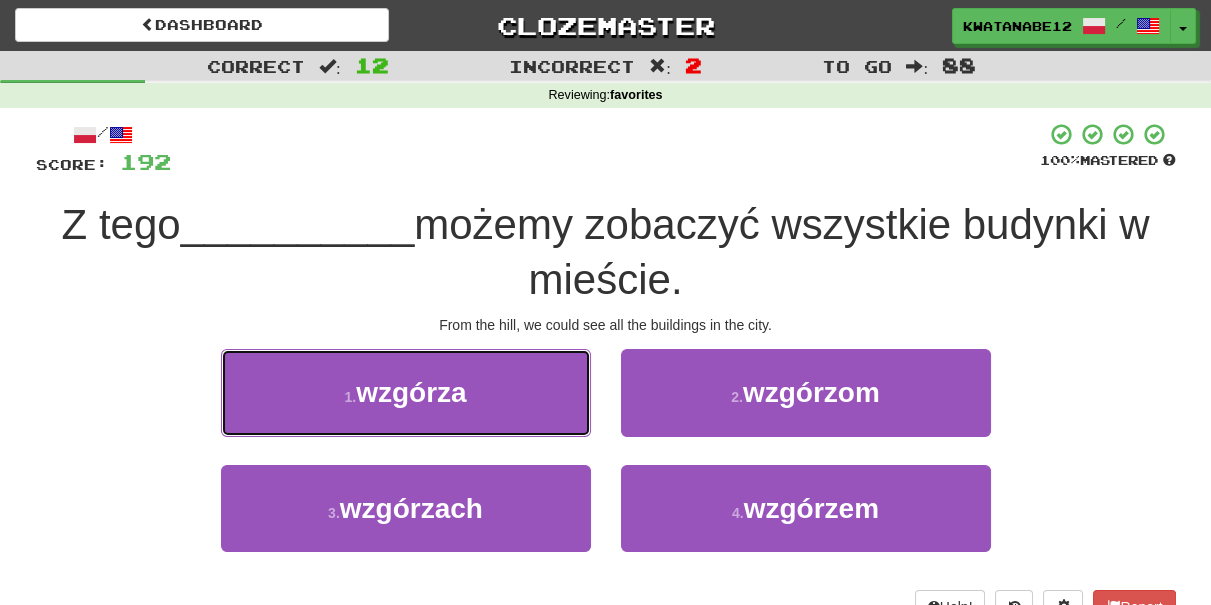 drag, startPoint x: 520, startPoint y: 397, endPoint x: 544, endPoint y: 403, distance: 24.738634 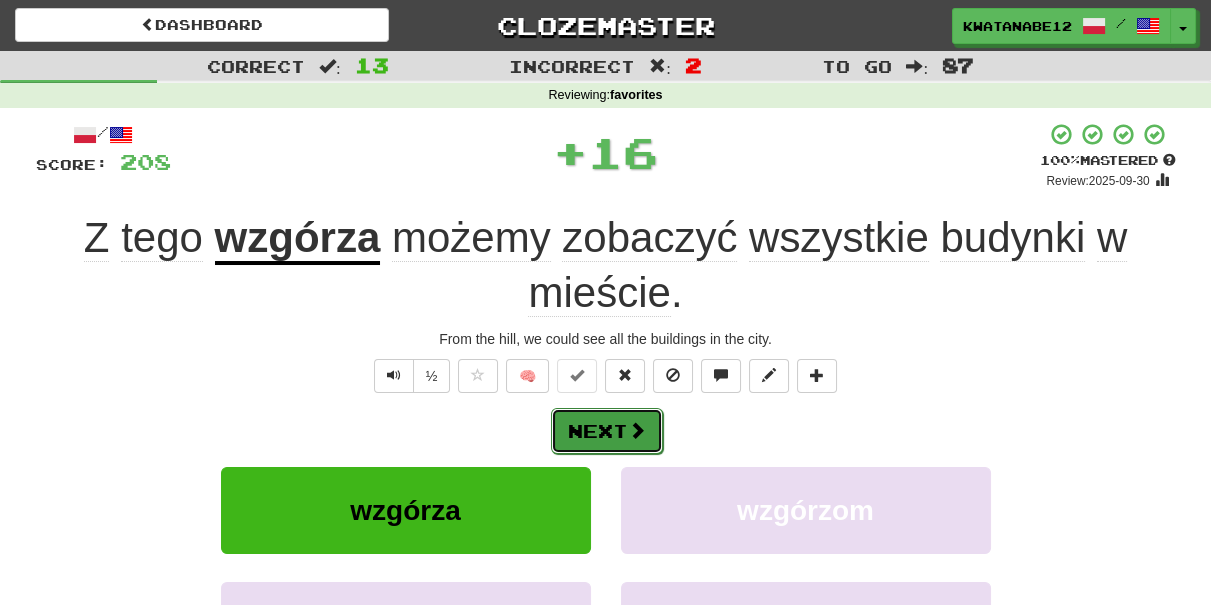 click on "Next" at bounding box center [607, 431] 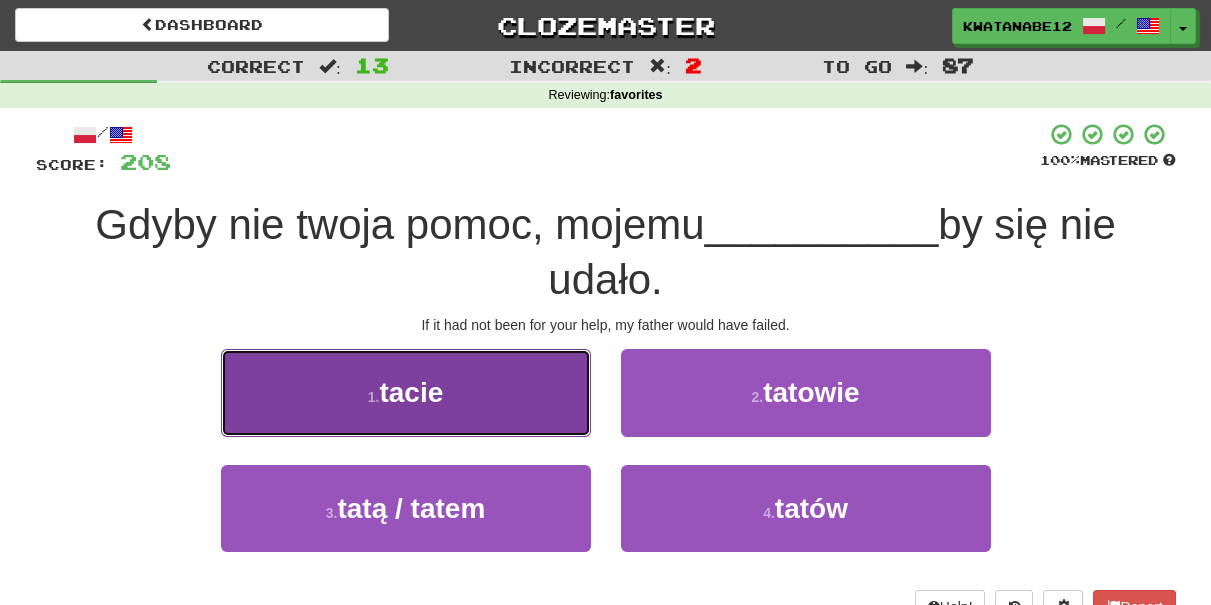 drag, startPoint x: 504, startPoint y: 391, endPoint x: 562, endPoint y: 412, distance: 61.68468 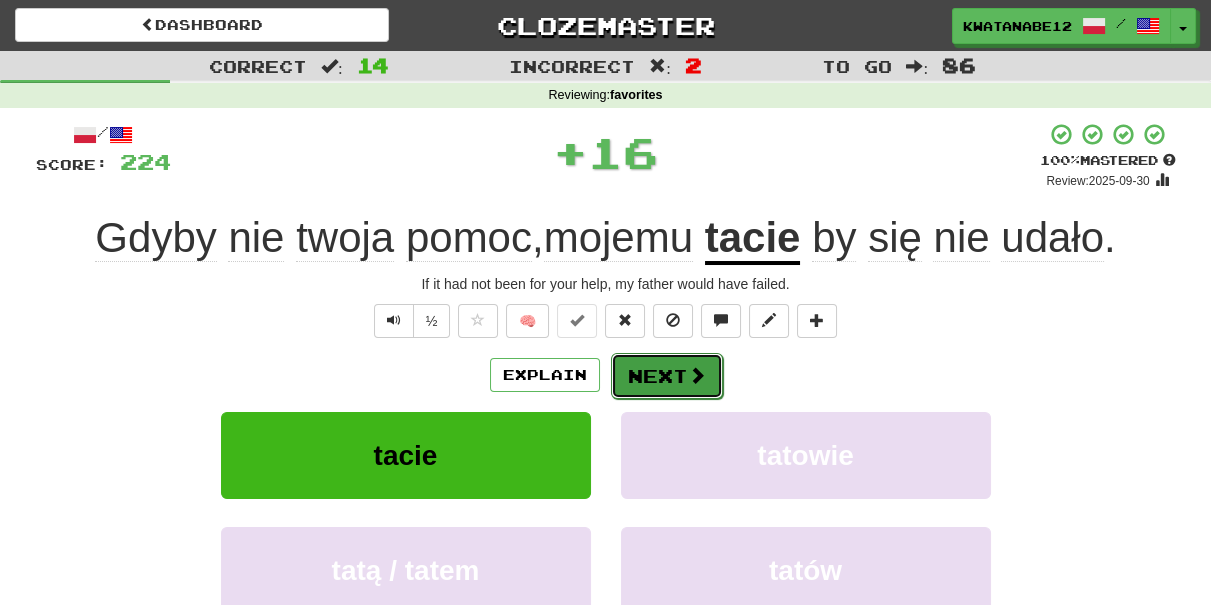 click on "Next" at bounding box center (667, 376) 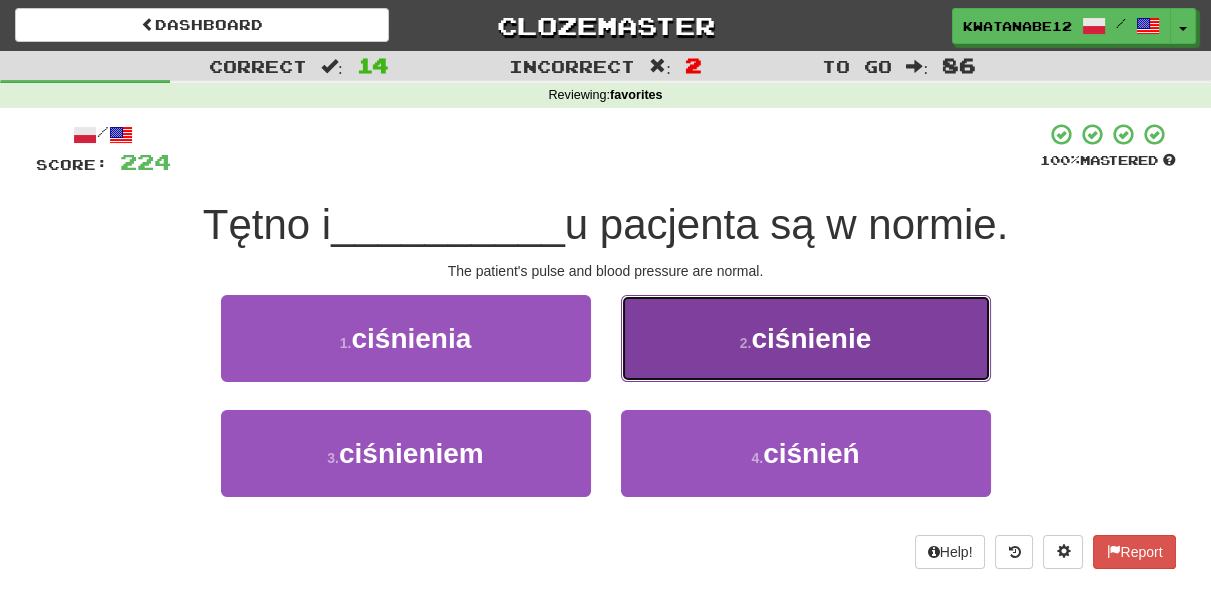 click on "2 .  ciśnienie" at bounding box center (806, 338) 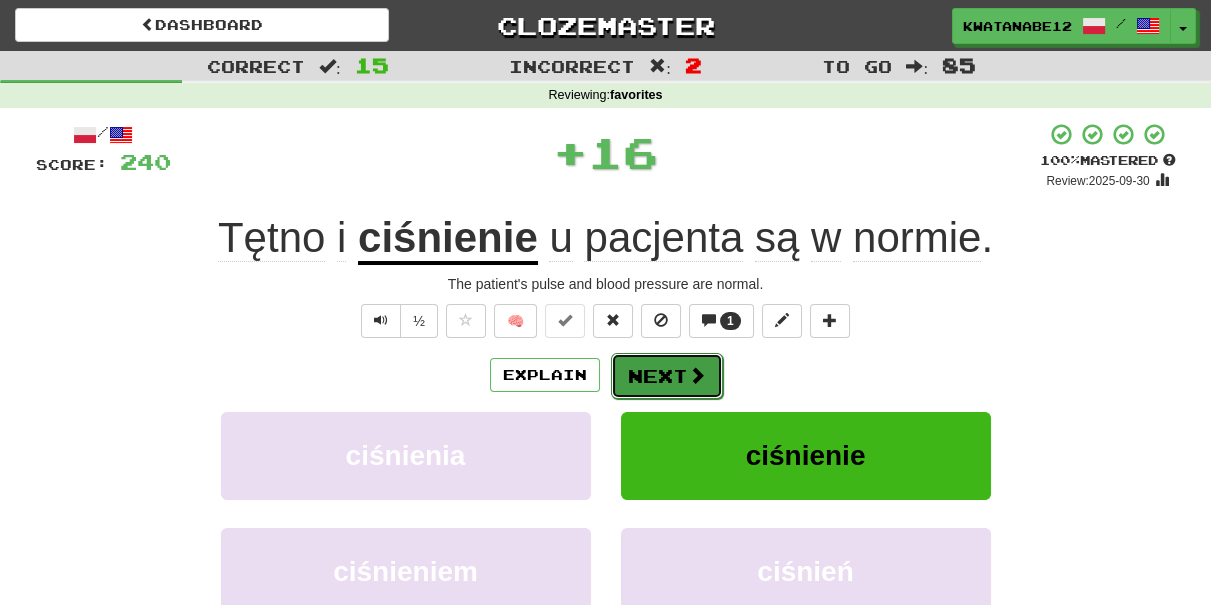 click on "Next" at bounding box center [667, 376] 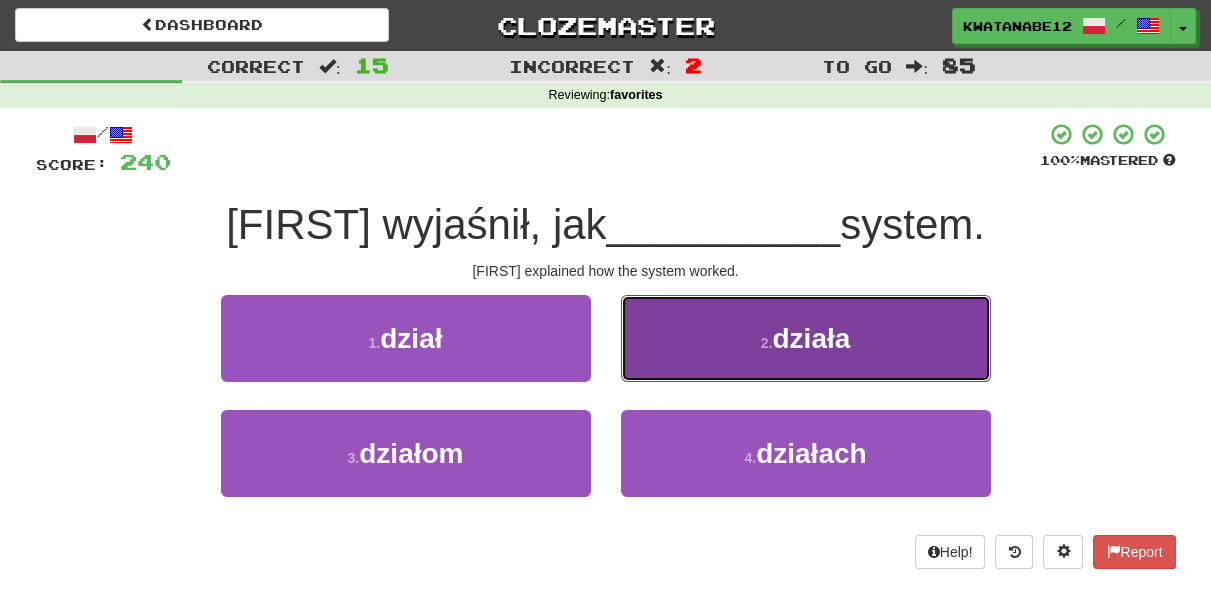 click on "2 .  działa" at bounding box center [806, 338] 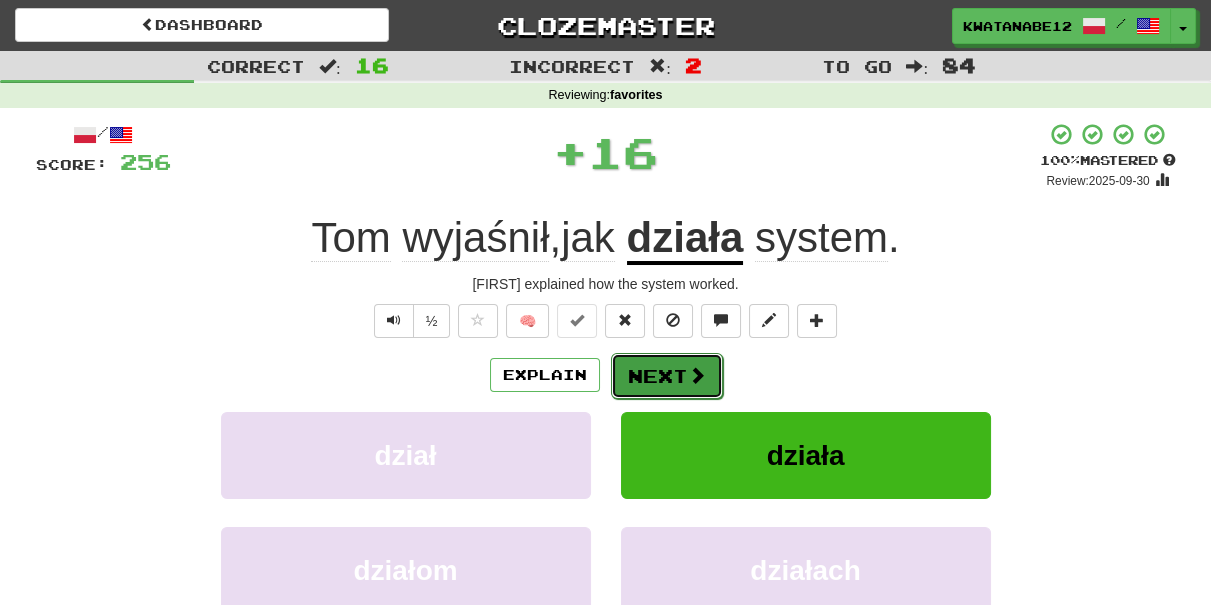 click on "Next" at bounding box center [667, 376] 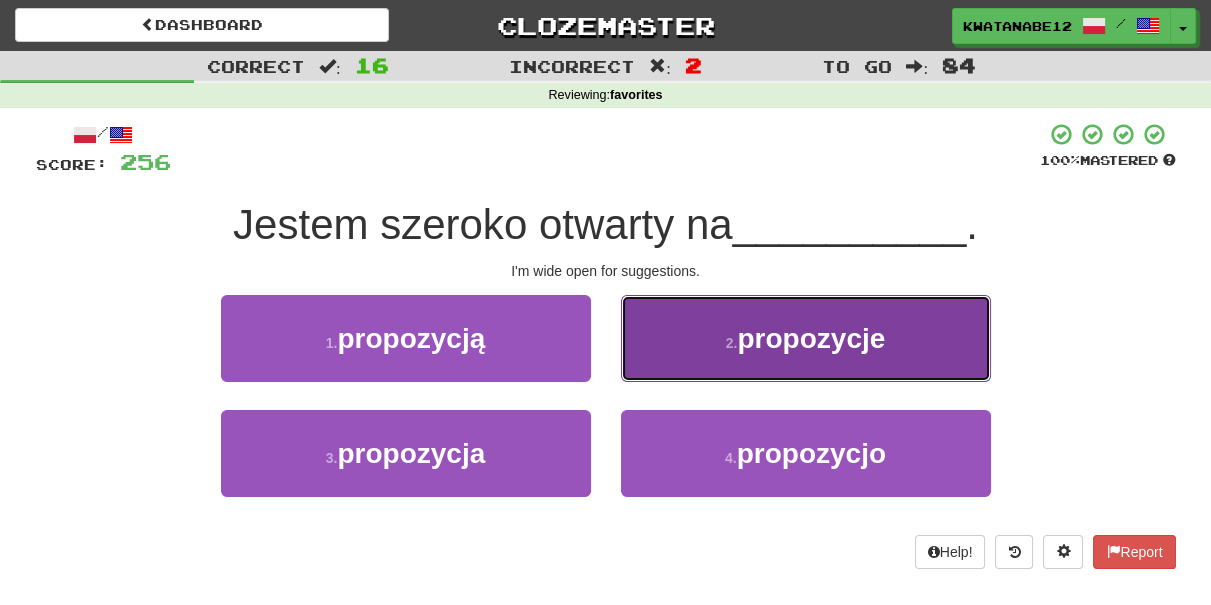 click on "2 .  propozycje" at bounding box center (806, 338) 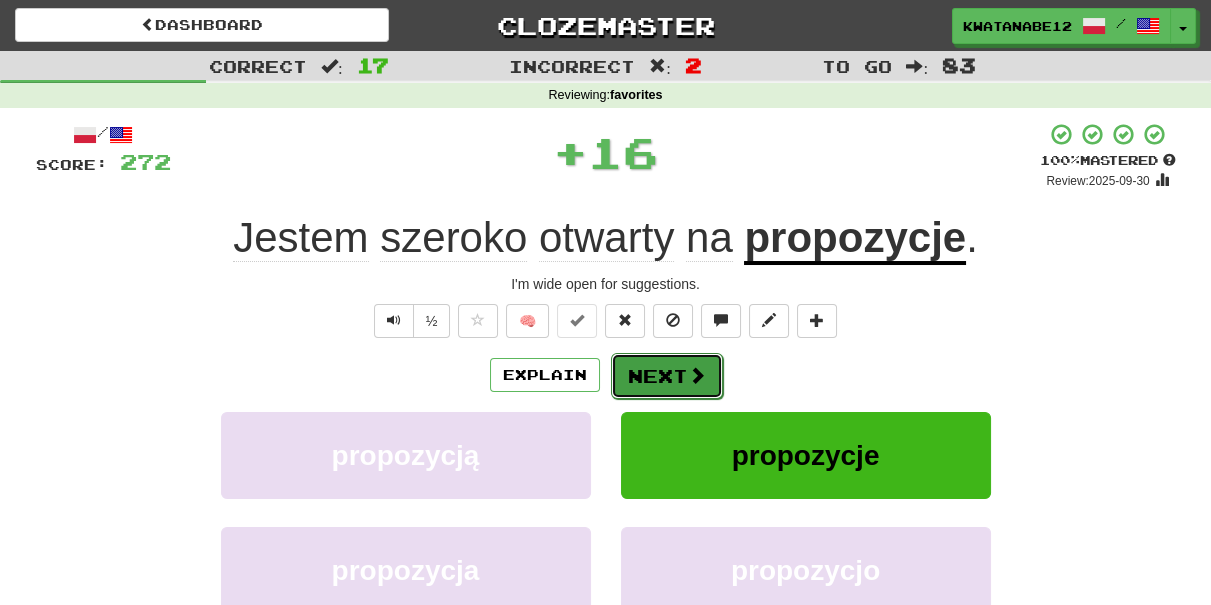 click on "Next" at bounding box center (667, 376) 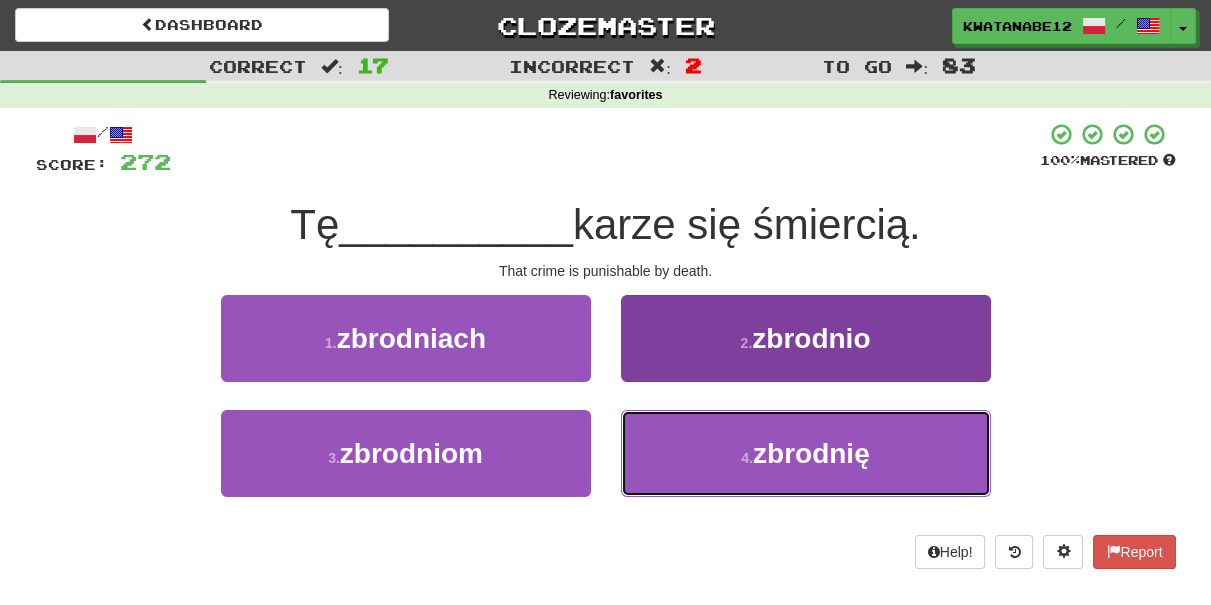 click on "4 .  zbrodnię" at bounding box center [806, 453] 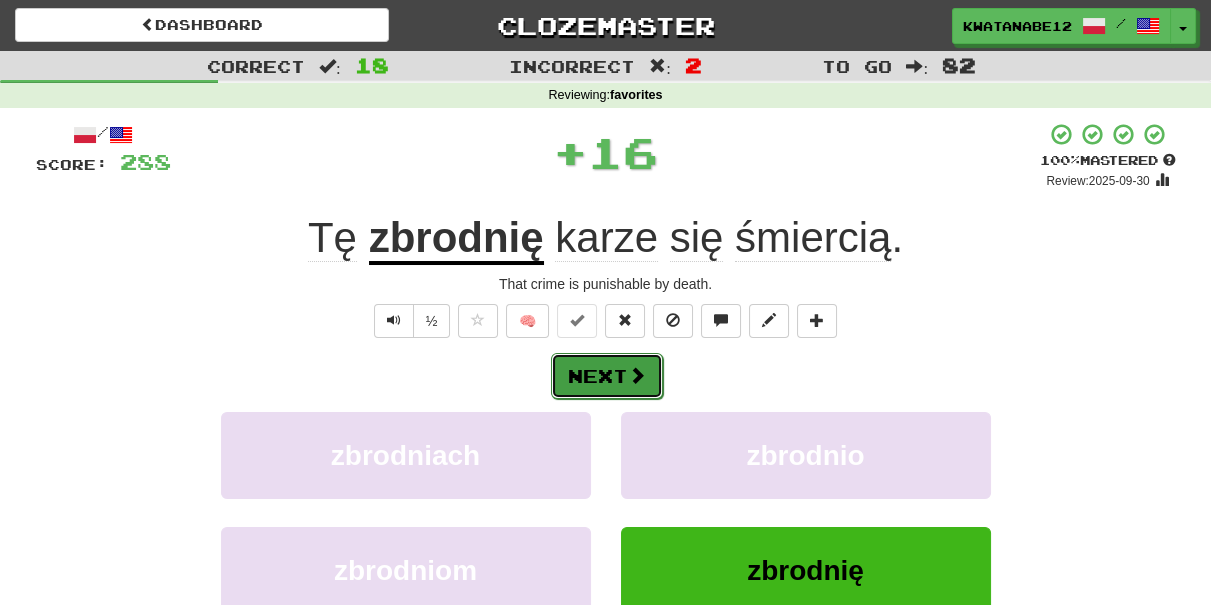 click on "Next" at bounding box center (607, 376) 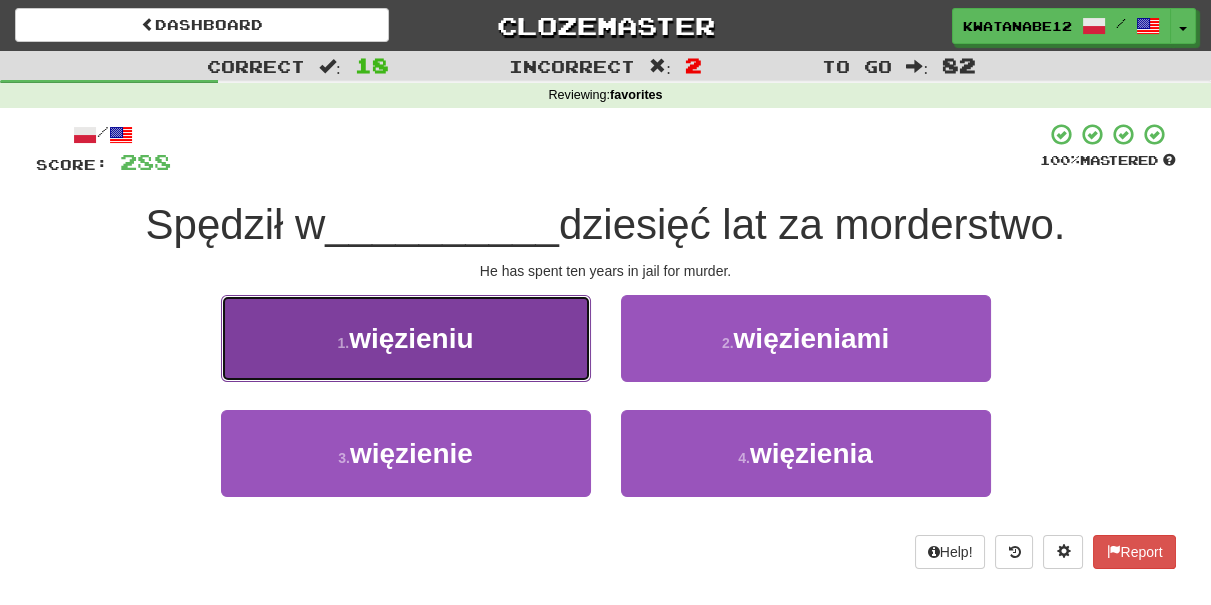 click on "1 .  więzieniu" at bounding box center [406, 338] 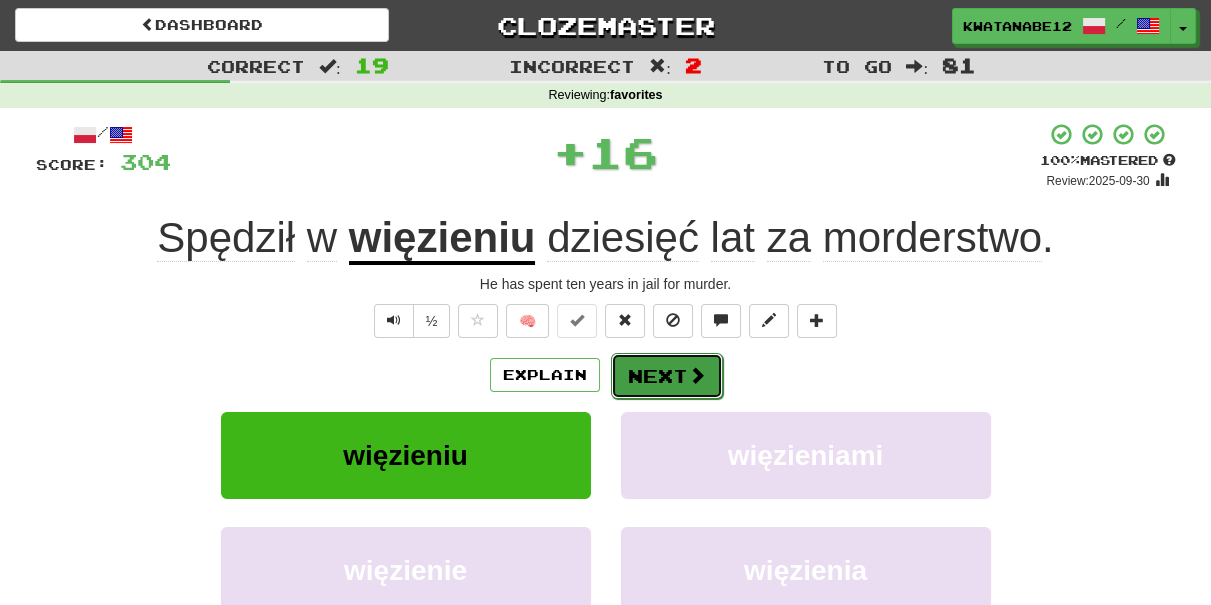 click on "Next" at bounding box center [667, 376] 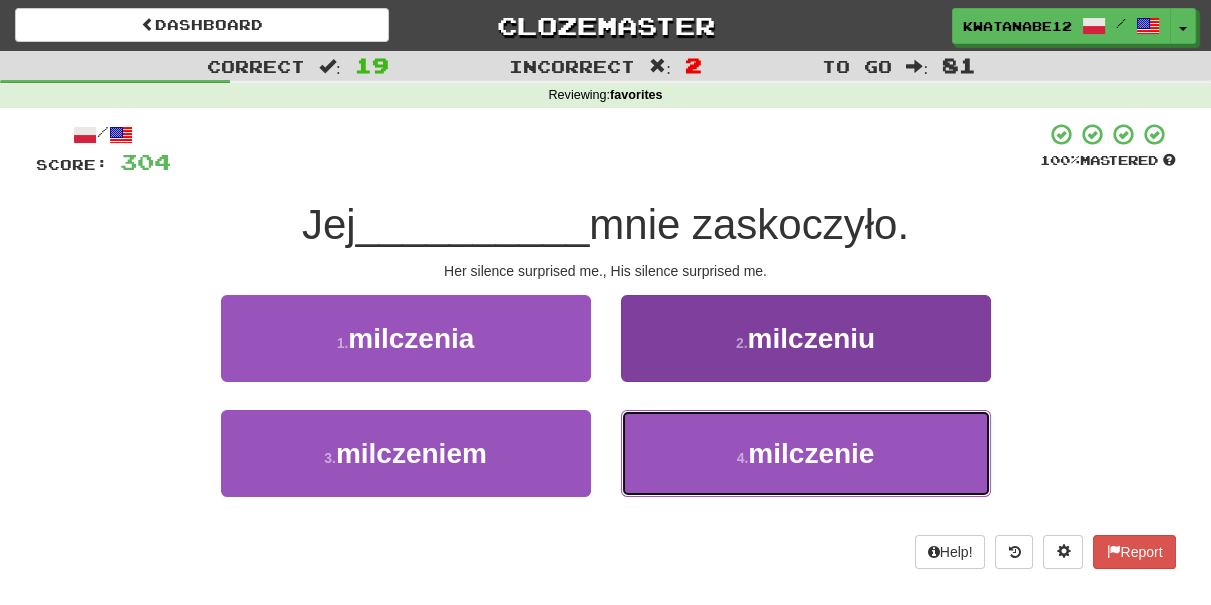 click on "4 .  milczenie" at bounding box center (806, 453) 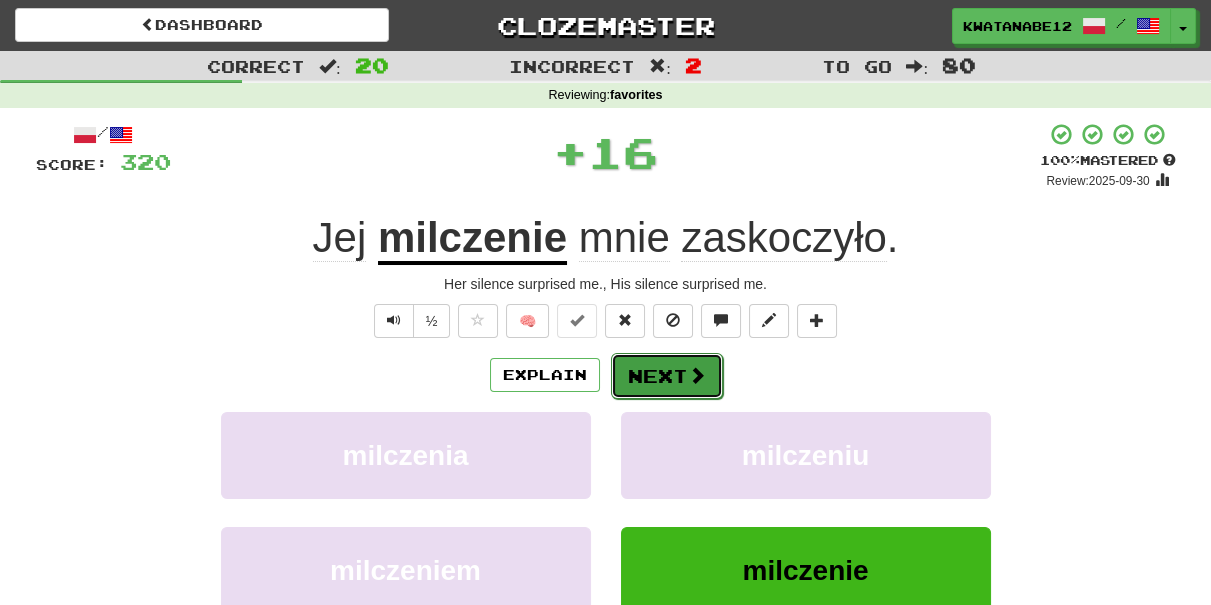 click on "Next" at bounding box center [667, 376] 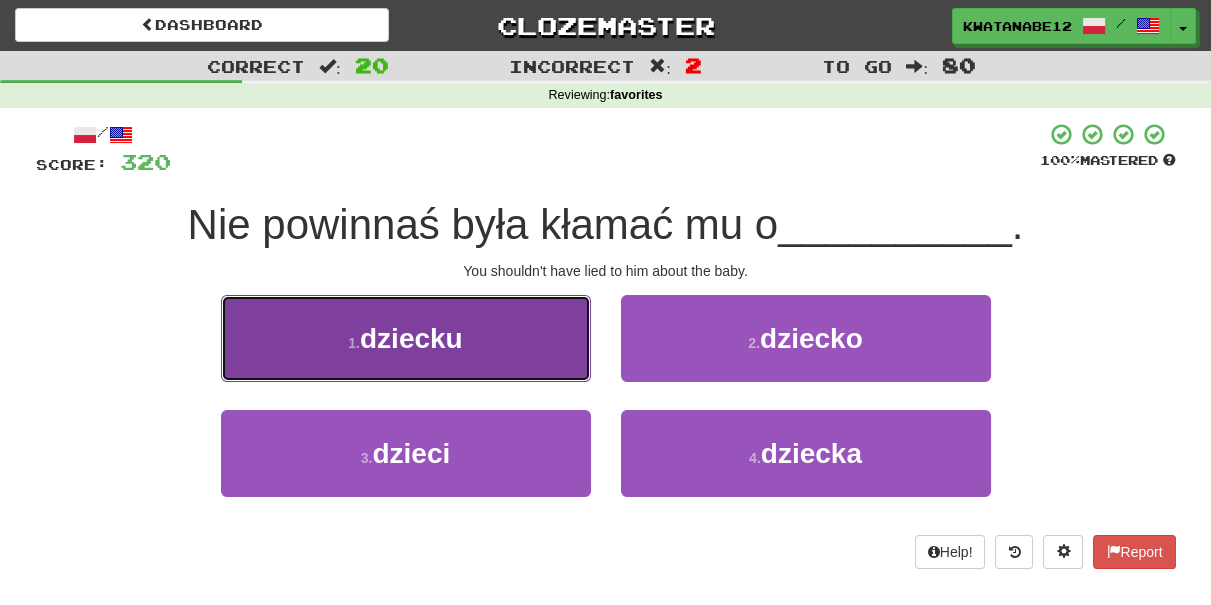 click on "1 .  dziecku" at bounding box center [406, 338] 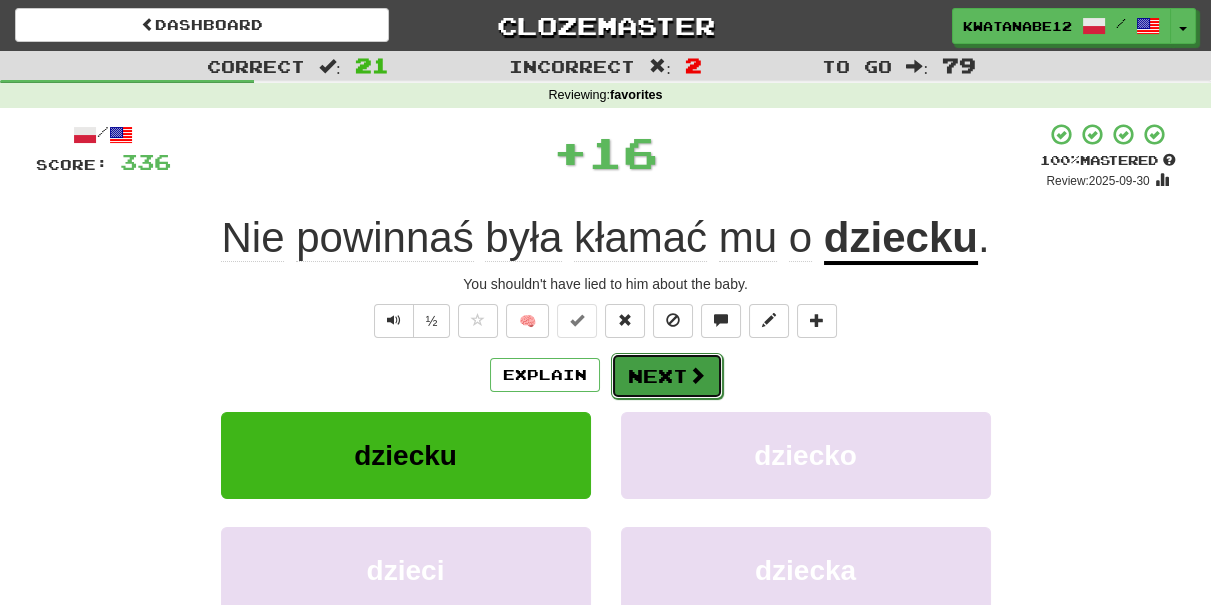 click on "Next" at bounding box center (667, 376) 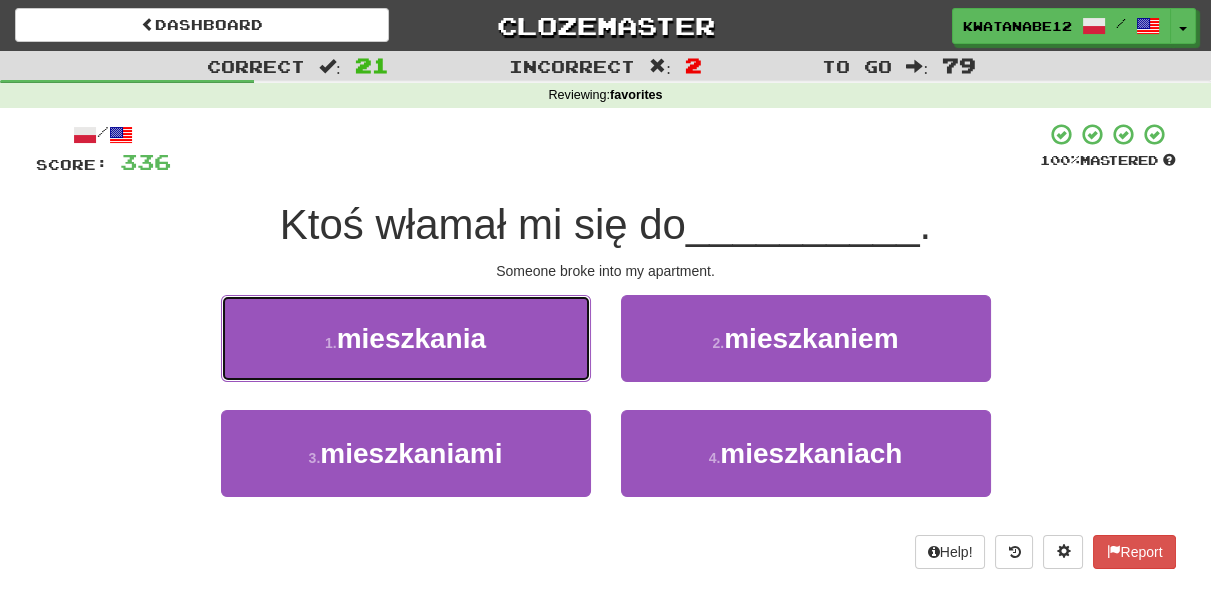 drag, startPoint x: 542, startPoint y: 333, endPoint x: 570, endPoint y: 346, distance: 30.870699 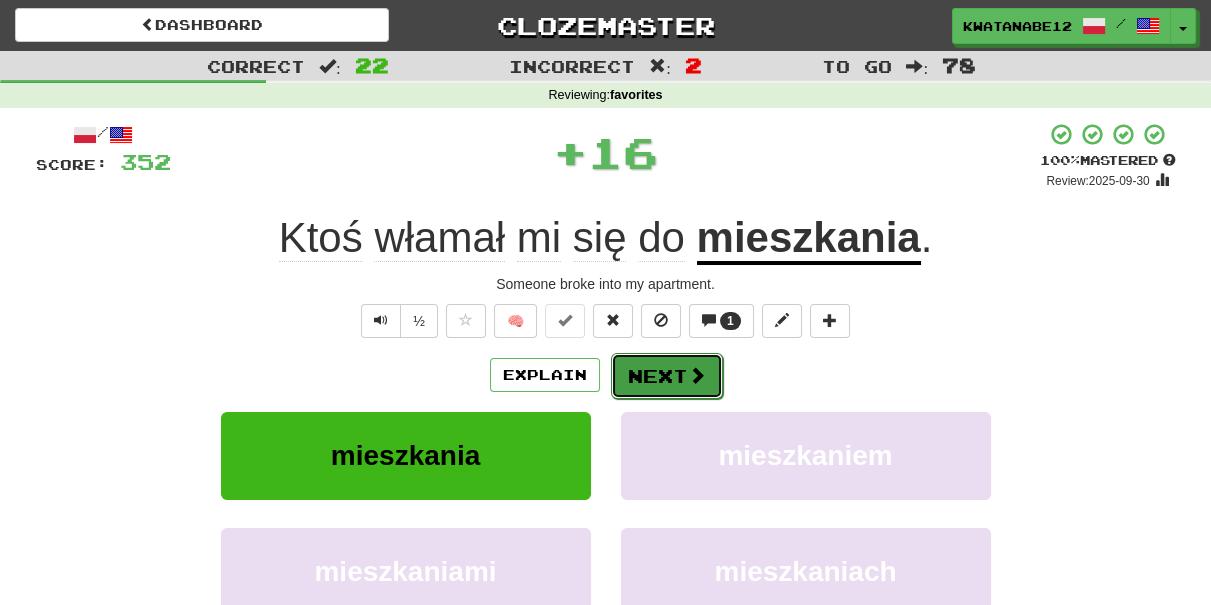 click on "Next" at bounding box center (667, 376) 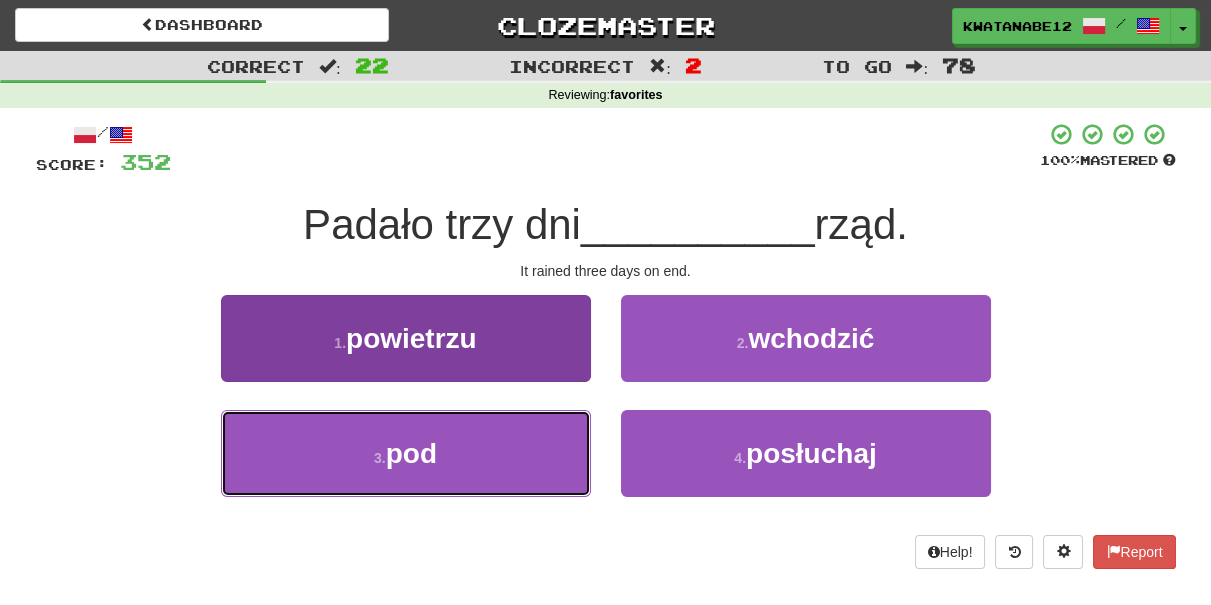 click on "3 .  pod" at bounding box center (406, 453) 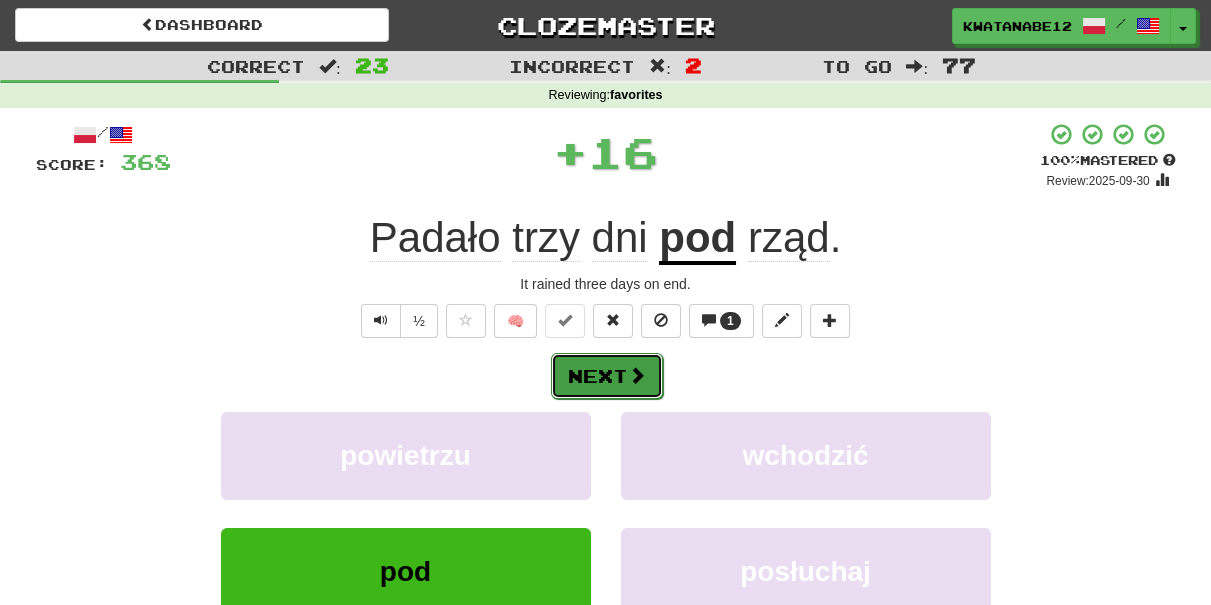 click at bounding box center (637, 375) 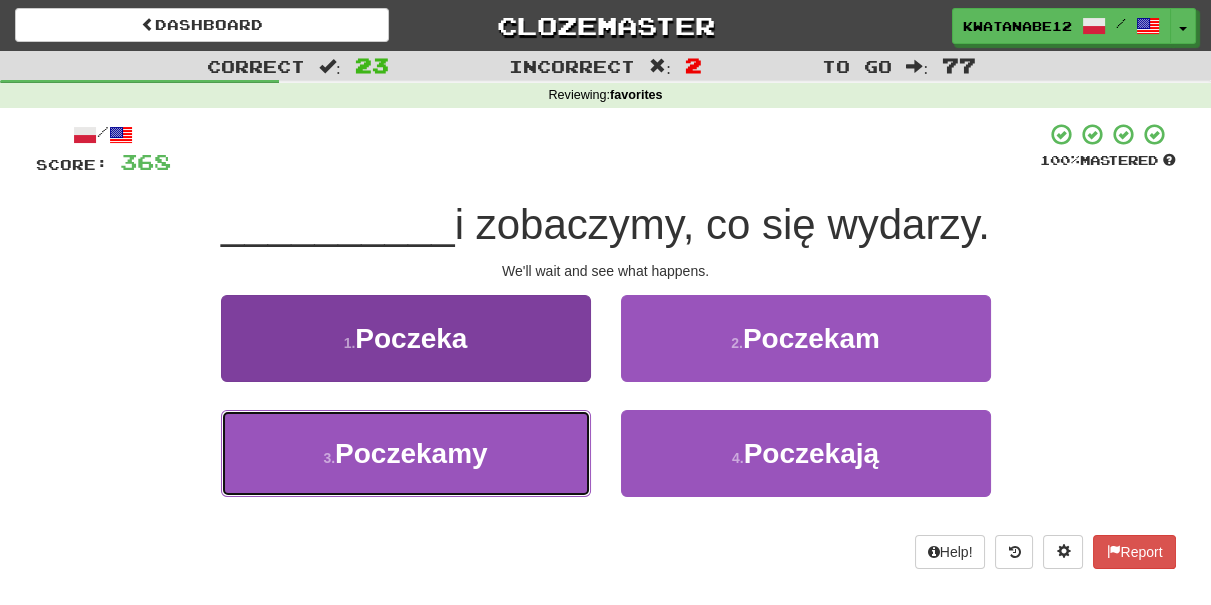 drag, startPoint x: 499, startPoint y: 452, endPoint x: 571, endPoint y: 418, distance: 79.624115 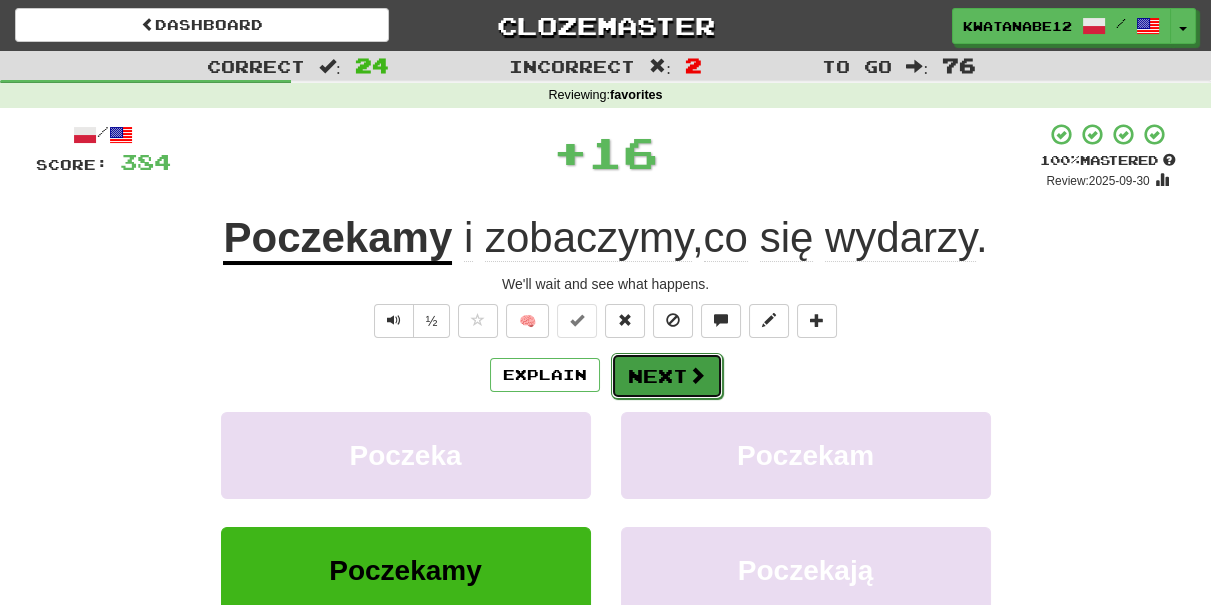 click on "Next" at bounding box center (667, 376) 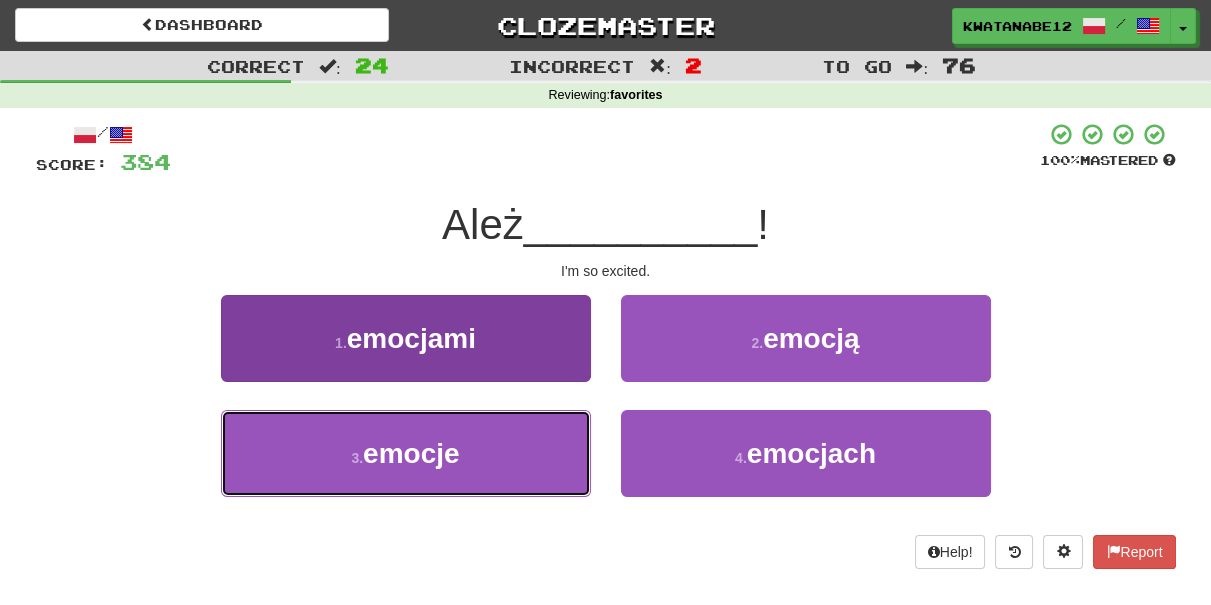 drag, startPoint x: 510, startPoint y: 436, endPoint x: 576, endPoint y: 412, distance: 70.2282 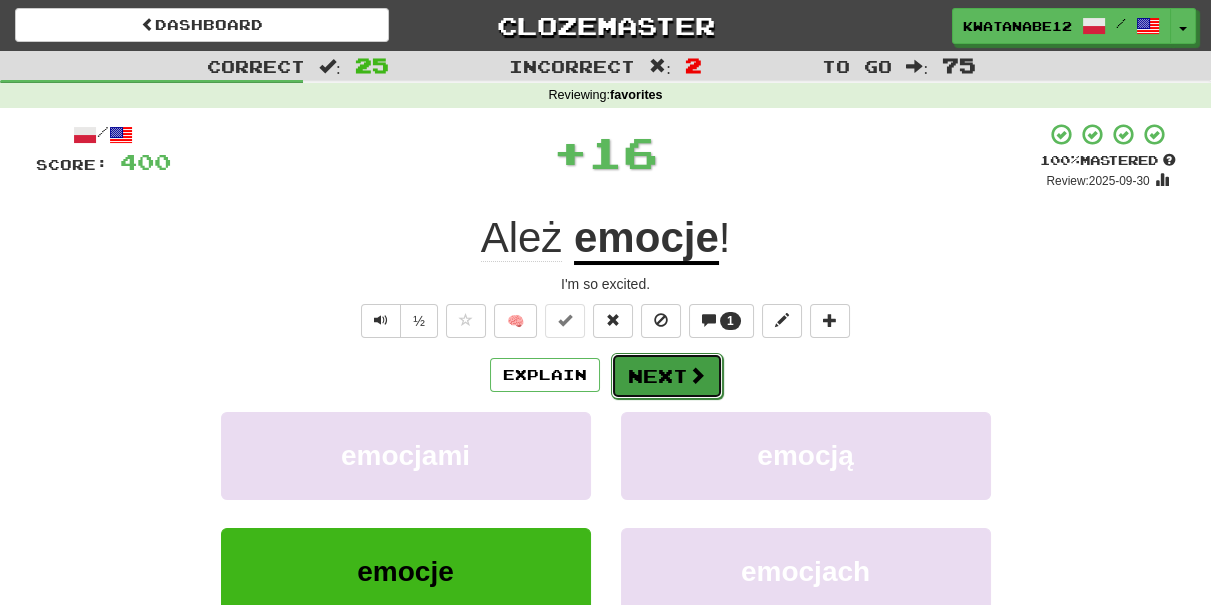 click on "Next" at bounding box center [667, 376] 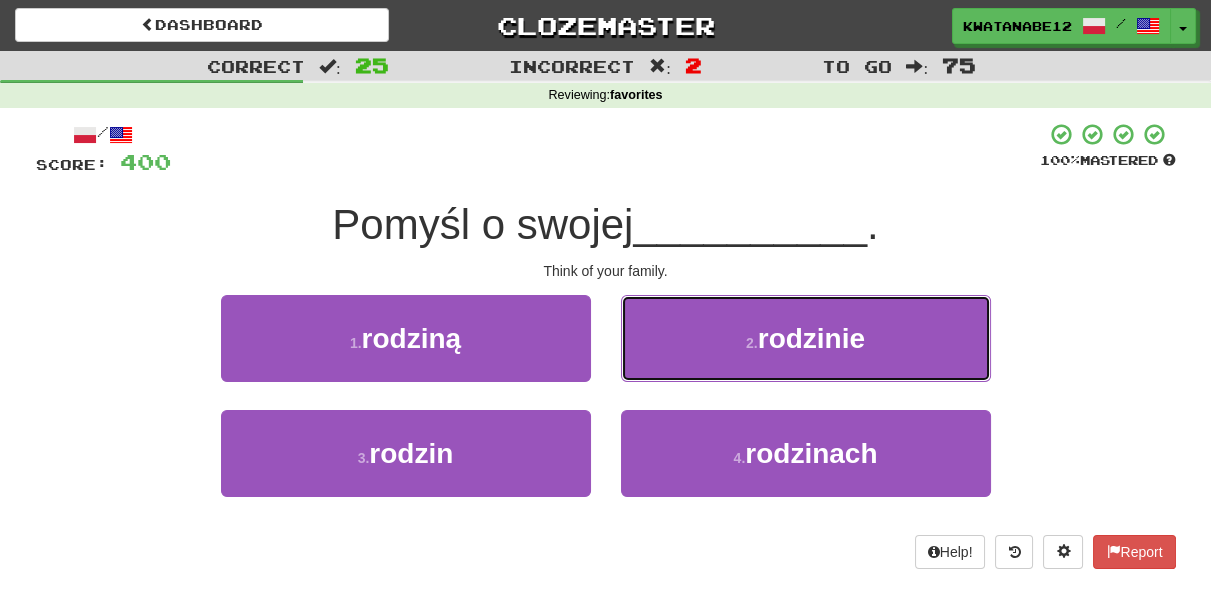 click on "2 .  rodzinie" at bounding box center (806, 338) 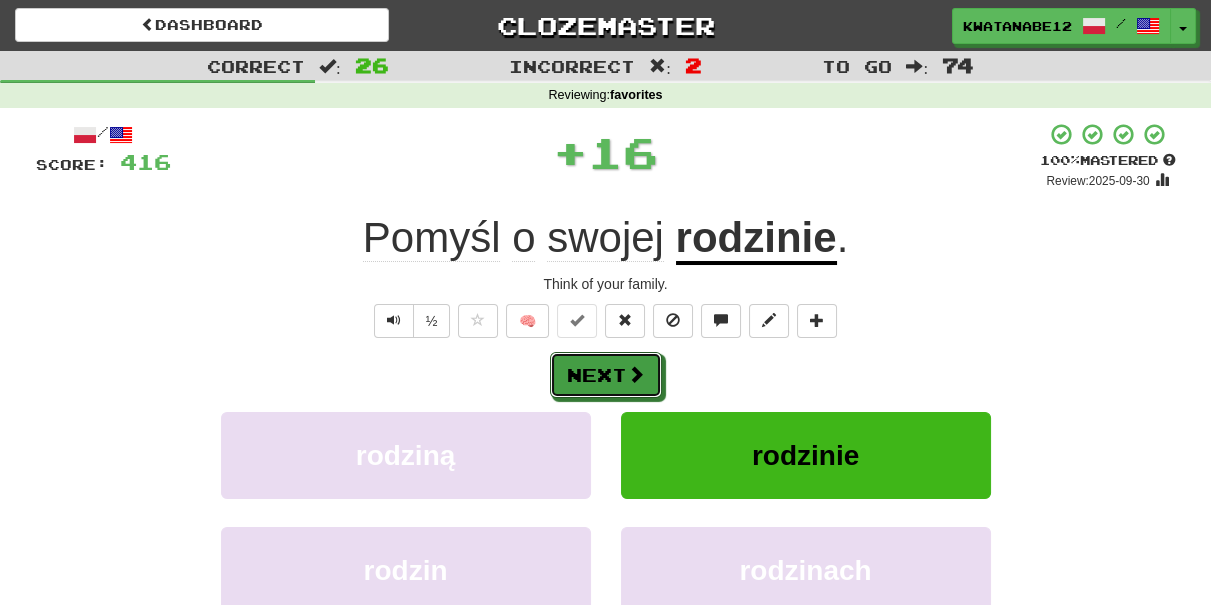 drag, startPoint x: 651, startPoint y: 367, endPoint x: 613, endPoint y: 350, distance: 41.62932 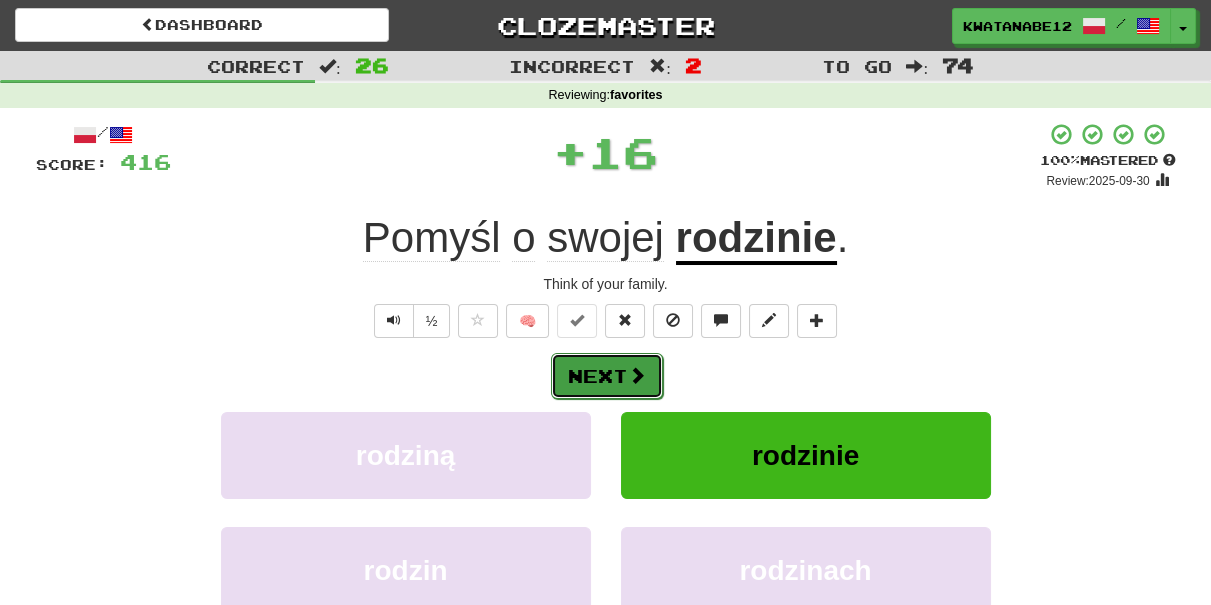 click on "Next" at bounding box center [607, 376] 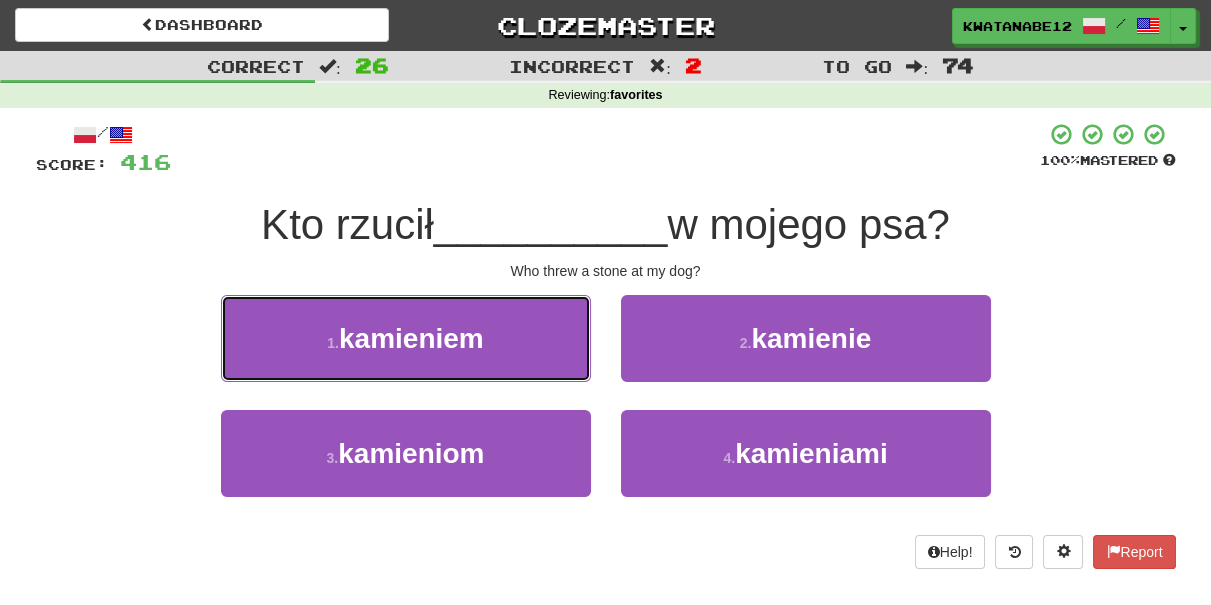 drag, startPoint x: 530, startPoint y: 348, endPoint x: 578, endPoint y: 348, distance: 48 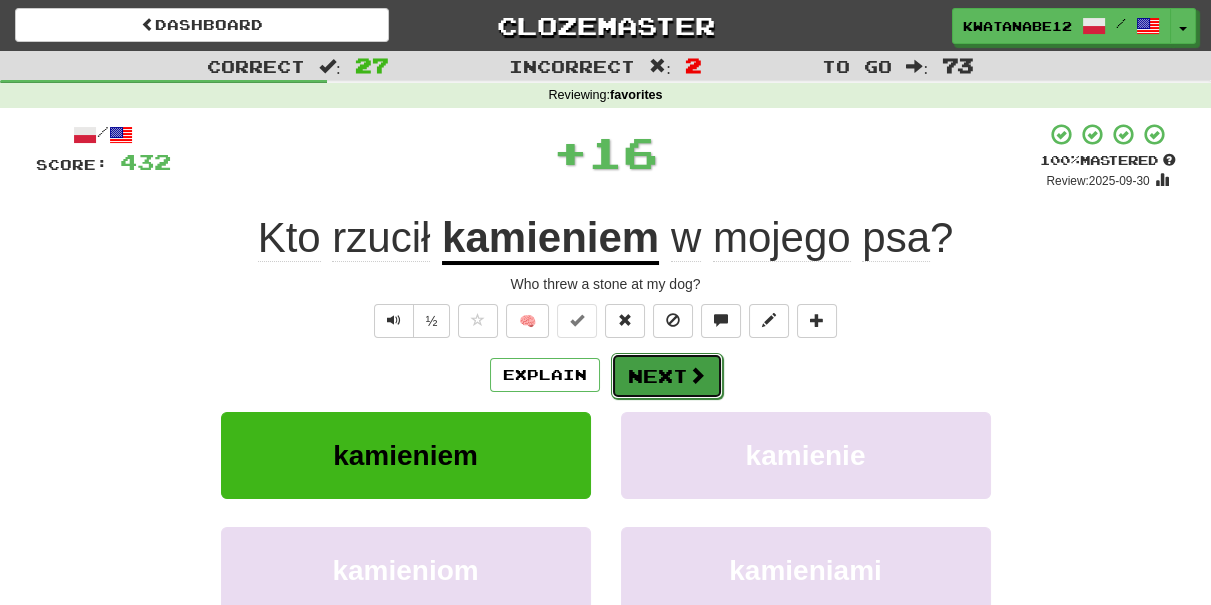 click on "Next" at bounding box center [667, 376] 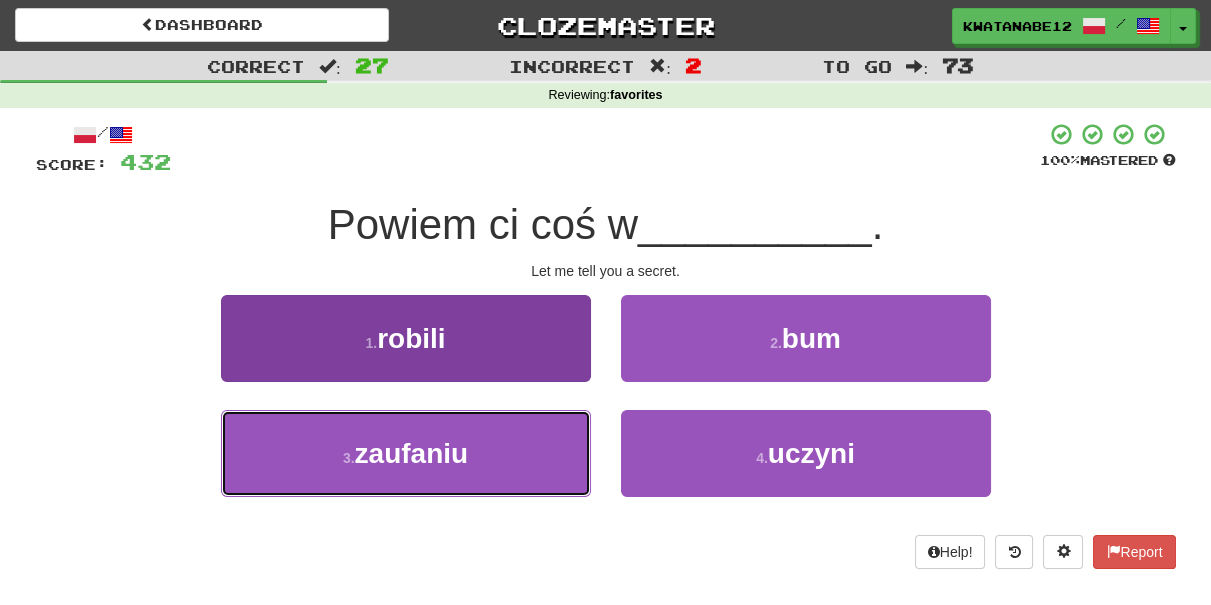 drag, startPoint x: 528, startPoint y: 434, endPoint x: 572, endPoint y: 413, distance: 48.754486 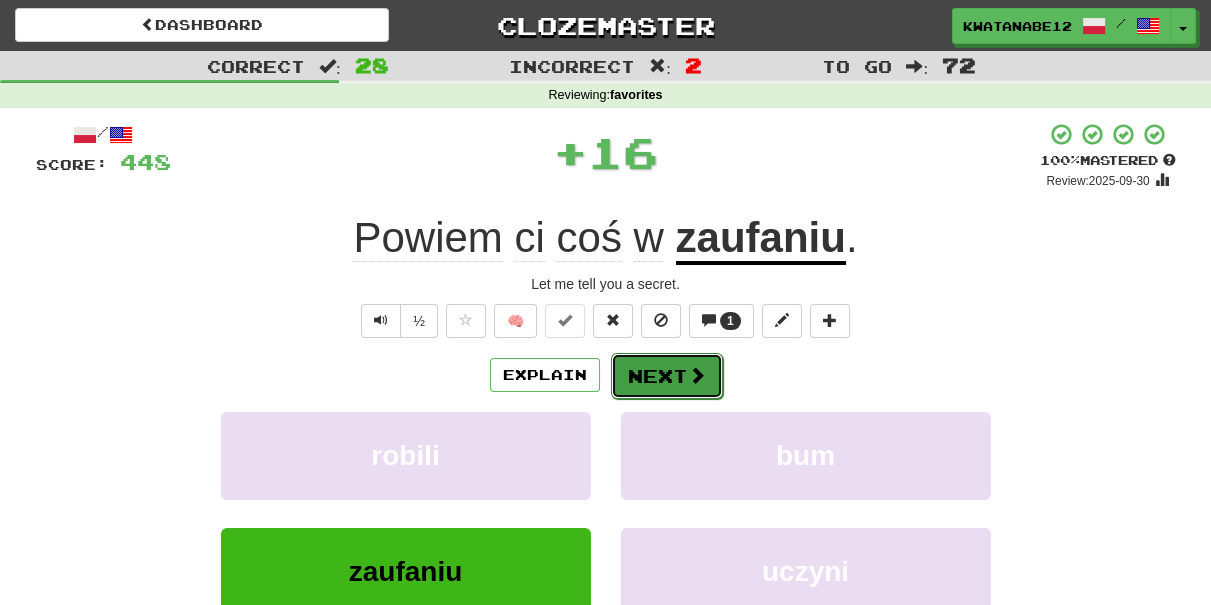 click on "Next" at bounding box center [667, 376] 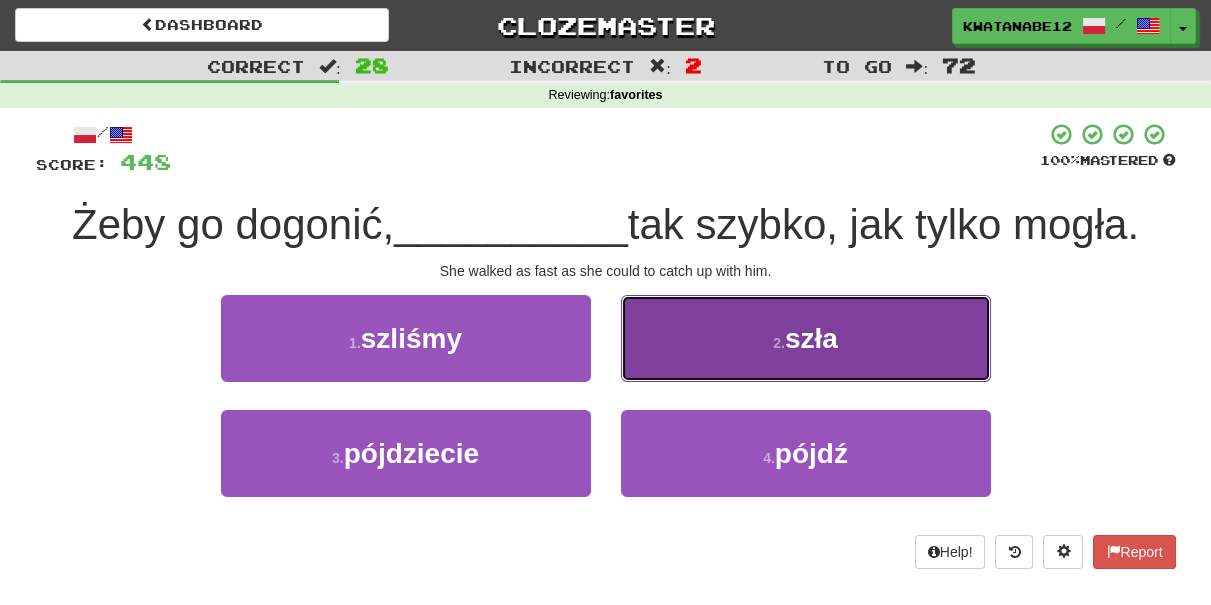 click on "2 .  szła" at bounding box center [806, 338] 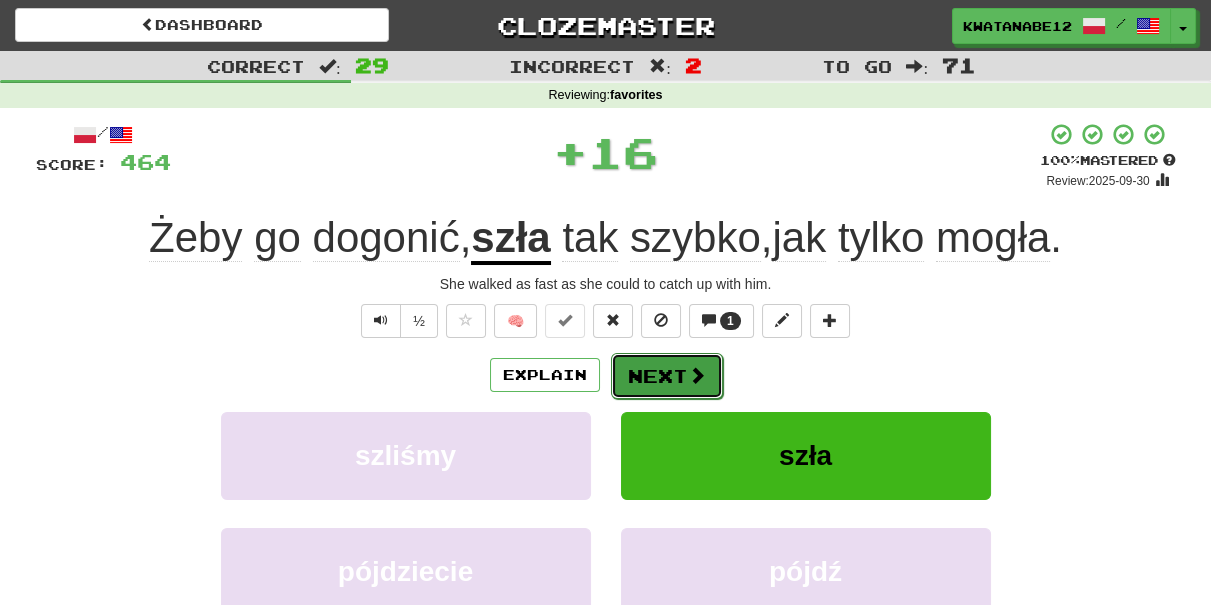 click on "Next" at bounding box center (667, 376) 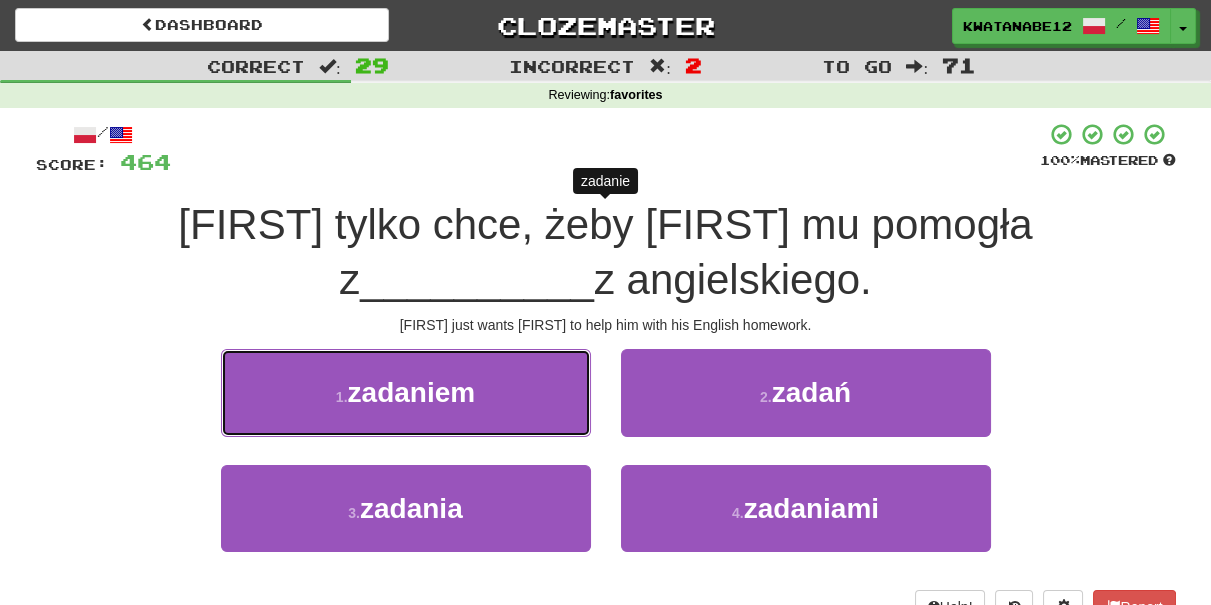 drag, startPoint x: 491, startPoint y: 400, endPoint x: 532, endPoint y: 400, distance: 41 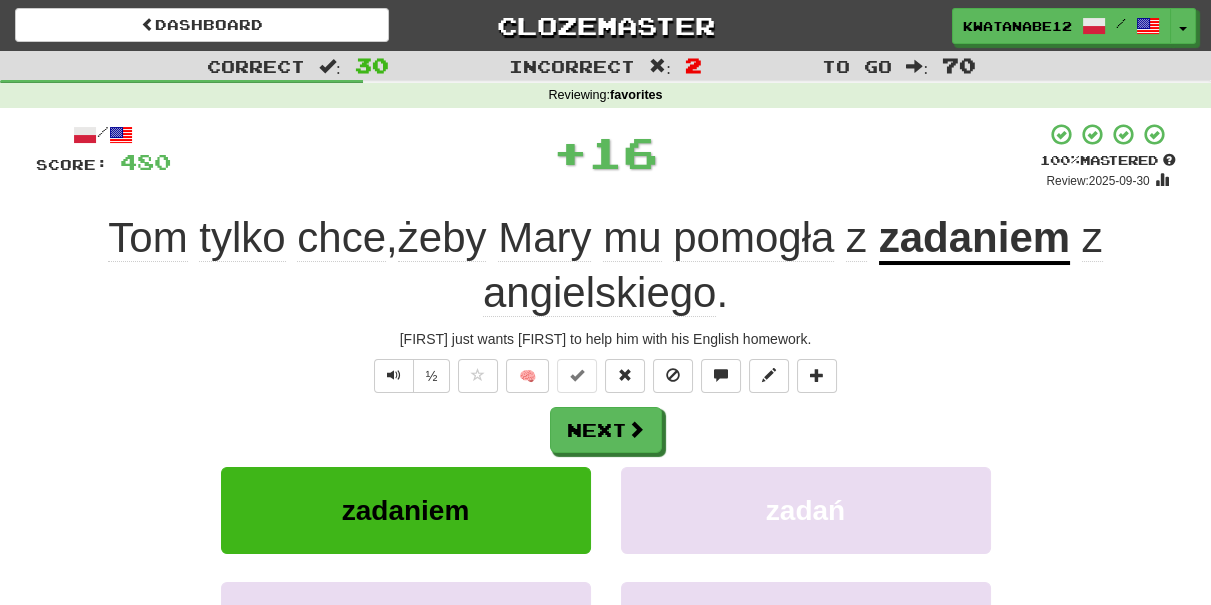 drag, startPoint x: 653, startPoint y: 386, endPoint x: 640, endPoint y: 398, distance: 17.691807 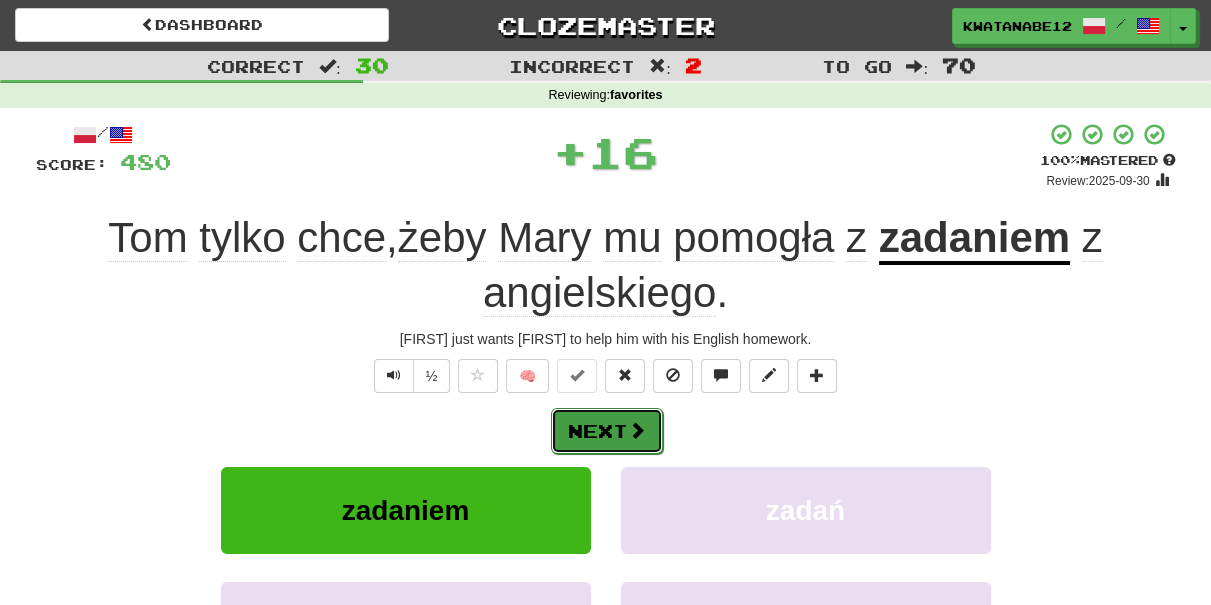 click on "Next" at bounding box center (607, 431) 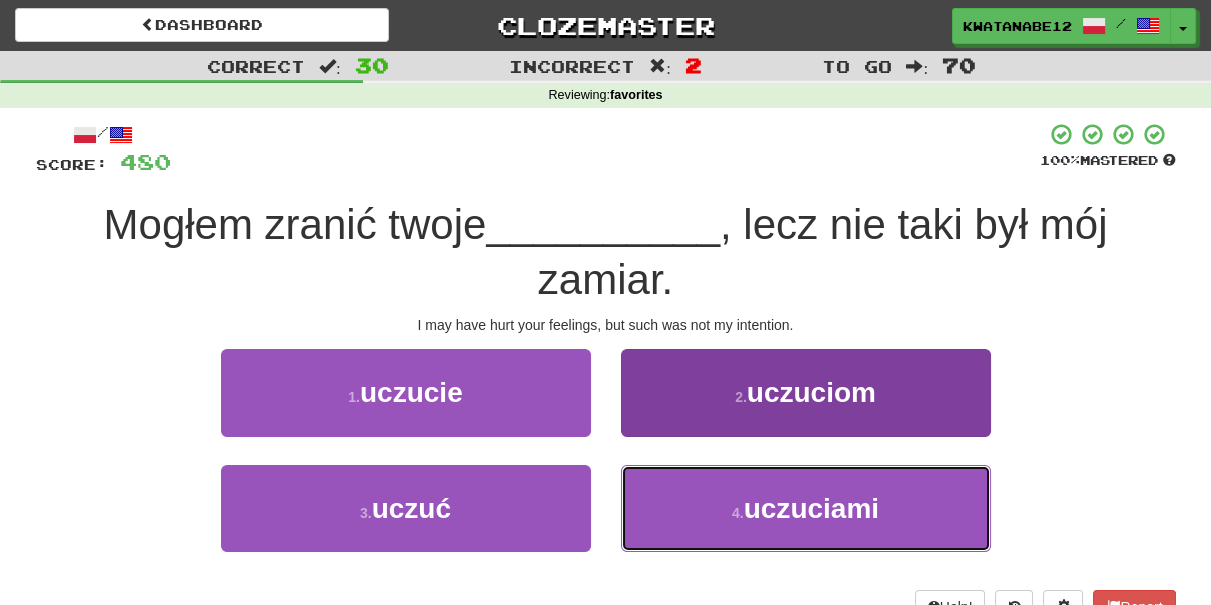 drag, startPoint x: 662, startPoint y: 495, endPoint x: 656, endPoint y: 485, distance: 11.661903 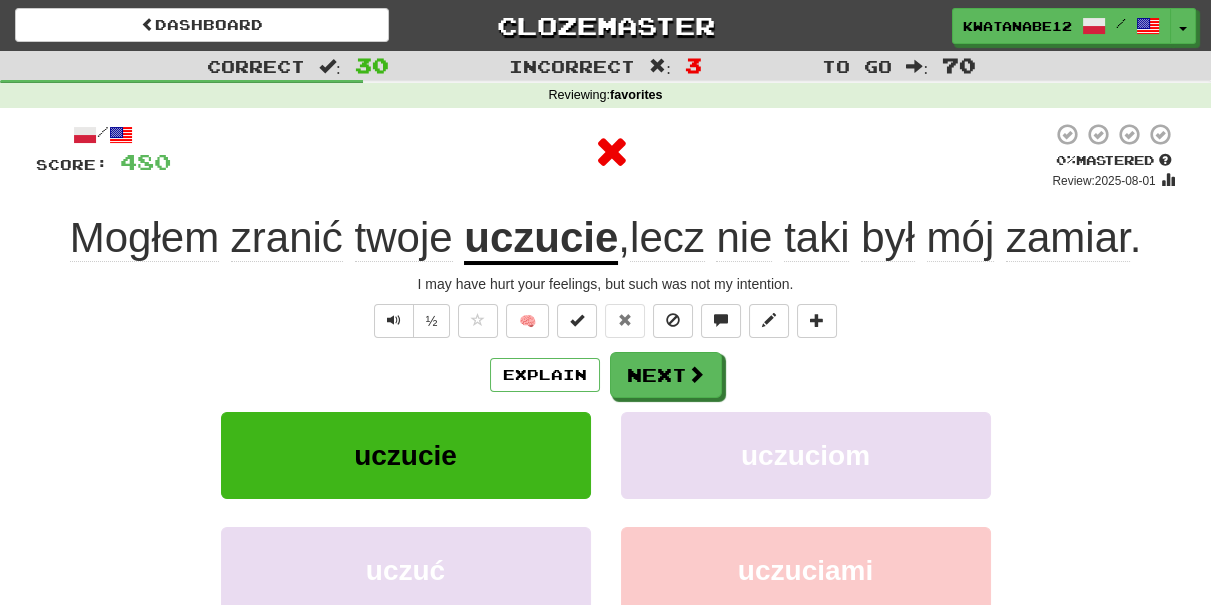 click on "Explain Next uczucie uczuciom uczuć uczuciami Learn more: uczucie uczuciom uczuć uczuciami" at bounding box center [606, 512] 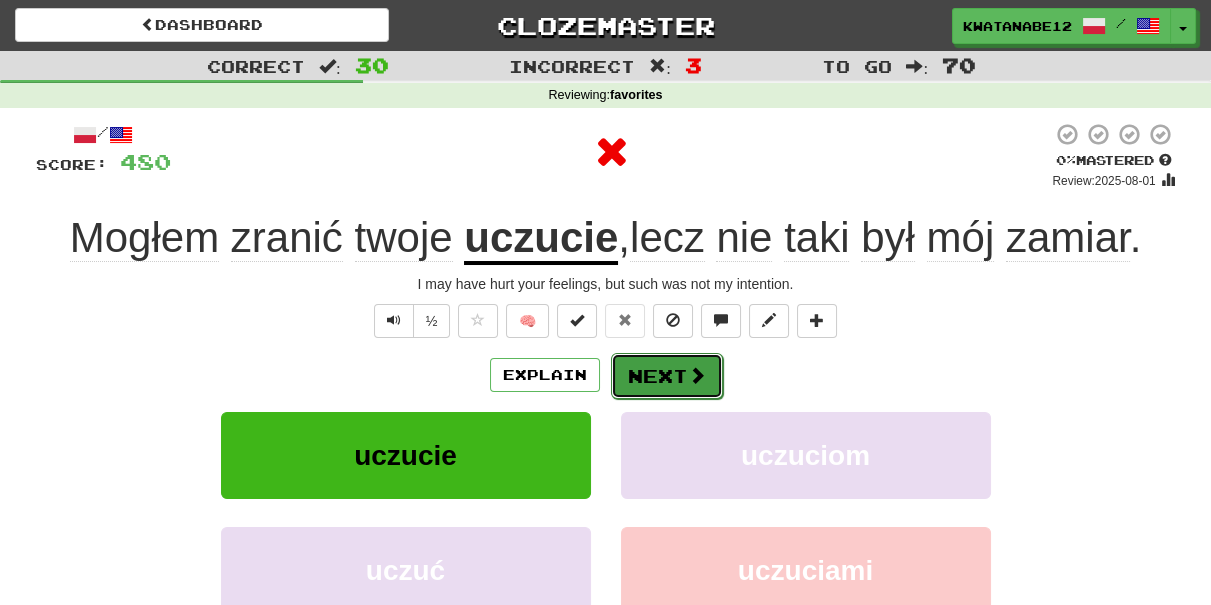 click on "Next" at bounding box center [667, 376] 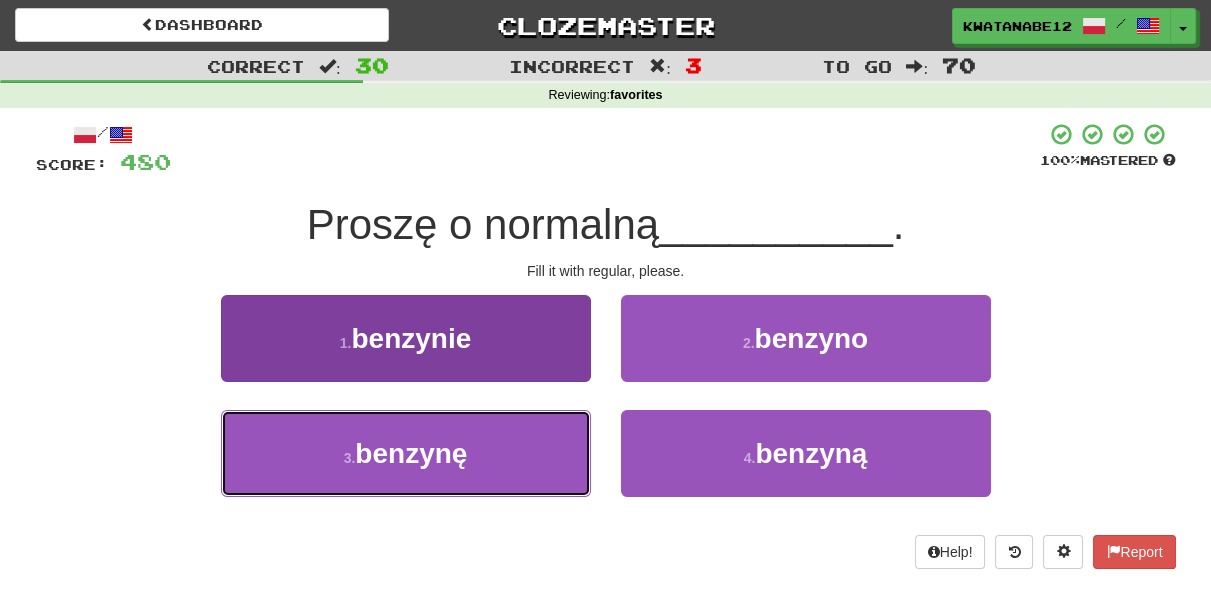 drag, startPoint x: 521, startPoint y: 439, endPoint x: 567, endPoint y: 428, distance: 47.296936 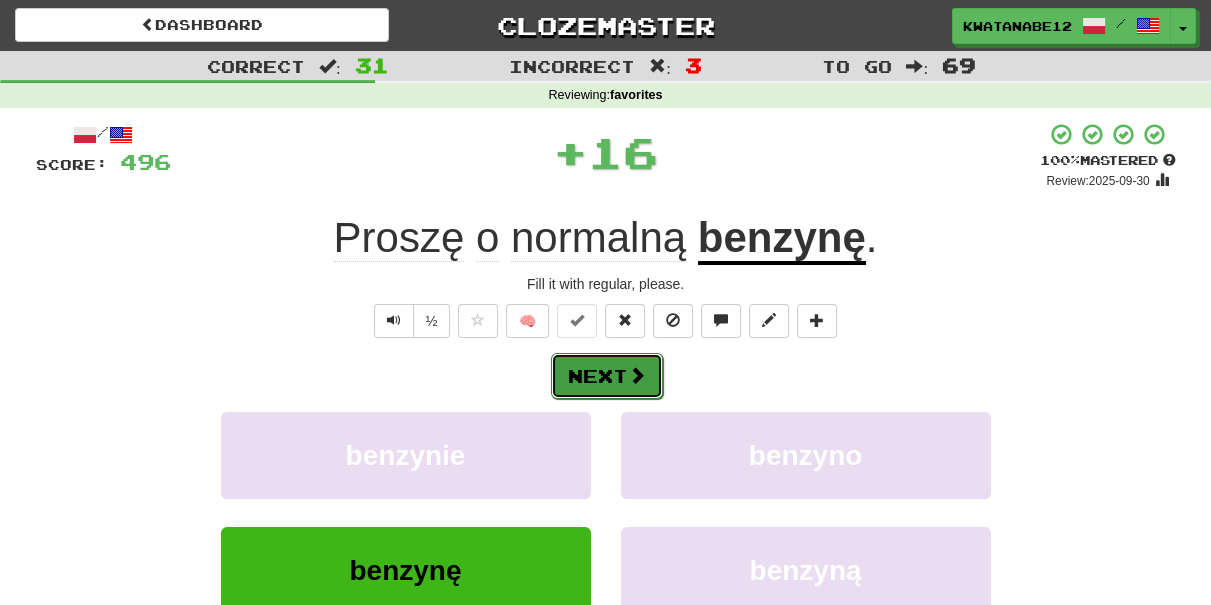 click on "Next" at bounding box center (607, 376) 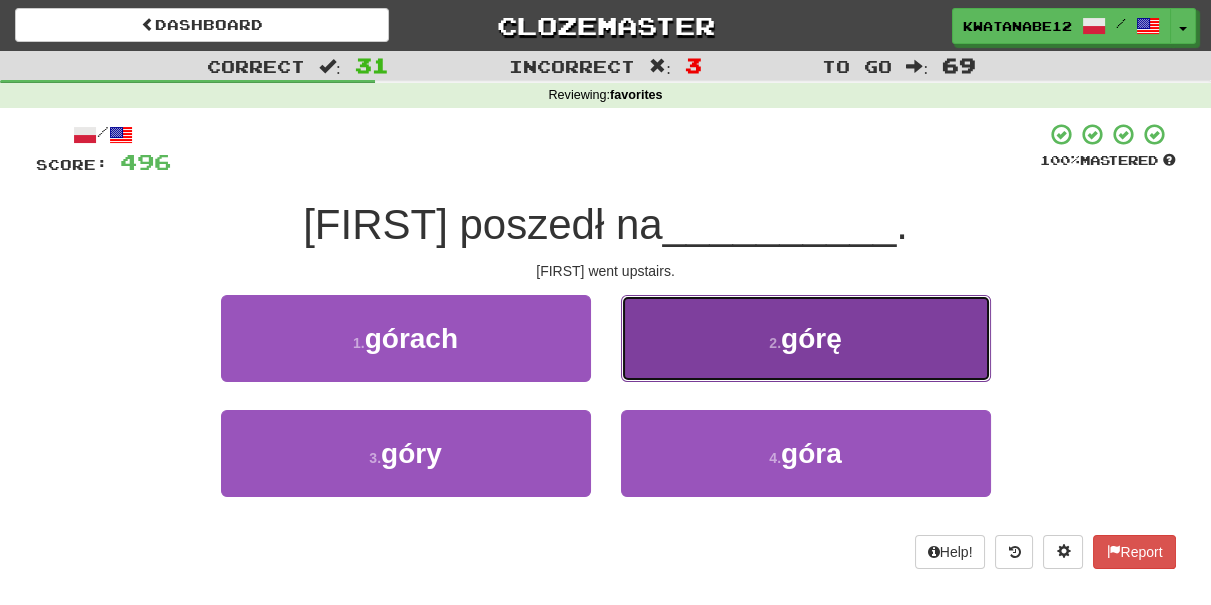 click on "2 .  górę" at bounding box center (806, 338) 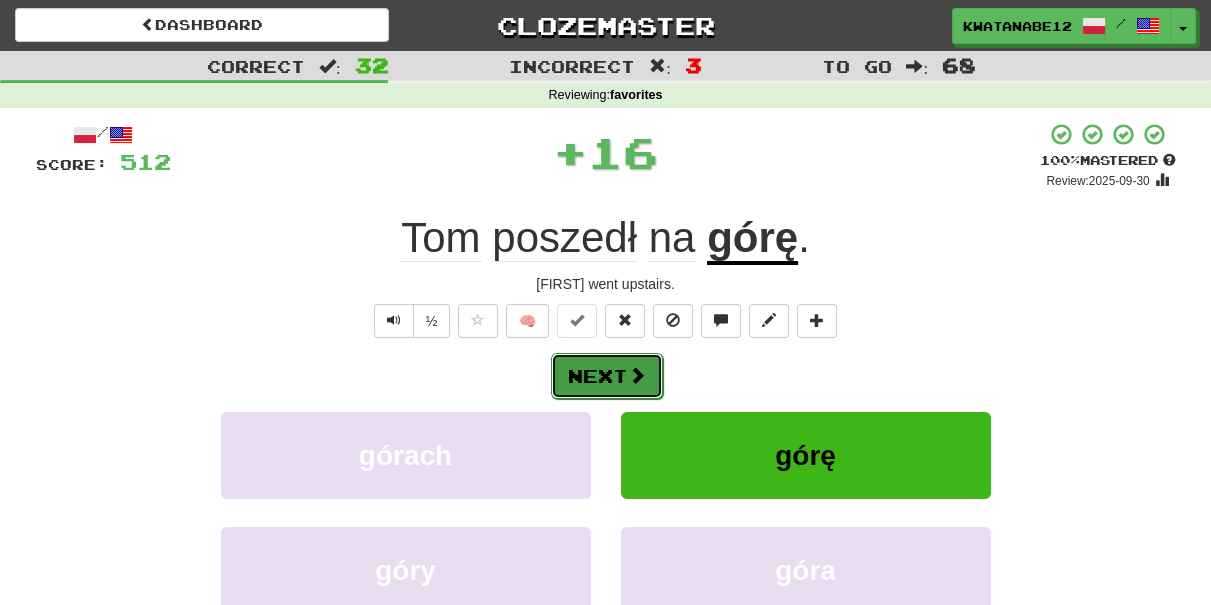 click on "Next" at bounding box center [607, 376] 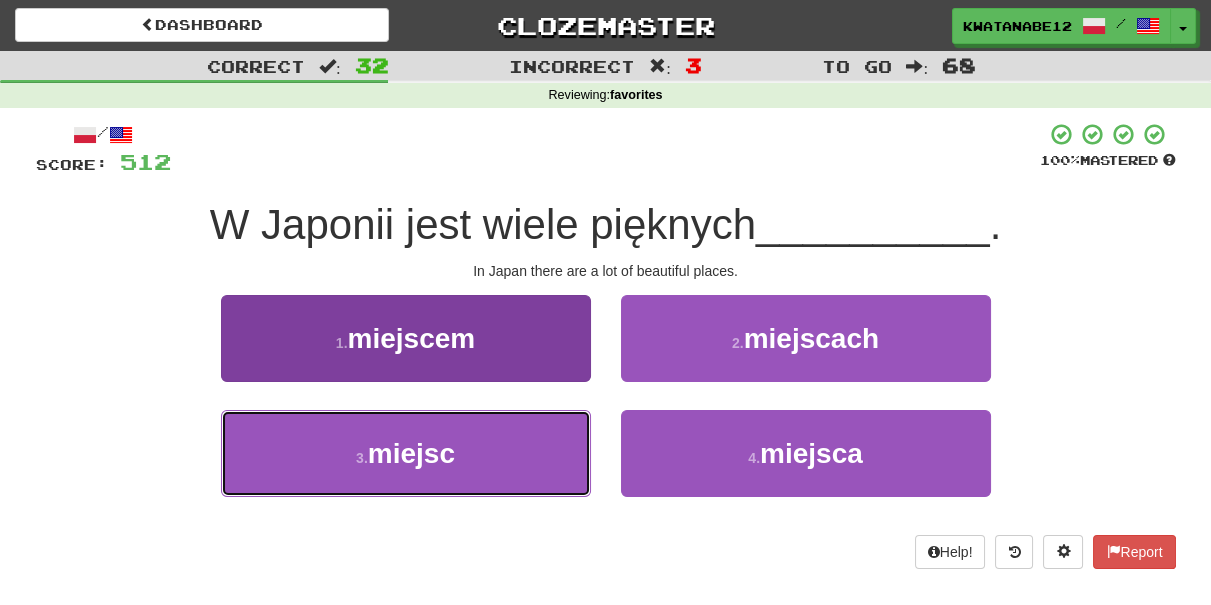 drag, startPoint x: 528, startPoint y: 427, endPoint x: 563, endPoint y: 425, distance: 35.057095 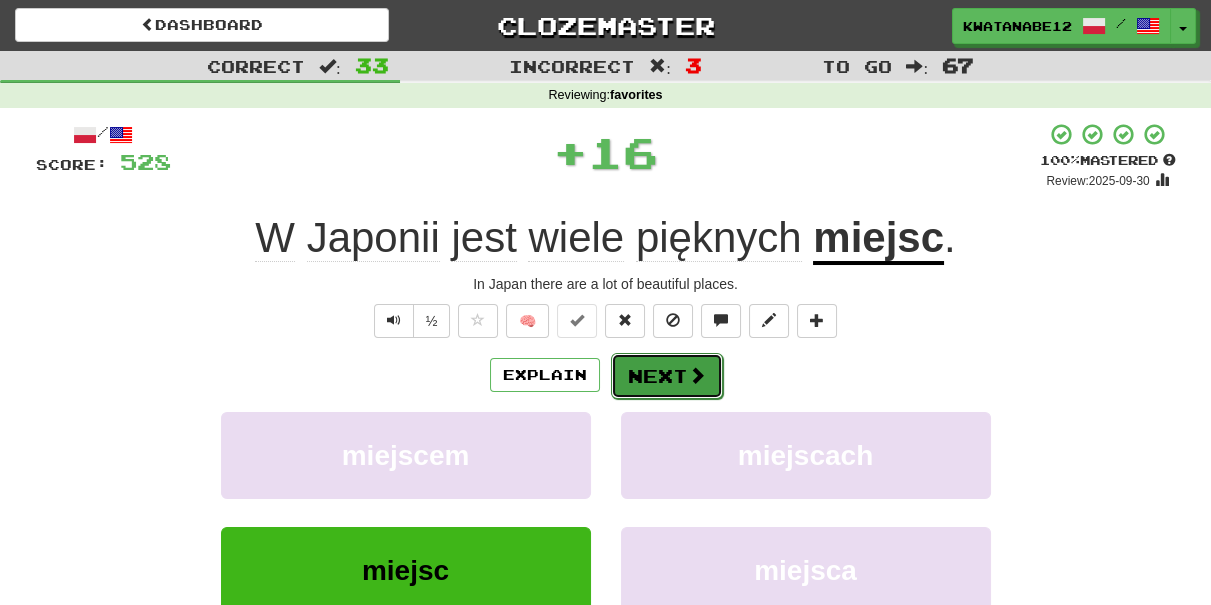 click on "Next" at bounding box center [667, 376] 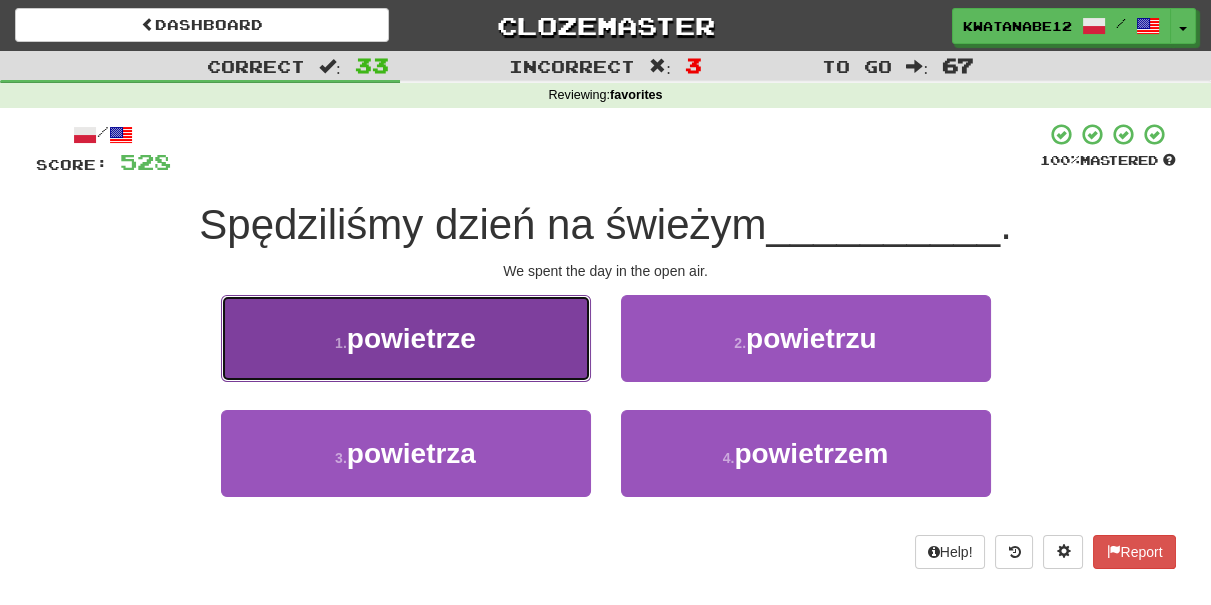drag, startPoint x: 508, startPoint y: 347, endPoint x: 522, endPoint y: 352, distance: 14.866069 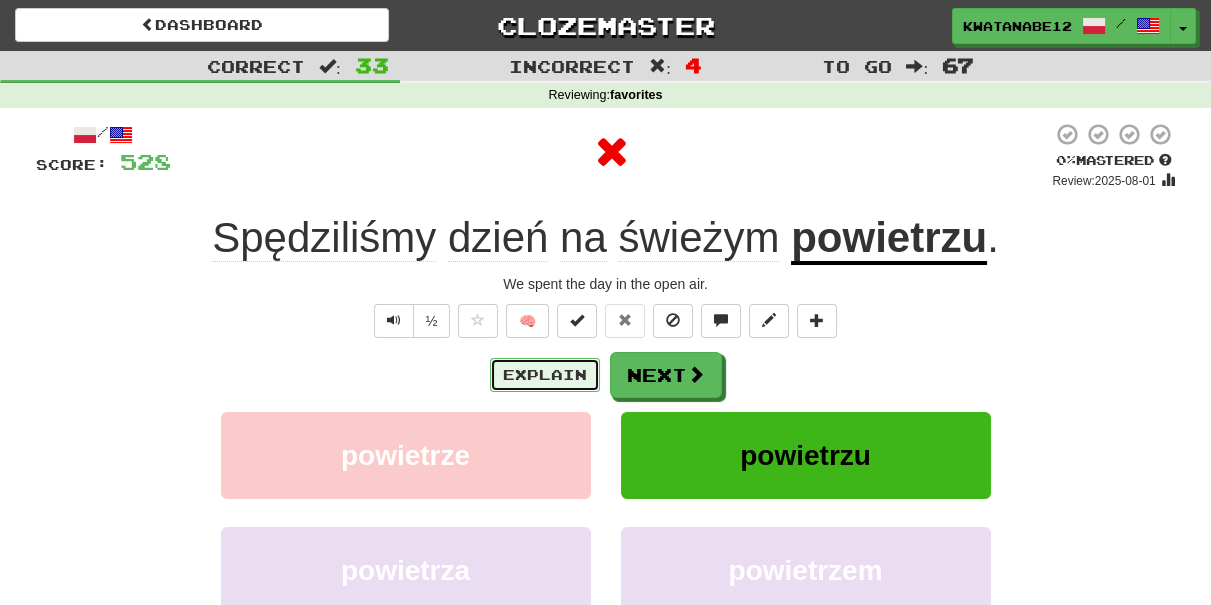 click on "Explain" at bounding box center (545, 375) 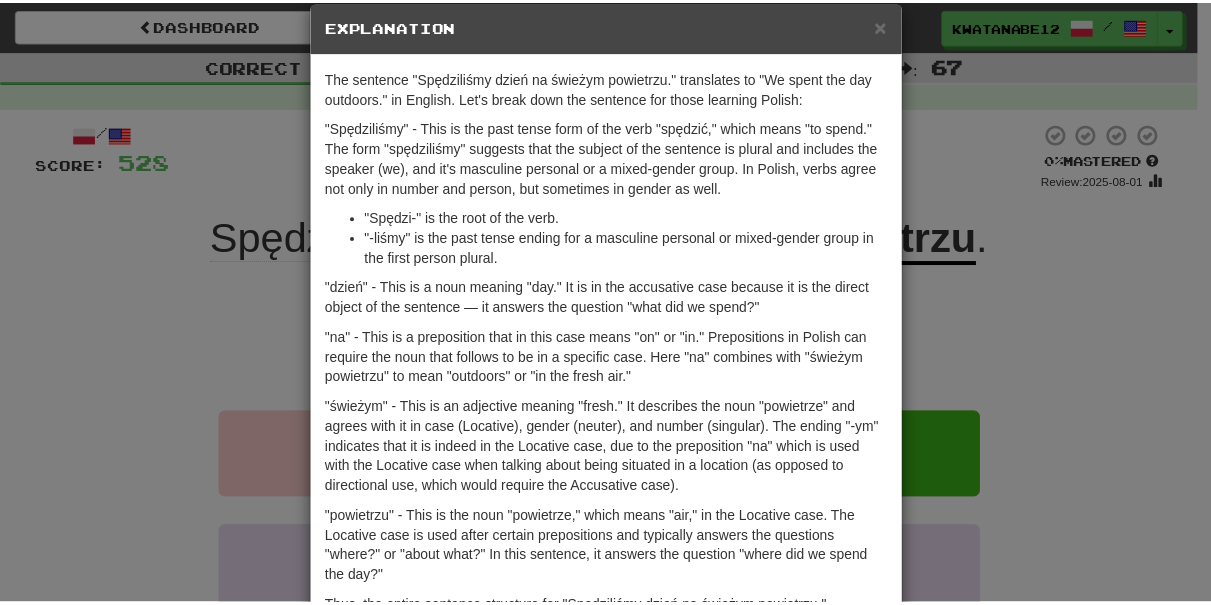 scroll, scrollTop: 31, scrollLeft: 0, axis: vertical 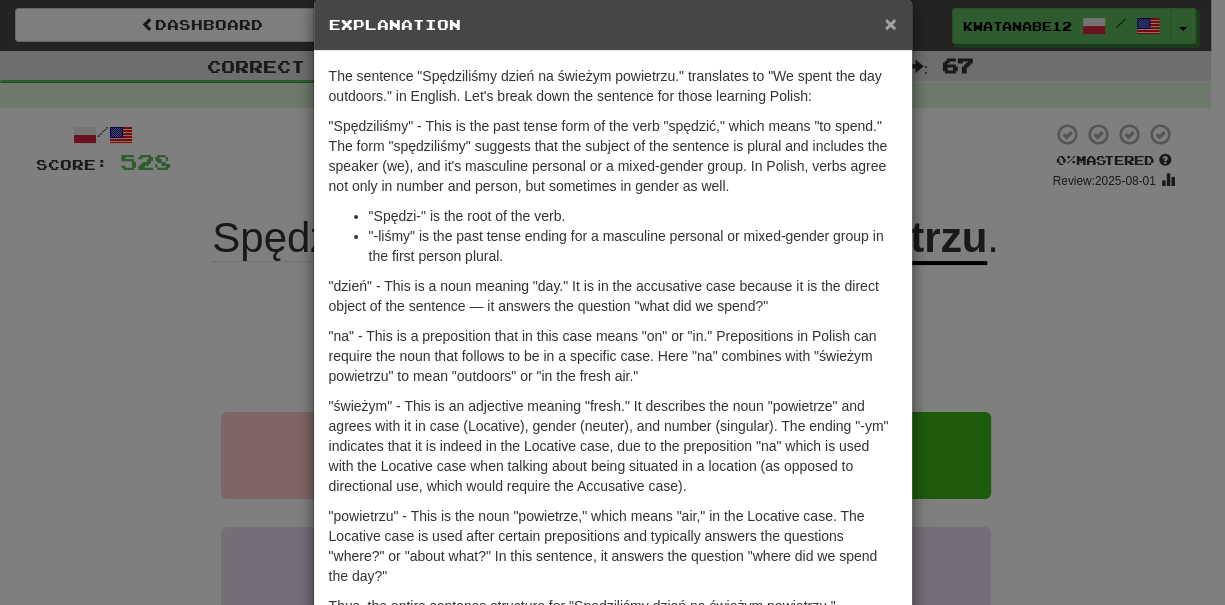 drag, startPoint x: 888, startPoint y: 23, endPoint x: 819, endPoint y: 84, distance: 92.09777 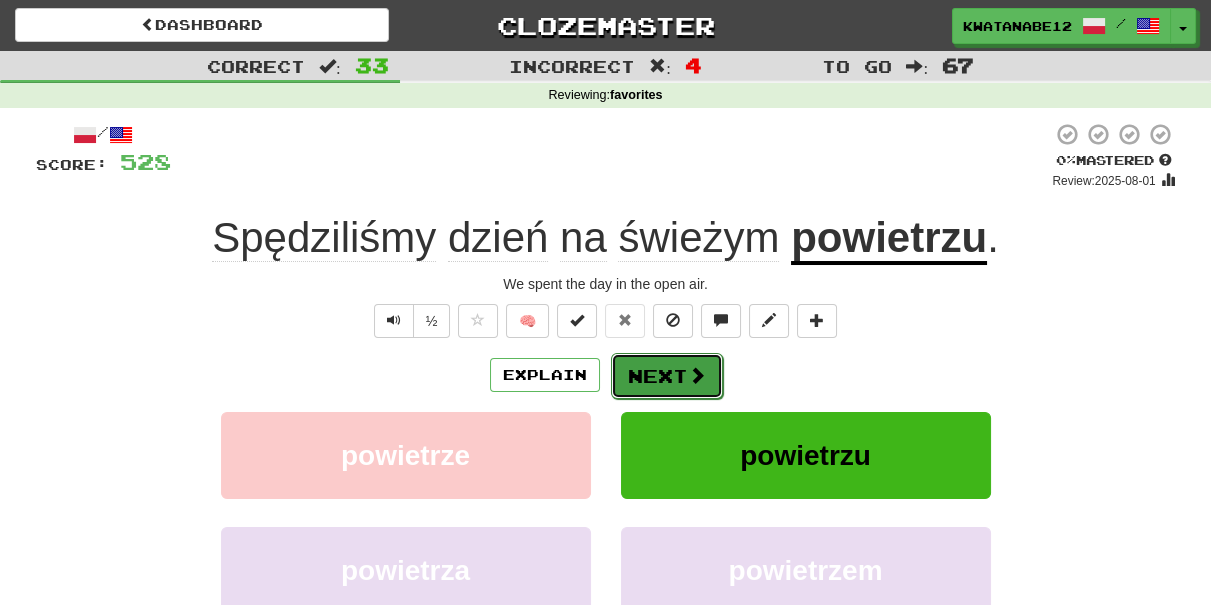 click on "Next" at bounding box center (667, 376) 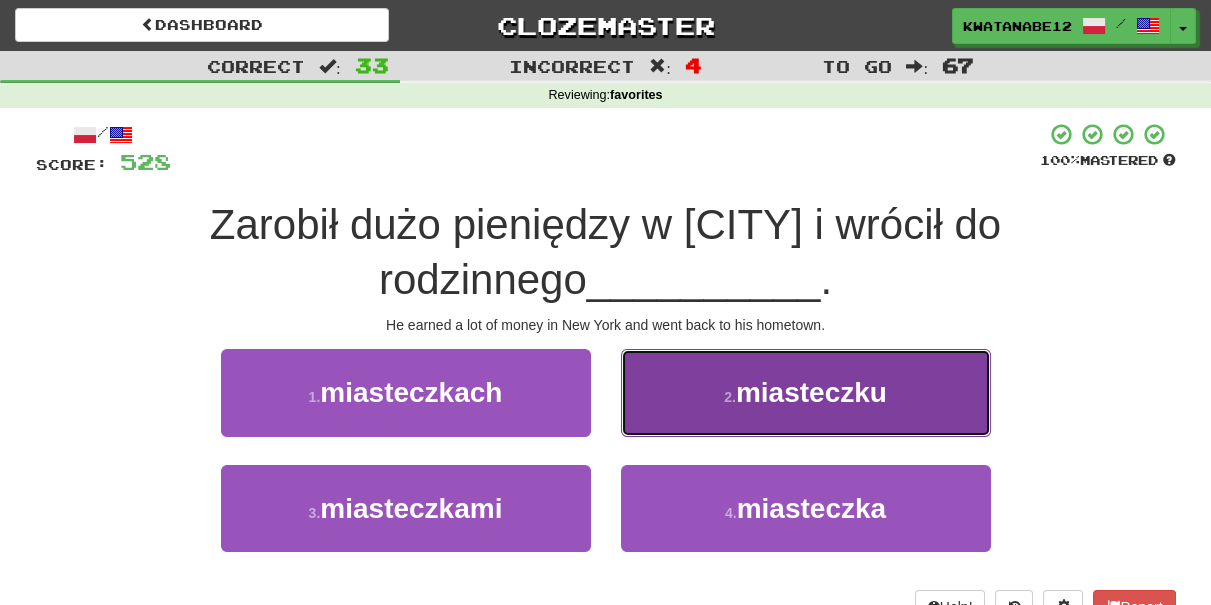 click on "2 .  miasteczku" at bounding box center (806, 392) 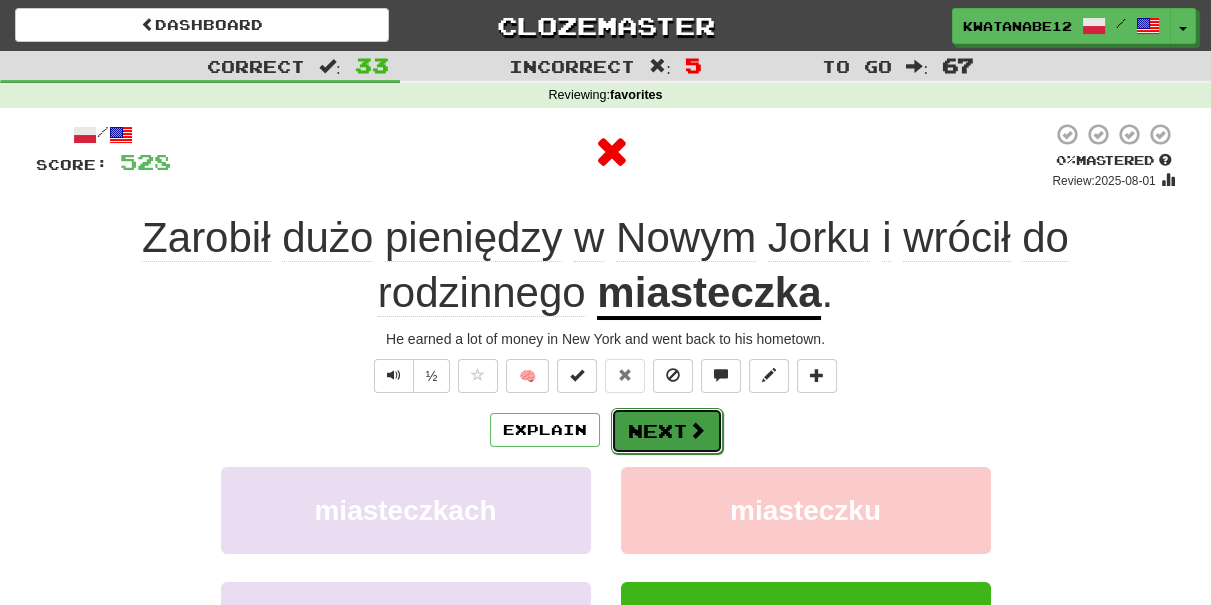 click on "Next" at bounding box center (667, 431) 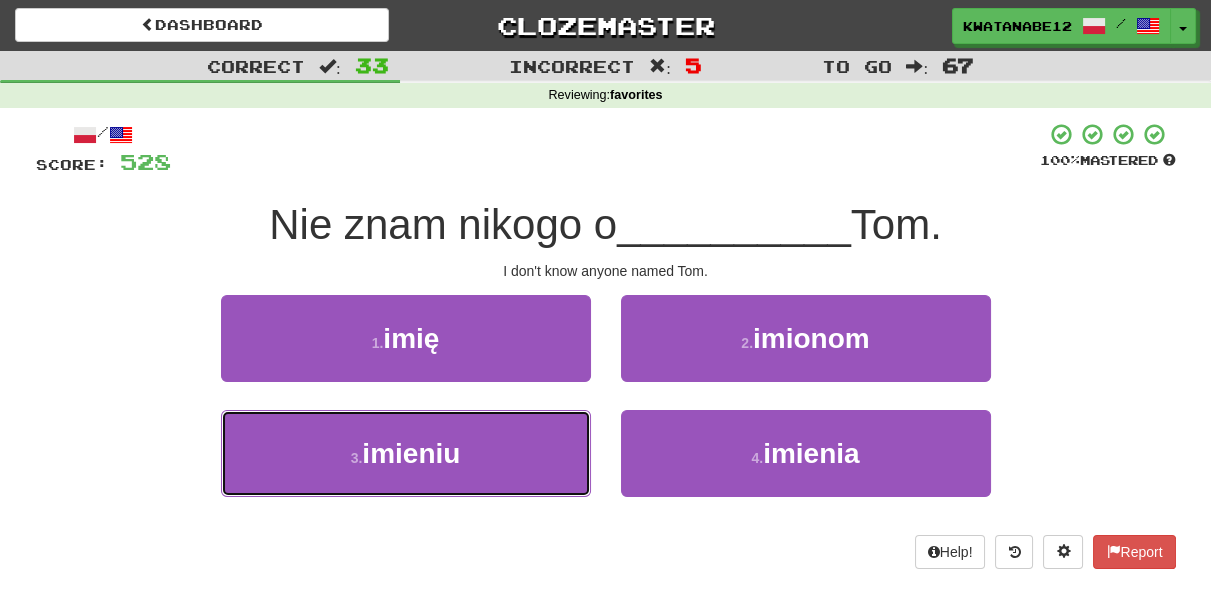 drag, startPoint x: 505, startPoint y: 440, endPoint x: 575, endPoint y: 410, distance: 76.15773 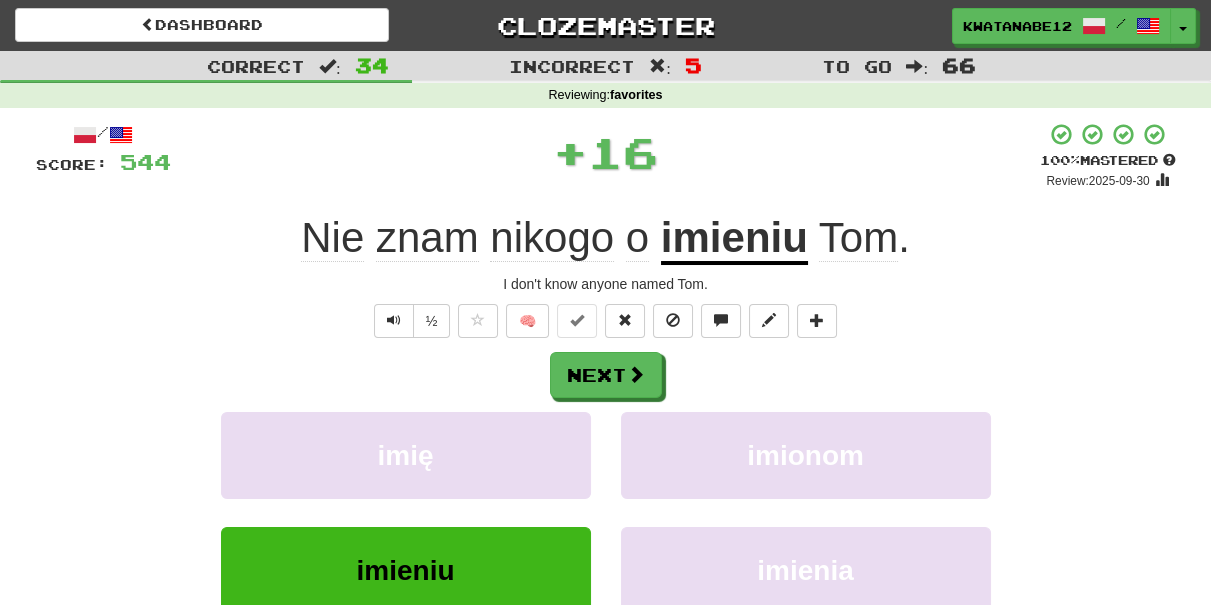 click on "Next" at bounding box center [606, 375] 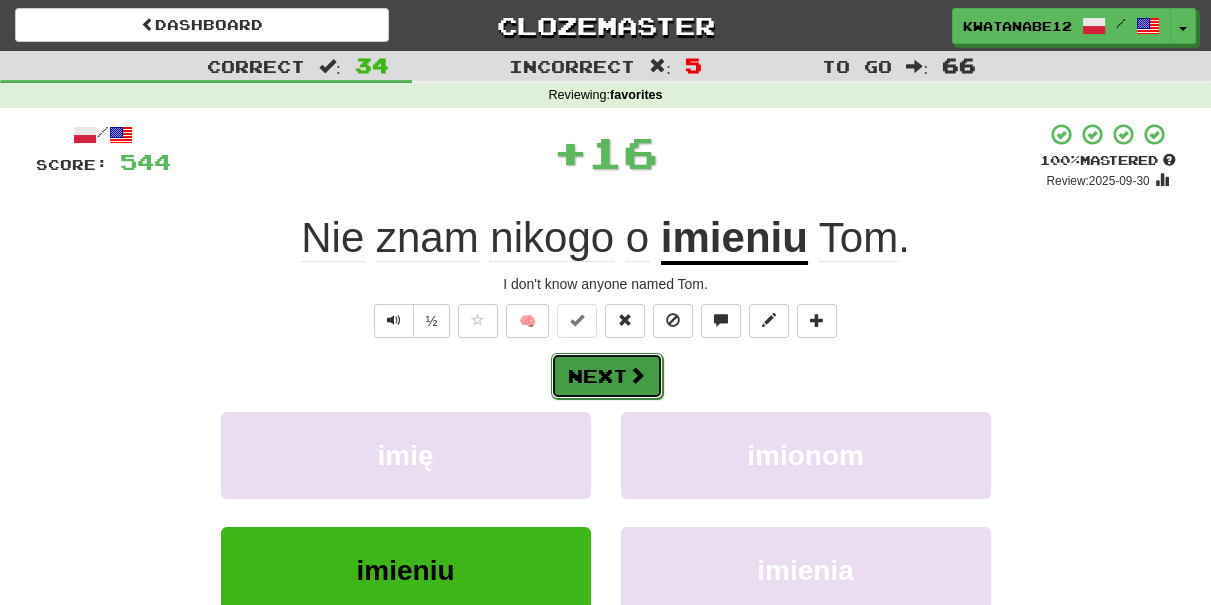 click on "Next" at bounding box center (607, 376) 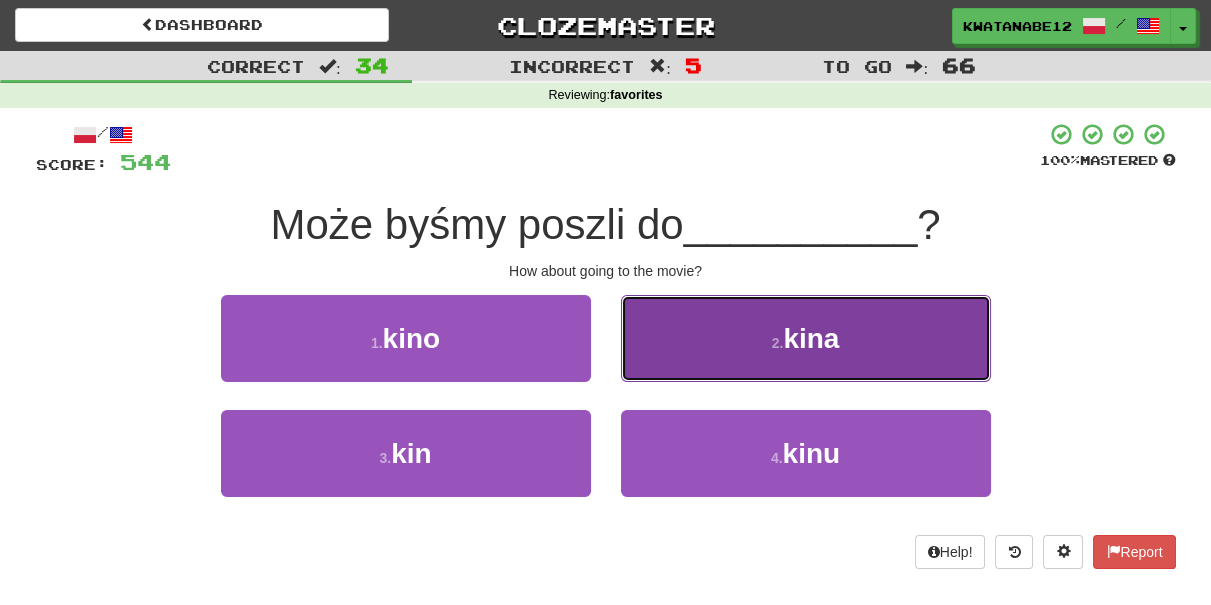 click on "2 .  kina" at bounding box center [806, 338] 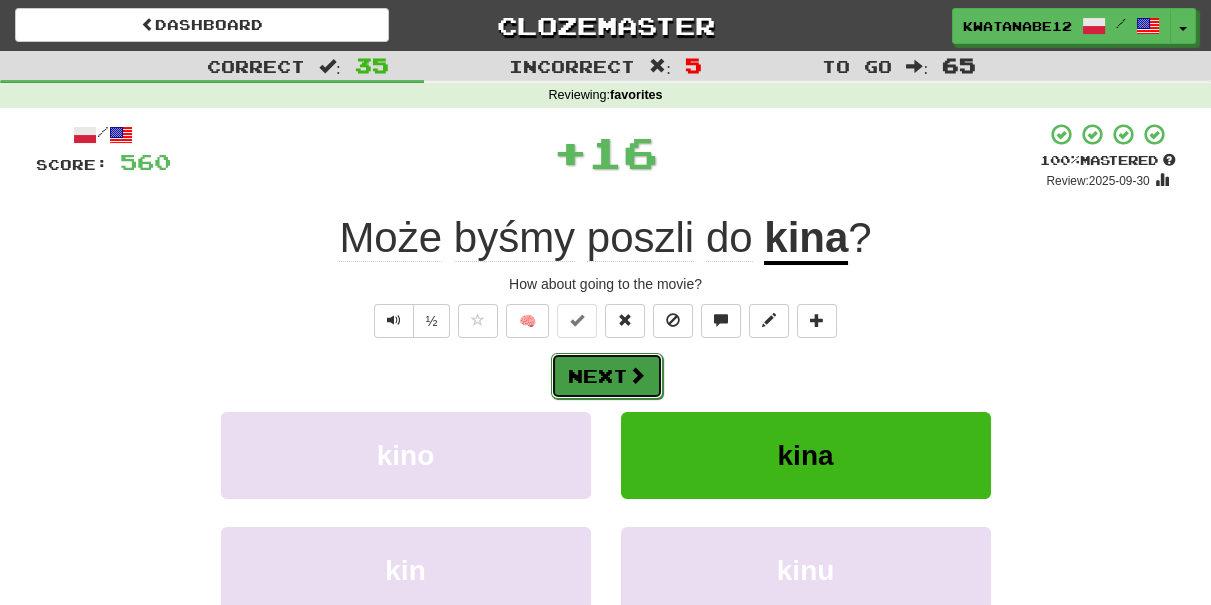 drag, startPoint x: 637, startPoint y: 375, endPoint x: 619, endPoint y: 368, distance: 19.313208 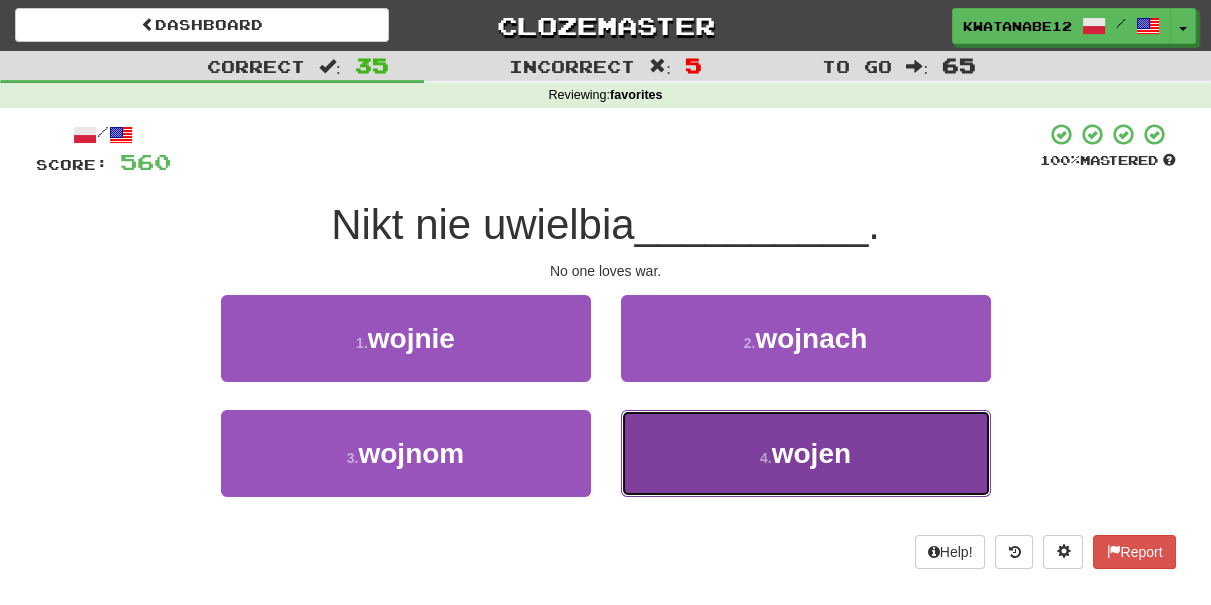 click on "4 .  wojen" at bounding box center [806, 453] 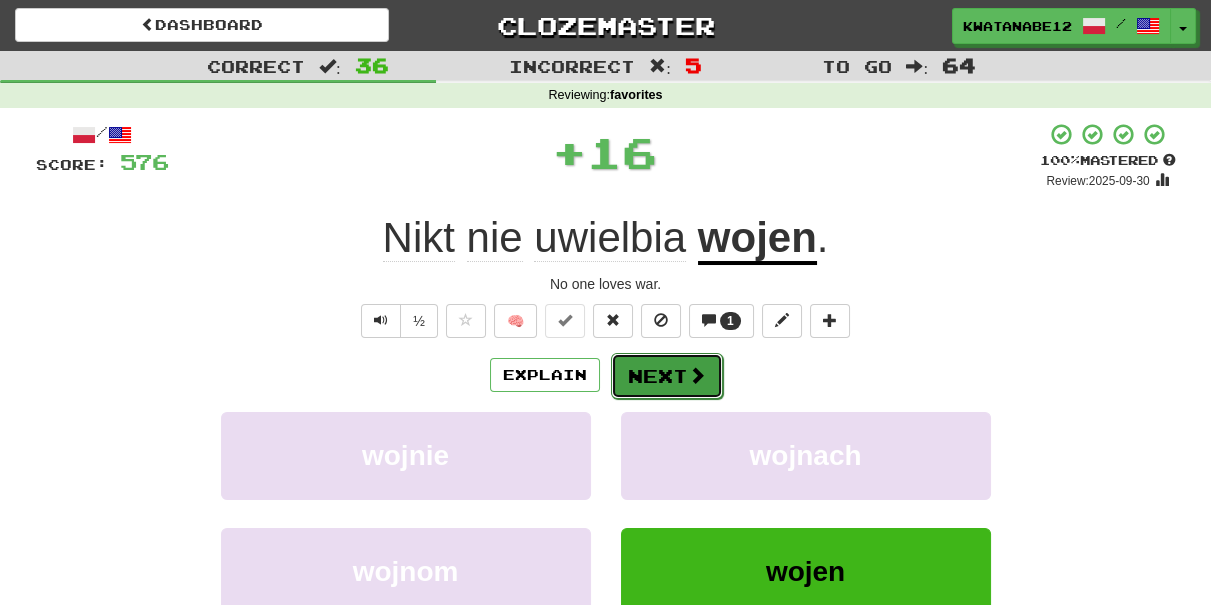 click on "Next" at bounding box center (667, 376) 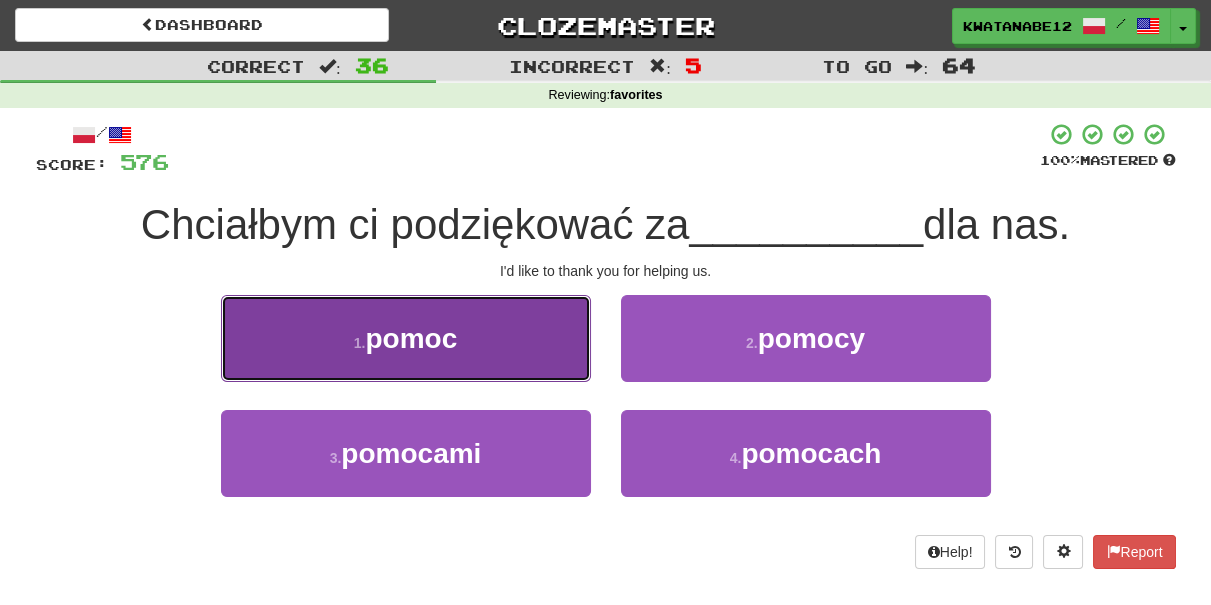 click on "1 .  pomoc" at bounding box center (406, 338) 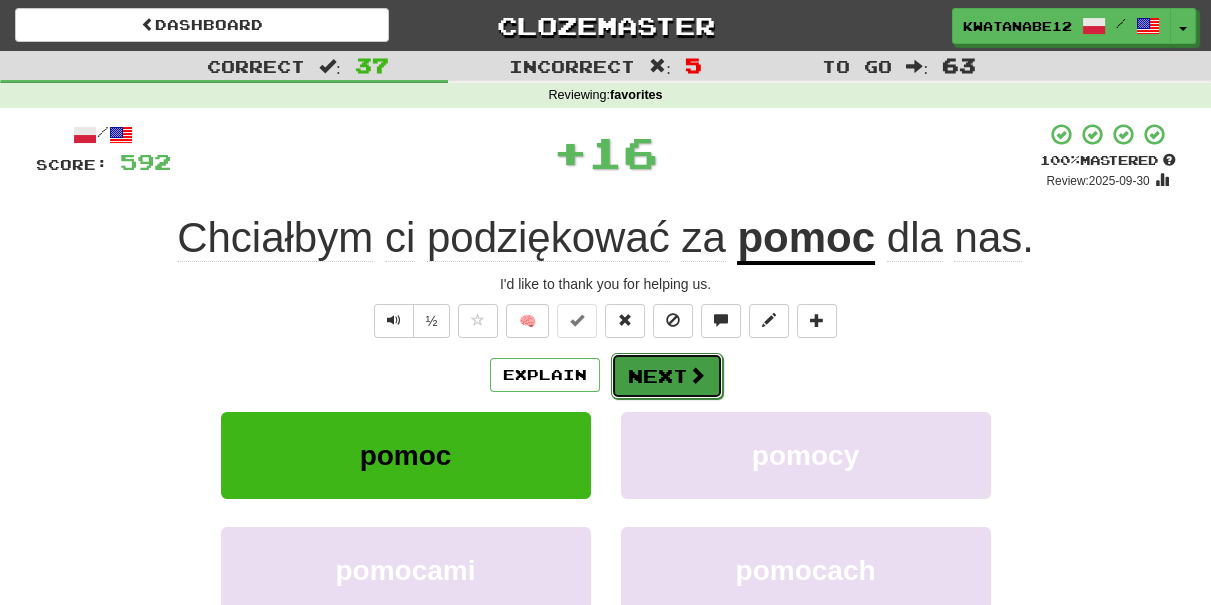 click on "Next" at bounding box center [667, 376] 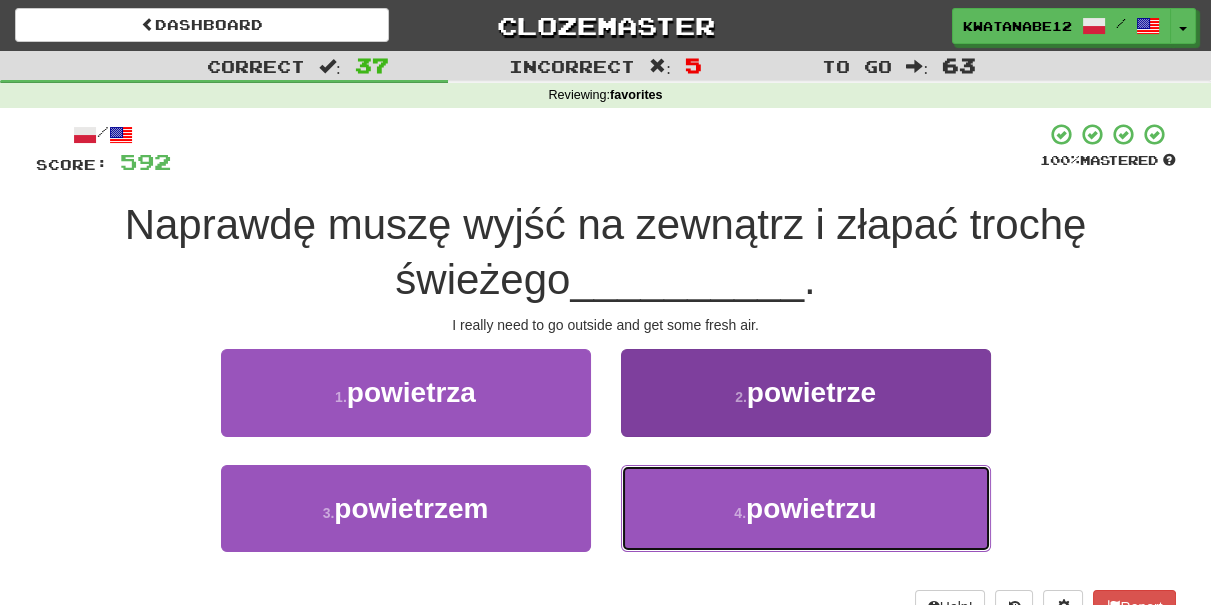 drag, startPoint x: 706, startPoint y: 508, endPoint x: 696, endPoint y: 490, distance: 20.59126 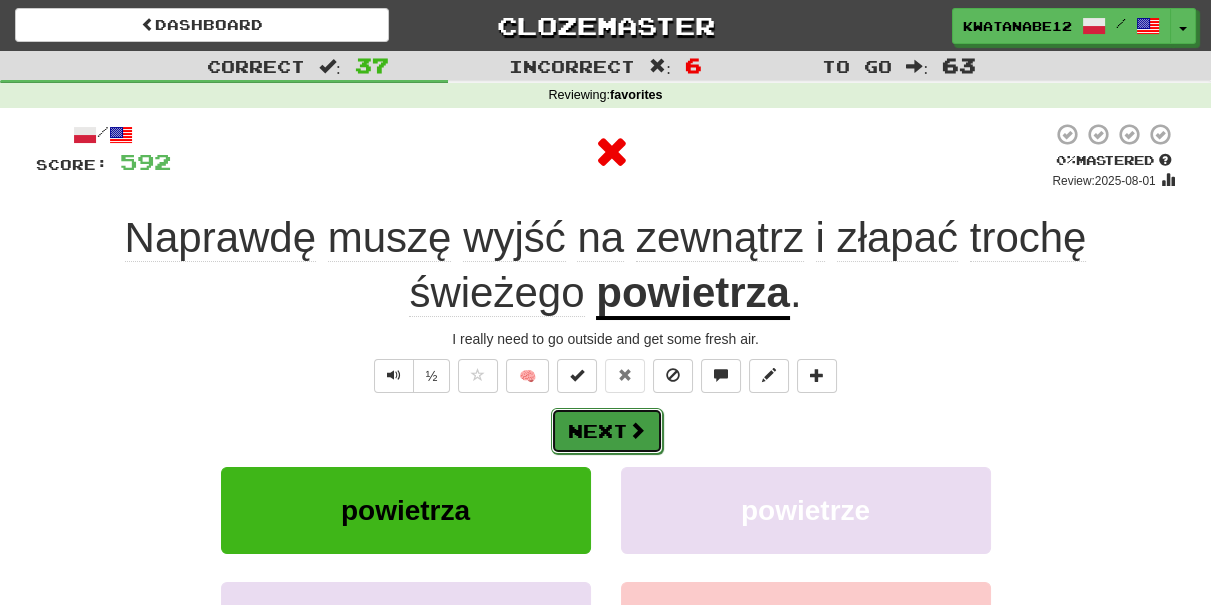 click at bounding box center (637, 430) 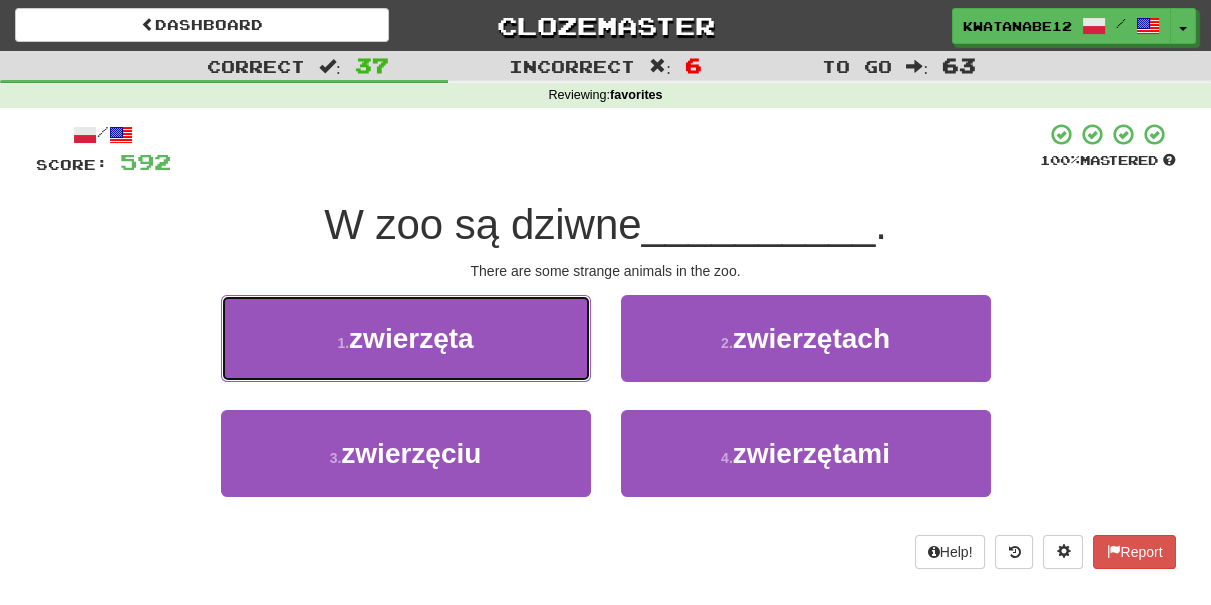 drag, startPoint x: 509, startPoint y: 334, endPoint x: 562, endPoint y: 350, distance: 55.362442 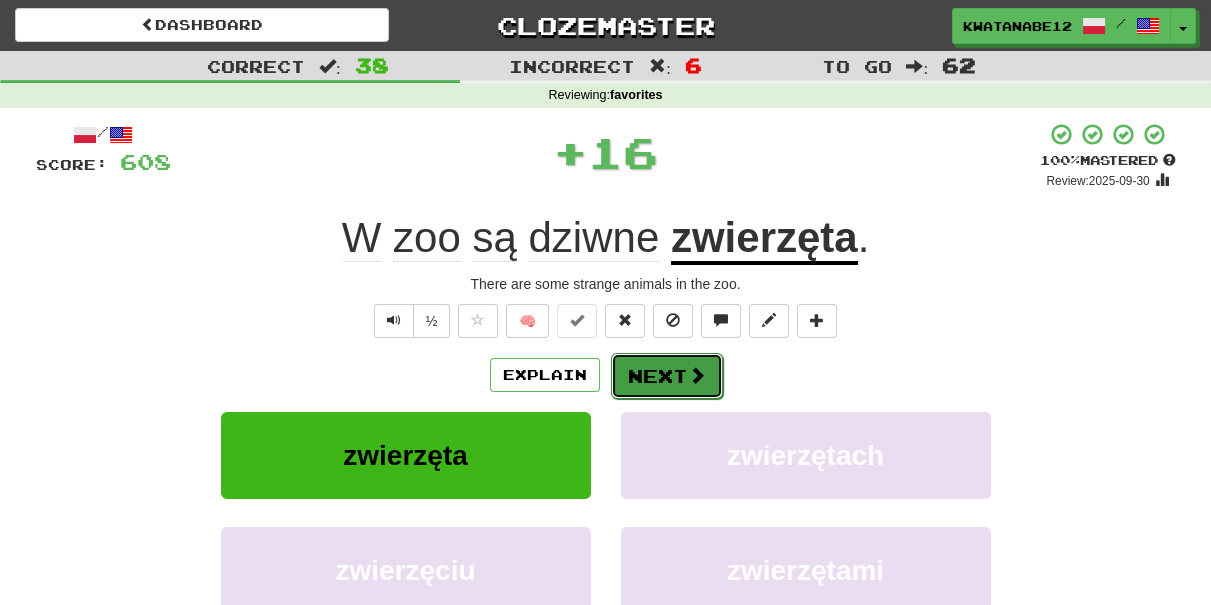 click on "Next" at bounding box center [667, 376] 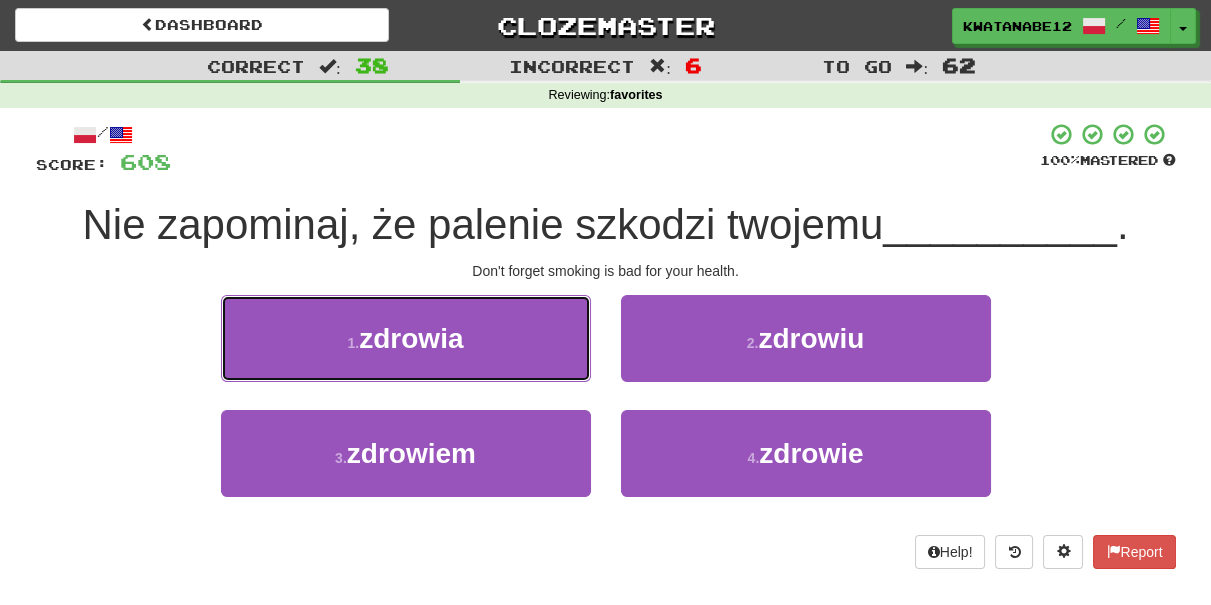 drag, startPoint x: 533, startPoint y: 351, endPoint x: 543, endPoint y: 350, distance: 10.049875 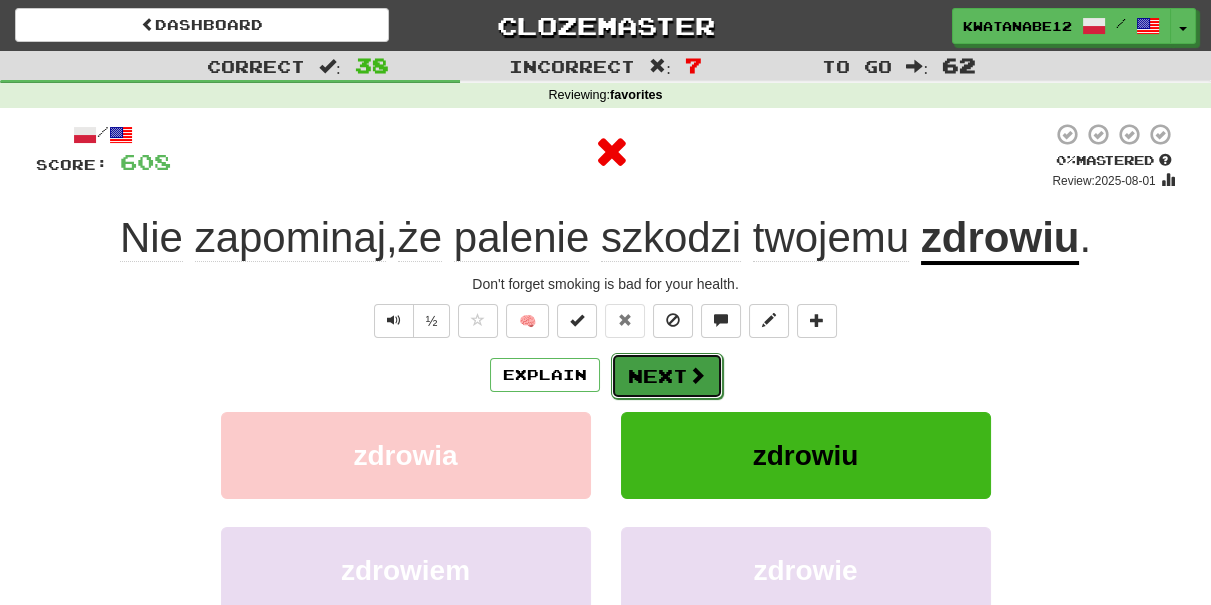 click on "Next" at bounding box center [667, 376] 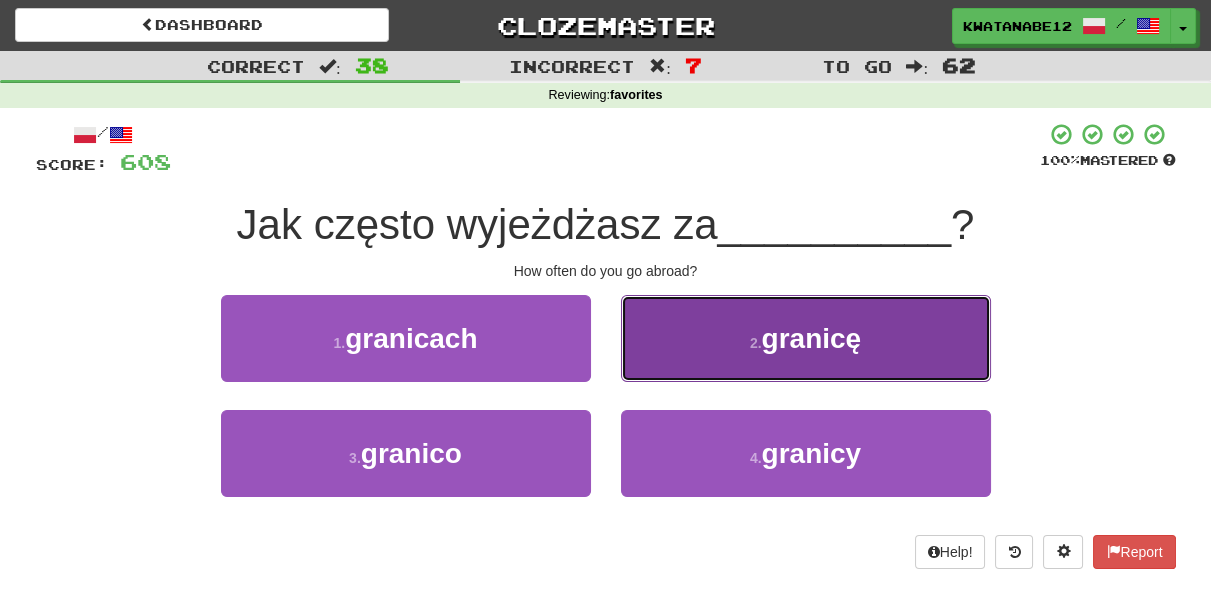 click on "2 .  granicę" at bounding box center (806, 338) 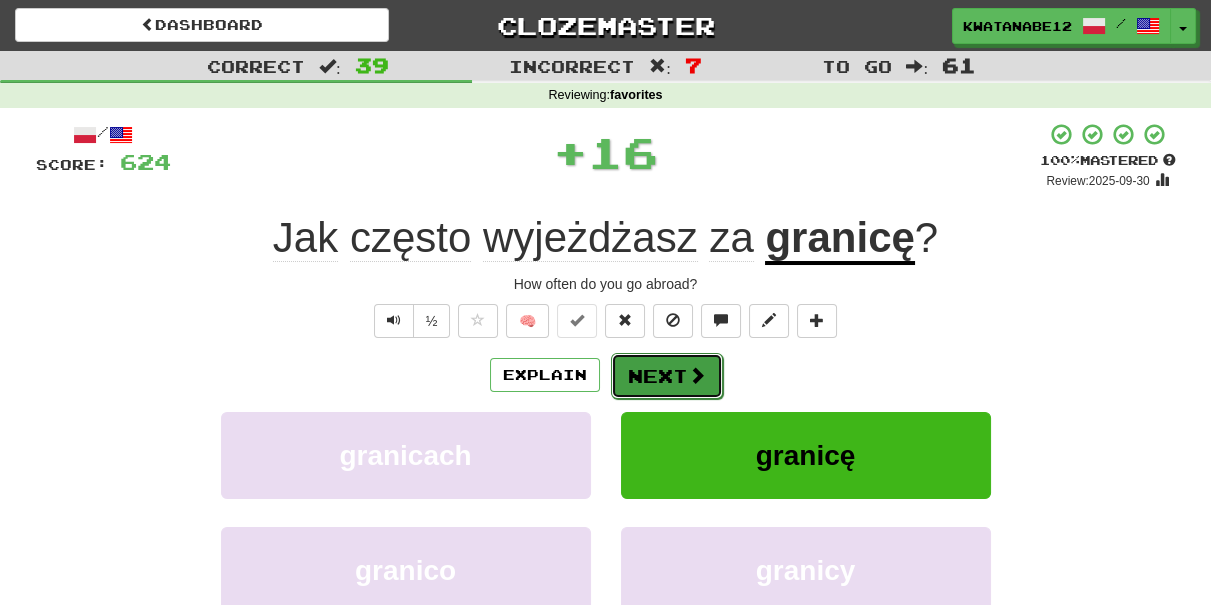click on "Next" at bounding box center [667, 376] 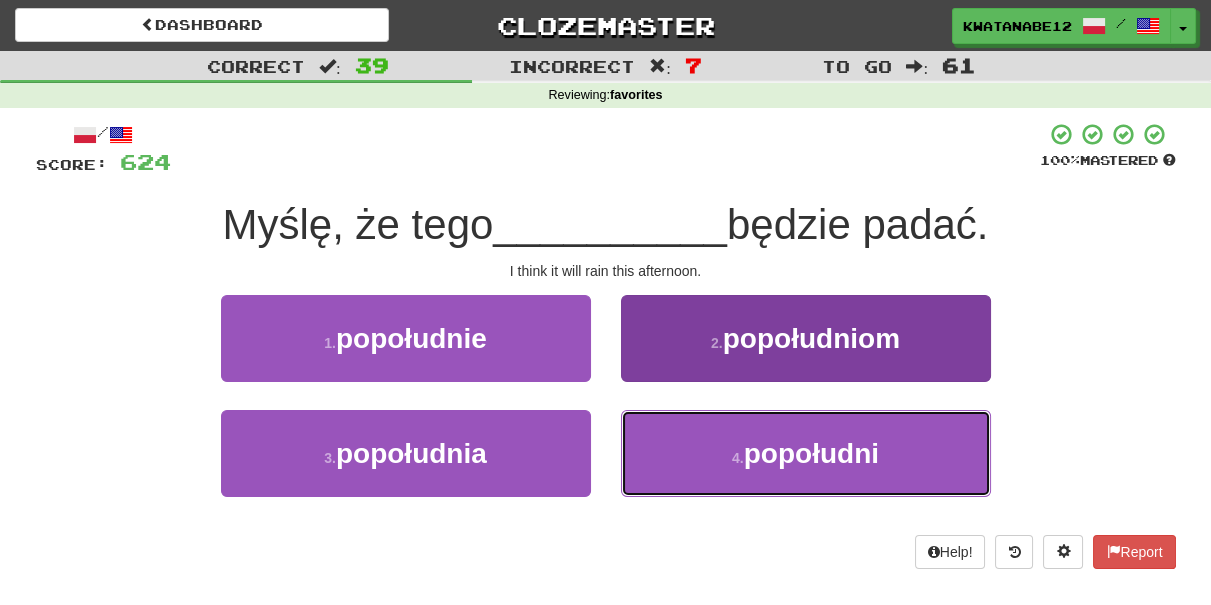 drag, startPoint x: 678, startPoint y: 450, endPoint x: 665, endPoint y: 417, distance: 35.468296 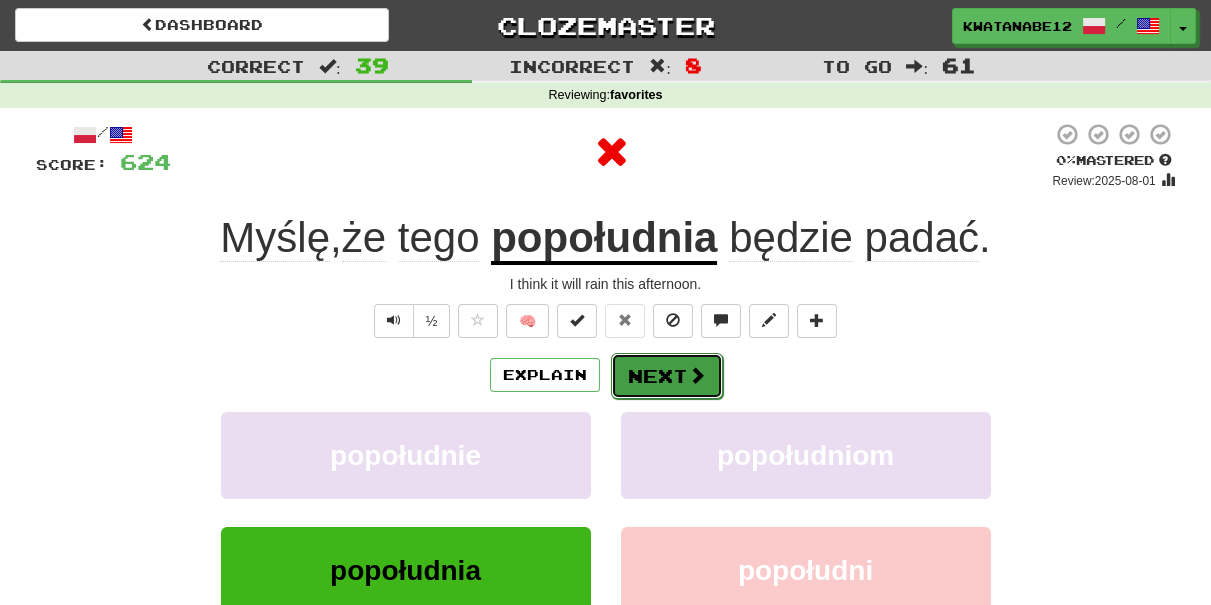 drag, startPoint x: 648, startPoint y: 369, endPoint x: 635, endPoint y: 356, distance: 18.384777 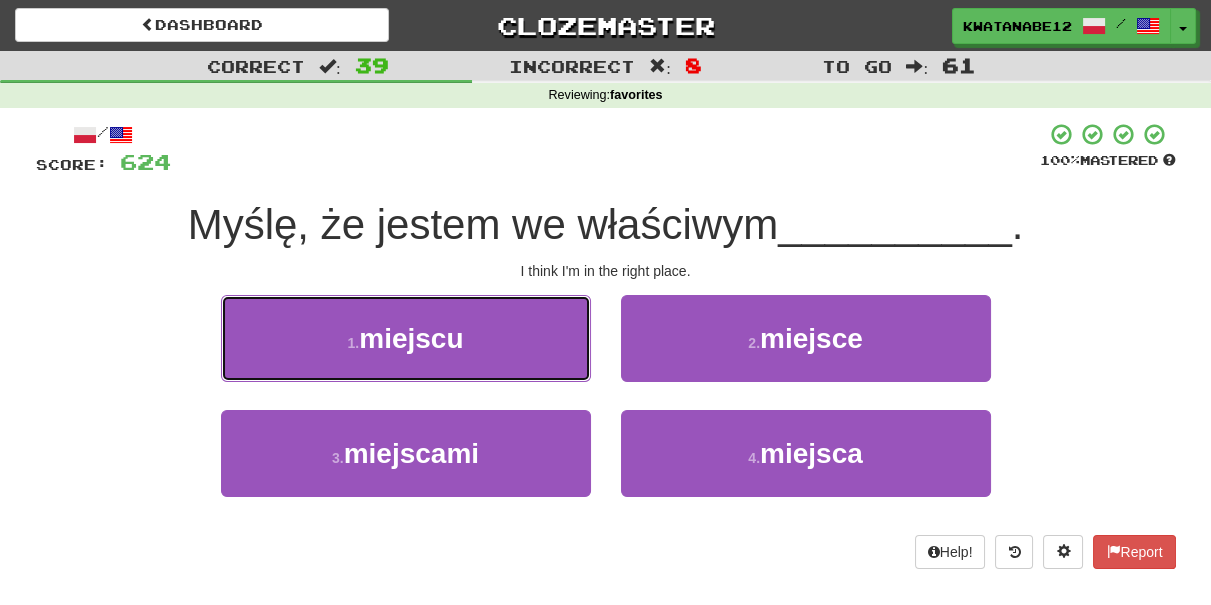 drag, startPoint x: 517, startPoint y: 345, endPoint x: 541, endPoint y: 348, distance: 24.186773 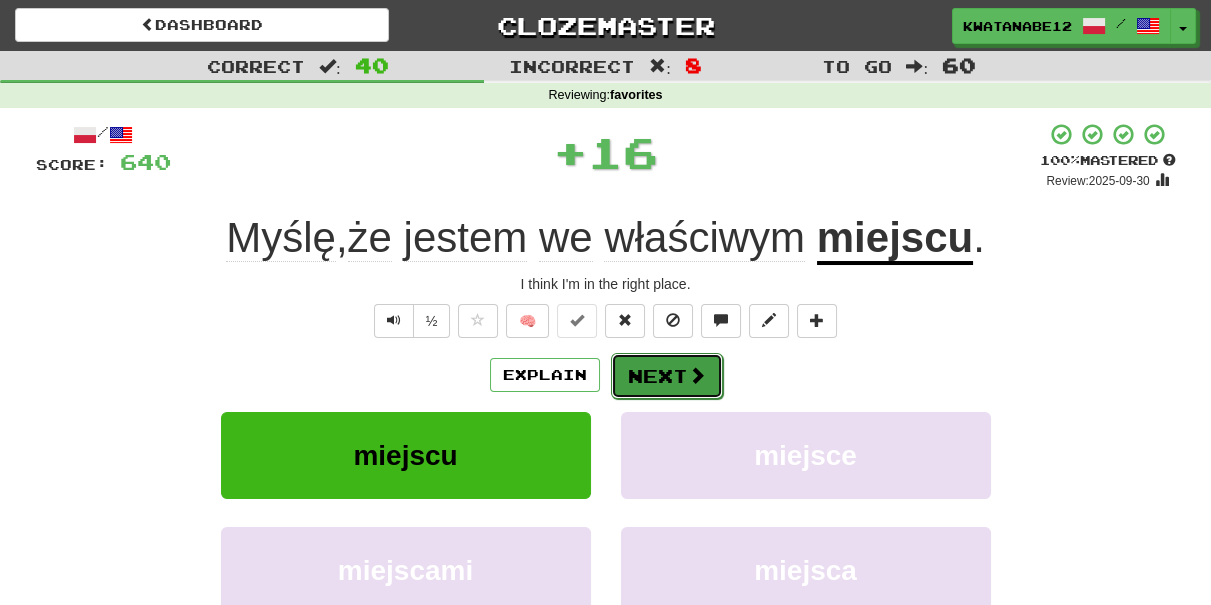 click on "Next" at bounding box center [667, 376] 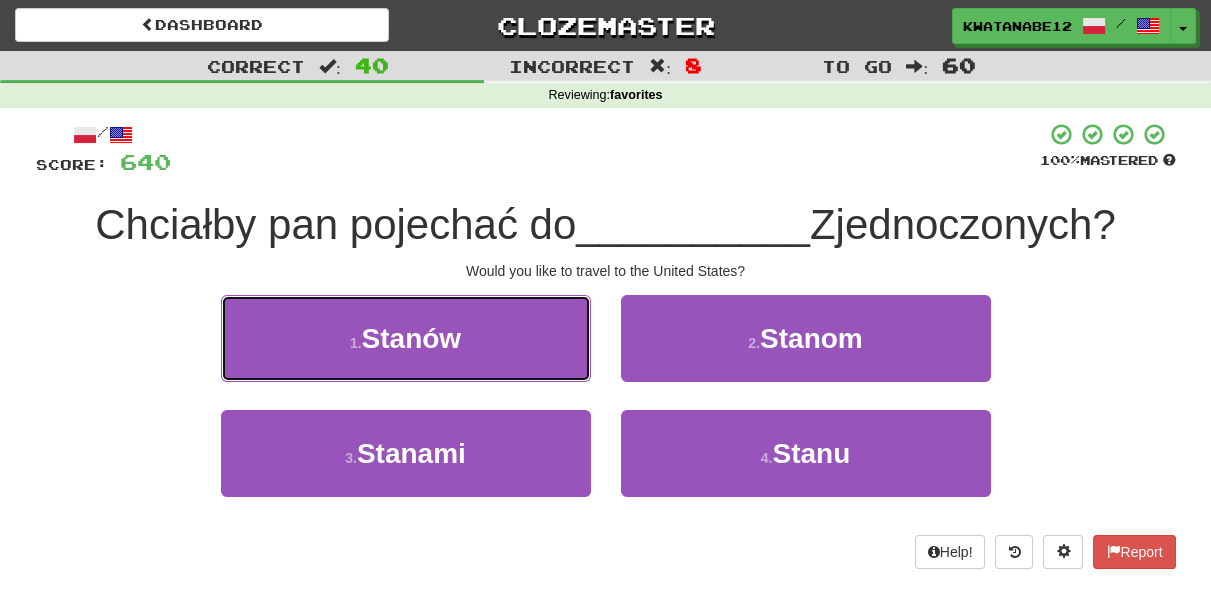 drag, startPoint x: 501, startPoint y: 335, endPoint x: 582, endPoint y: 348, distance: 82.036575 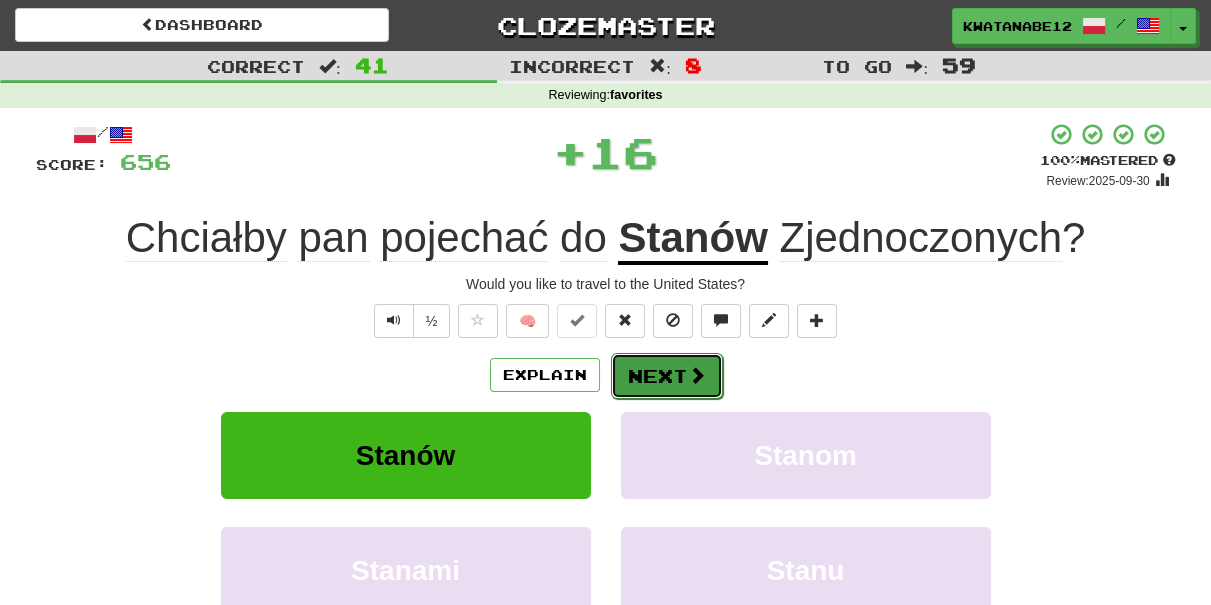 click on "Next" at bounding box center (667, 376) 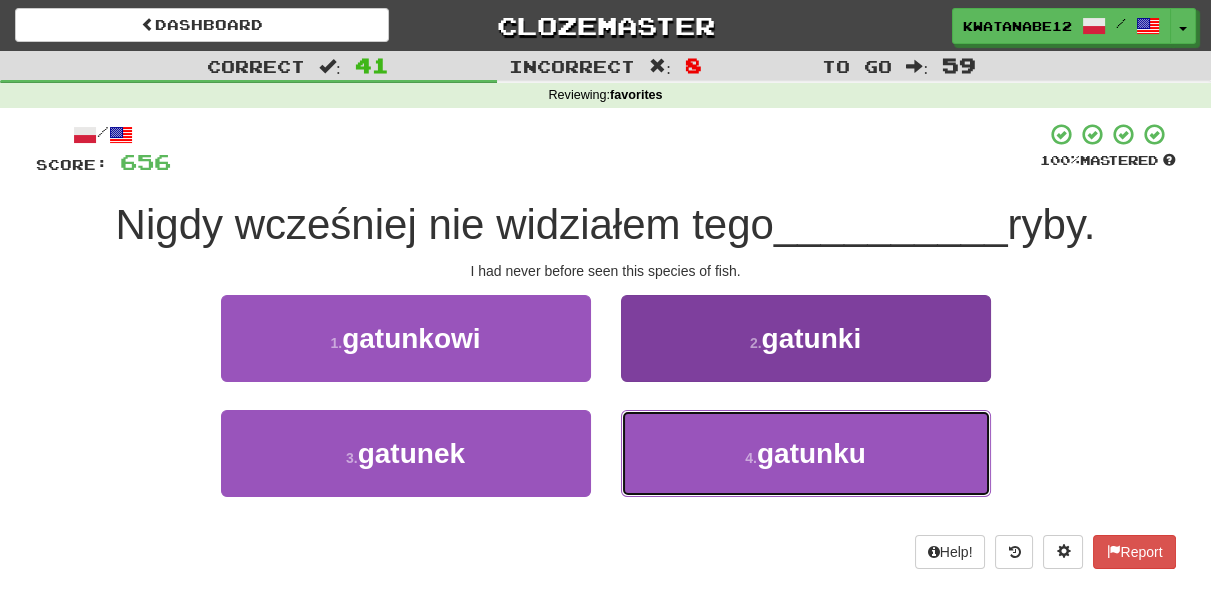 click on "4 .  gatunku" at bounding box center (806, 453) 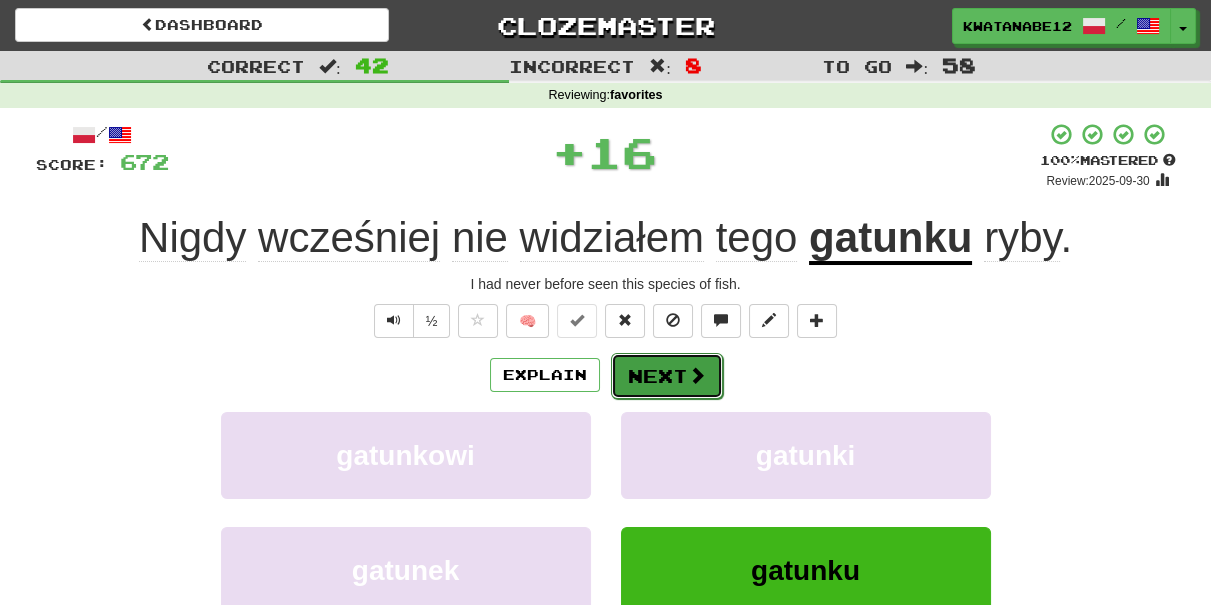 click on "Next" at bounding box center [667, 376] 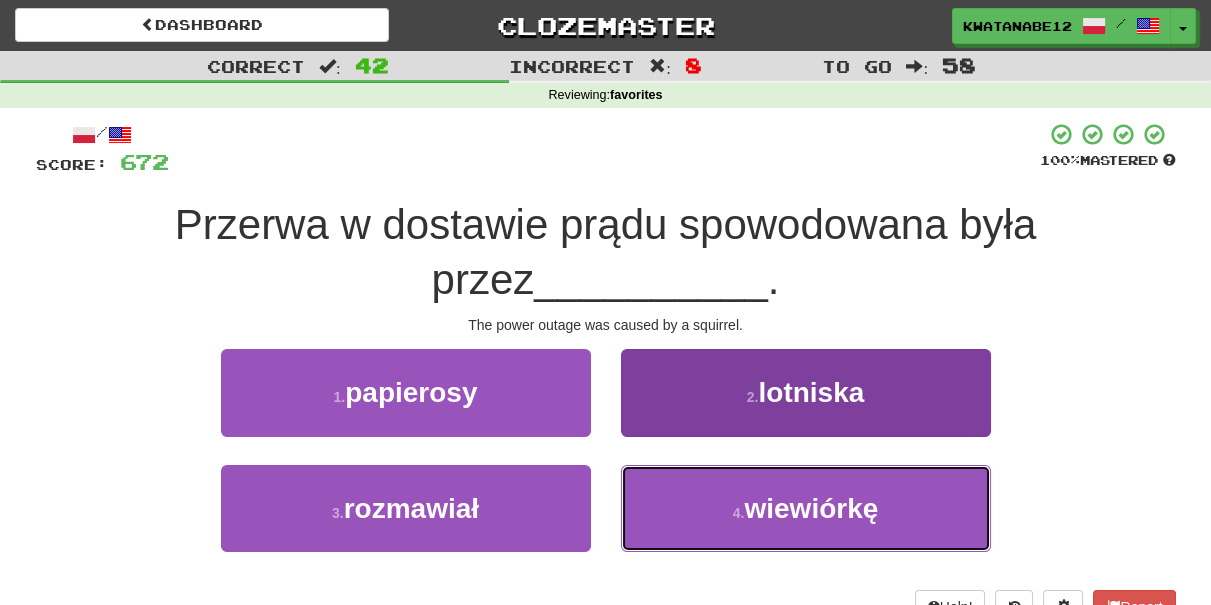 click on "4 .  wiewiórkę" at bounding box center (806, 508) 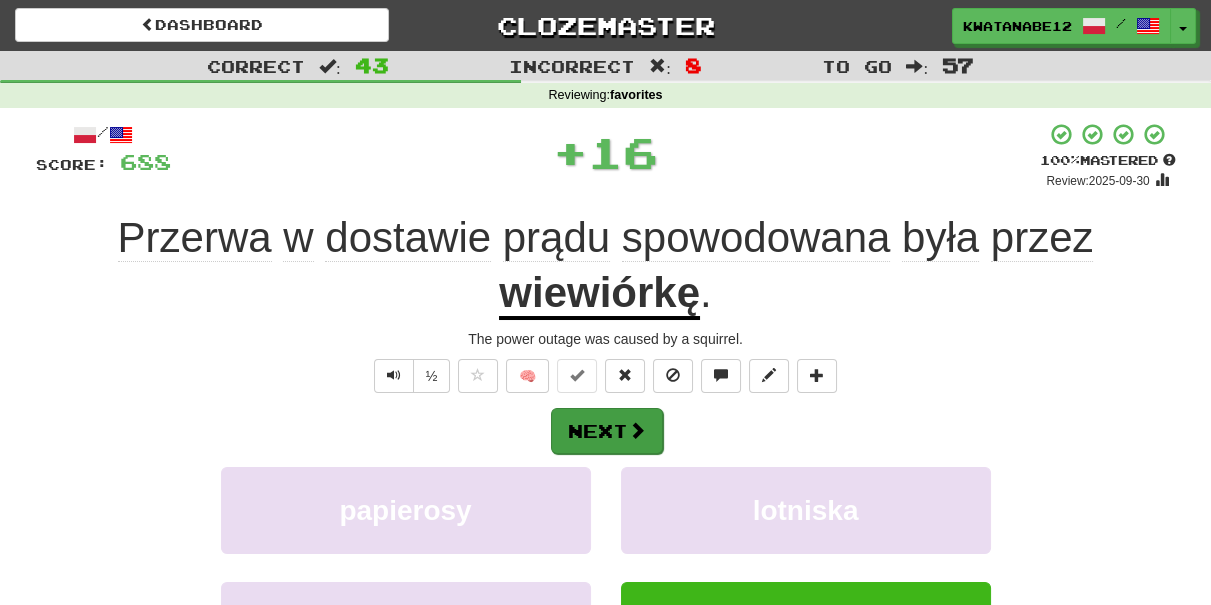 drag, startPoint x: 663, startPoint y: 437, endPoint x: 642, endPoint y: 422, distance: 25.806976 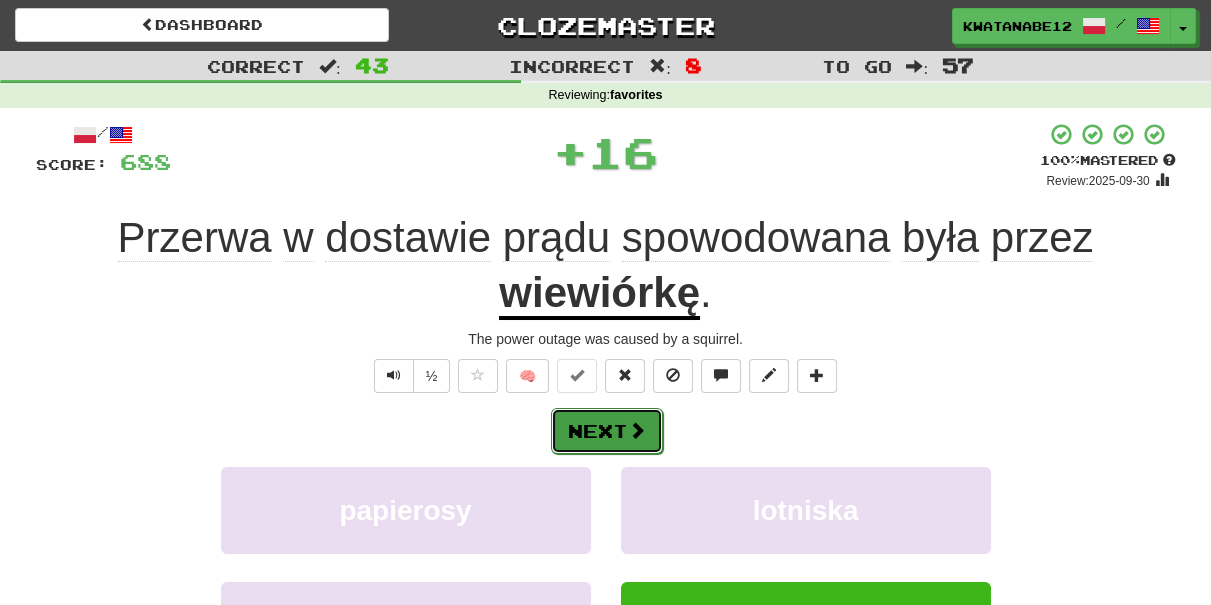 click on "Next" at bounding box center [607, 431] 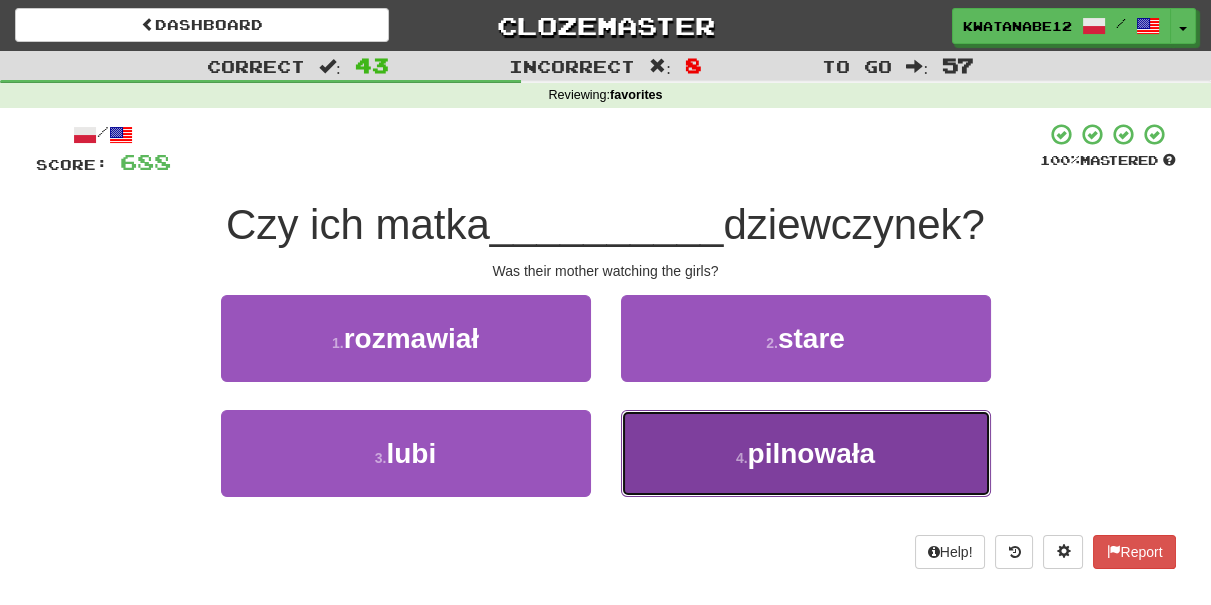 click on "4 .  pilnowała" at bounding box center (806, 453) 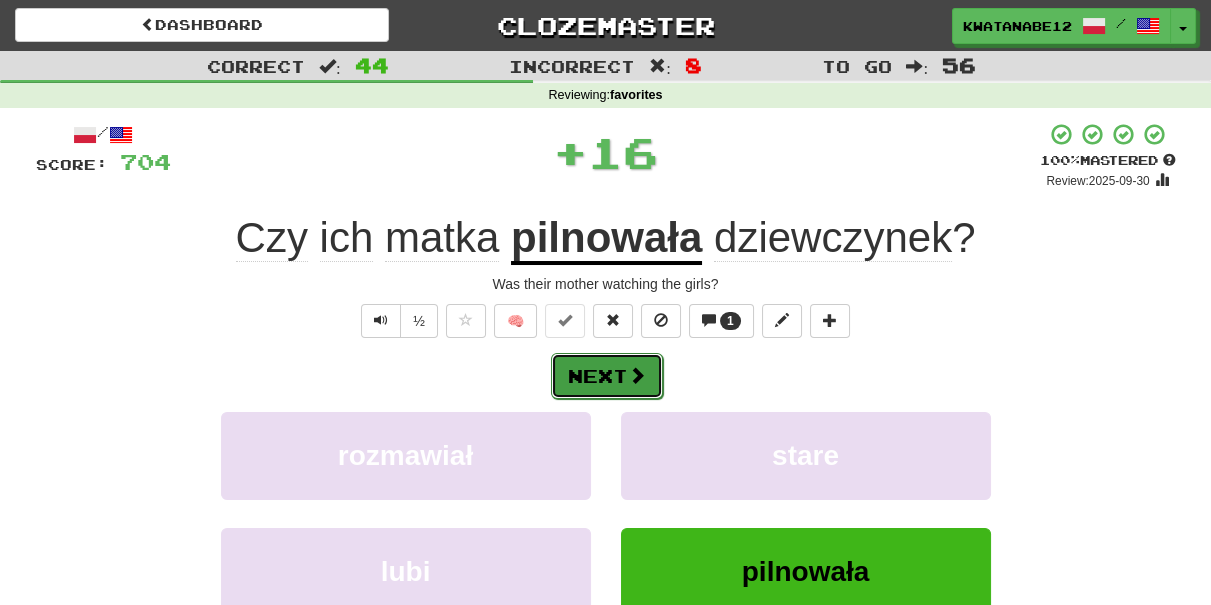 click at bounding box center [637, 375] 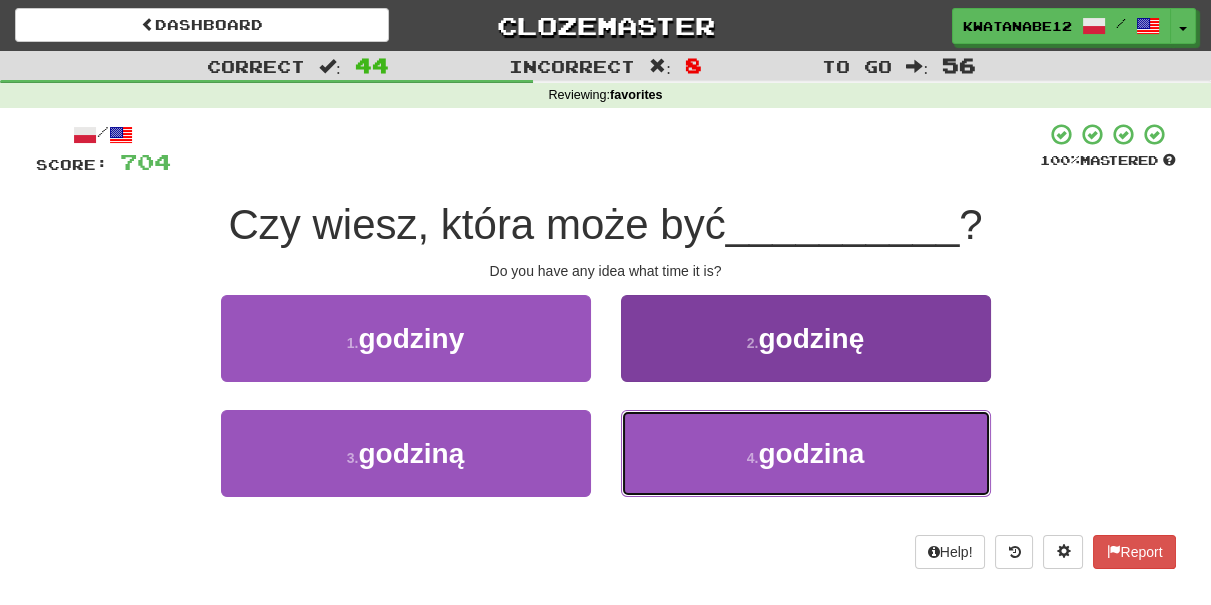 click on "4 .  godzina" at bounding box center (806, 453) 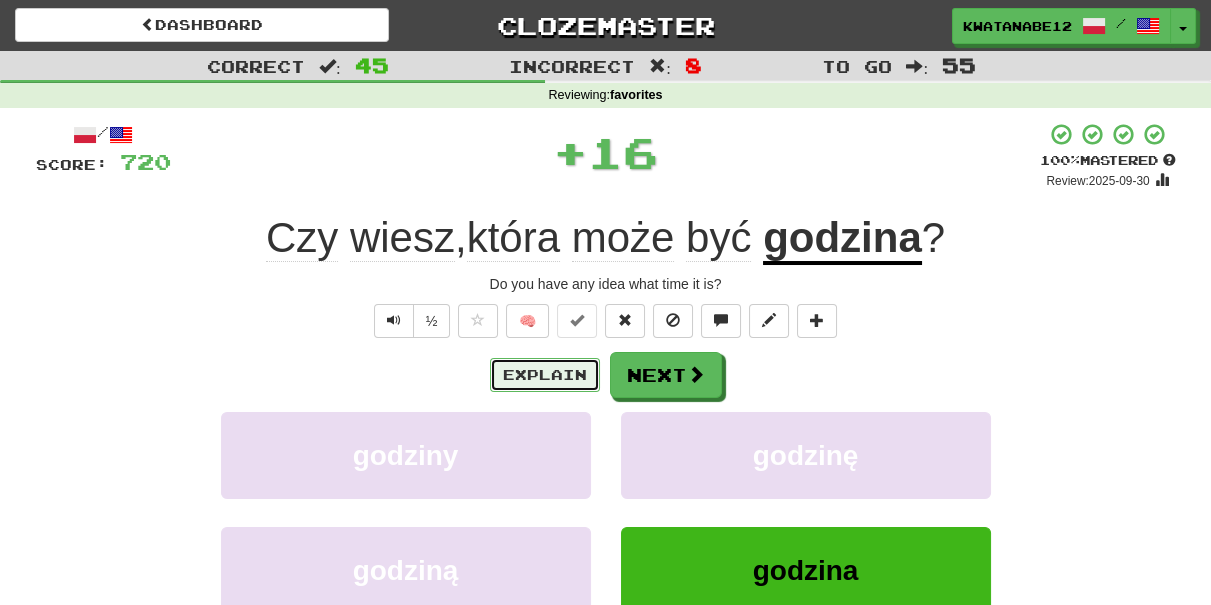 click on "Explain" at bounding box center [545, 375] 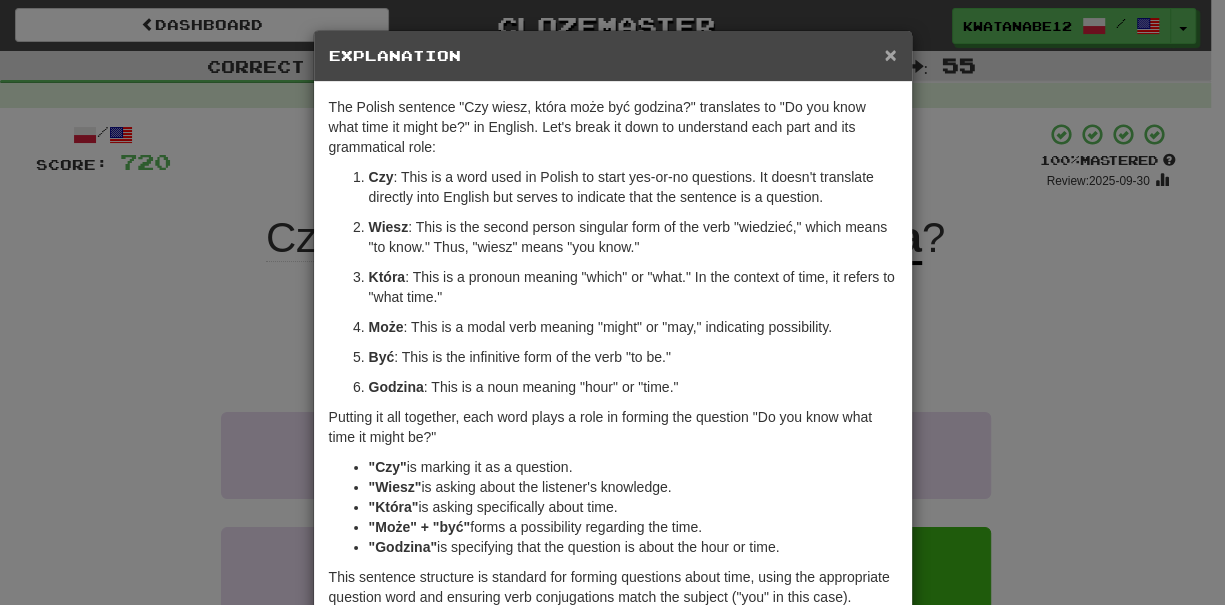 click on "×" at bounding box center [890, 54] 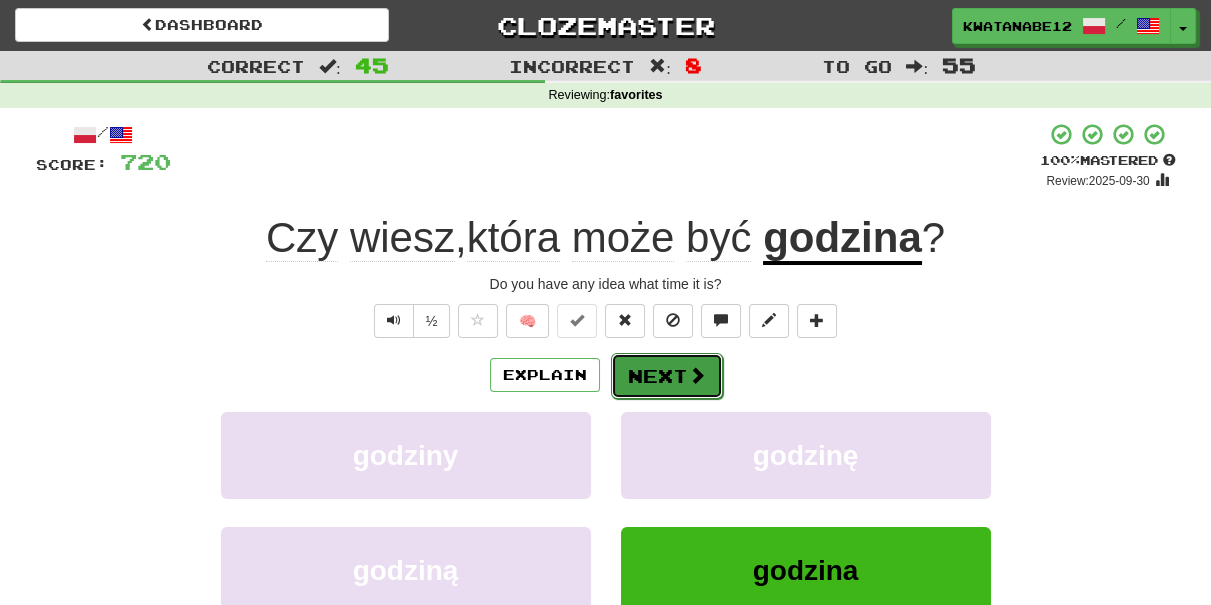 click on "Next" at bounding box center [667, 376] 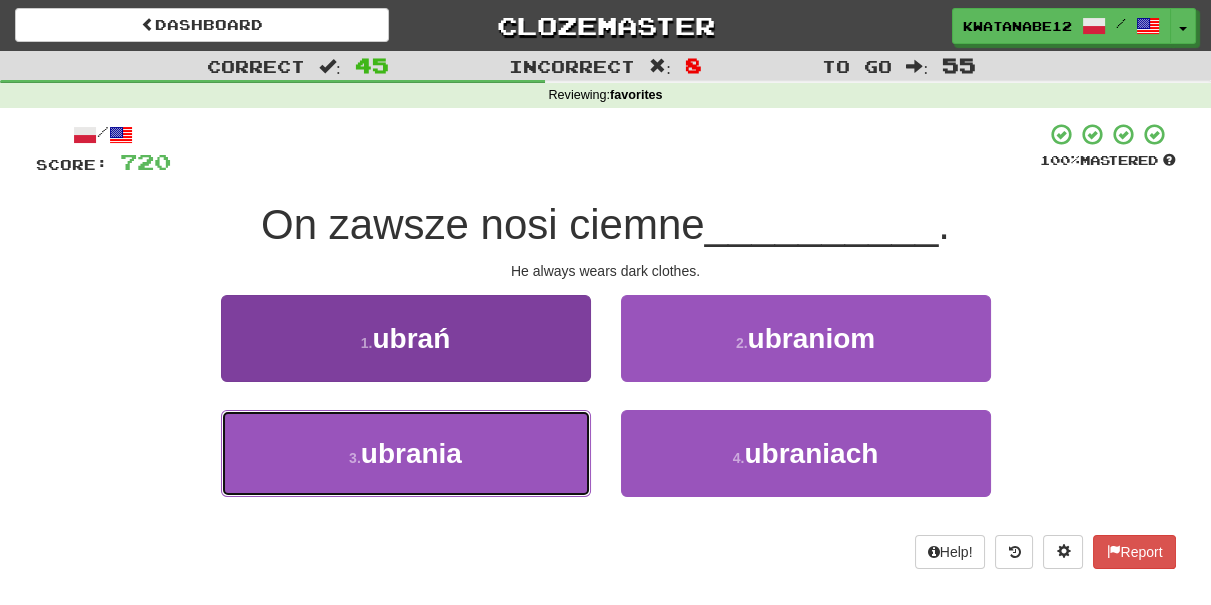 drag, startPoint x: 490, startPoint y: 444, endPoint x: 541, endPoint y: 435, distance: 51.78803 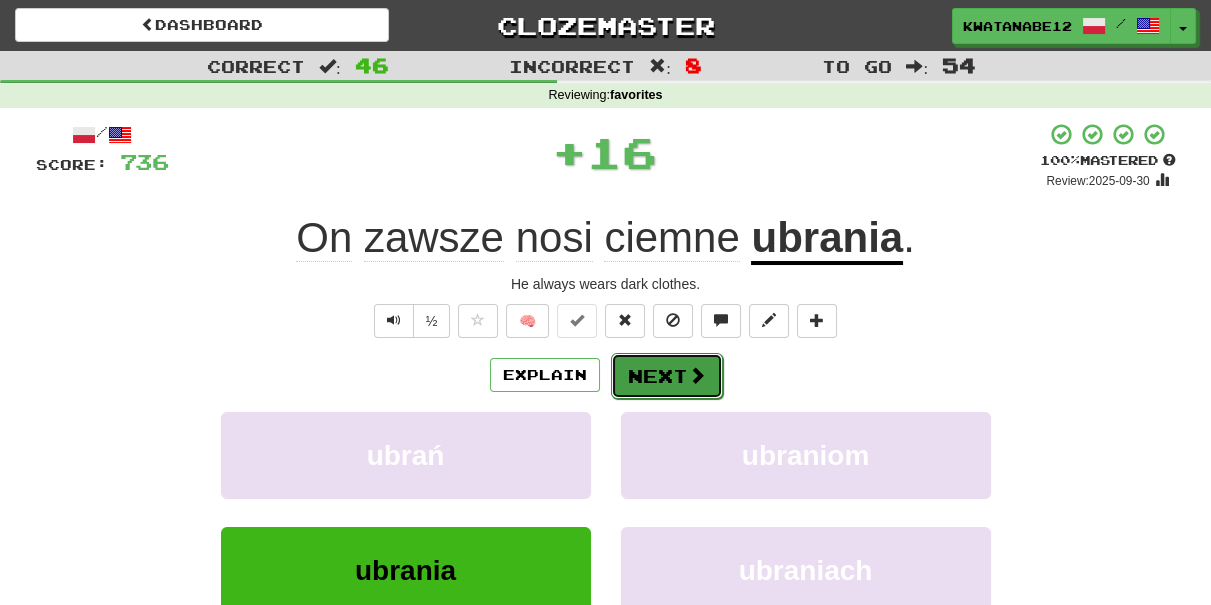 click on "Next" at bounding box center (667, 376) 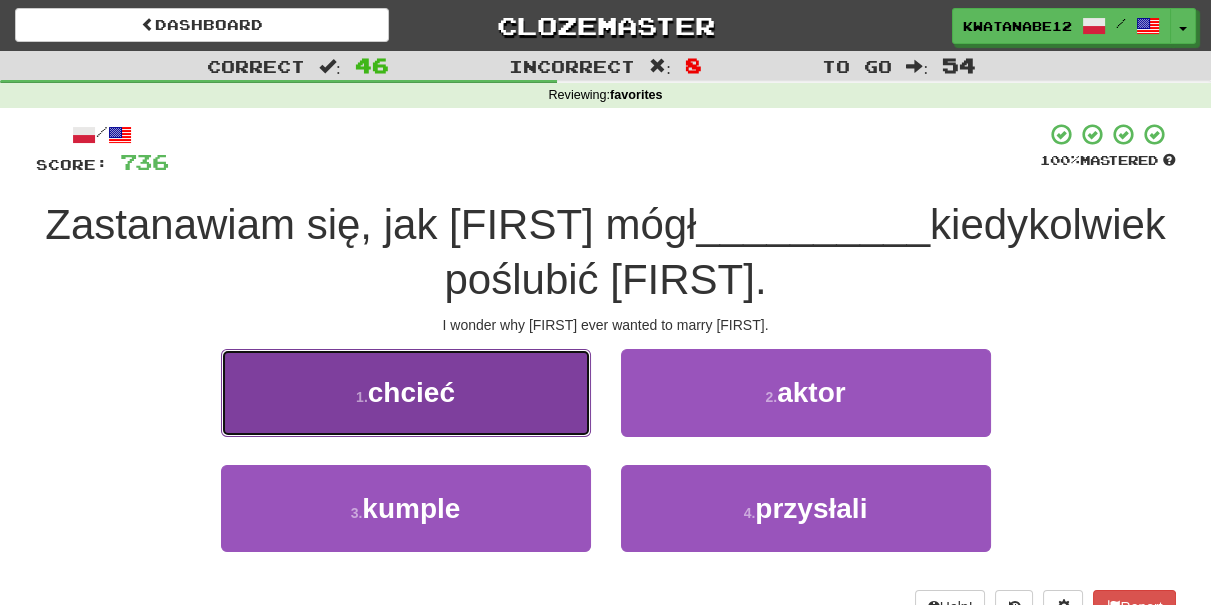 click on "1 .  chcieć" at bounding box center (406, 392) 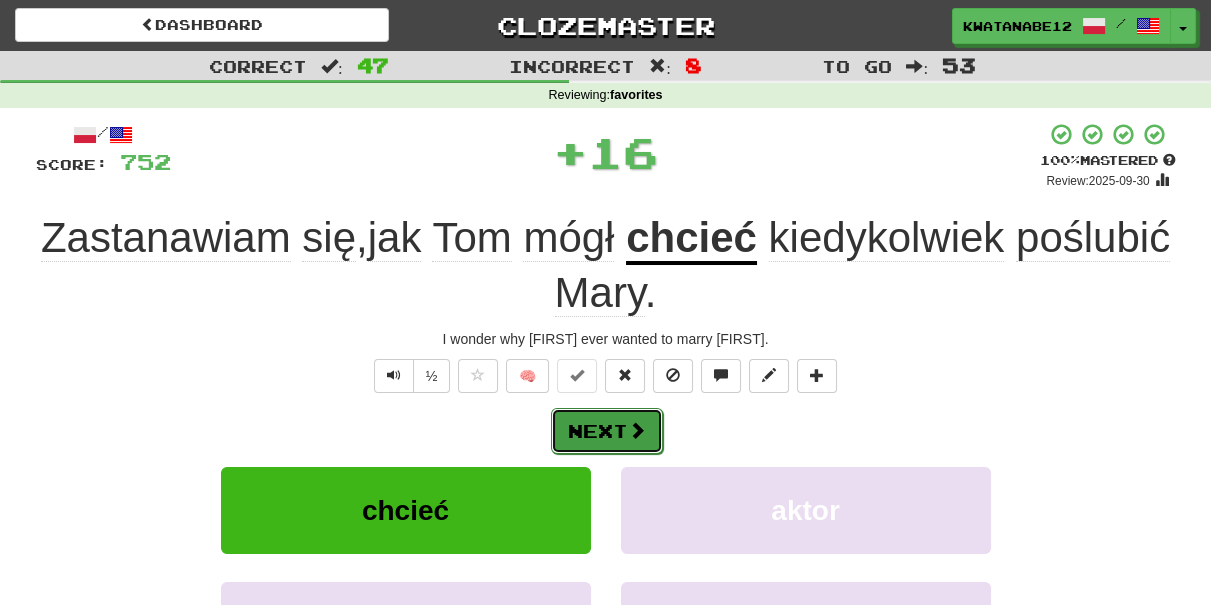 click at bounding box center (637, 430) 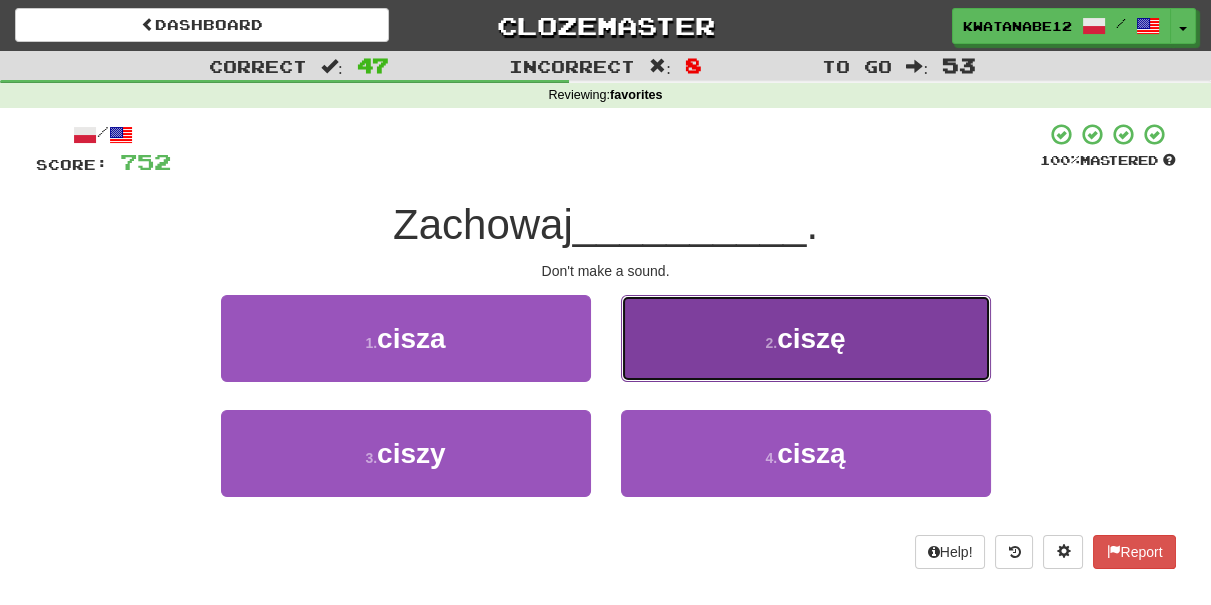 click on "2 .  ciszę" at bounding box center [806, 338] 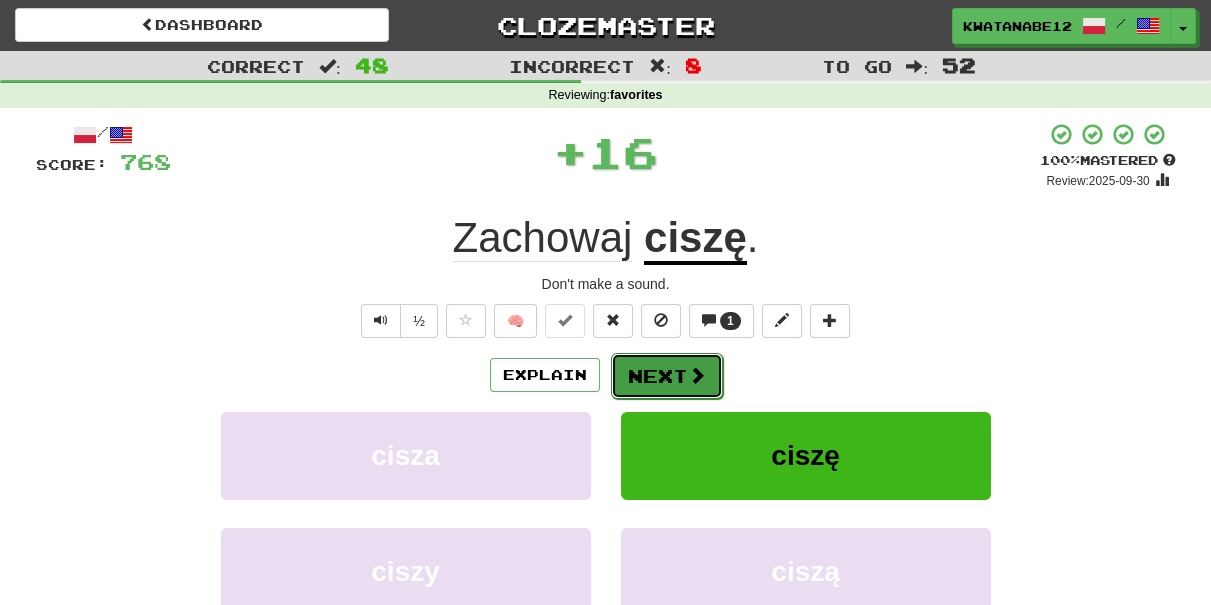 click on "Next" at bounding box center (667, 376) 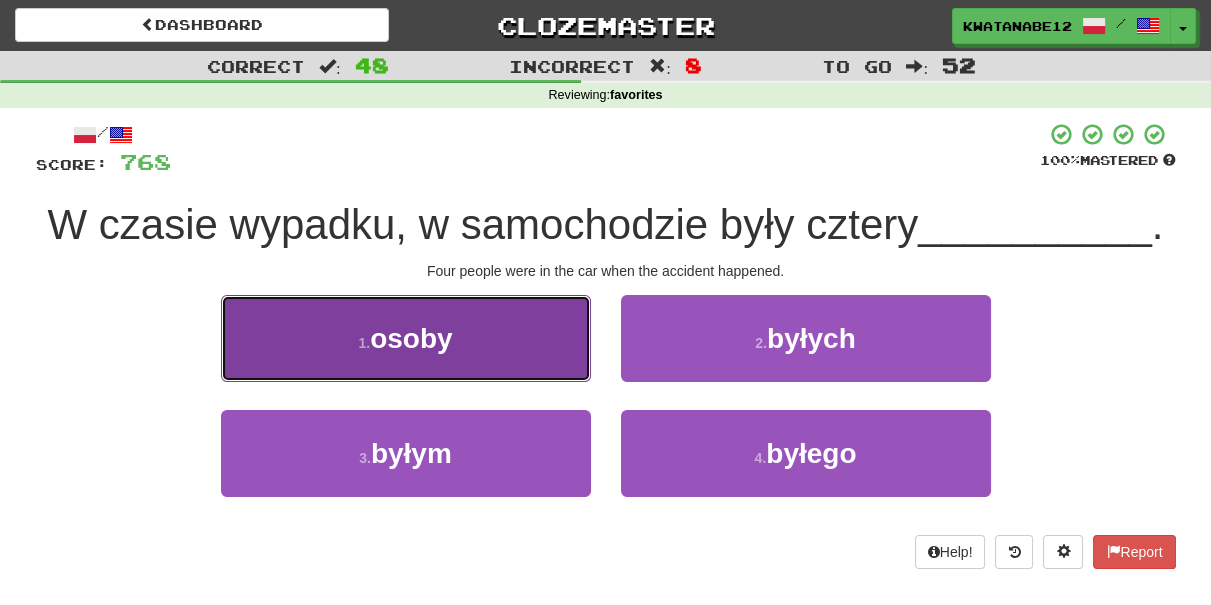 click on "1 .  osoby" at bounding box center (406, 338) 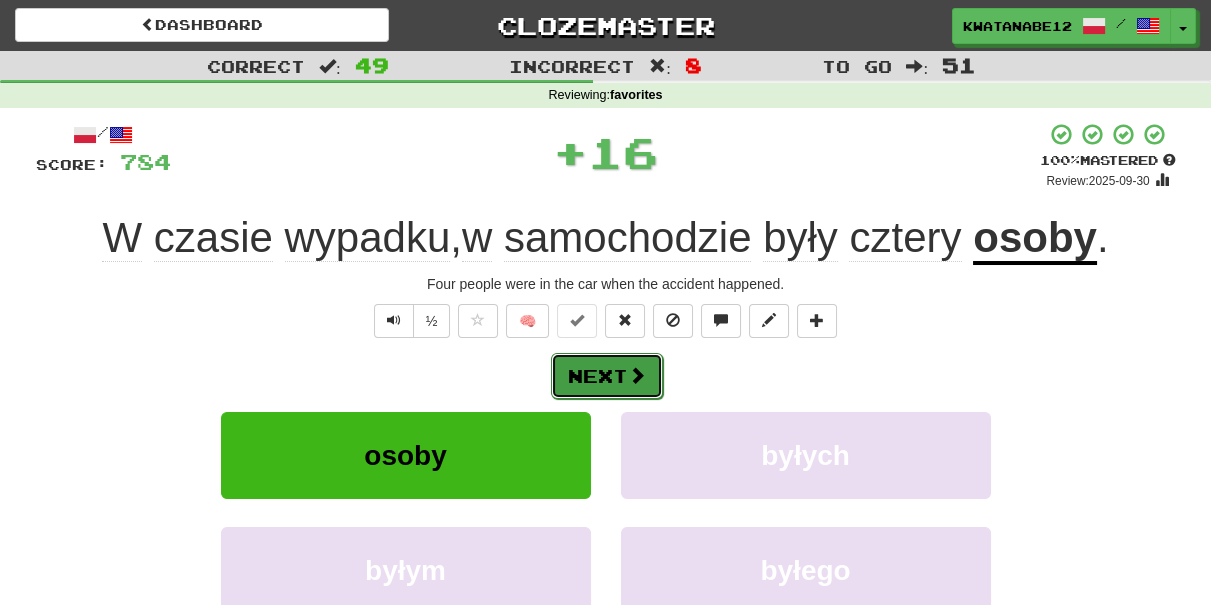 click on "Next" at bounding box center [607, 376] 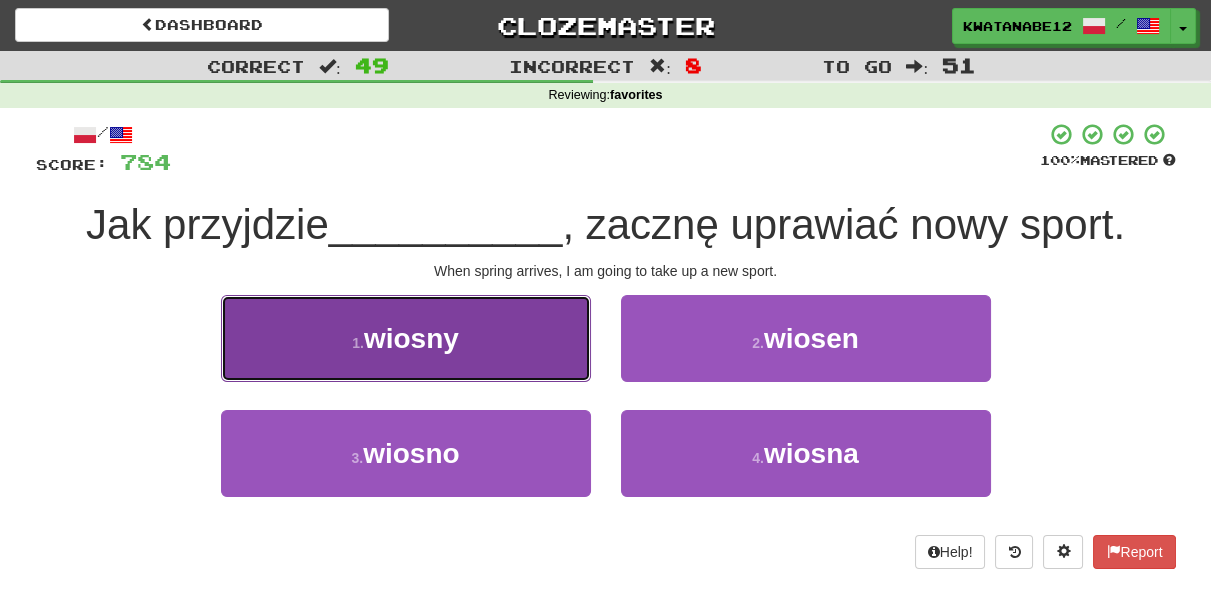 click on "1 .  wiosny" at bounding box center [406, 338] 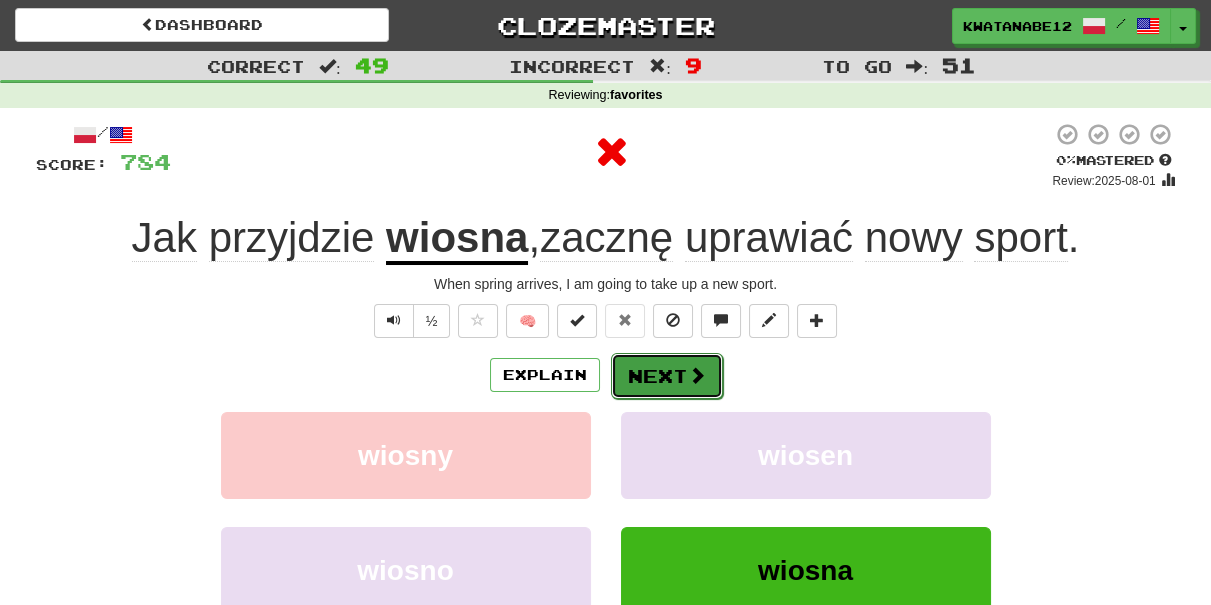click on "Next" at bounding box center [667, 376] 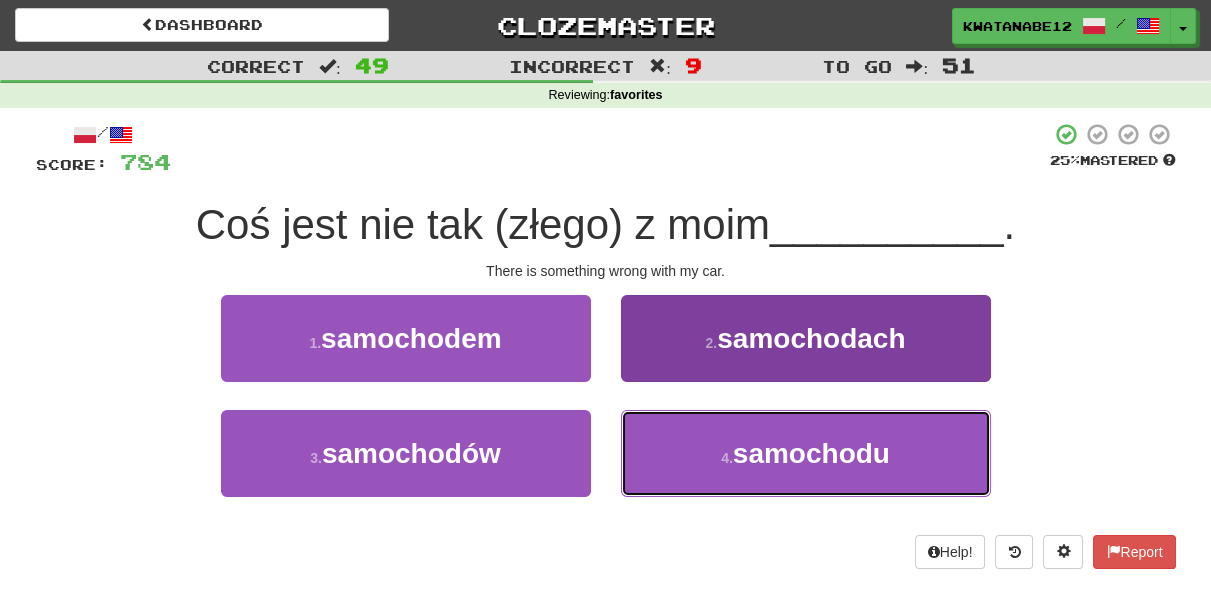 drag, startPoint x: 669, startPoint y: 437, endPoint x: 670, endPoint y: 419, distance: 18.027756 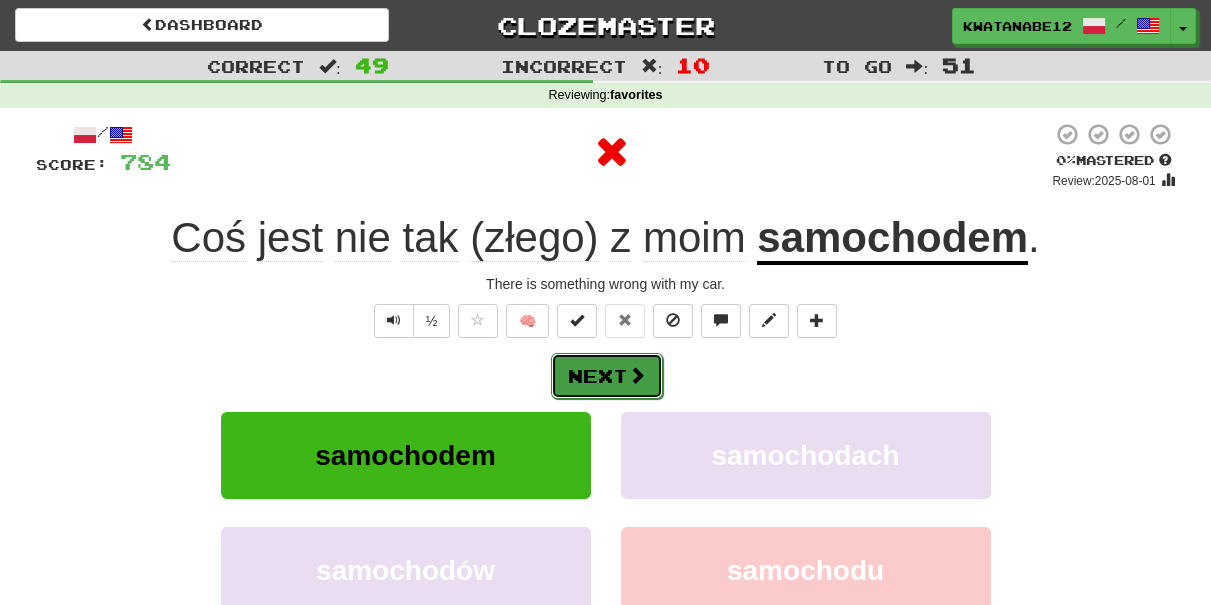 click on "Next" at bounding box center (607, 376) 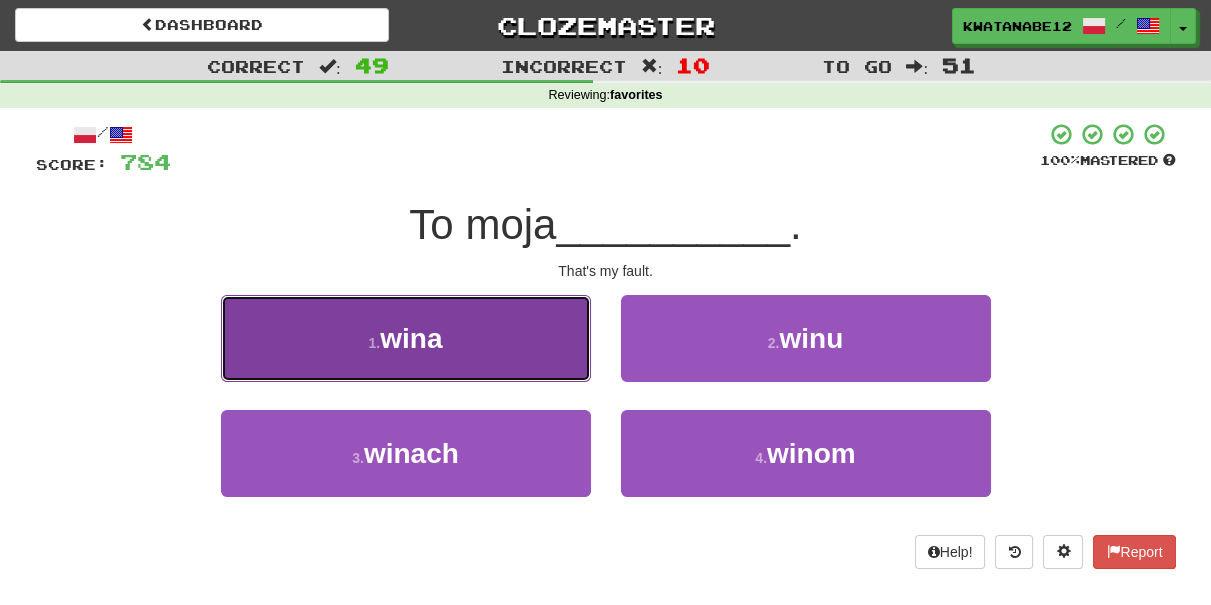 click on "1 .  wina" at bounding box center (406, 338) 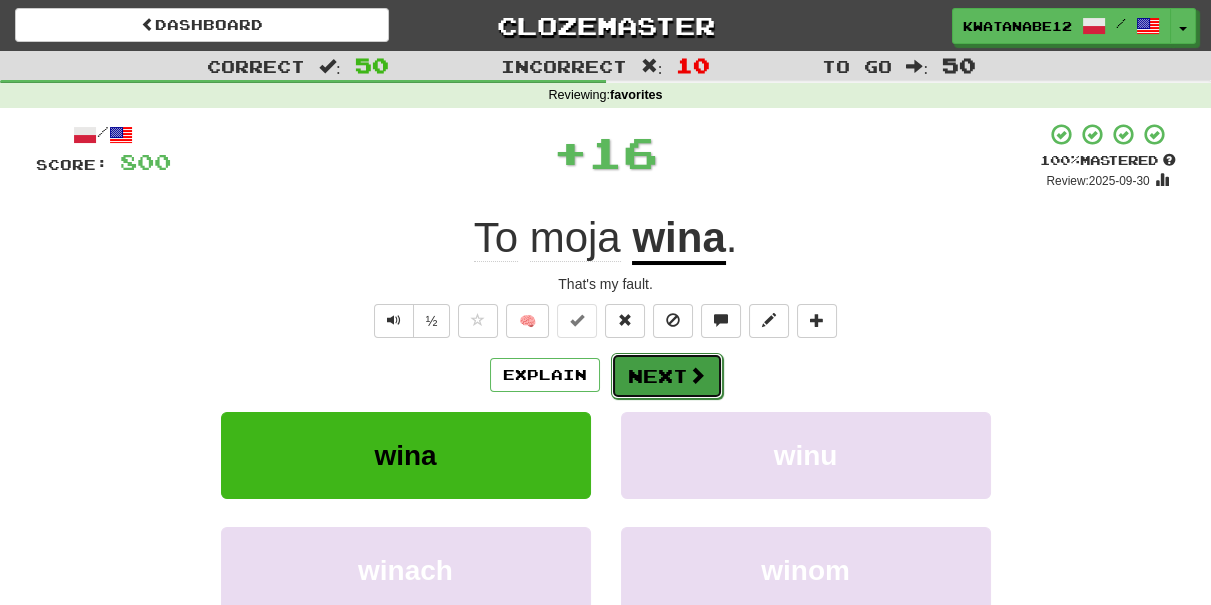 click on "Next" at bounding box center (667, 376) 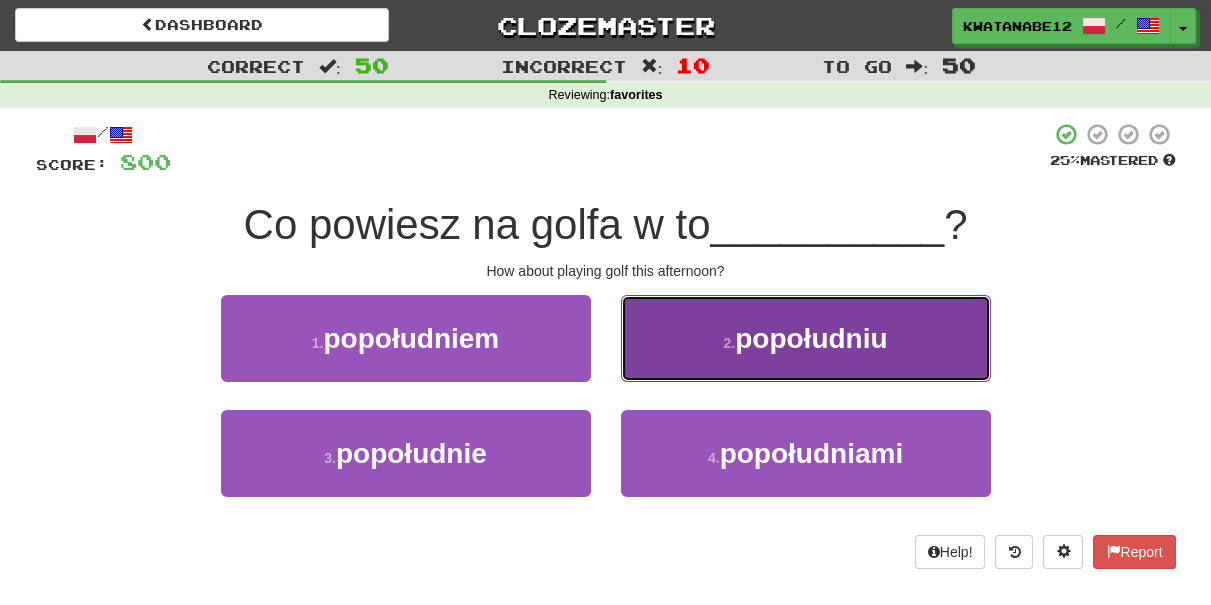 click on "2 .  popołudniu" at bounding box center [806, 338] 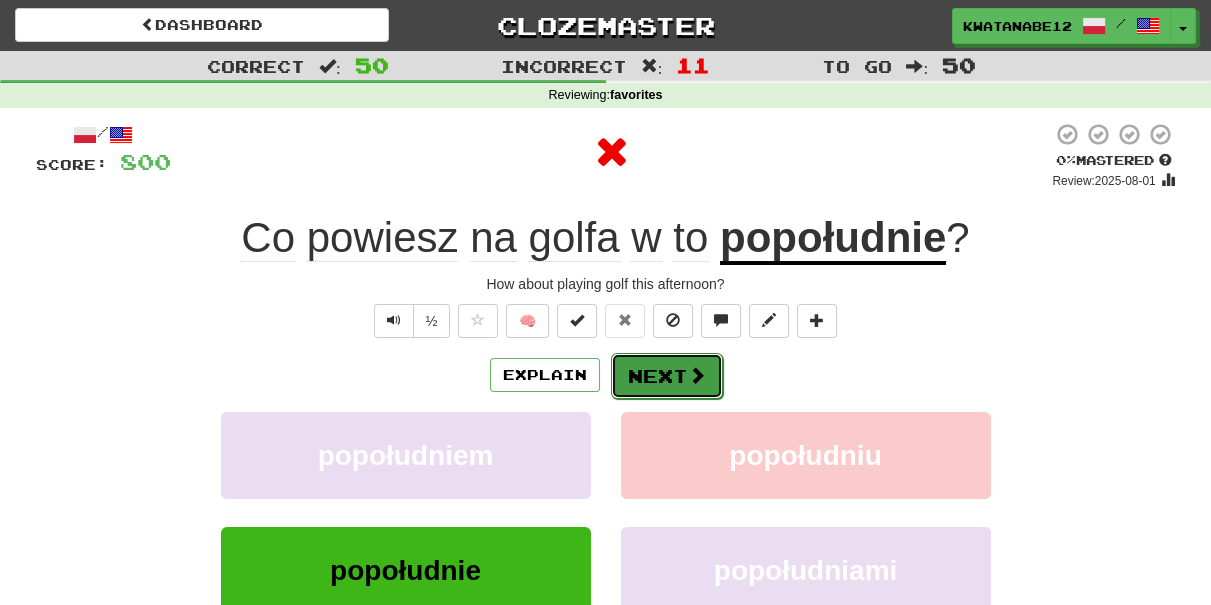 click on "Next" at bounding box center (667, 376) 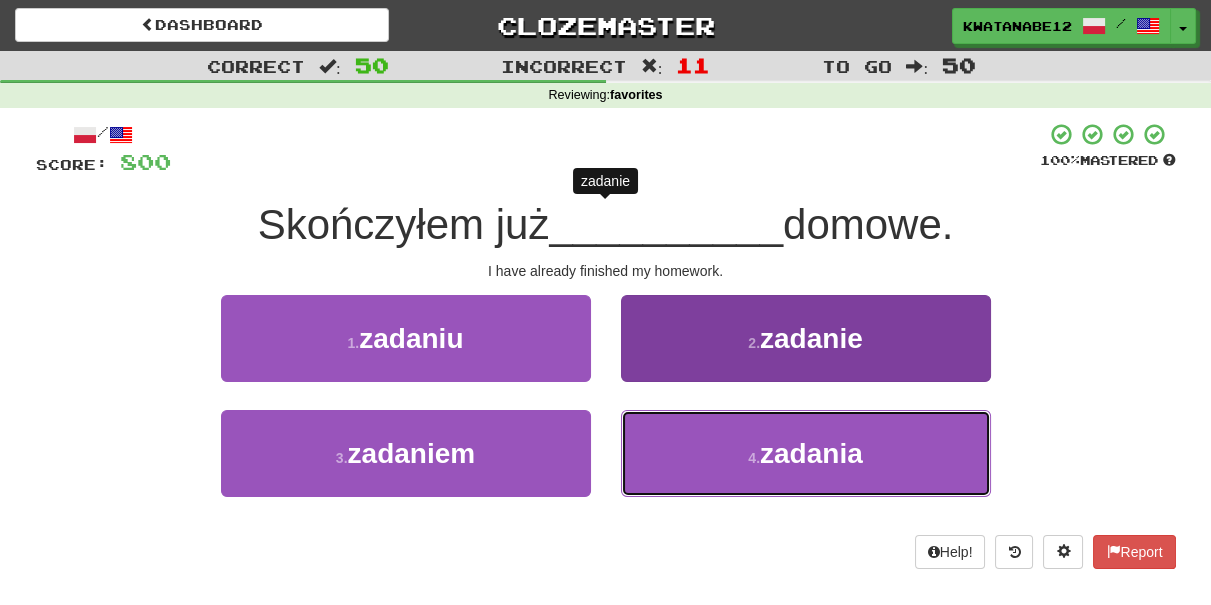 click on "4 .  zadania" at bounding box center (806, 453) 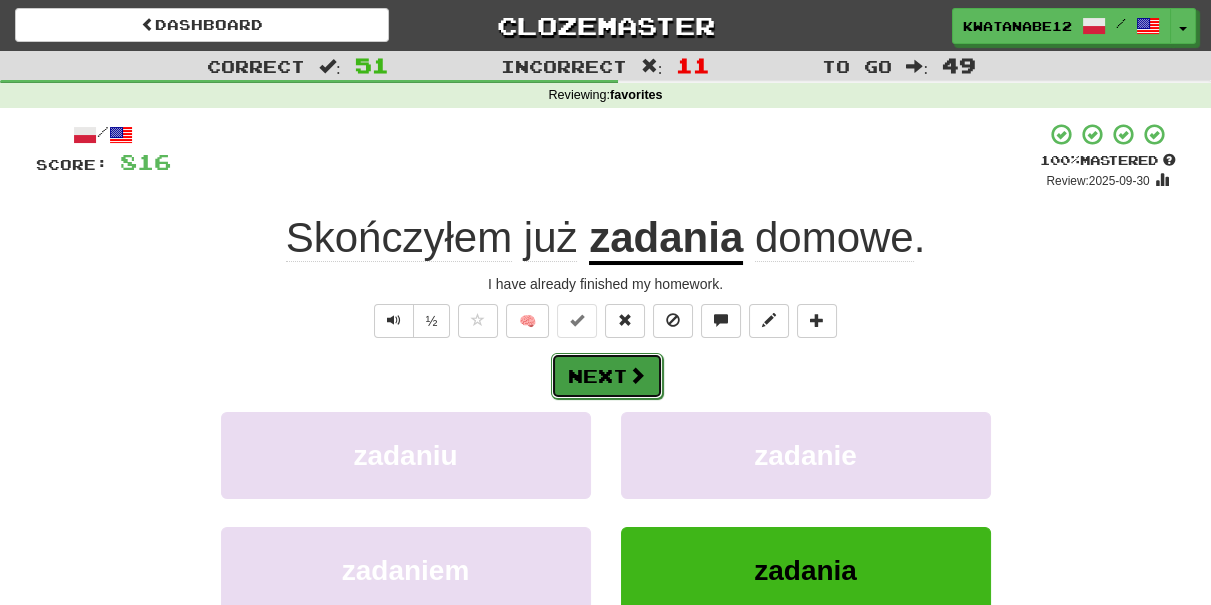 click on "Next" at bounding box center (607, 376) 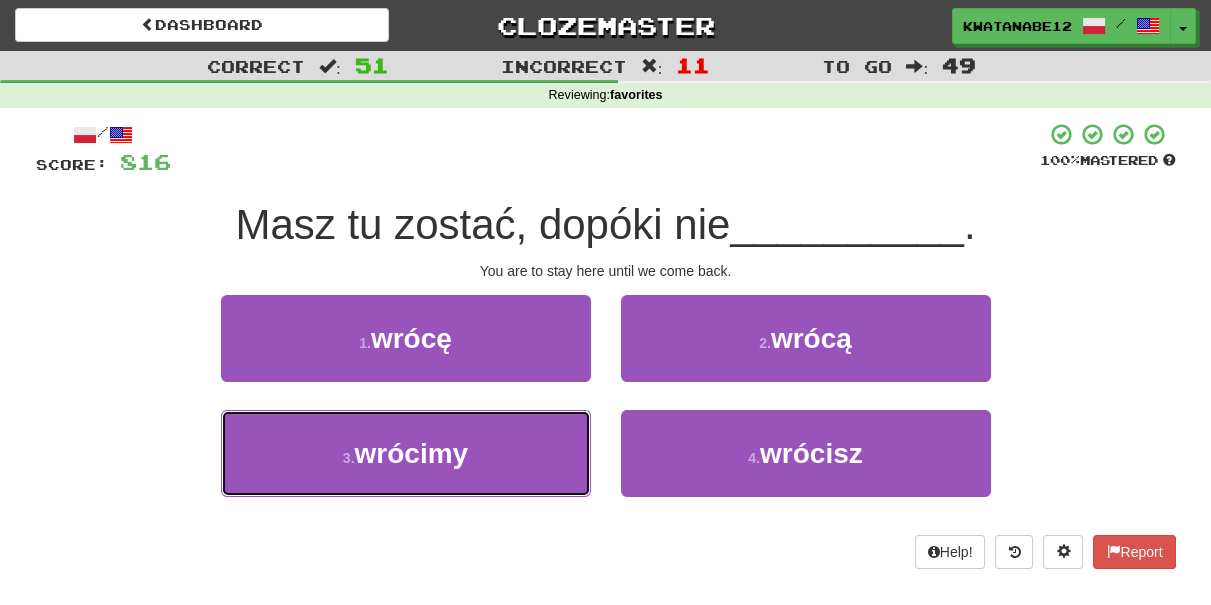 drag, startPoint x: 534, startPoint y: 434, endPoint x: 578, endPoint y: 406, distance: 52.153618 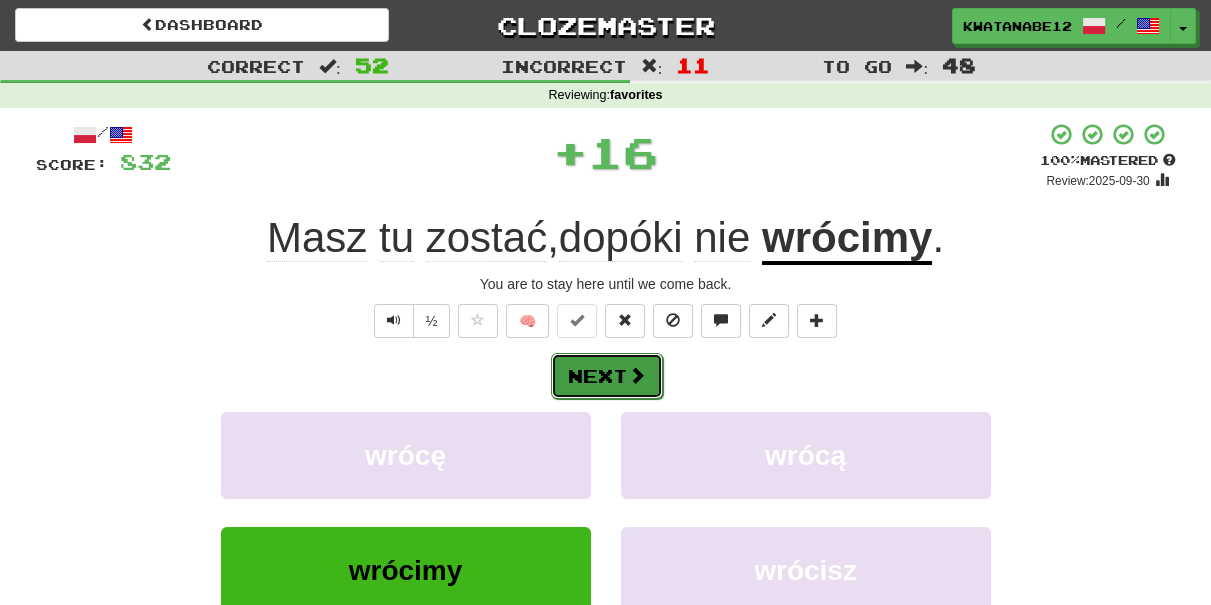 click on "Next" at bounding box center (607, 376) 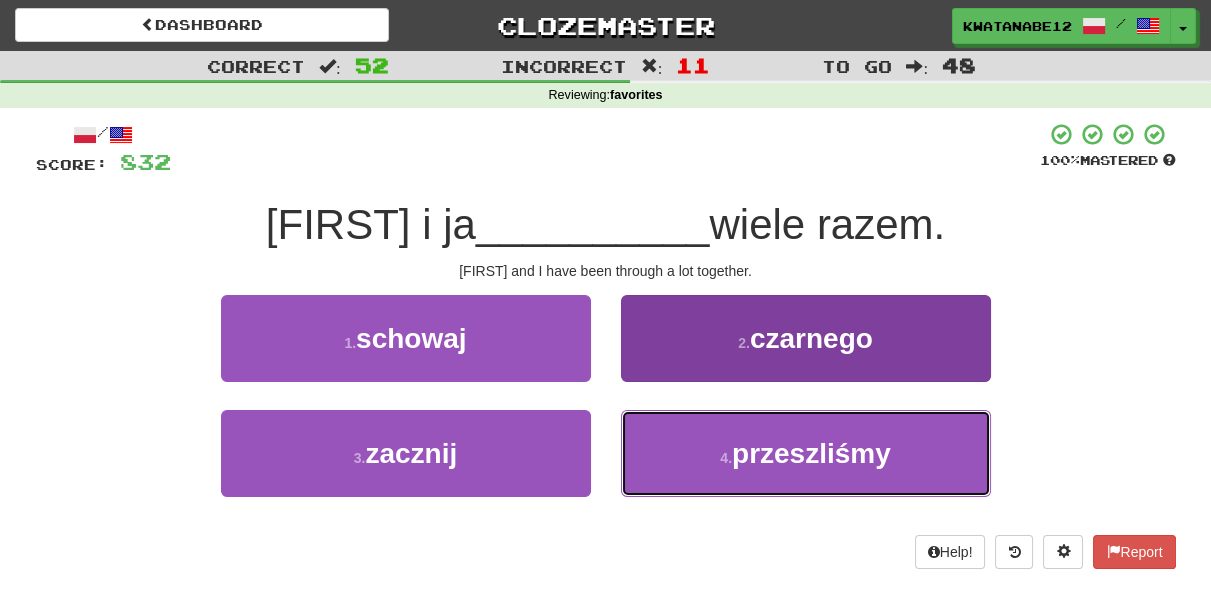 drag, startPoint x: 688, startPoint y: 450, endPoint x: 682, endPoint y: 439, distance: 12.529964 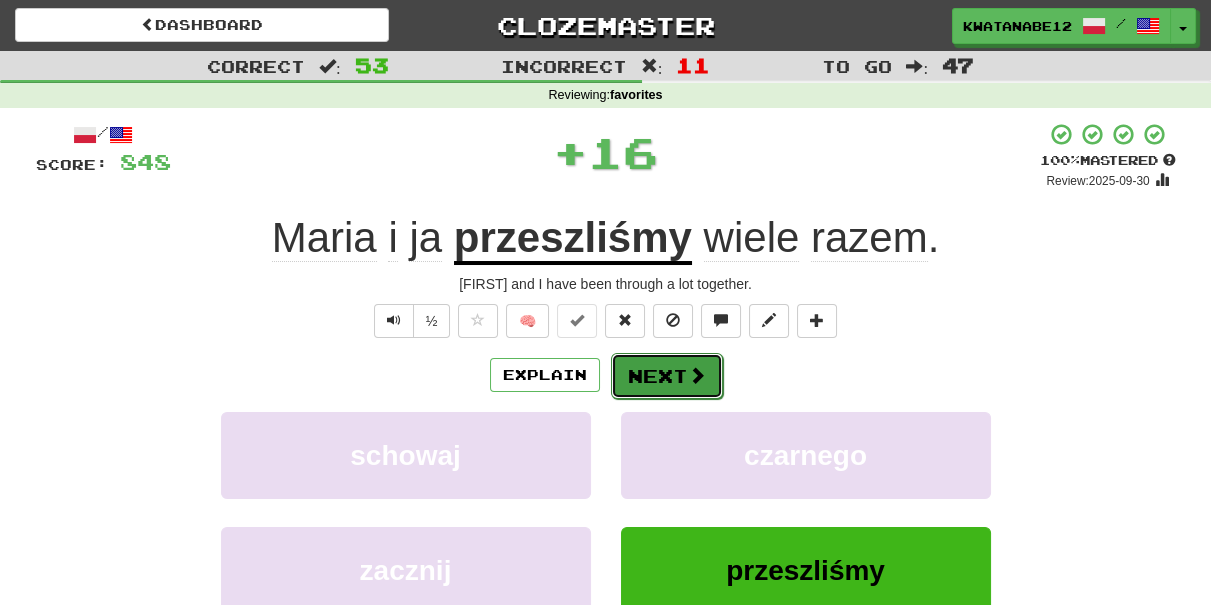 click on "Next" at bounding box center [667, 376] 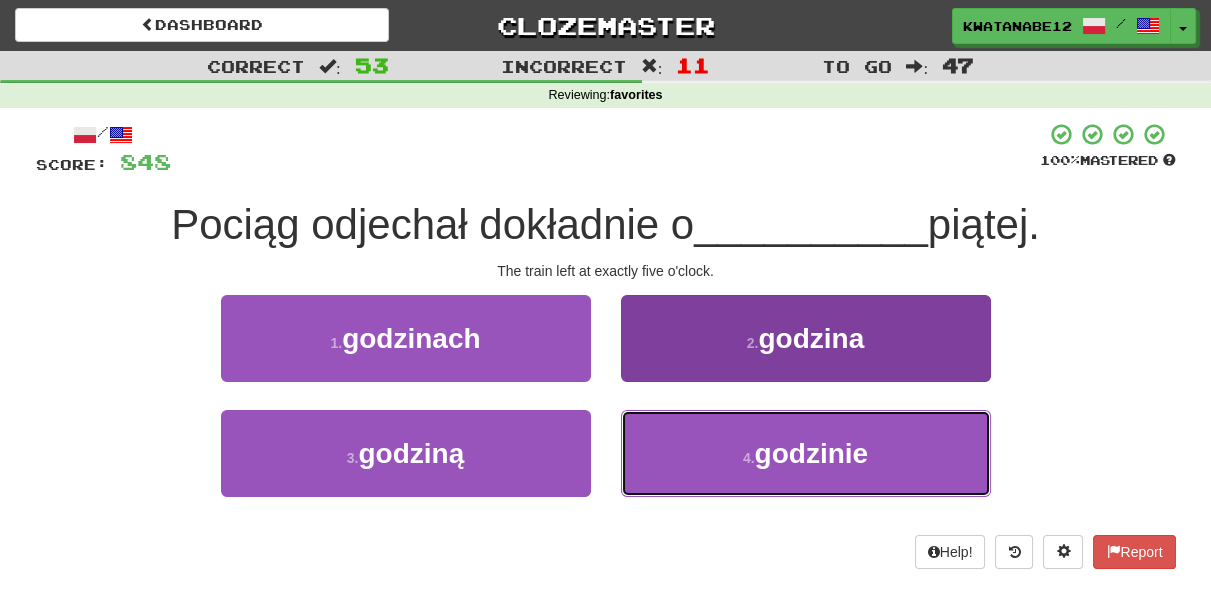drag, startPoint x: 672, startPoint y: 434, endPoint x: 669, endPoint y: 420, distance: 14.3178215 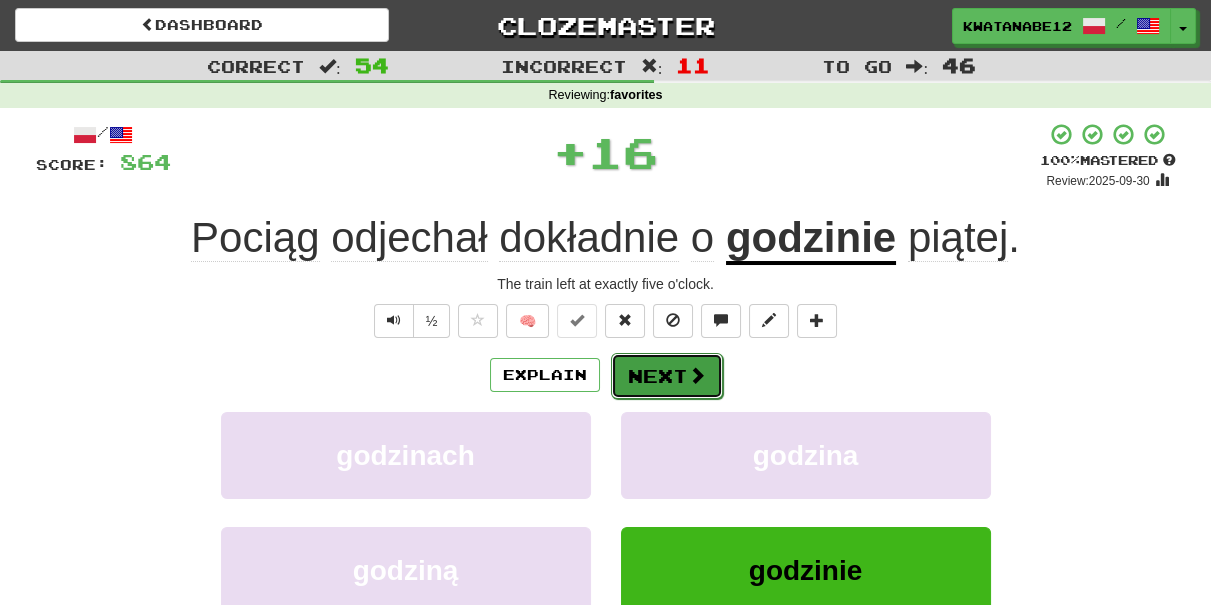 click on "Next" at bounding box center [667, 376] 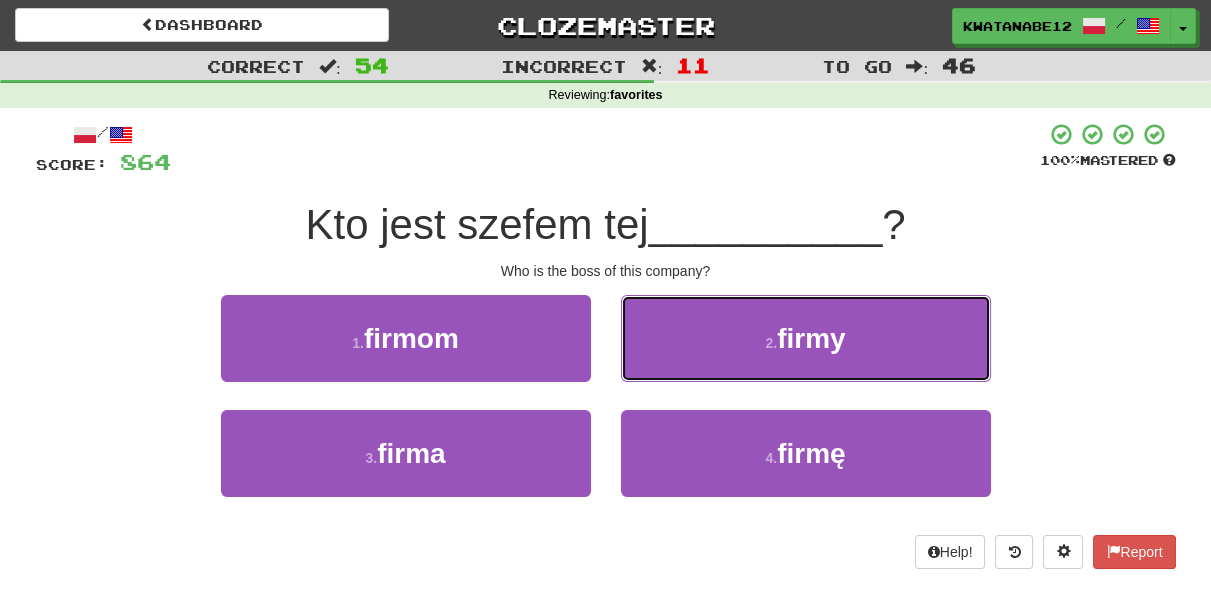 click on "2 .  firmy" at bounding box center [806, 338] 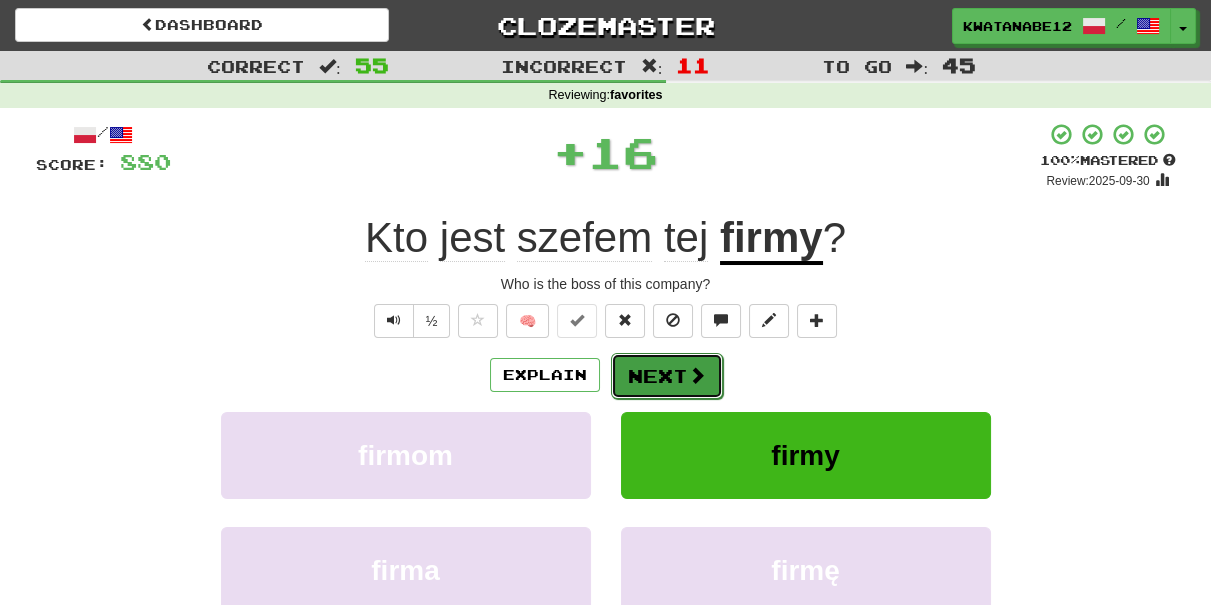 click on "Next" at bounding box center (667, 376) 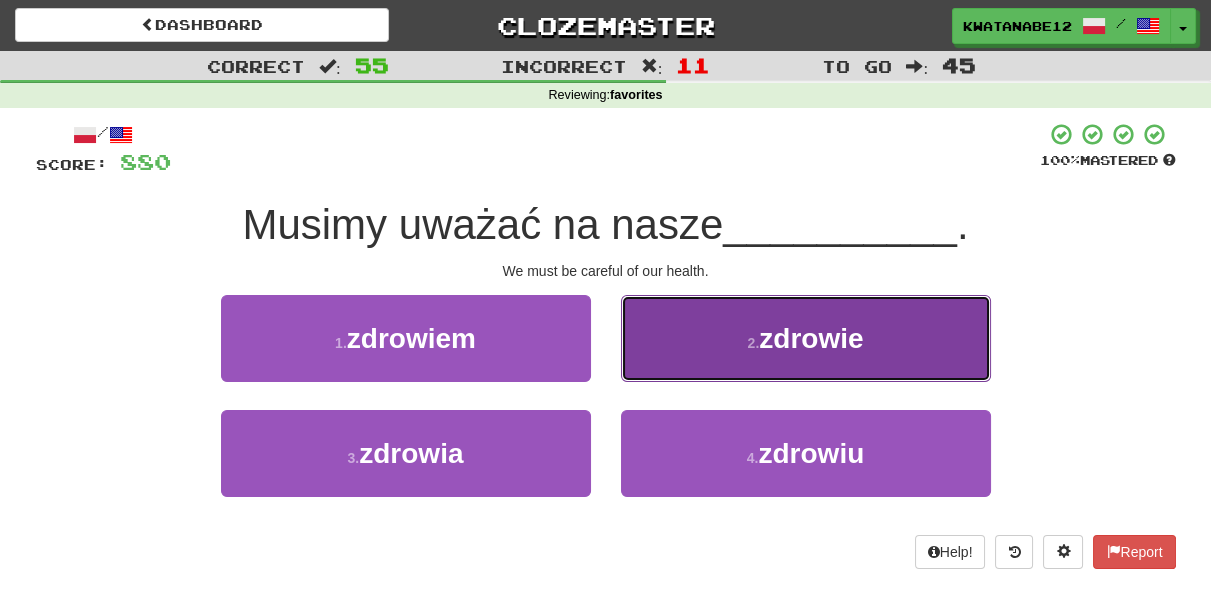 click on "2 .  zdrowie" at bounding box center [806, 338] 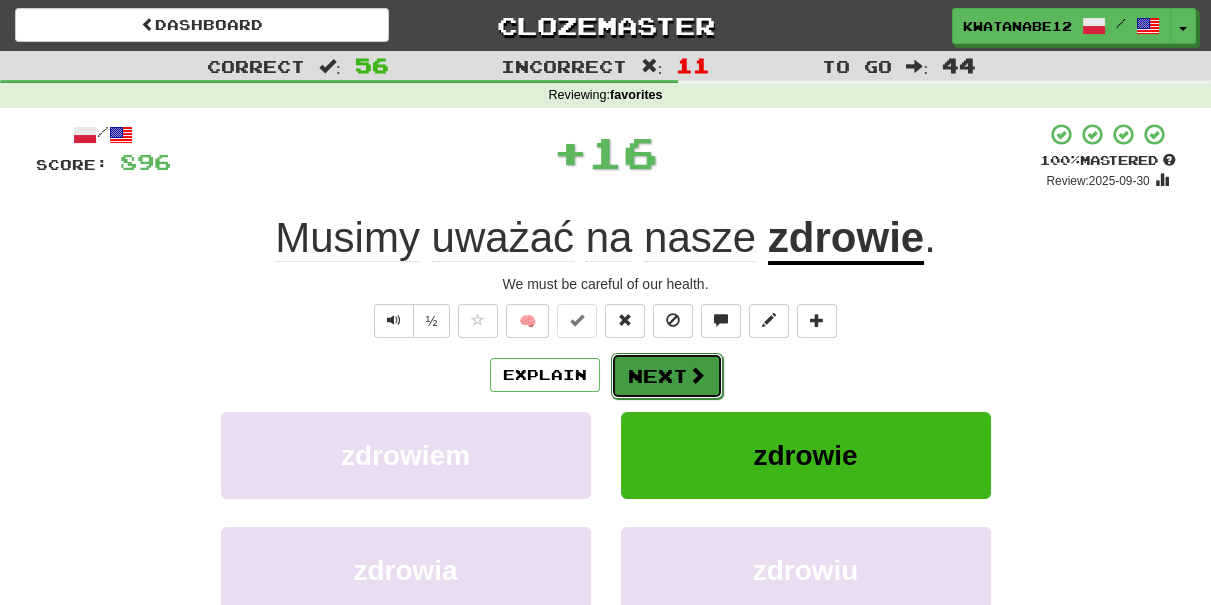 click on "Next" at bounding box center [667, 376] 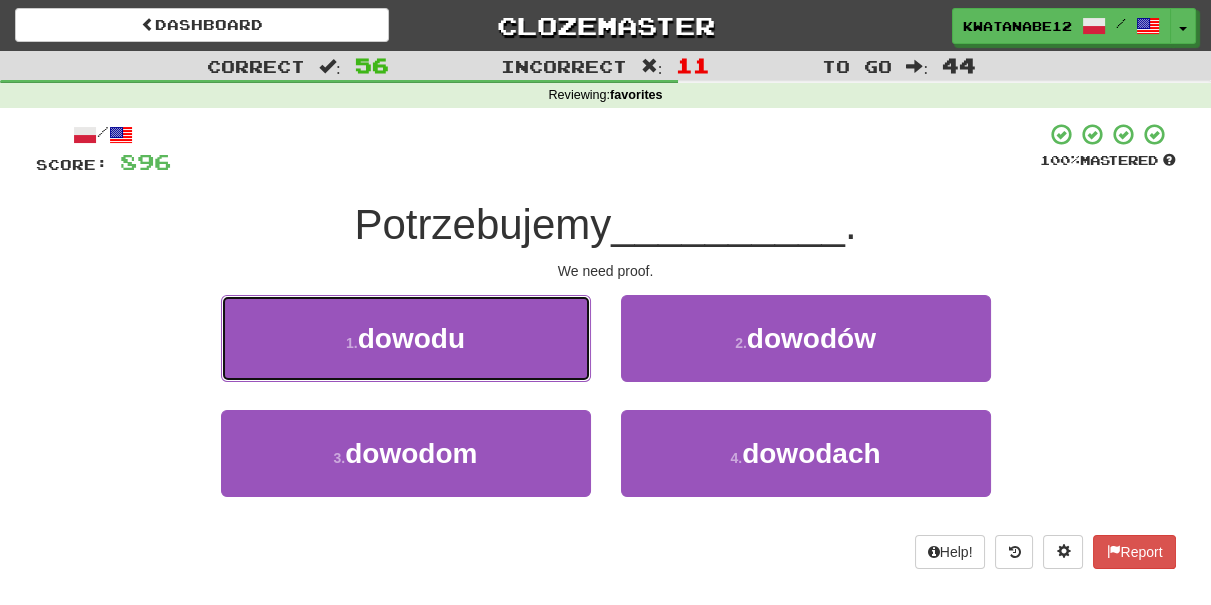 drag, startPoint x: 525, startPoint y: 333, endPoint x: 591, endPoint y: 339, distance: 66.27216 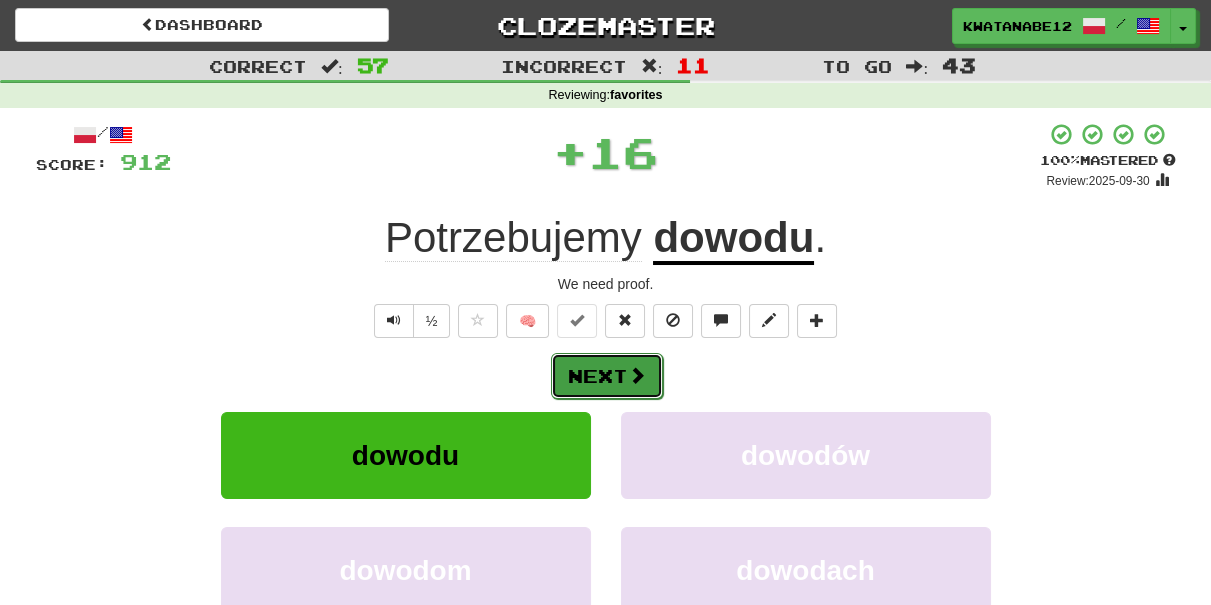 click on "Next" at bounding box center [607, 376] 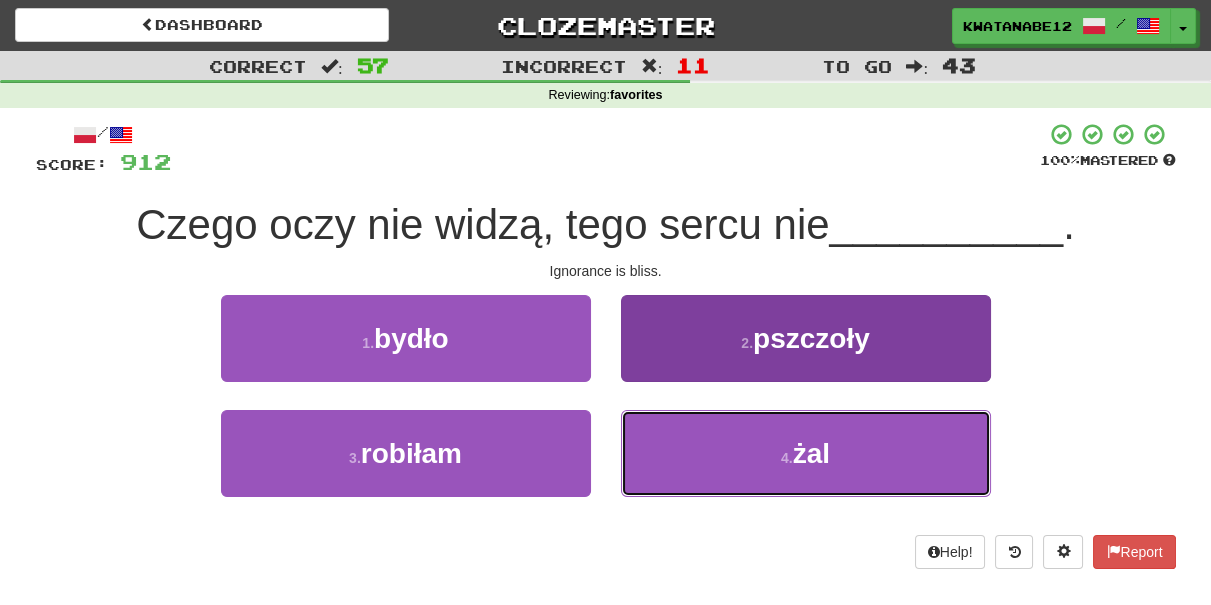 click on "4 .  żal" at bounding box center [806, 453] 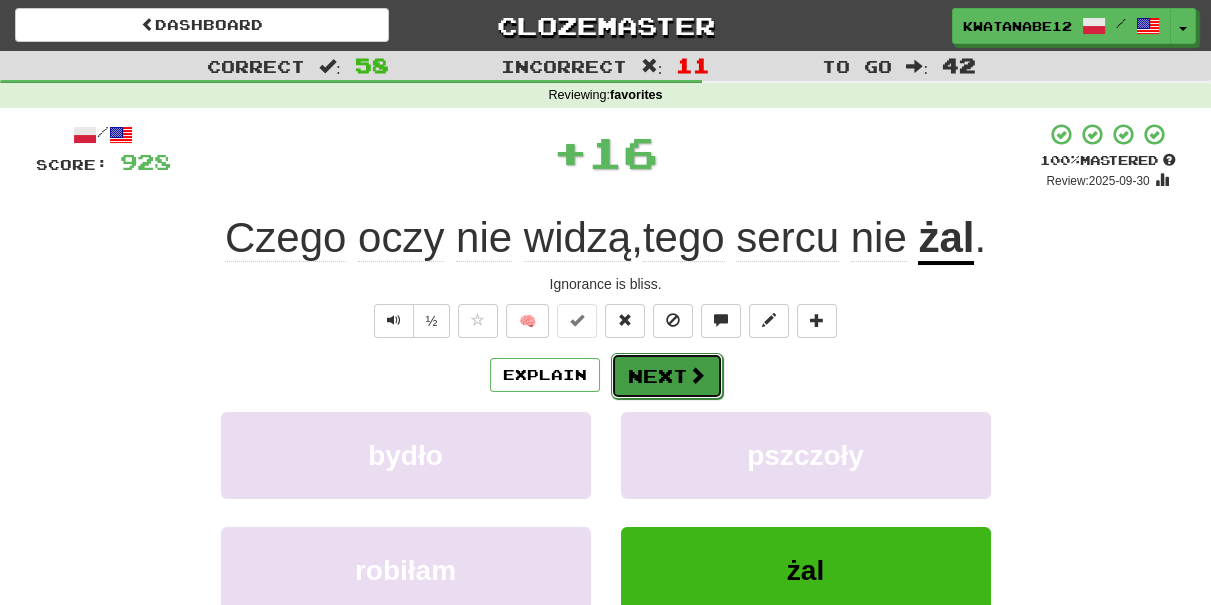 click on "Next" at bounding box center [667, 376] 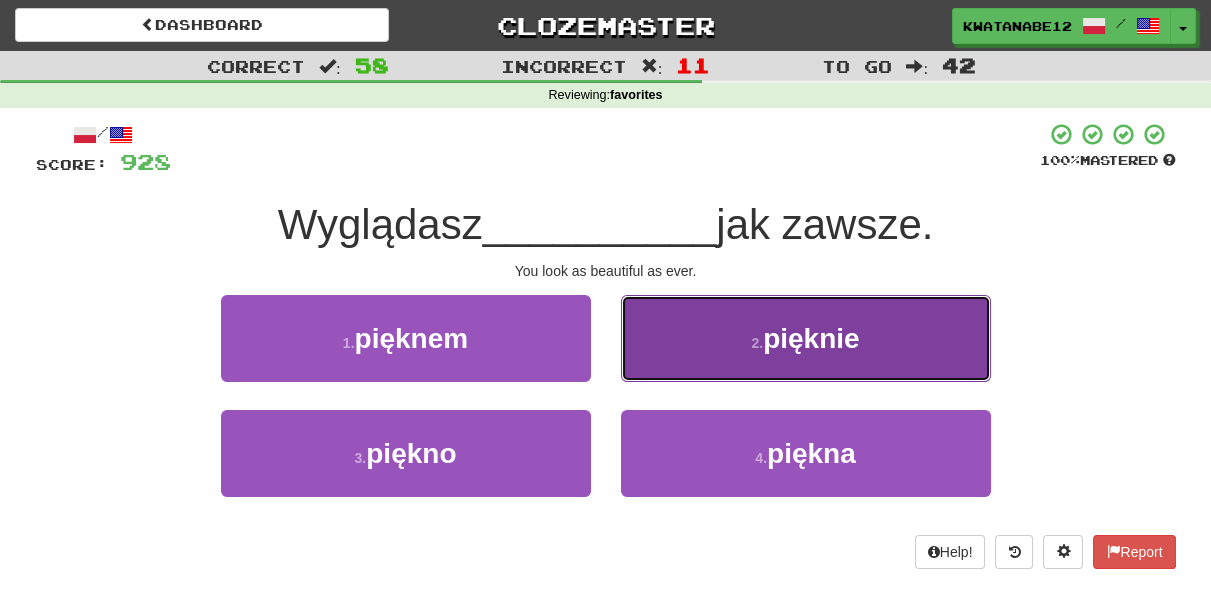 click on "2 .  pięknie" at bounding box center (806, 338) 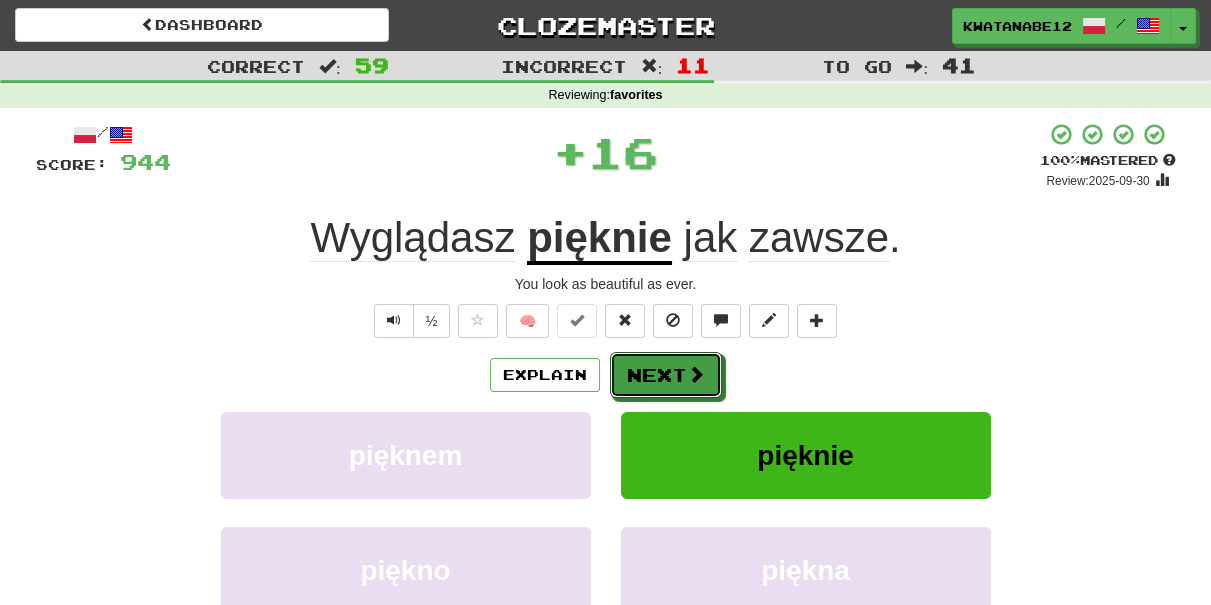 click on "Next" at bounding box center (666, 375) 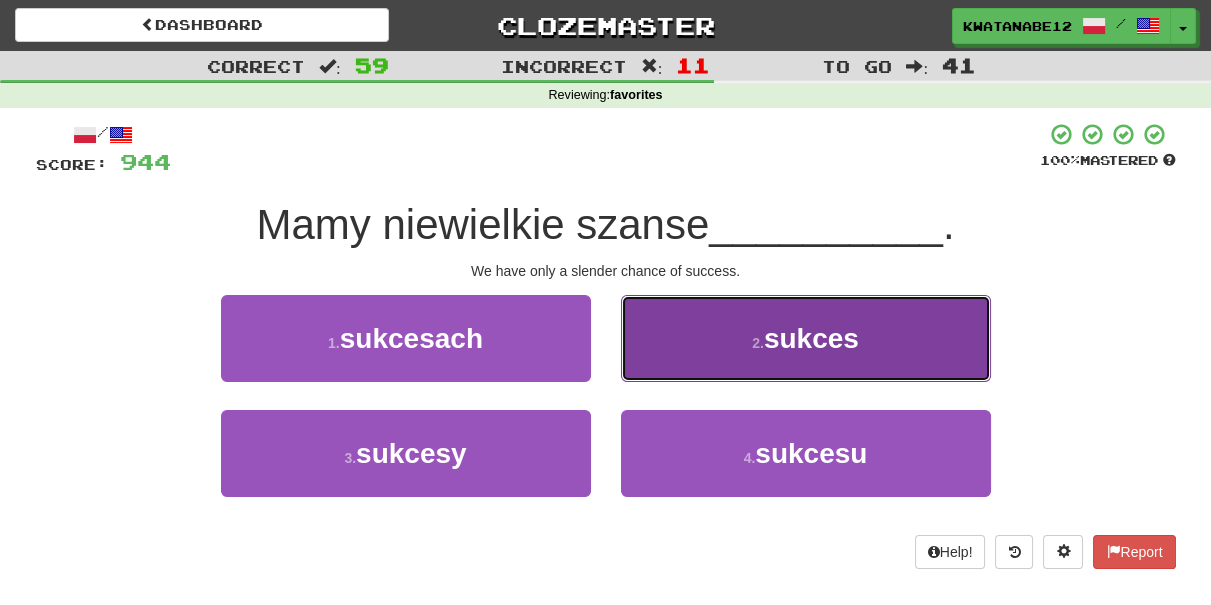 click on "2 .  sukces" at bounding box center (806, 338) 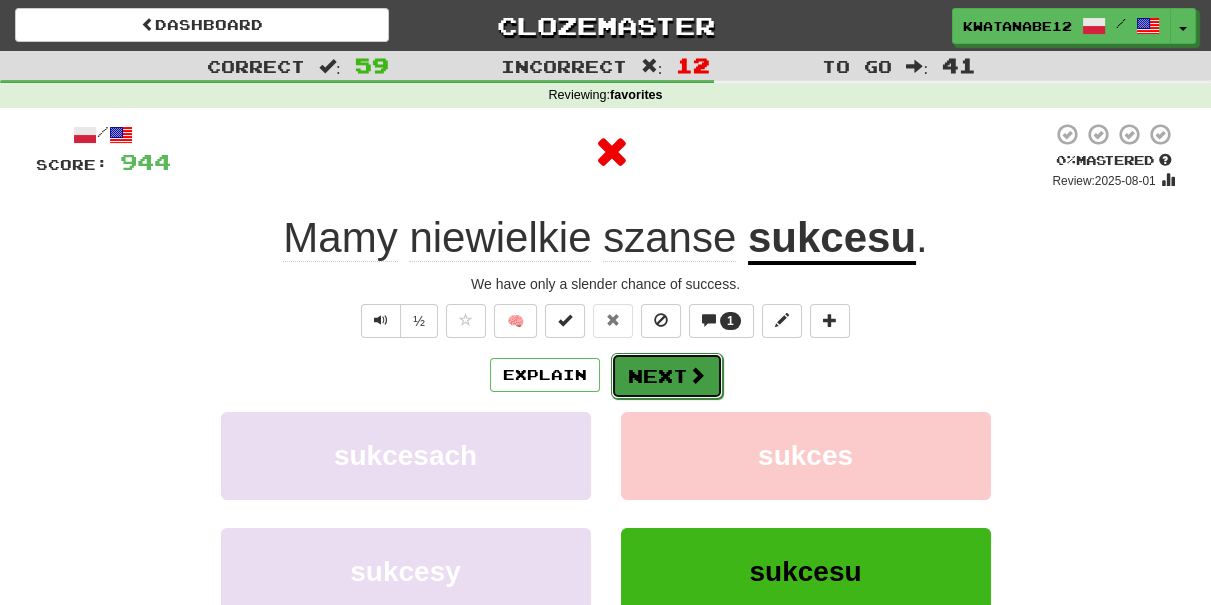 click on "Next" at bounding box center [667, 376] 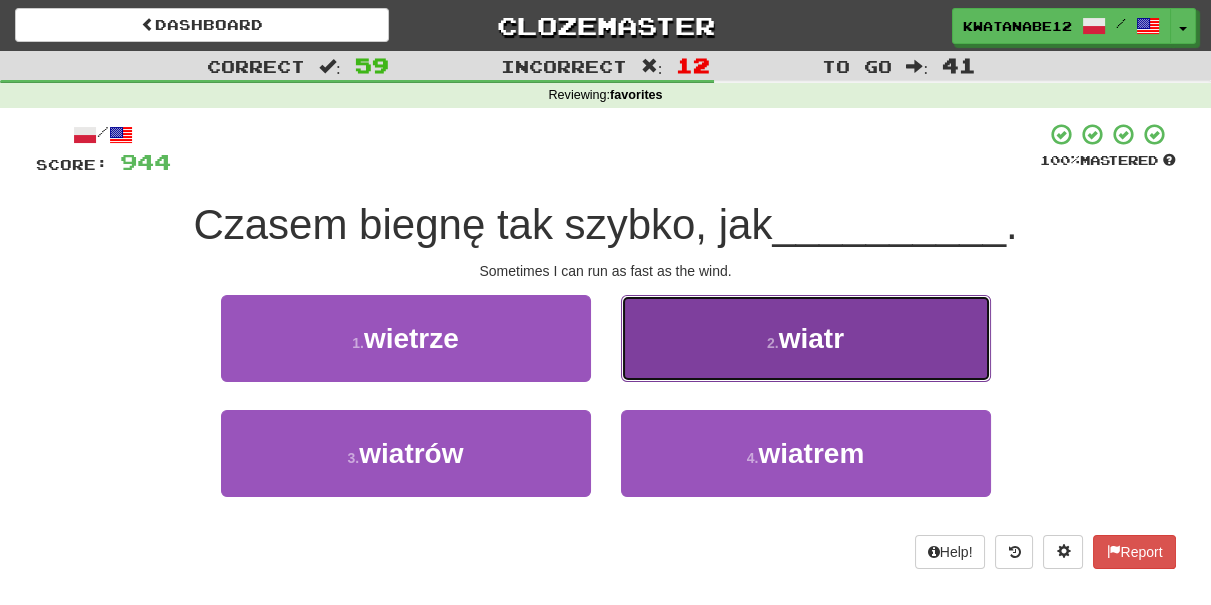click on "2 .  wiatr" at bounding box center (806, 338) 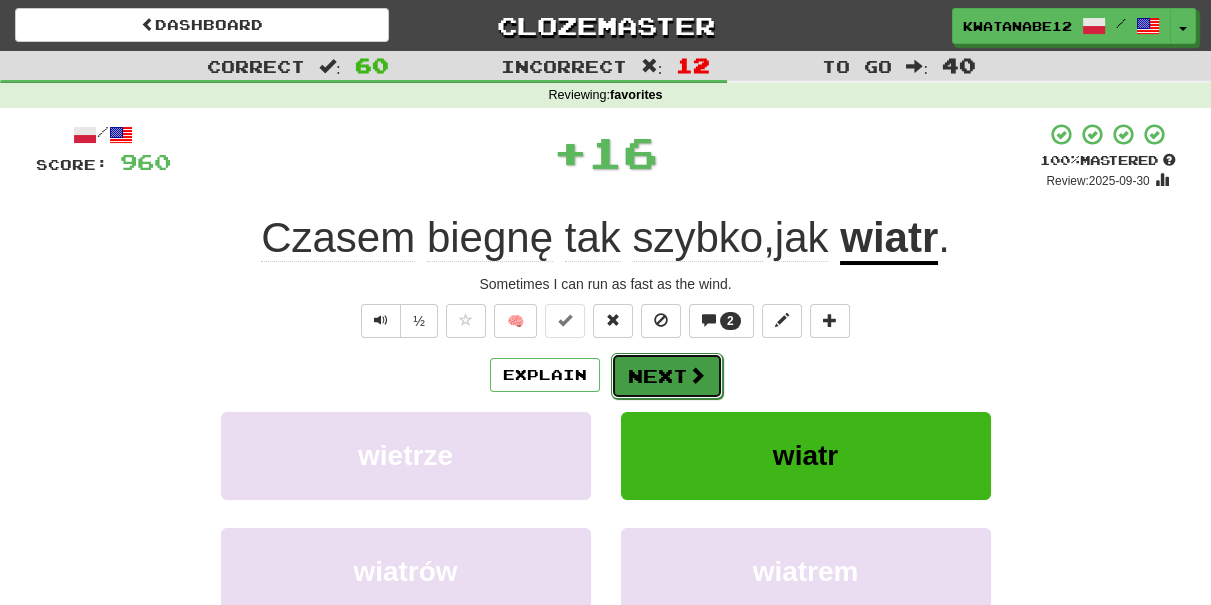 click on "Next" at bounding box center (667, 376) 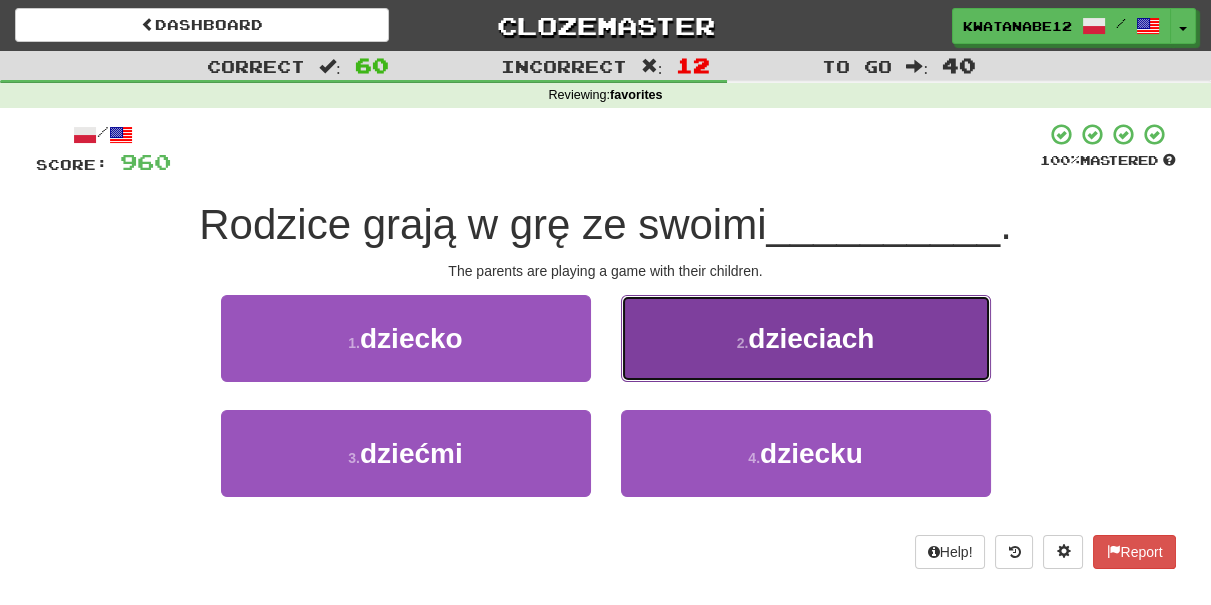 click on "2 .  dzieciach" at bounding box center [806, 338] 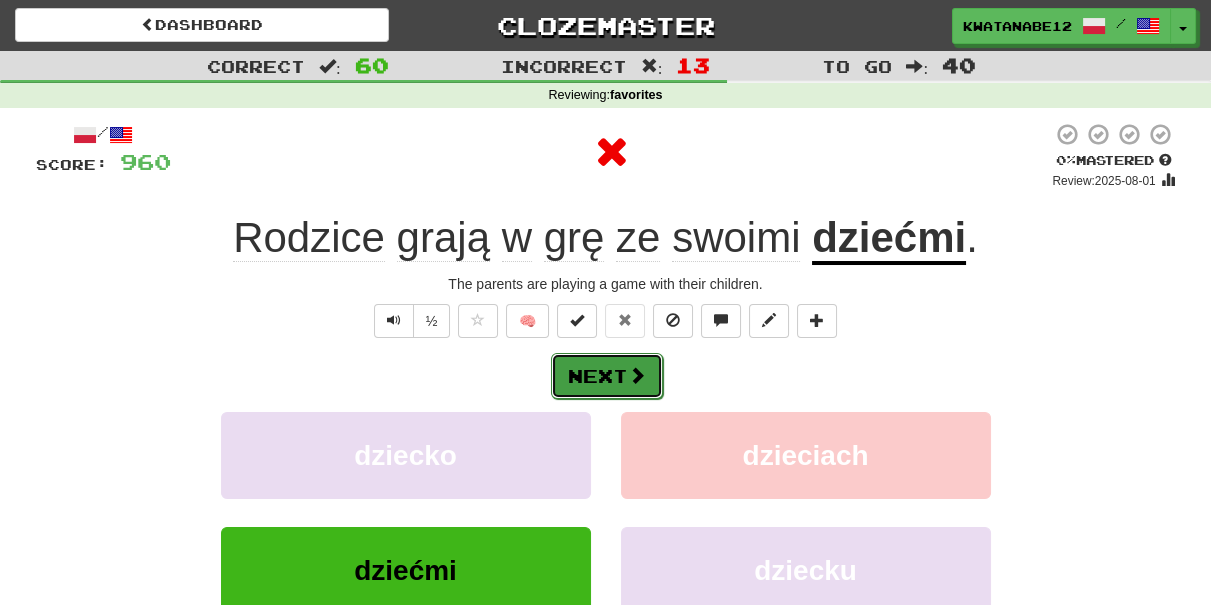 click on "Next" at bounding box center [607, 376] 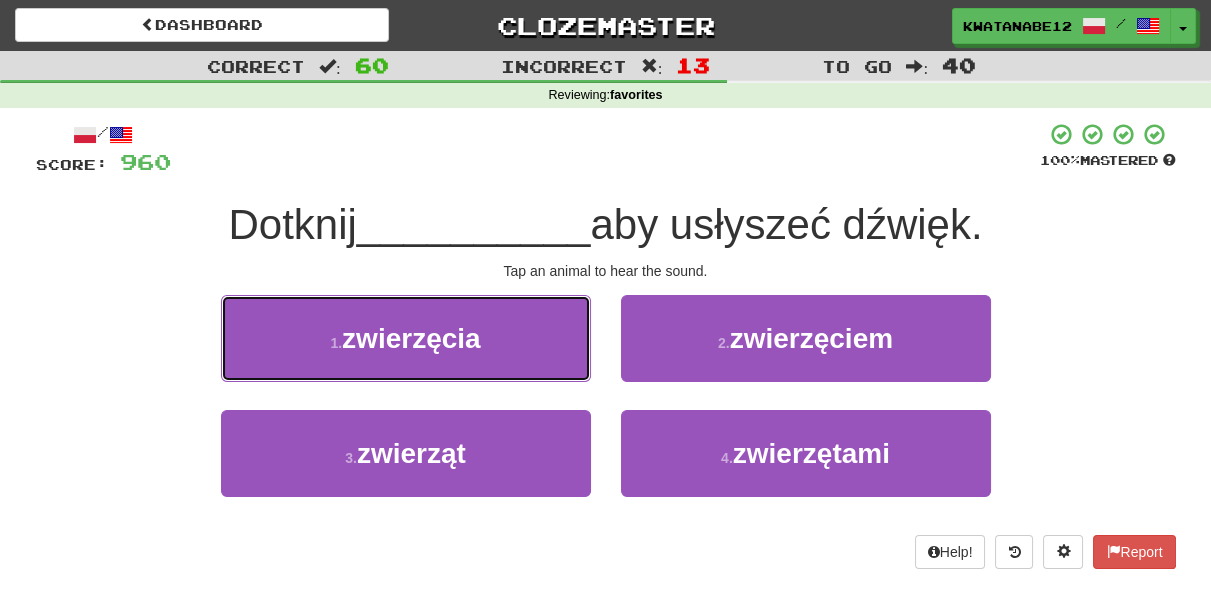 click on "1 .  zwierzęcia" at bounding box center (406, 338) 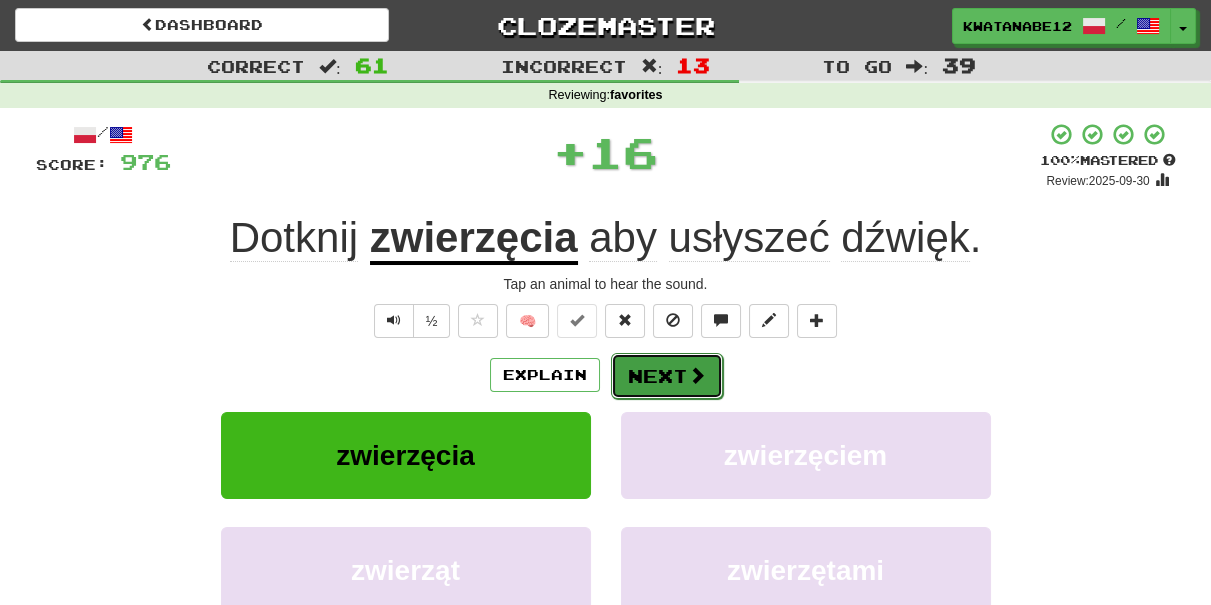 click on "Next" at bounding box center (667, 376) 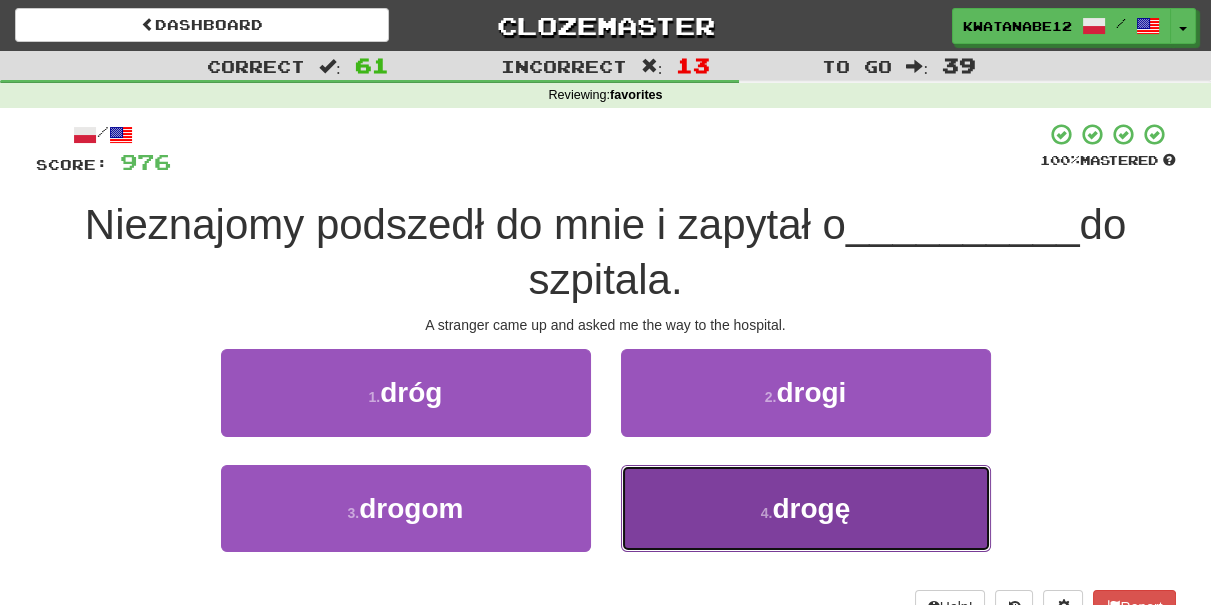 click on "4 .  drogę" at bounding box center [806, 508] 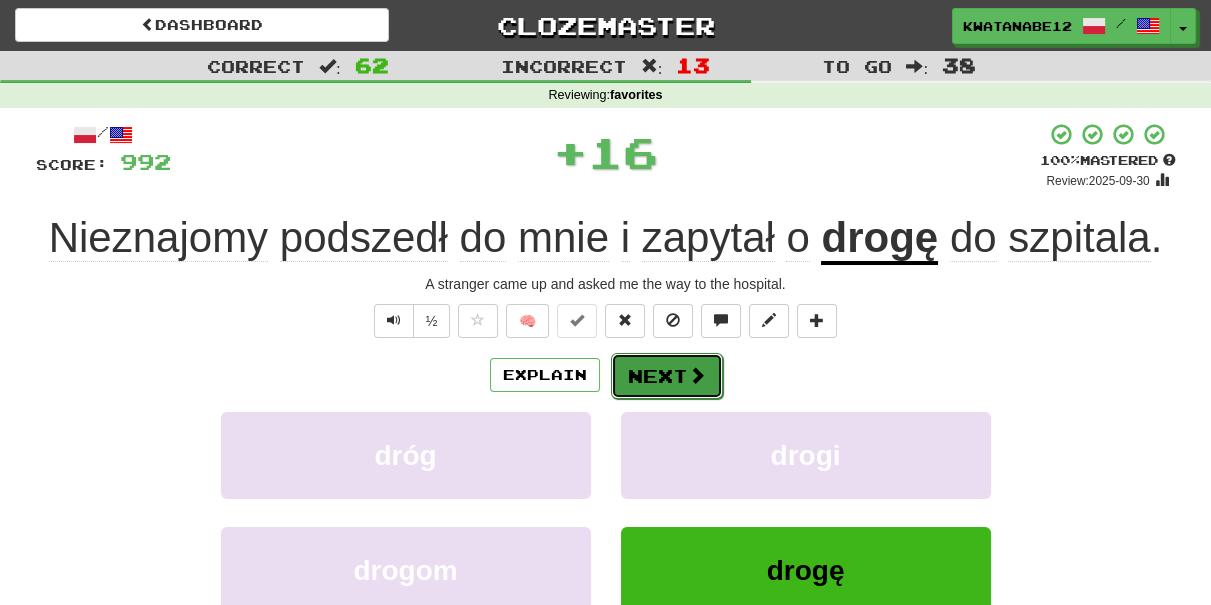 click on "Next" at bounding box center [667, 376] 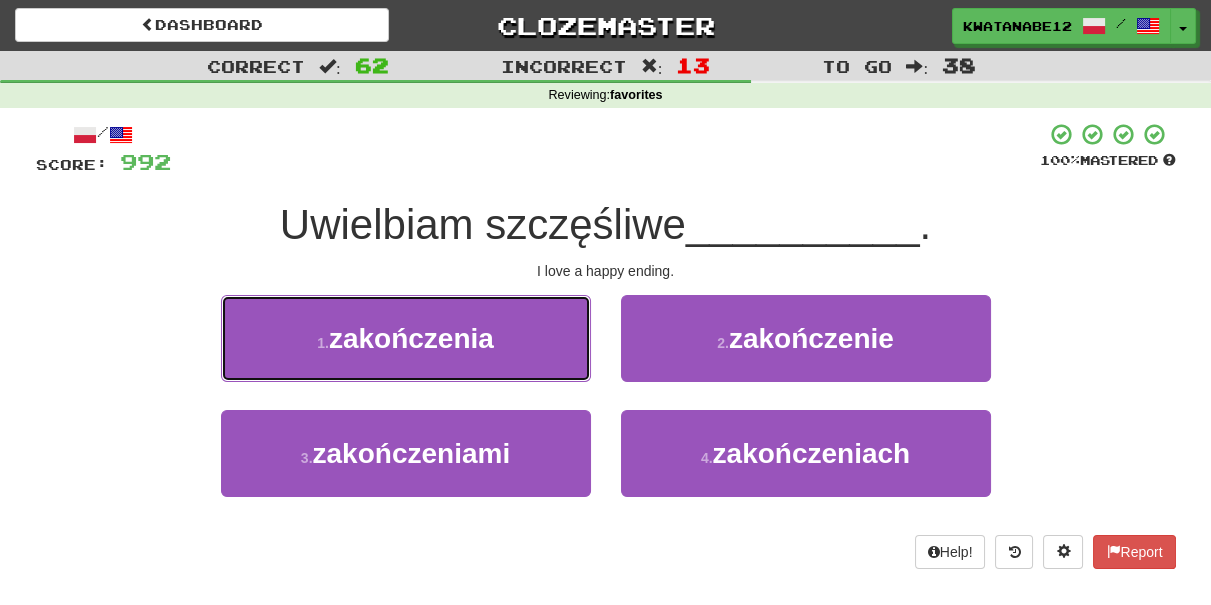drag, startPoint x: 531, startPoint y: 332, endPoint x: 599, endPoint y: 343, distance: 68.88396 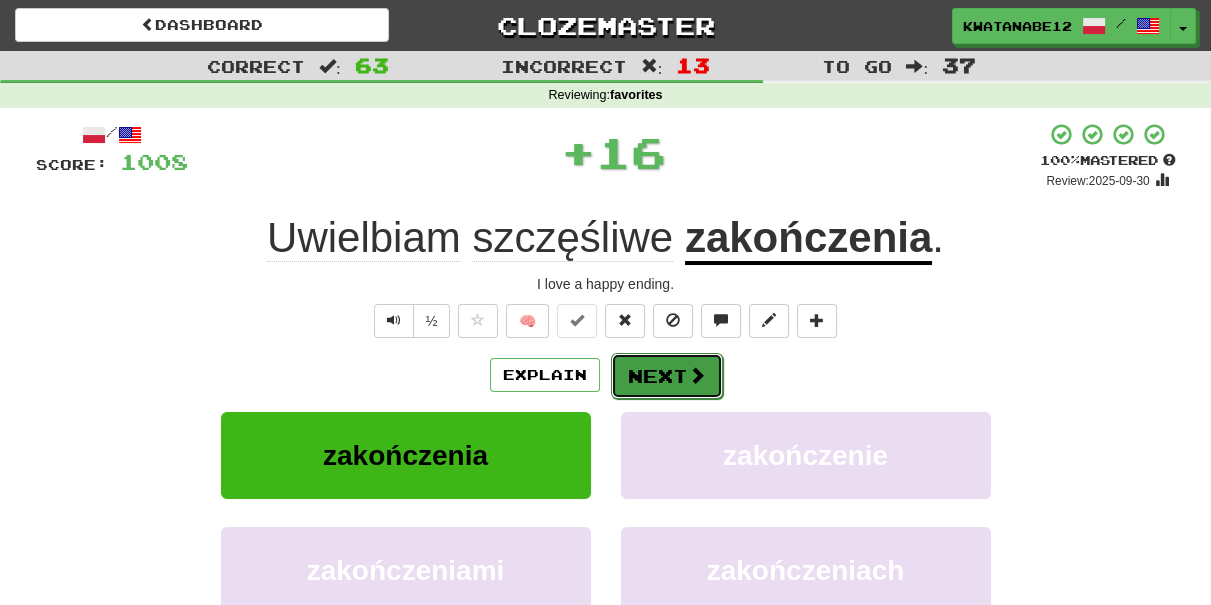 click on "Next" at bounding box center (667, 376) 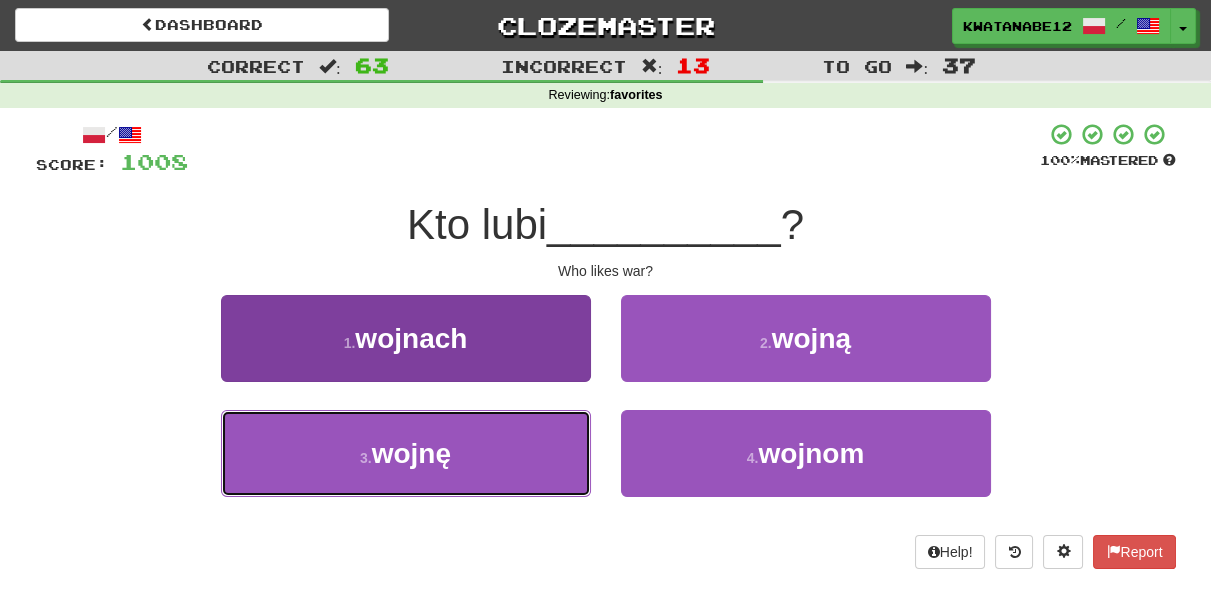 click on "3 .  wojnę" at bounding box center (406, 453) 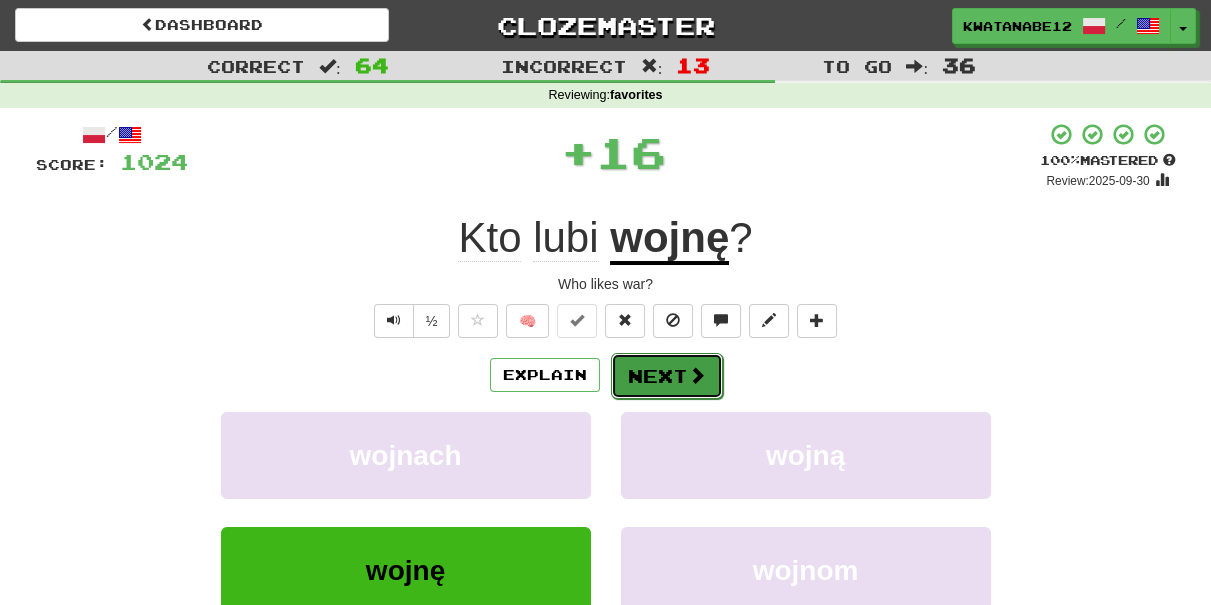 click on "Next" at bounding box center (667, 376) 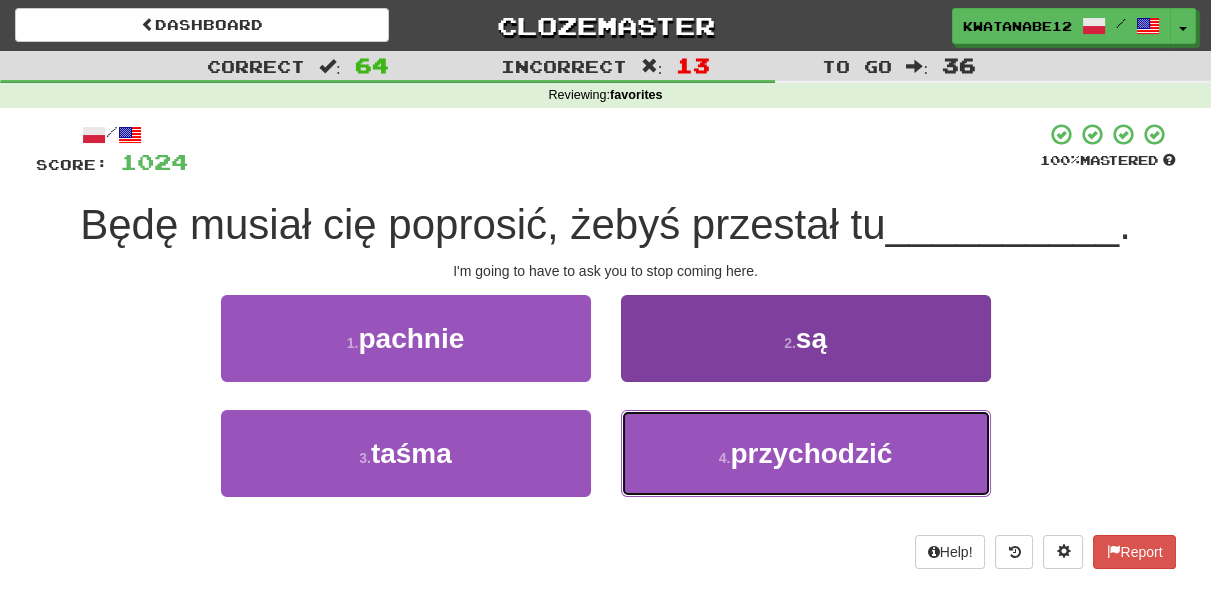 click on "4 .  przychodzić" at bounding box center [806, 453] 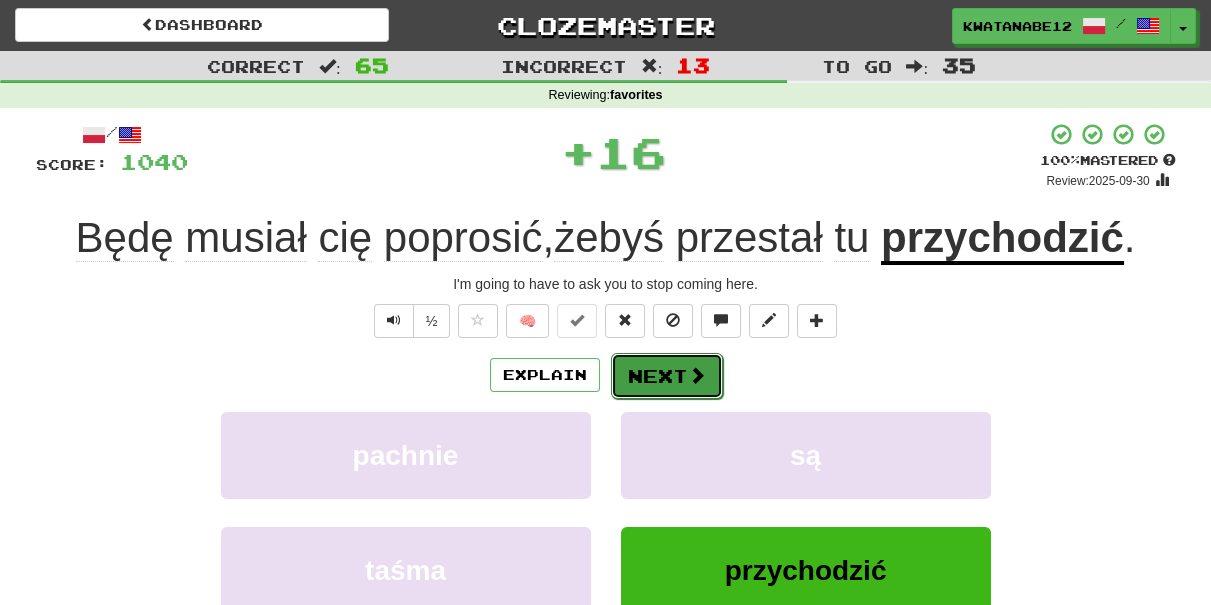 click on "Next" at bounding box center [667, 376] 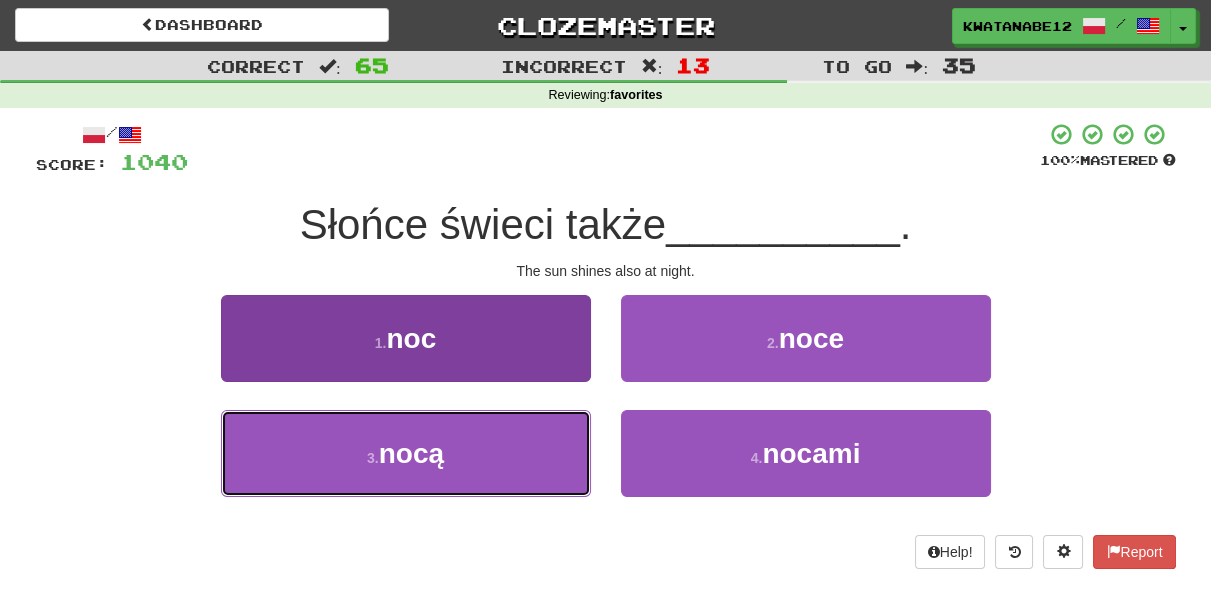 click on "3 .  nocą" at bounding box center [406, 453] 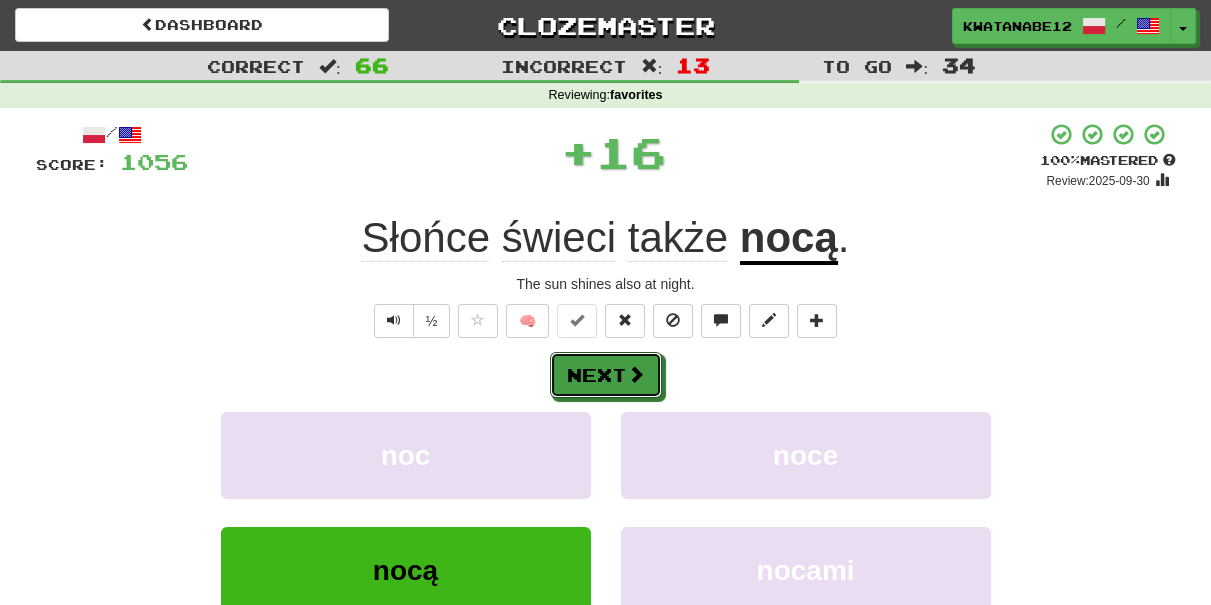click on "Next" at bounding box center (606, 375) 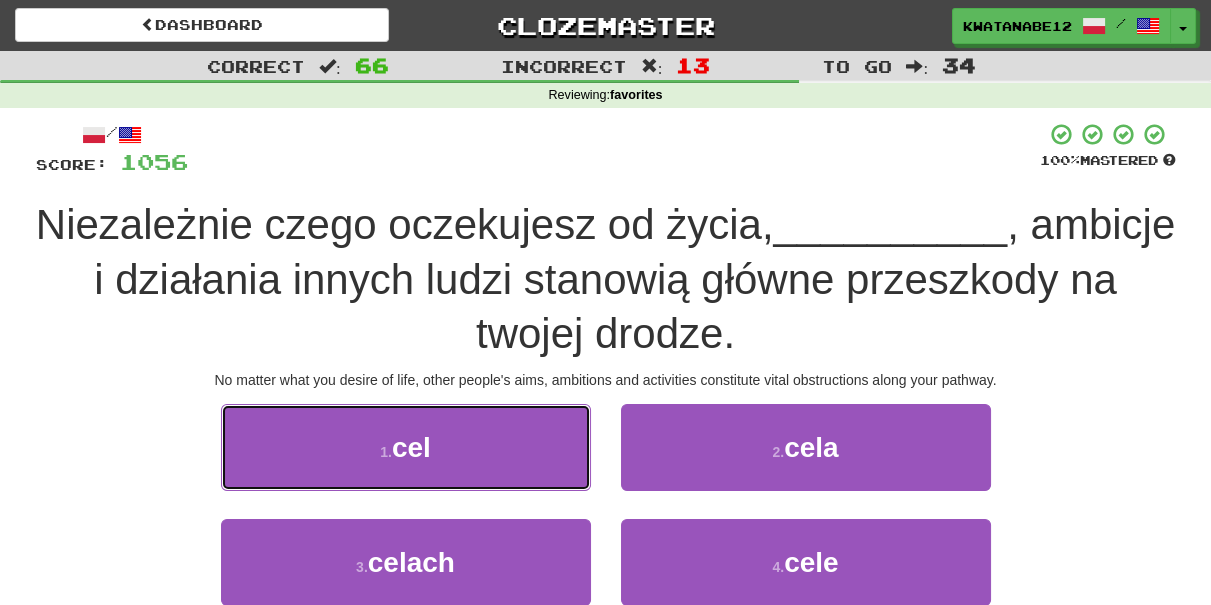 click on "1 .  cel" at bounding box center (406, 447) 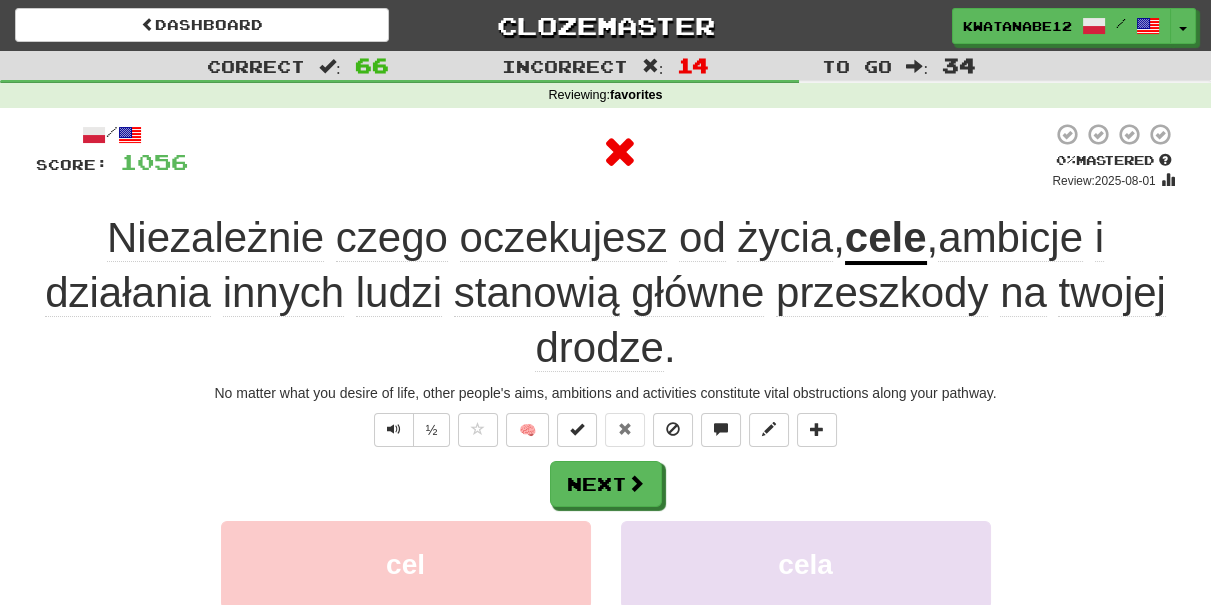 drag, startPoint x: 648, startPoint y: 456, endPoint x: 637, endPoint y: 455, distance: 11.045361 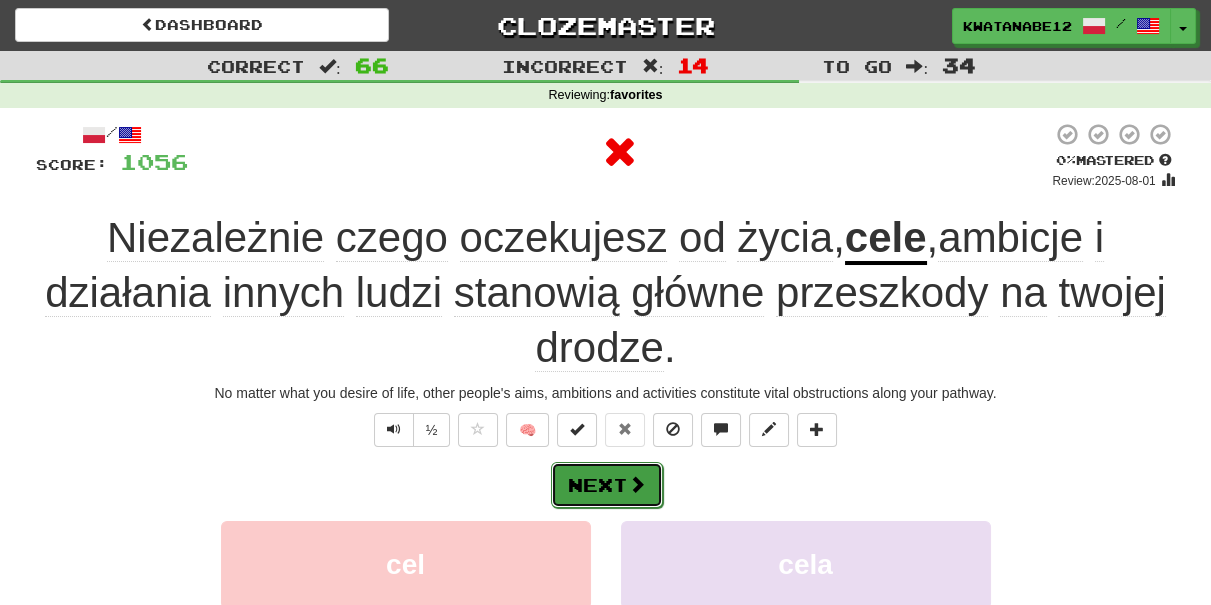 drag, startPoint x: 627, startPoint y: 480, endPoint x: 614, endPoint y: 479, distance: 13.038404 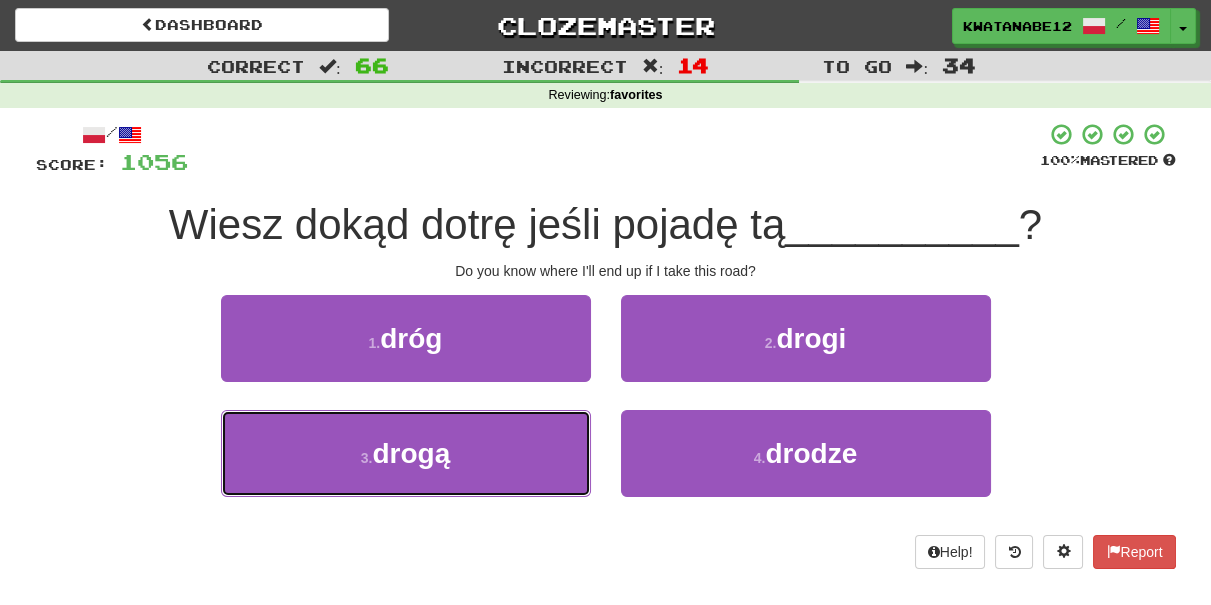 drag, startPoint x: 493, startPoint y: 457, endPoint x: 566, endPoint y: 399, distance: 93.23626 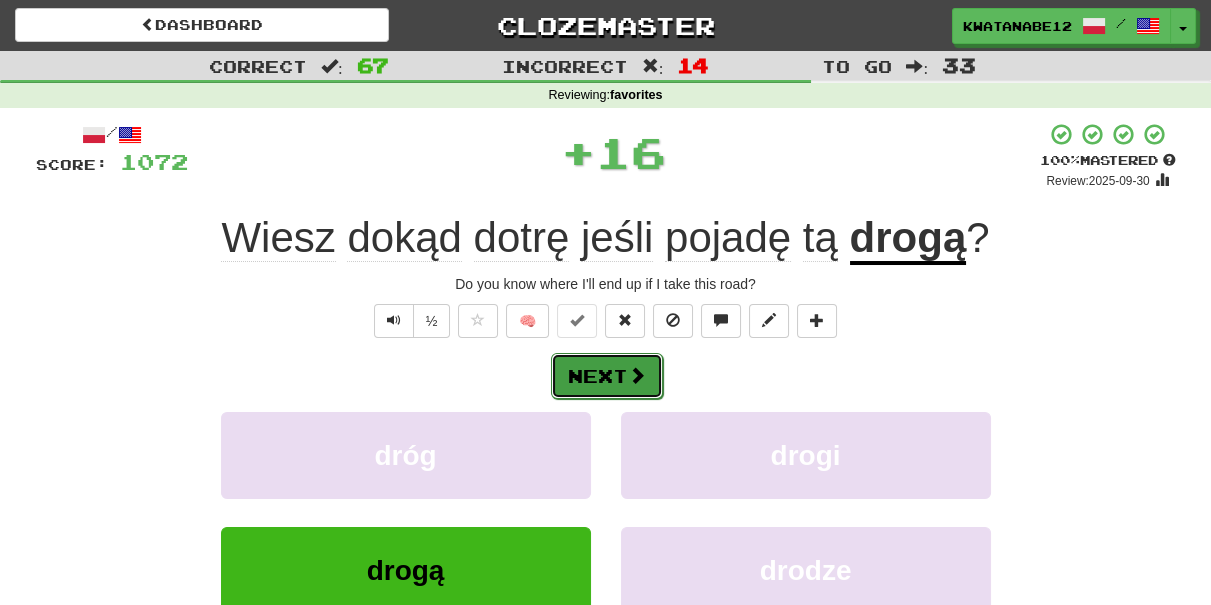 click on "Next" at bounding box center (607, 376) 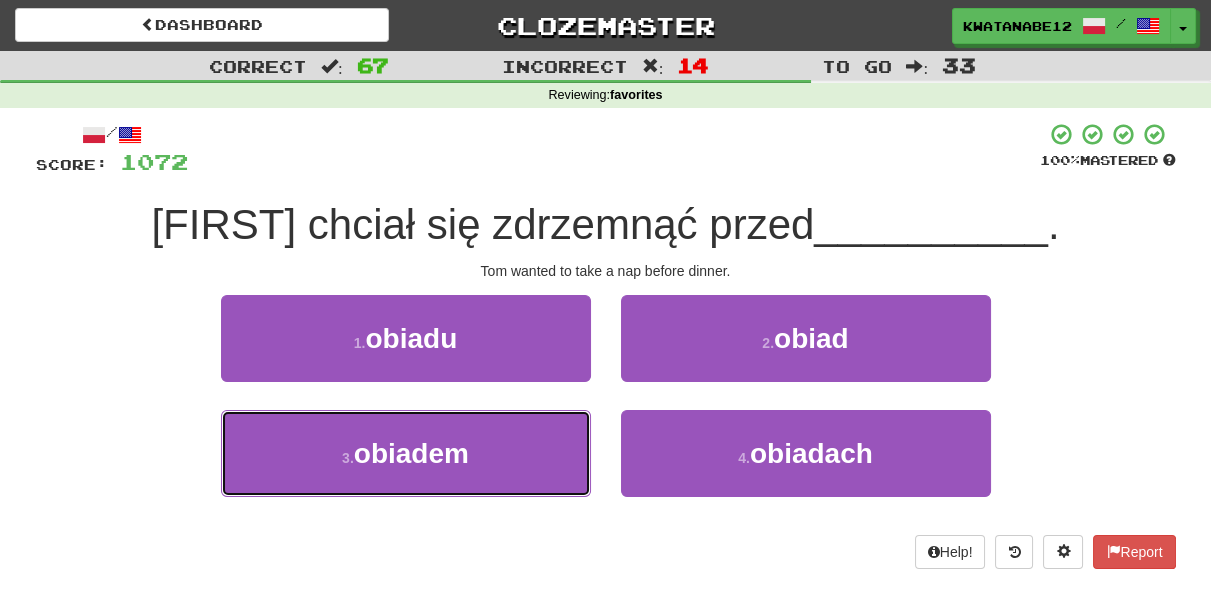 drag, startPoint x: 519, startPoint y: 426, endPoint x: 570, endPoint y: 397, distance: 58.66856 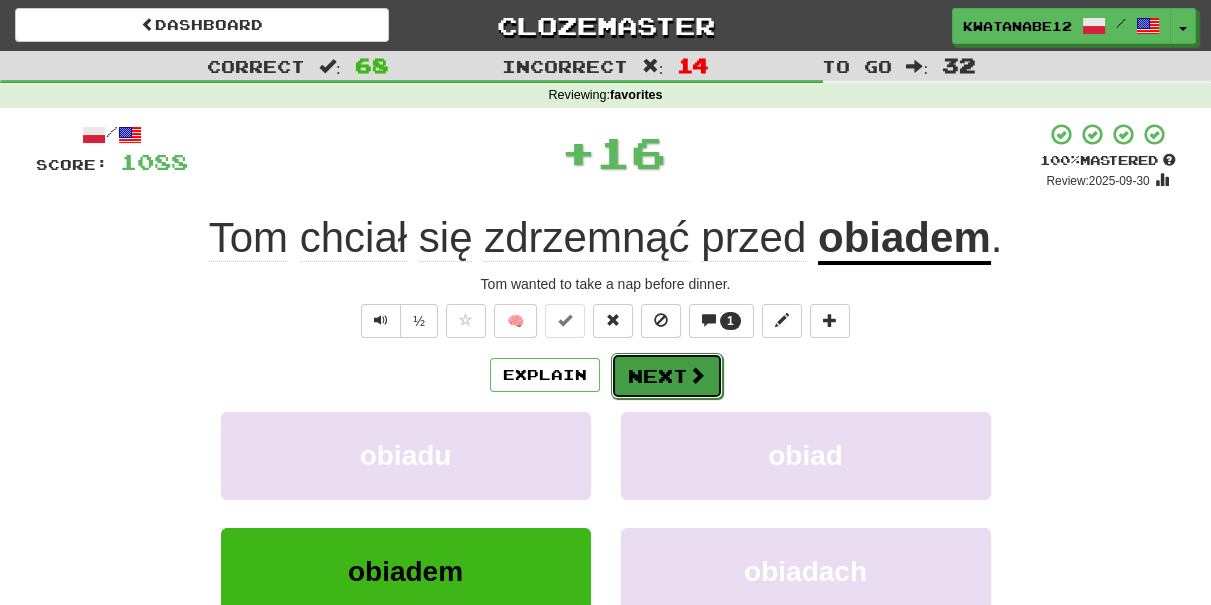 click on "Next" at bounding box center [667, 376] 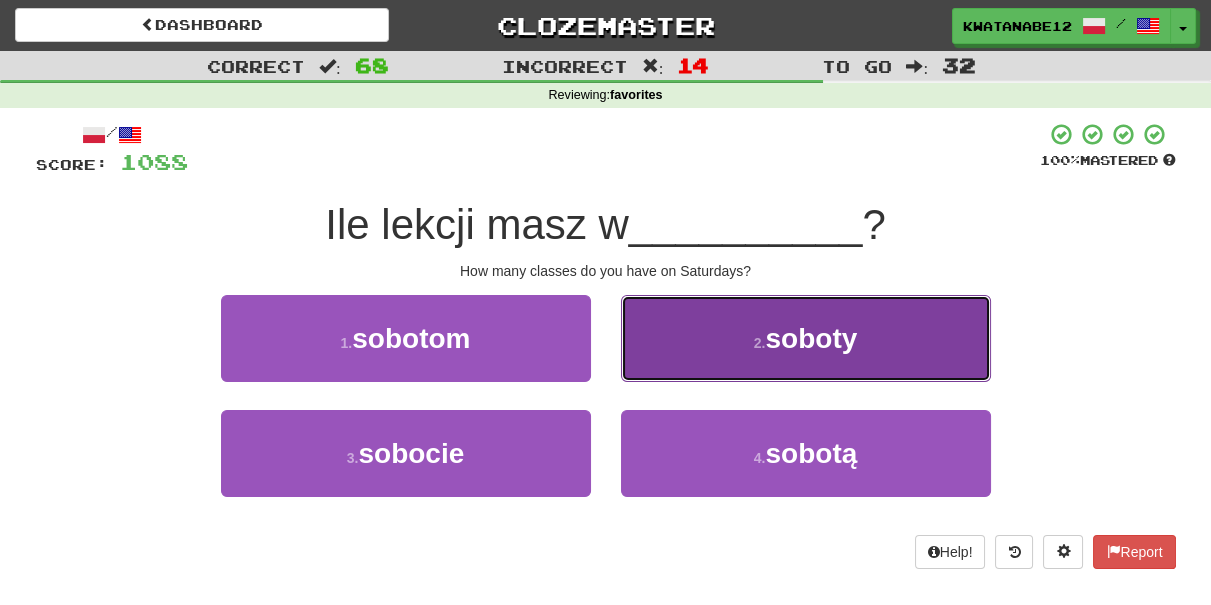 click on "2 .  soboty" at bounding box center [806, 338] 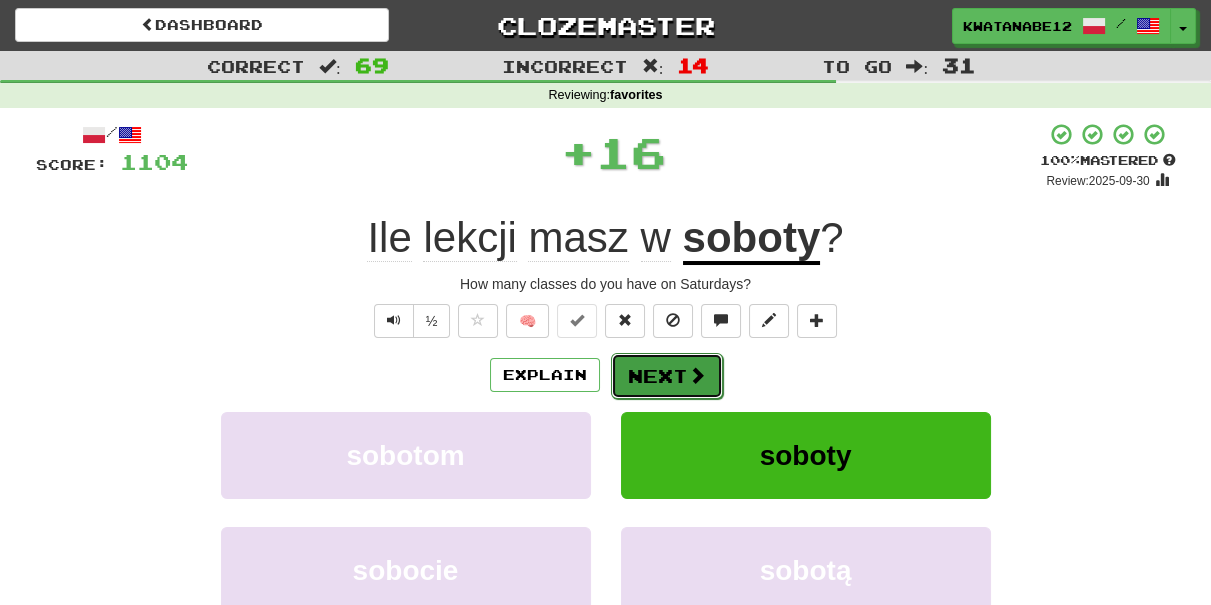 click on "Next" at bounding box center [667, 376] 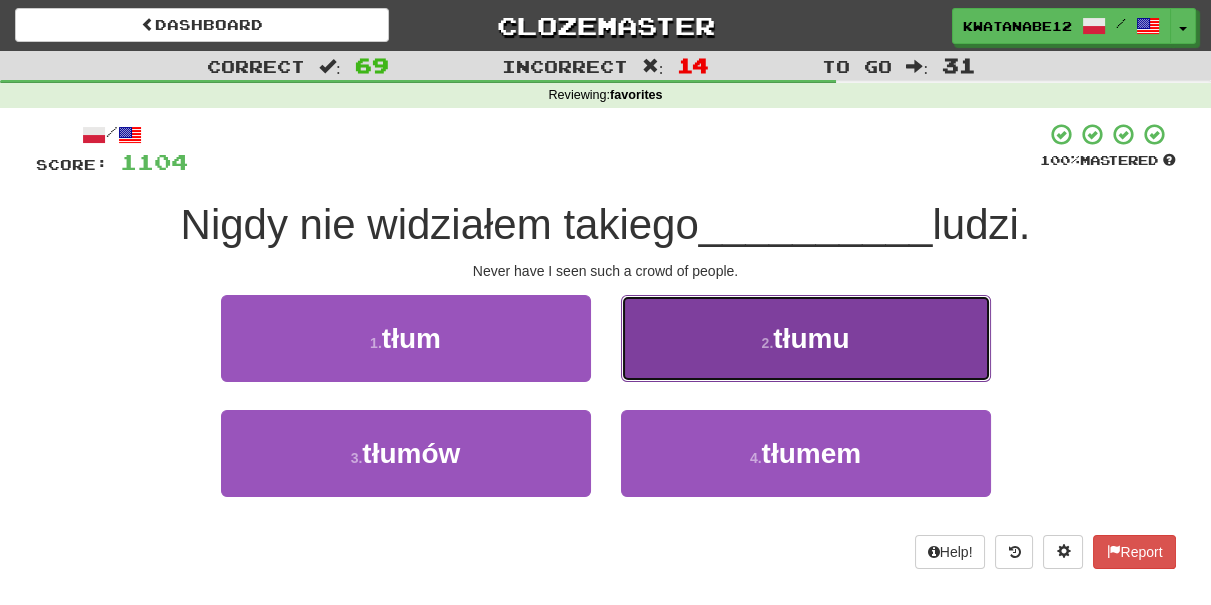 click on "2 .  tłumu" at bounding box center (806, 338) 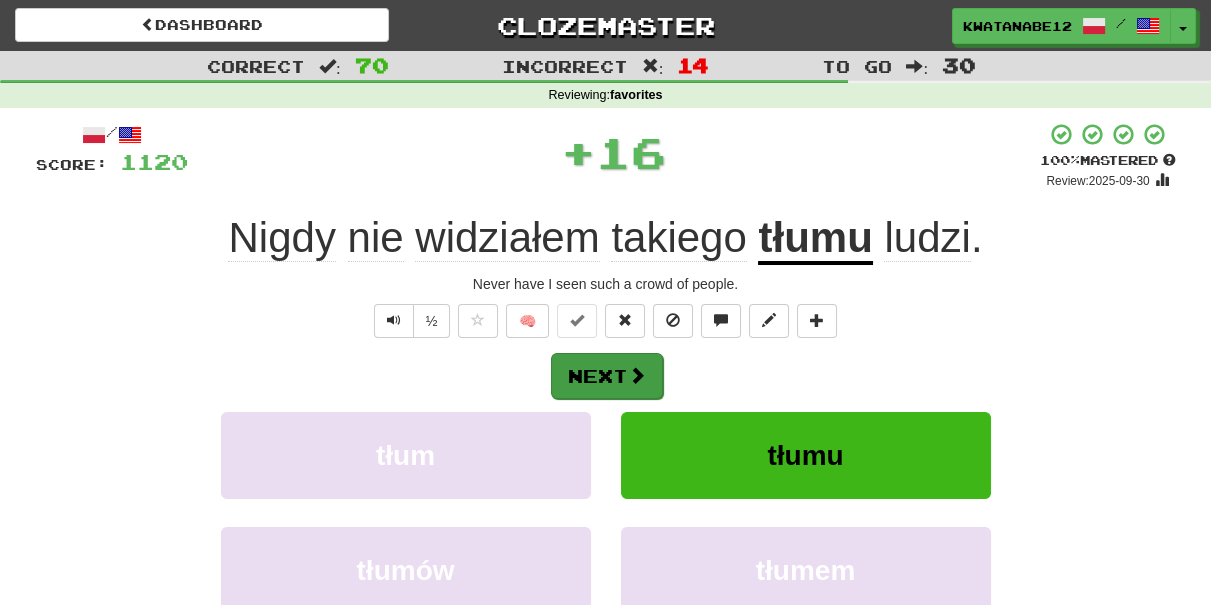 click on "Next" at bounding box center (606, 375) 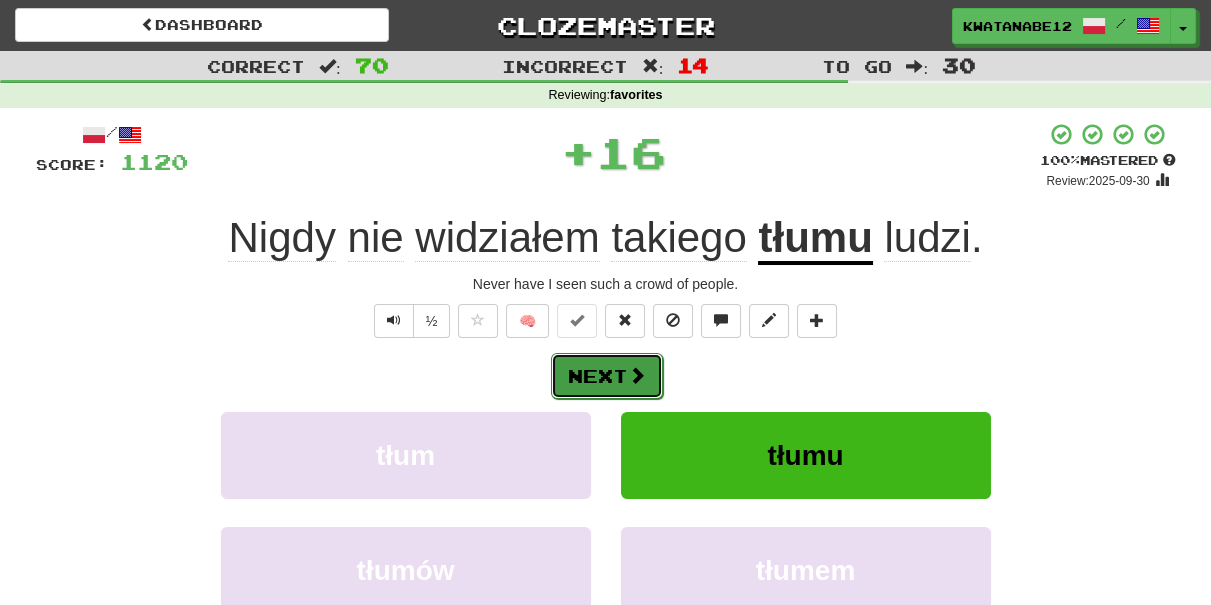 click at bounding box center [637, 375] 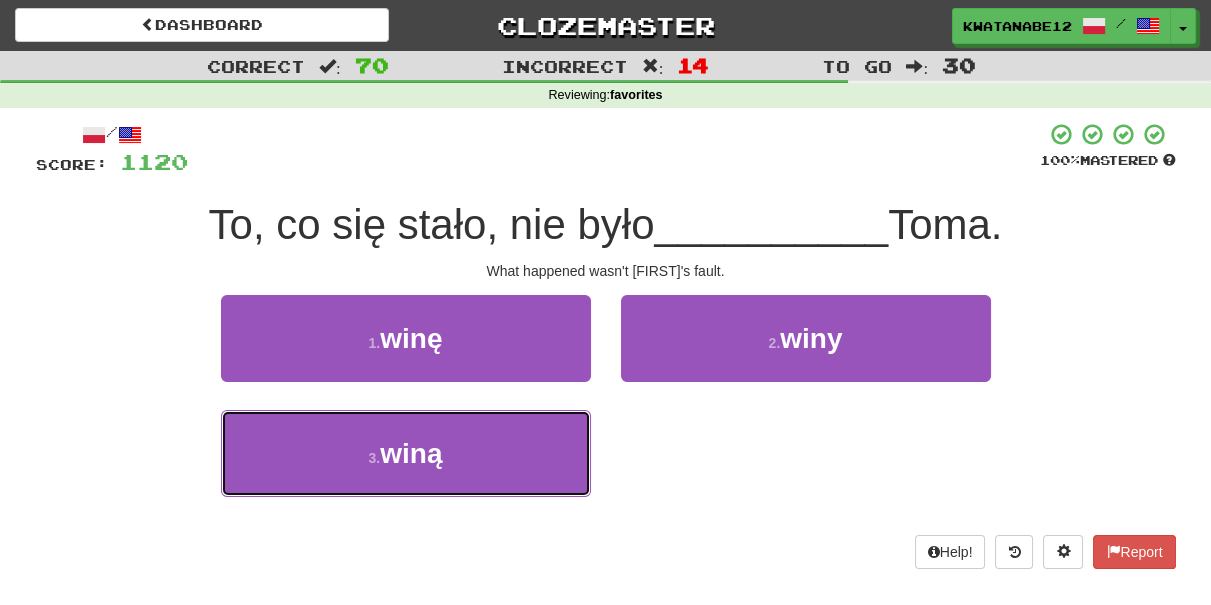 drag, startPoint x: 515, startPoint y: 435, endPoint x: 616, endPoint y: 401, distance: 106.56923 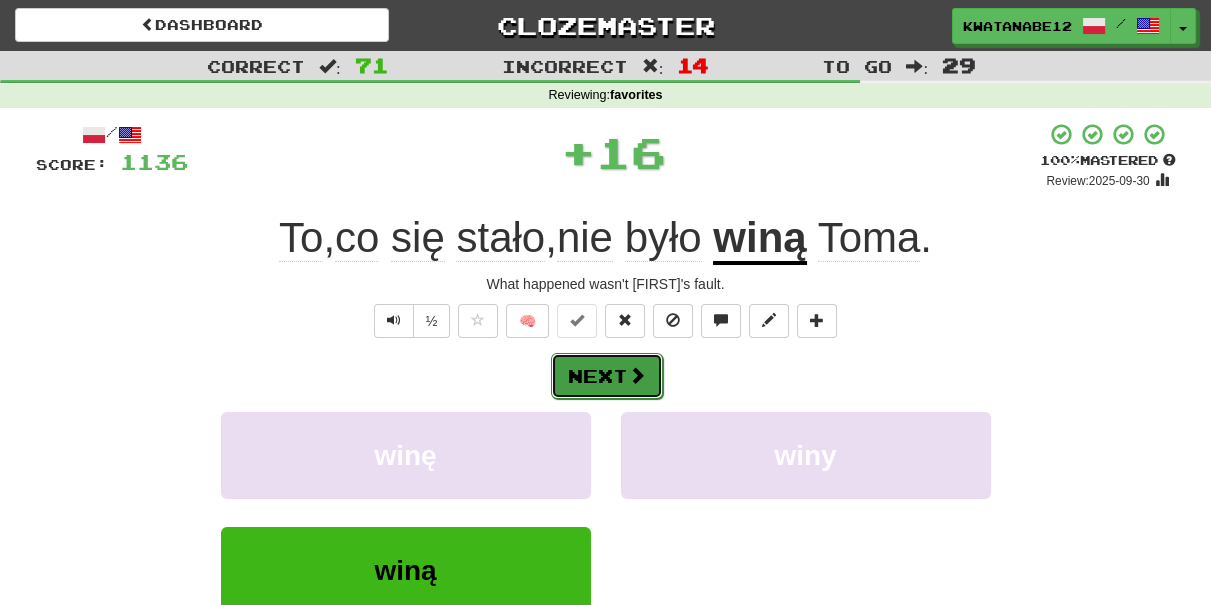 click on "Next" at bounding box center [607, 376] 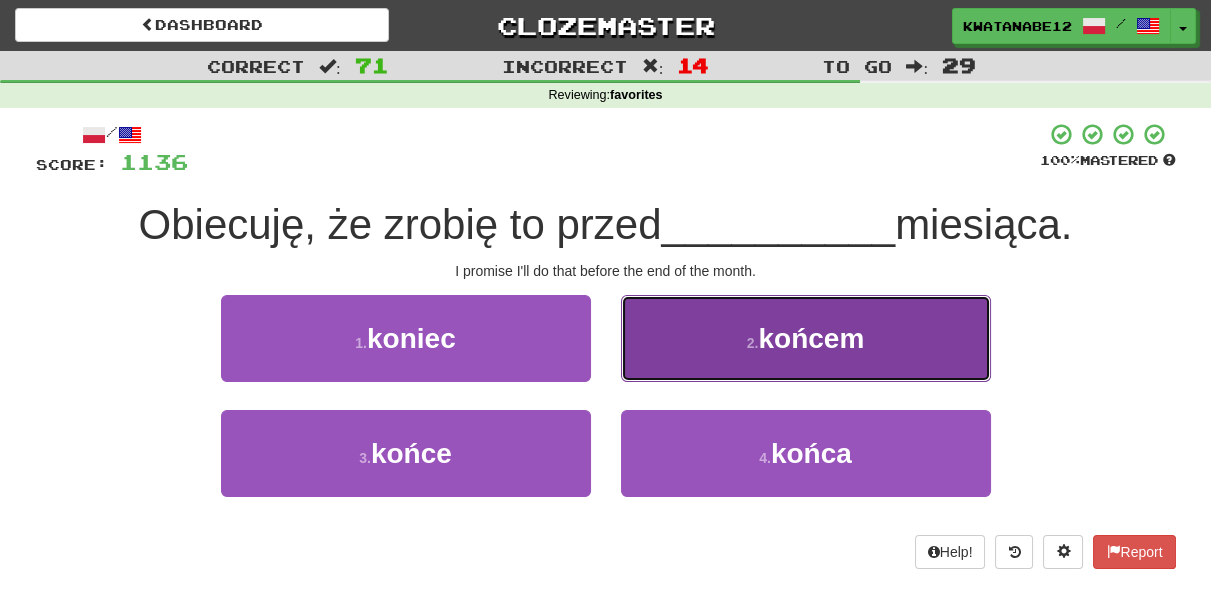 click on "2 .  końcem" at bounding box center (806, 338) 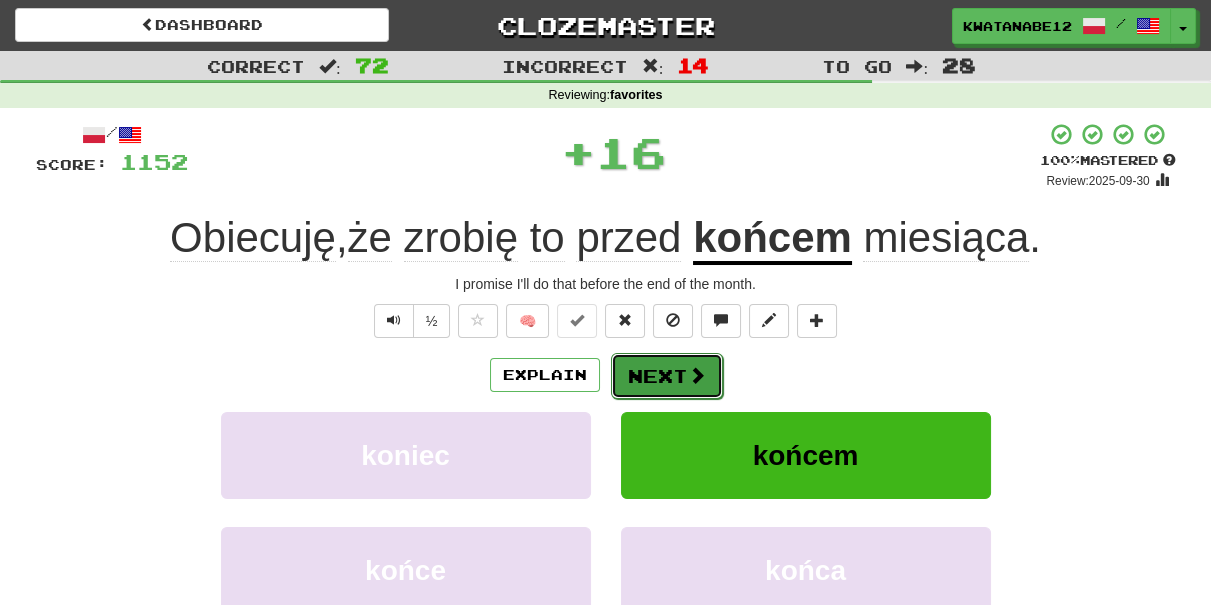 click on "Next" at bounding box center [667, 376] 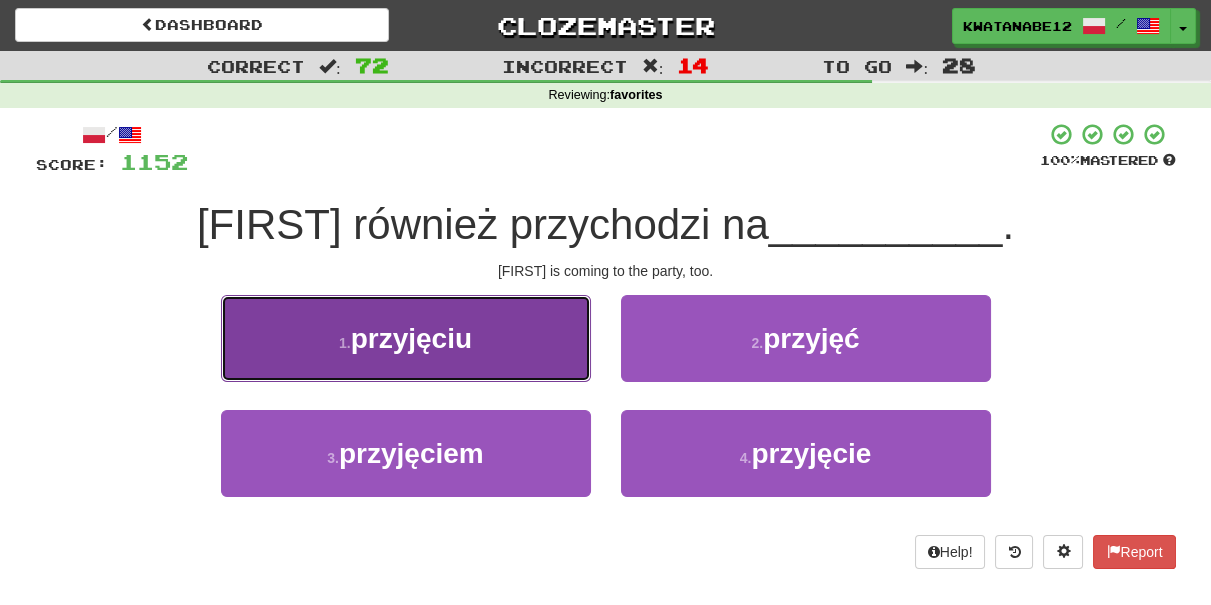 drag, startPoint x: 526, startPoint y: 348, endPoint x: 568, endPoint y: 351, distance: 42.107006 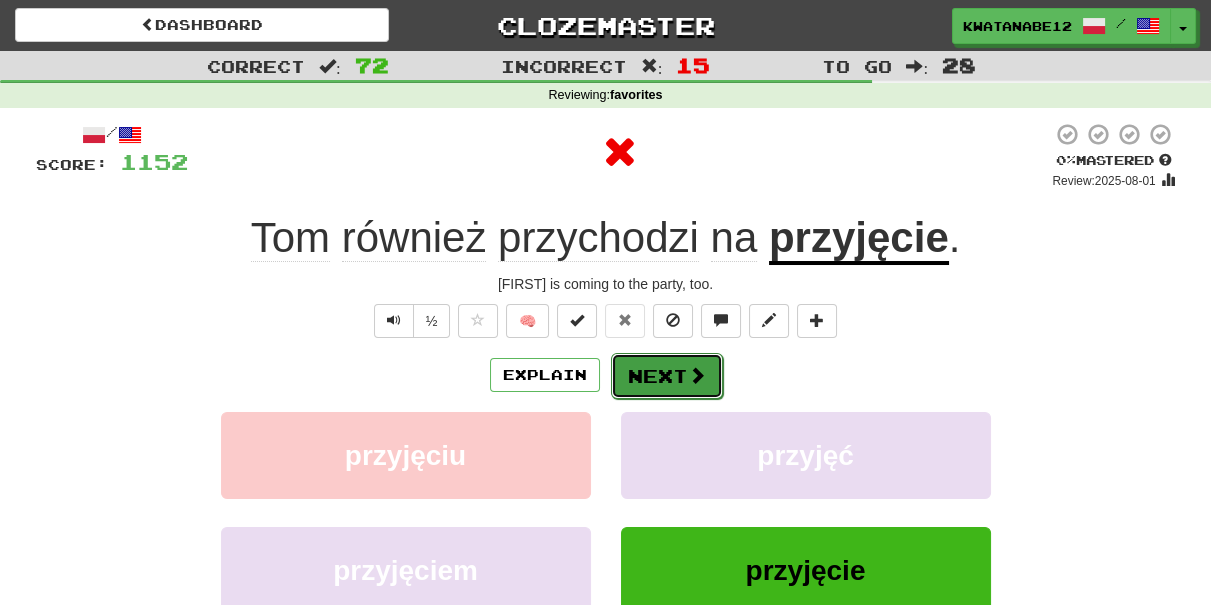 click on "Next" at bounding box center (667, 376) 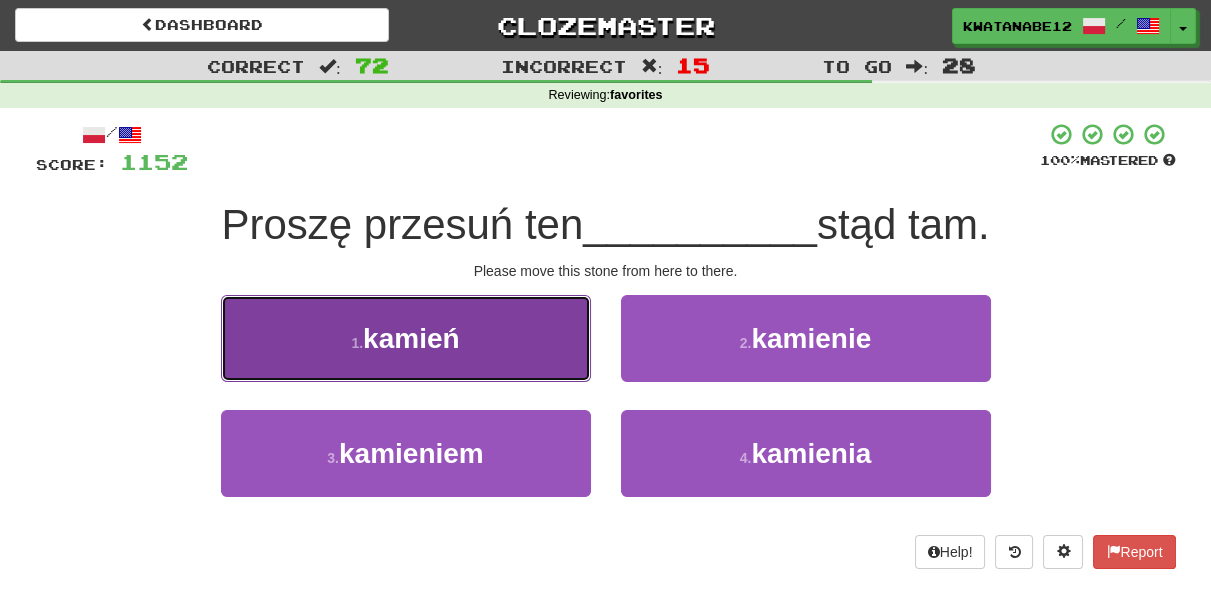 click on "1 .  kamień" at bounding box center (406, 338) 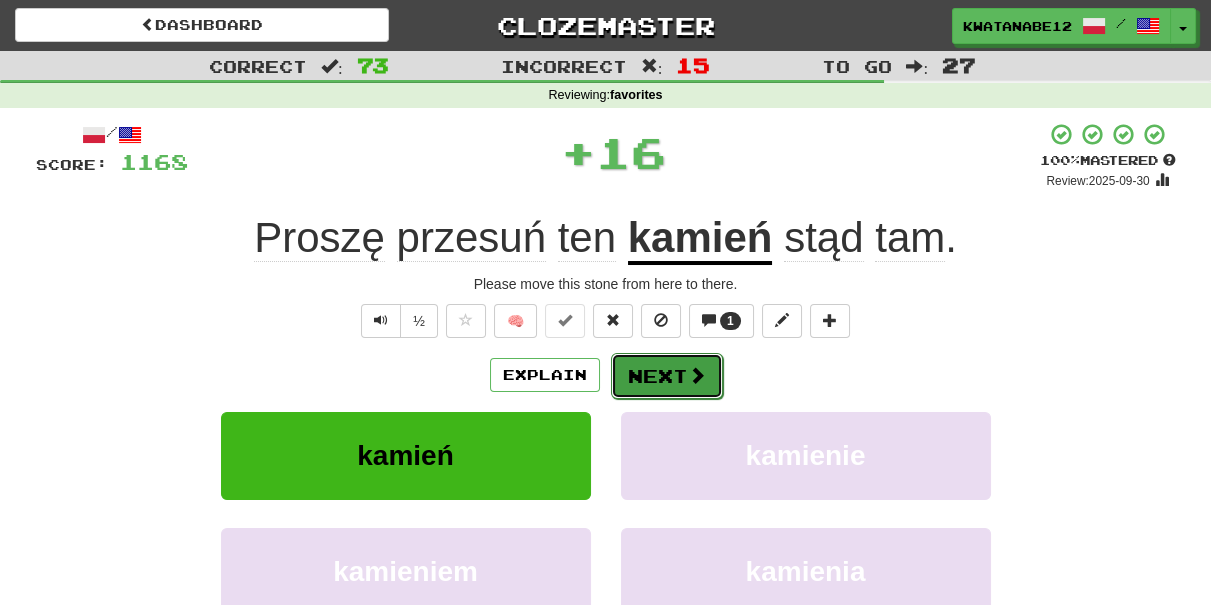 click on "Next" at bounding box center [667, 376] 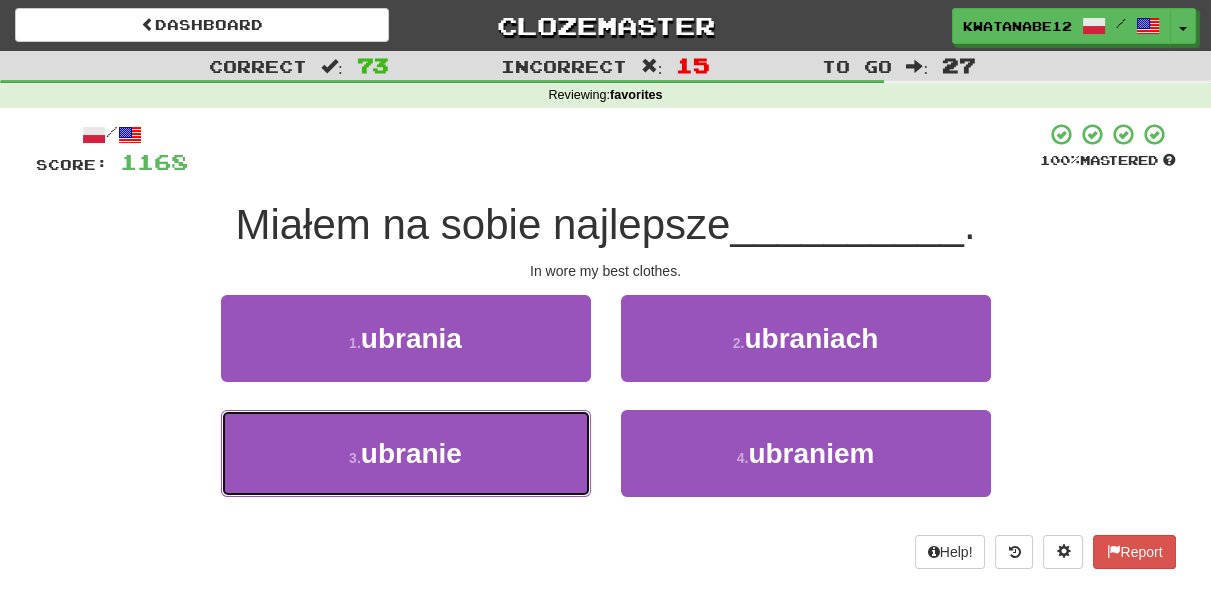 drag, startPoint x: 563, startPoint y: 439, endPoint x: 594, endPoint y: 421, distance: 35.846897 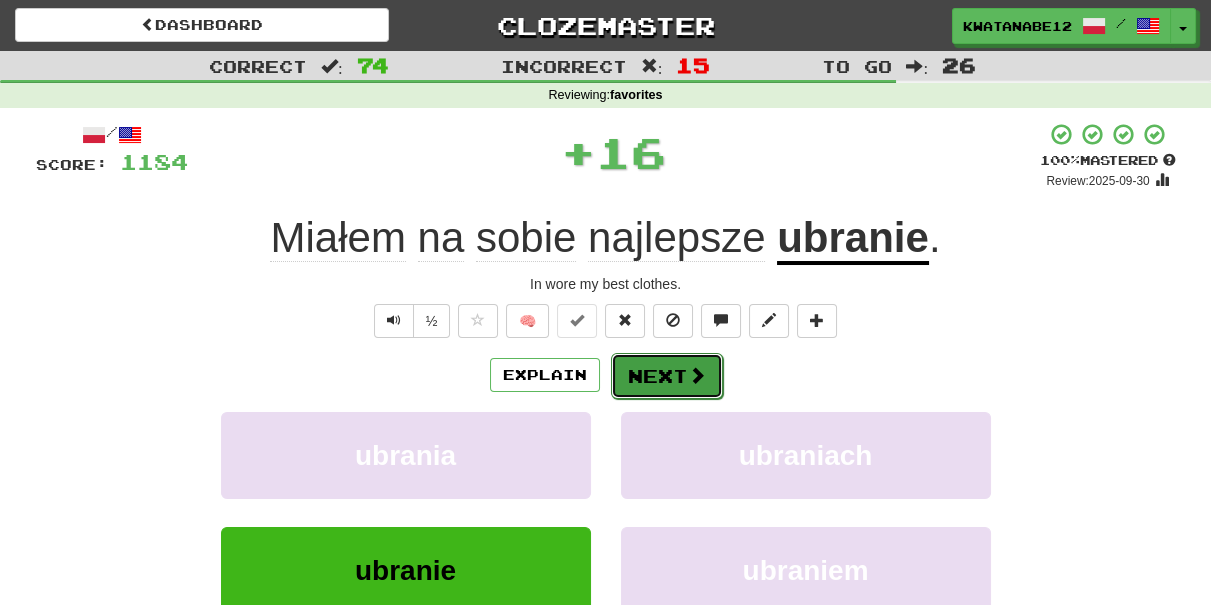 click on "Next" at bounding box center (667, 376) 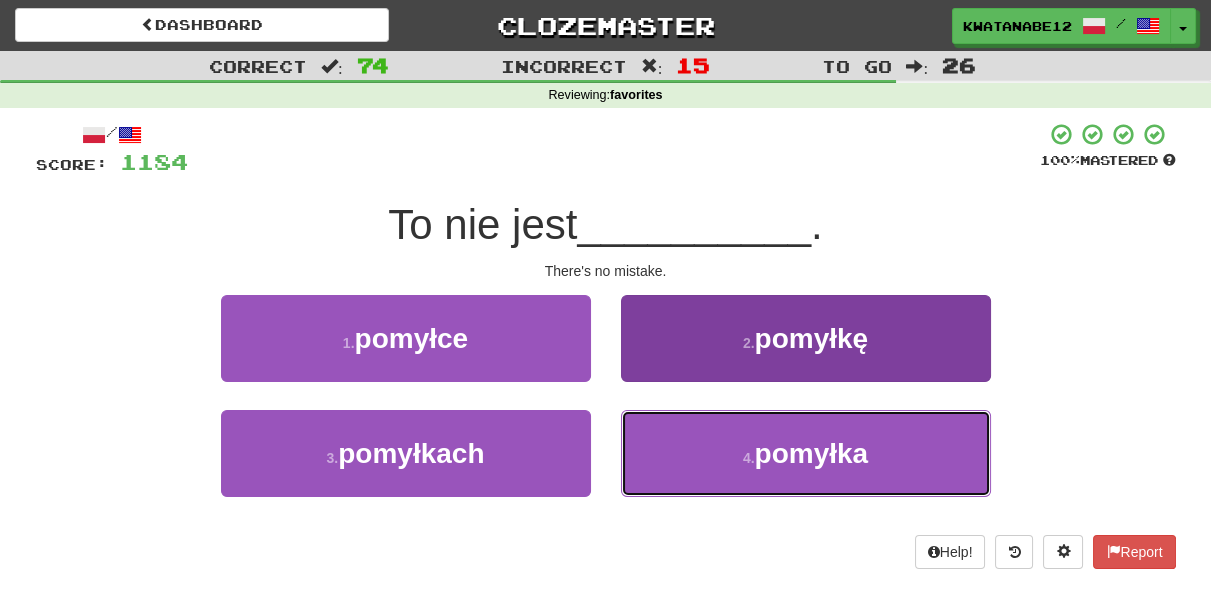 click on "4 .  pomyłka" at bounding box center [806, 453] 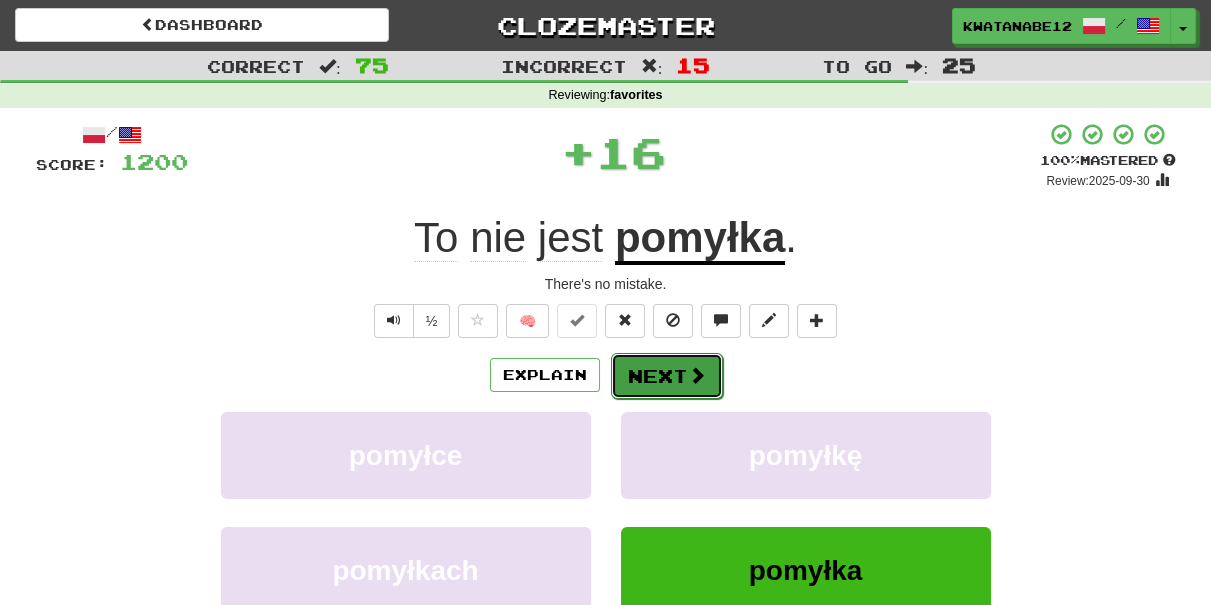 click on "Next" at bounding box center (667, 376) 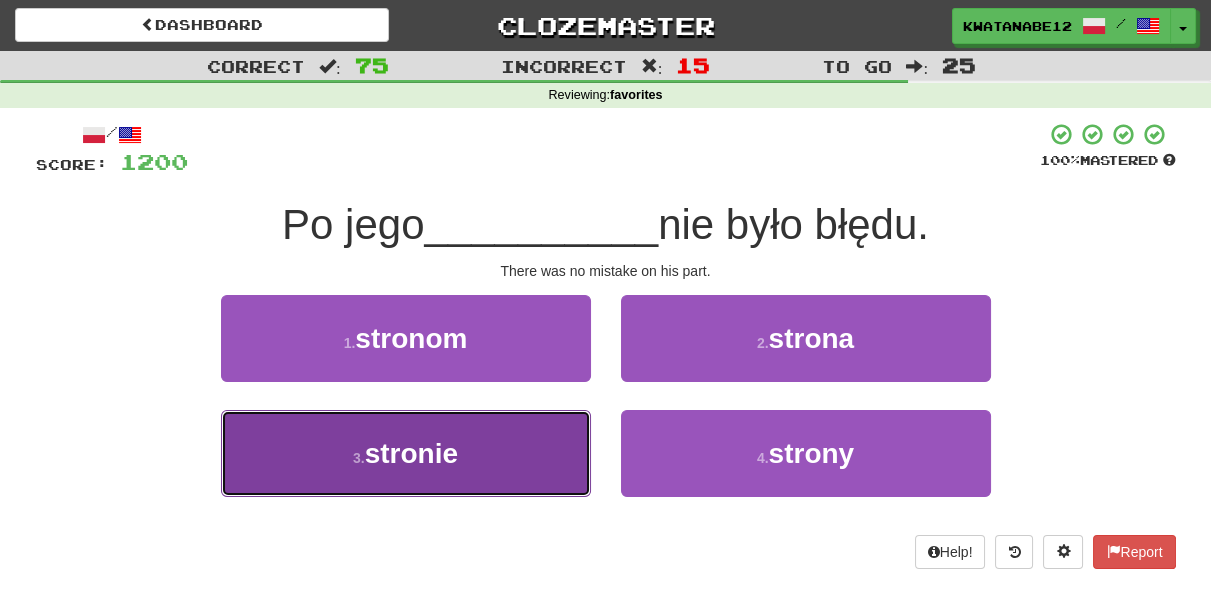 click on "3 .  stronie" at bounding box center [406, 453] 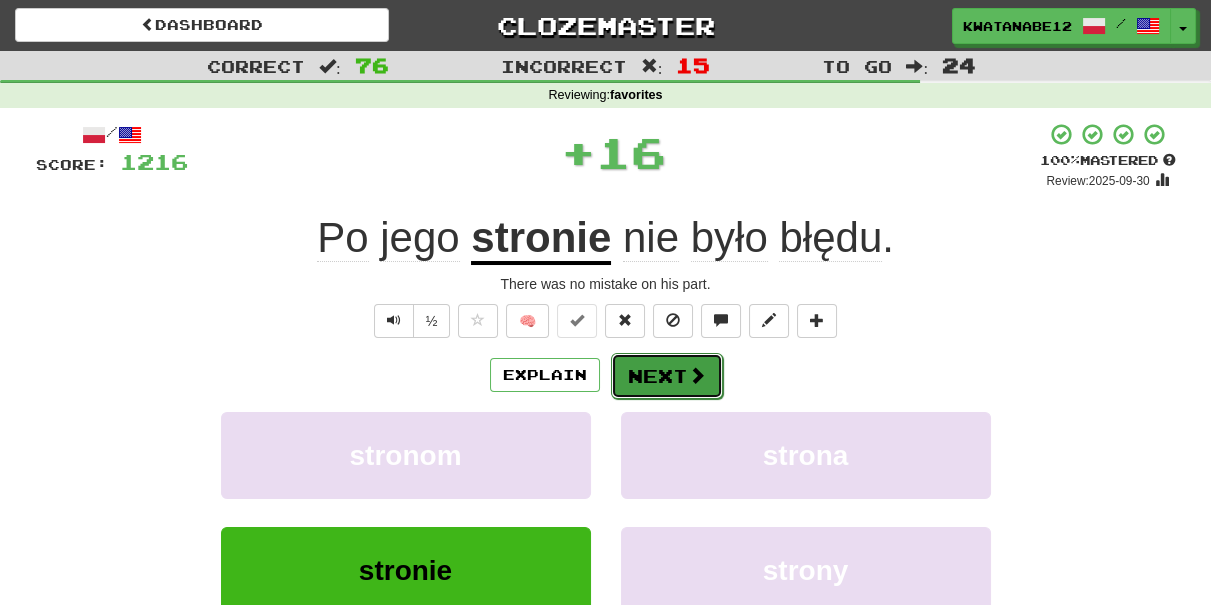 click on "Next" at bounding box center (667, 376) 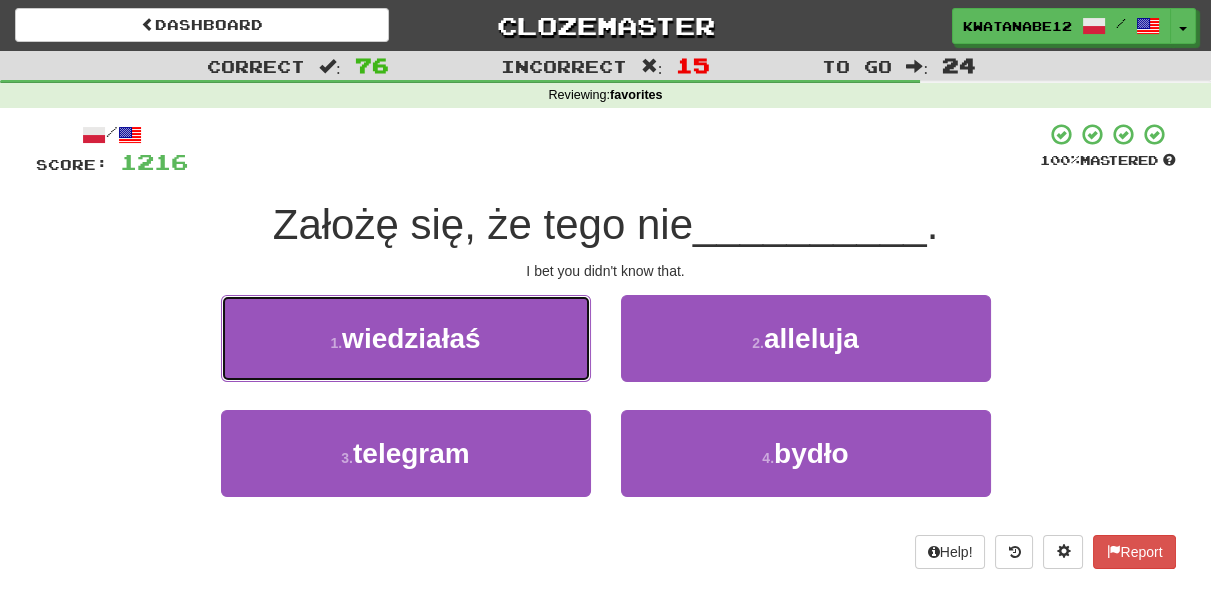 drag, startPoint x: 506, startPoint y: 344, endPoint x: 524, endPoint y: 346, distance: 18.110771 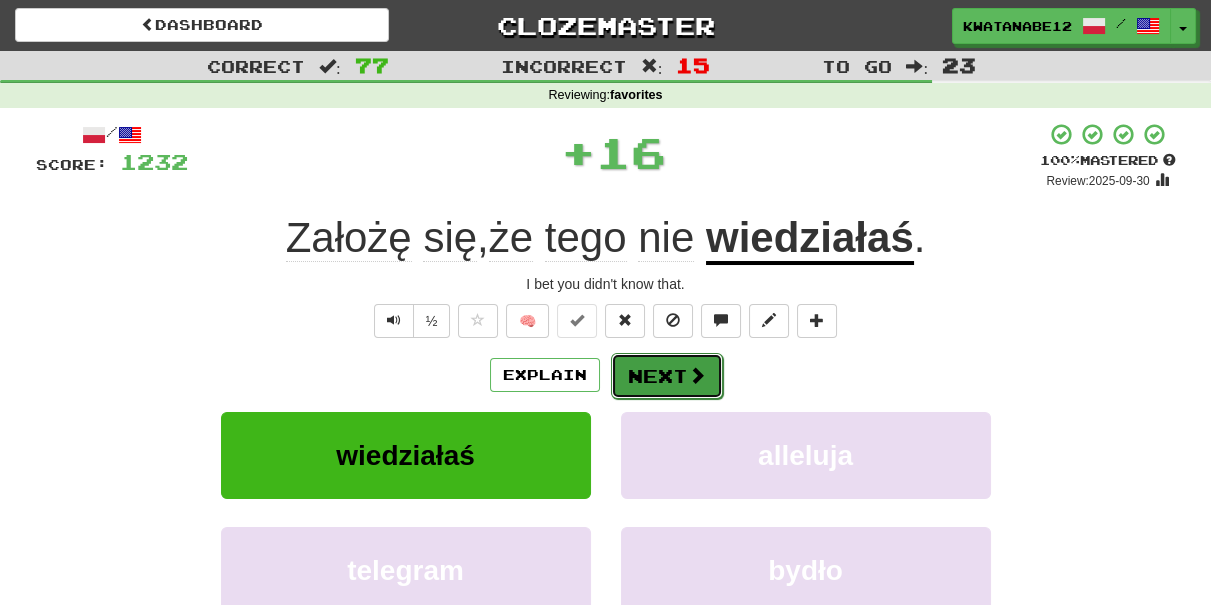 click on "Next" at bounding box center (667, 376) 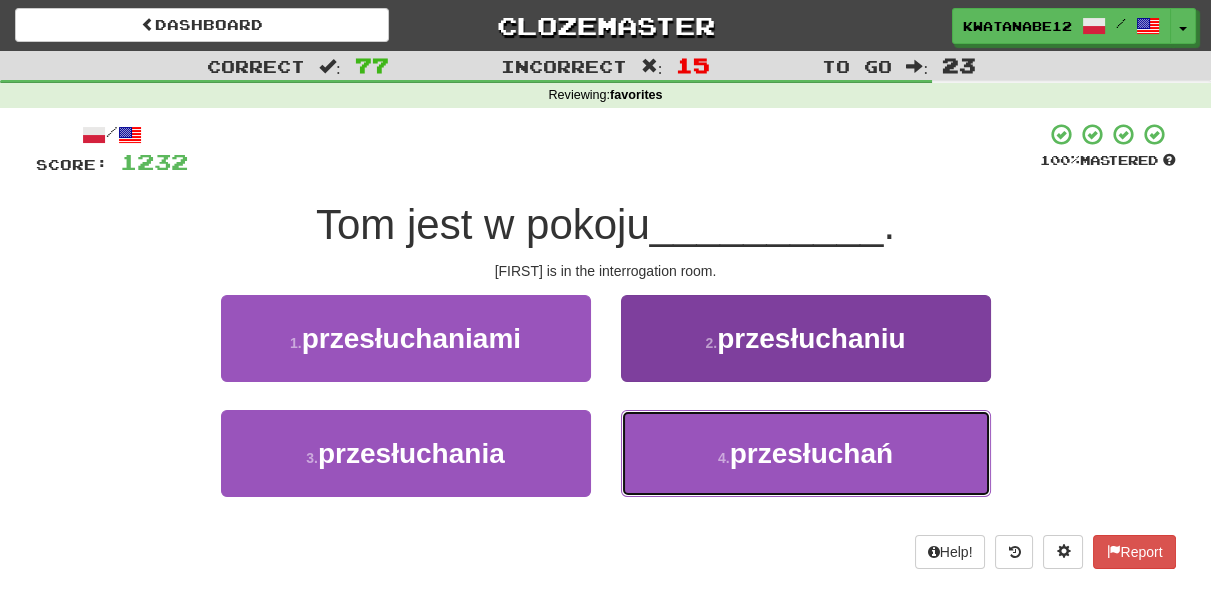 click on "4 .  przesłuchań" at bounding box center (806, 453) 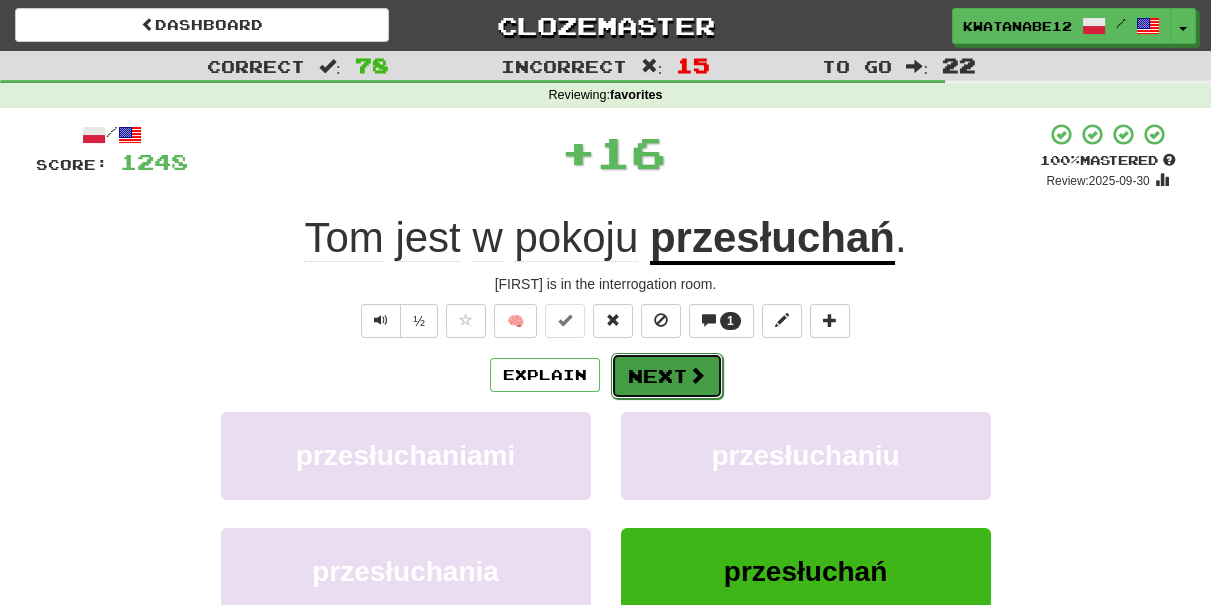 click on "Next" at bounding box center [667, 376] 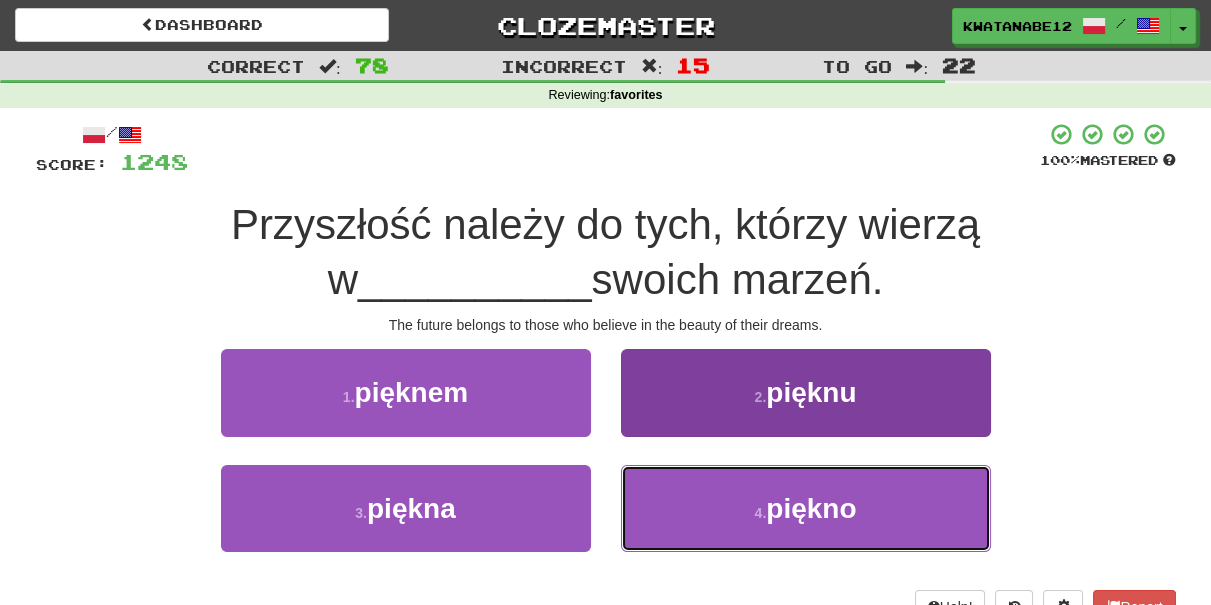 click on "4 .  piękno" at bounding box center [806, 508] 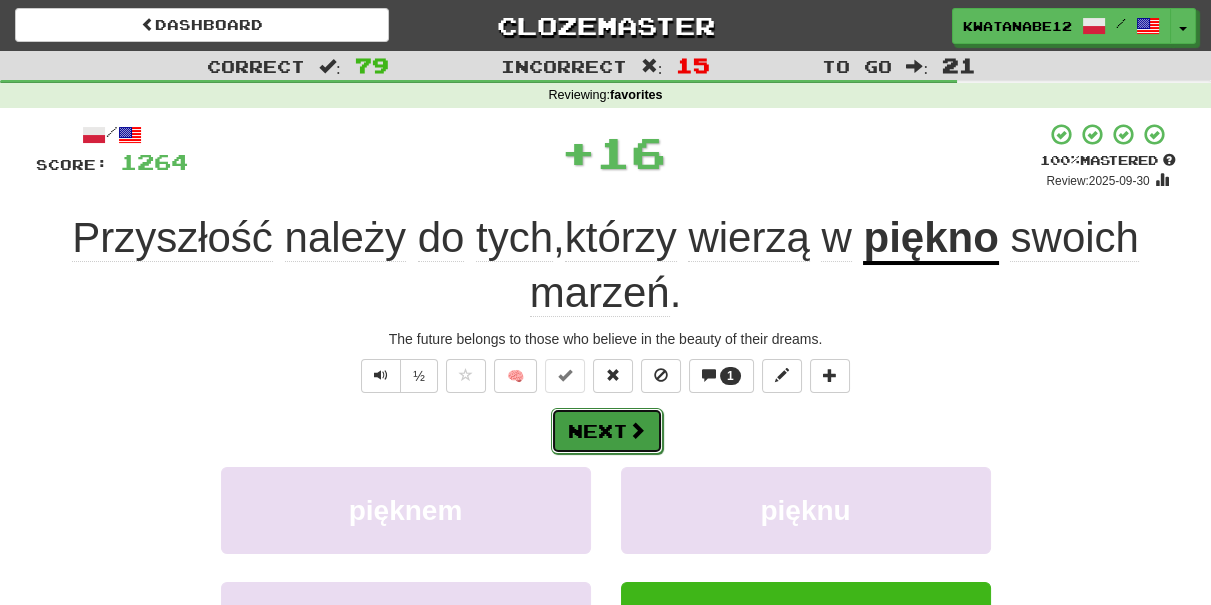 click on "Next" at bounding box center [607, 431] 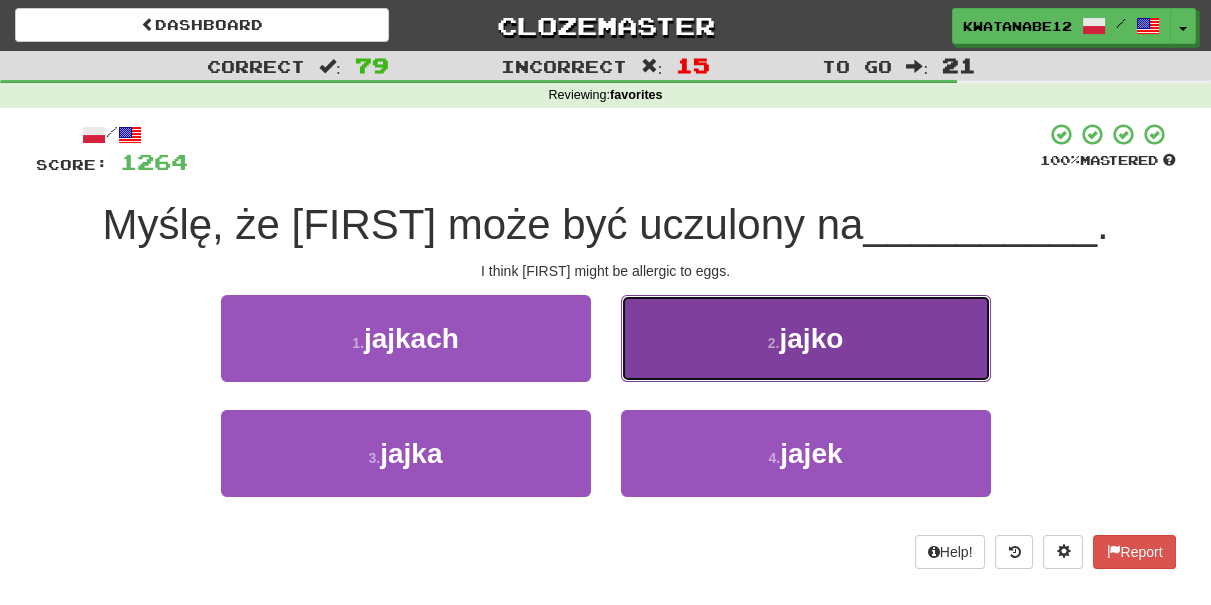 click on "2 .  jajko" at bounding box center [806, 338] 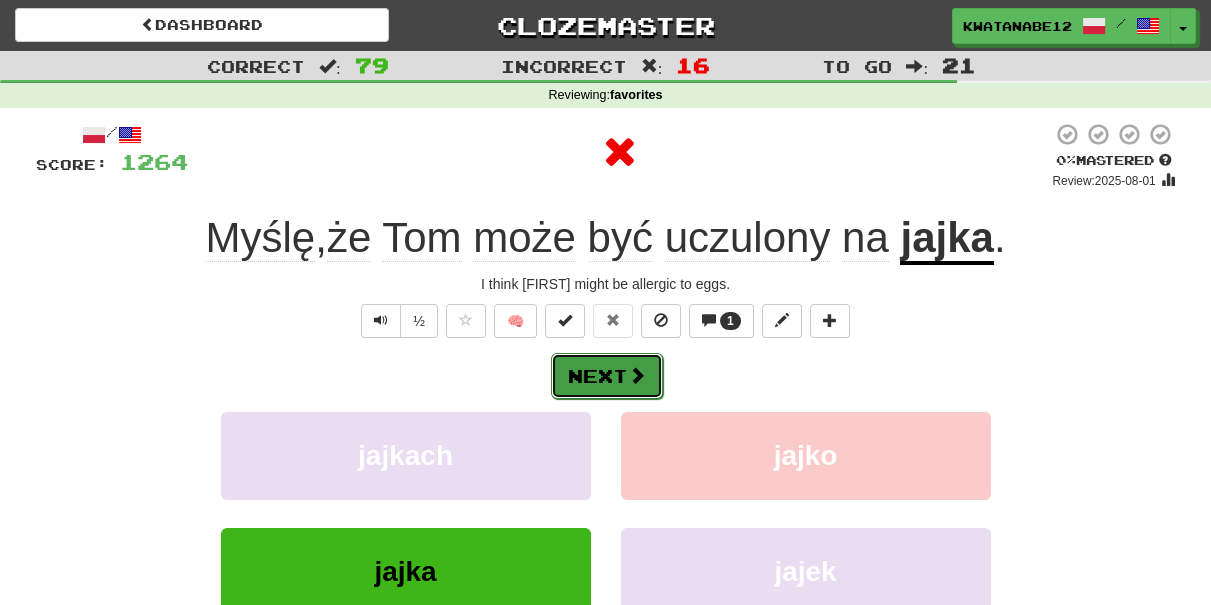 click at bounding box center (637, 375) 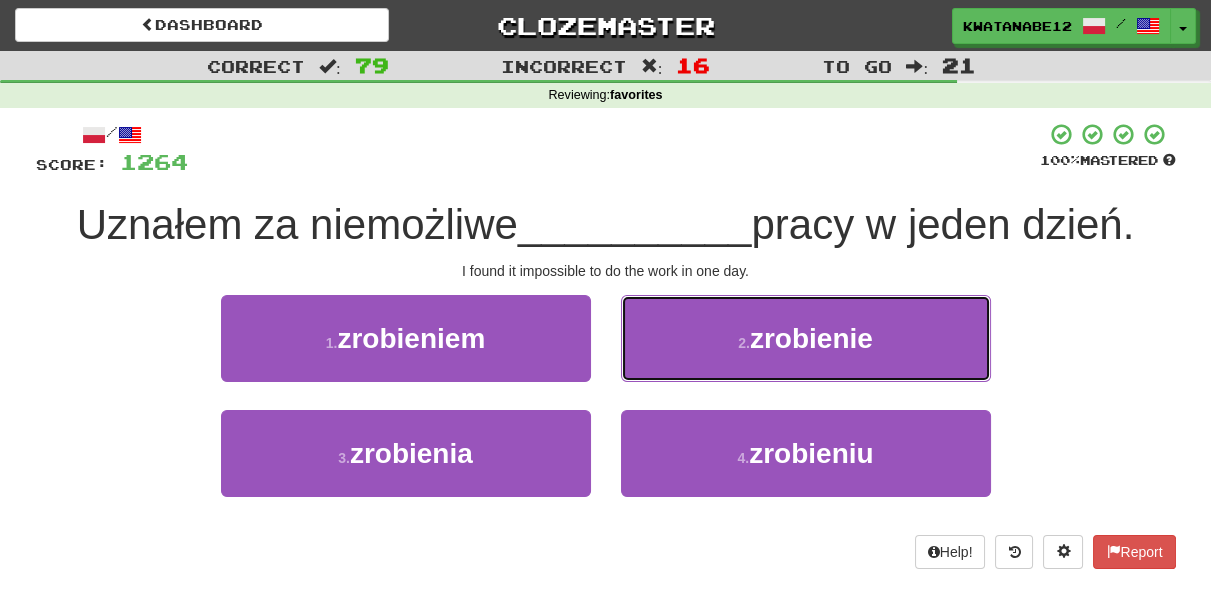 drag, startPoint x: 682, startPoint y: 343, endPoint x: 671, endPoint y: 348, distance: 12.083046 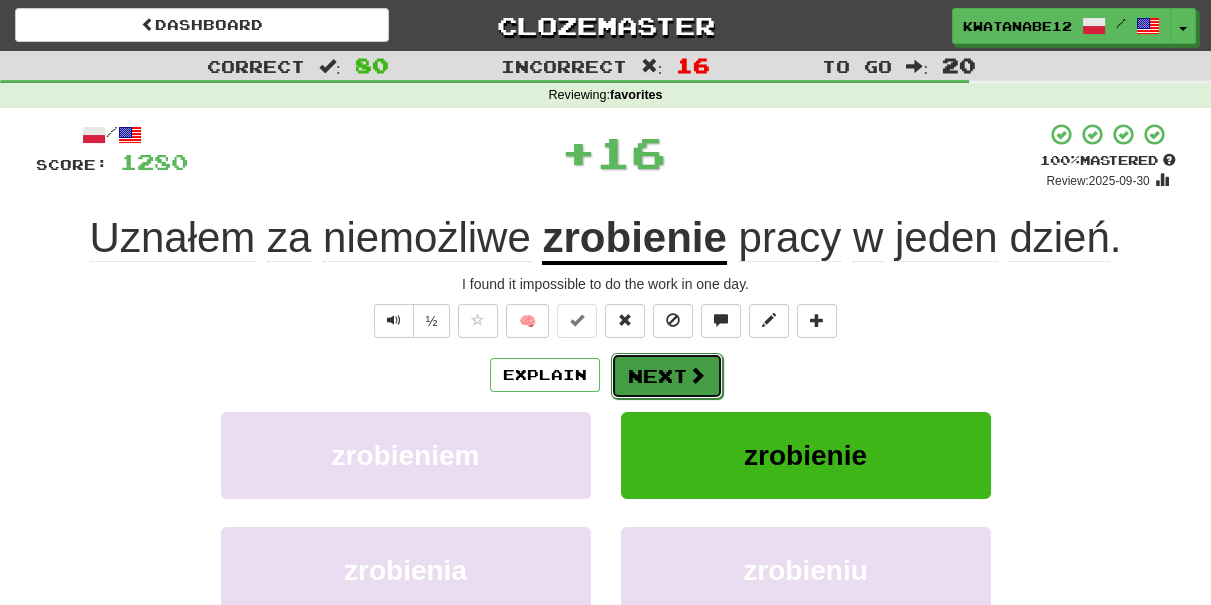 click on "Next" at bounding box center (667, 376) 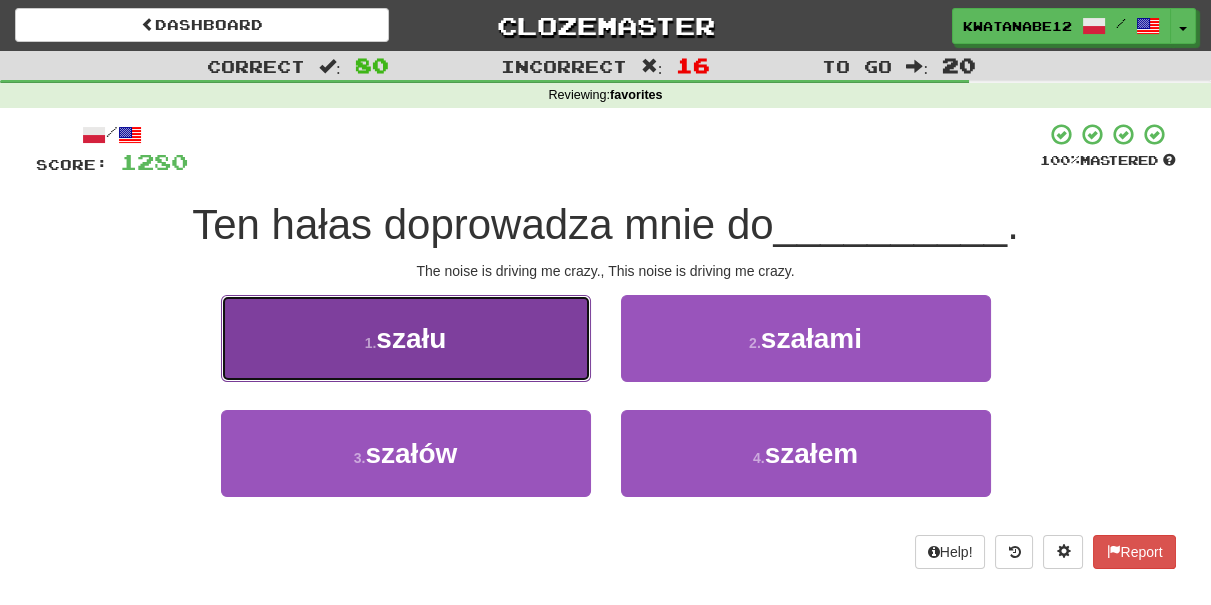 click on "1 .  szału" at bounding box center [406, 338] 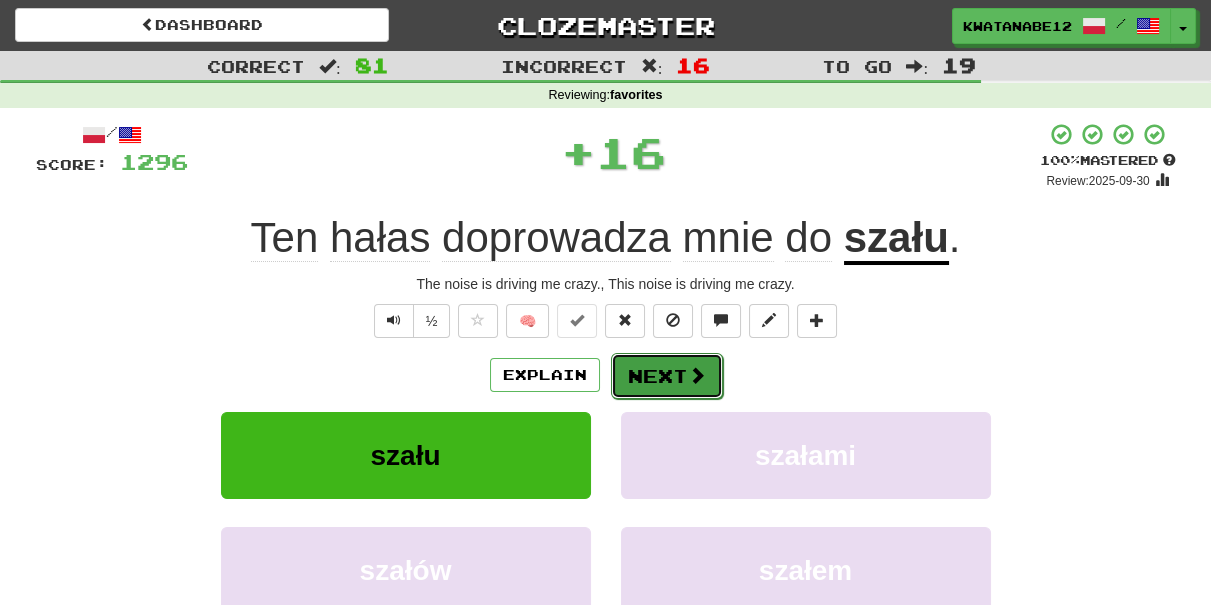 click on "Next" at bounding box center (667, 376) 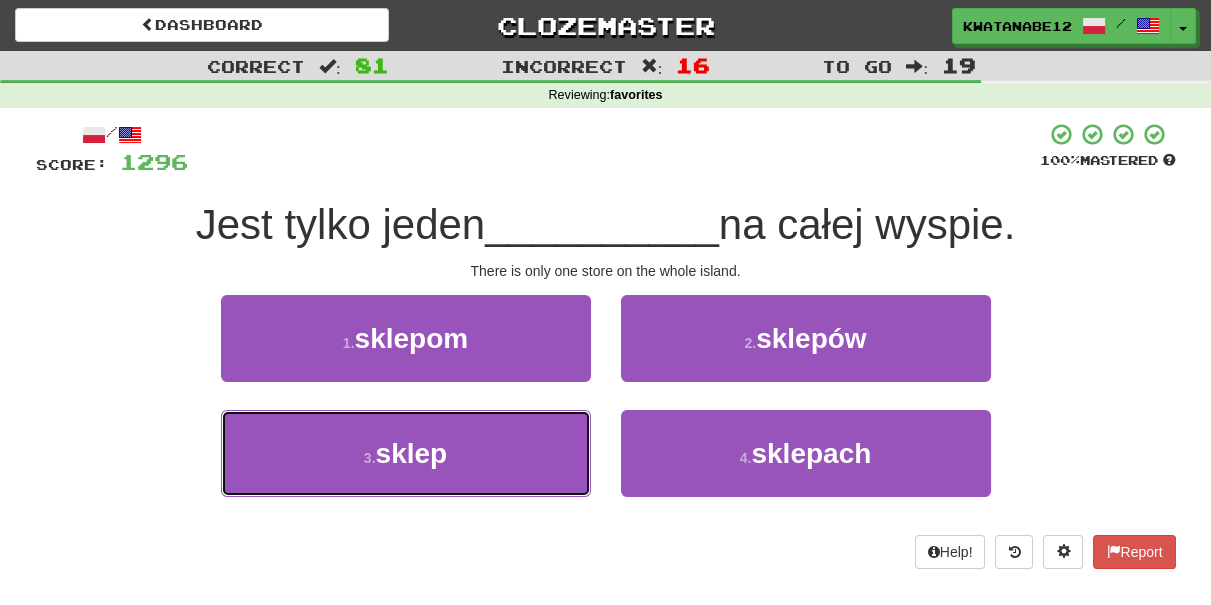 drag, startPoint x: 515, startPoint y: 452, endPoint x: 602, endPoint y: 404, distance: 99.36297 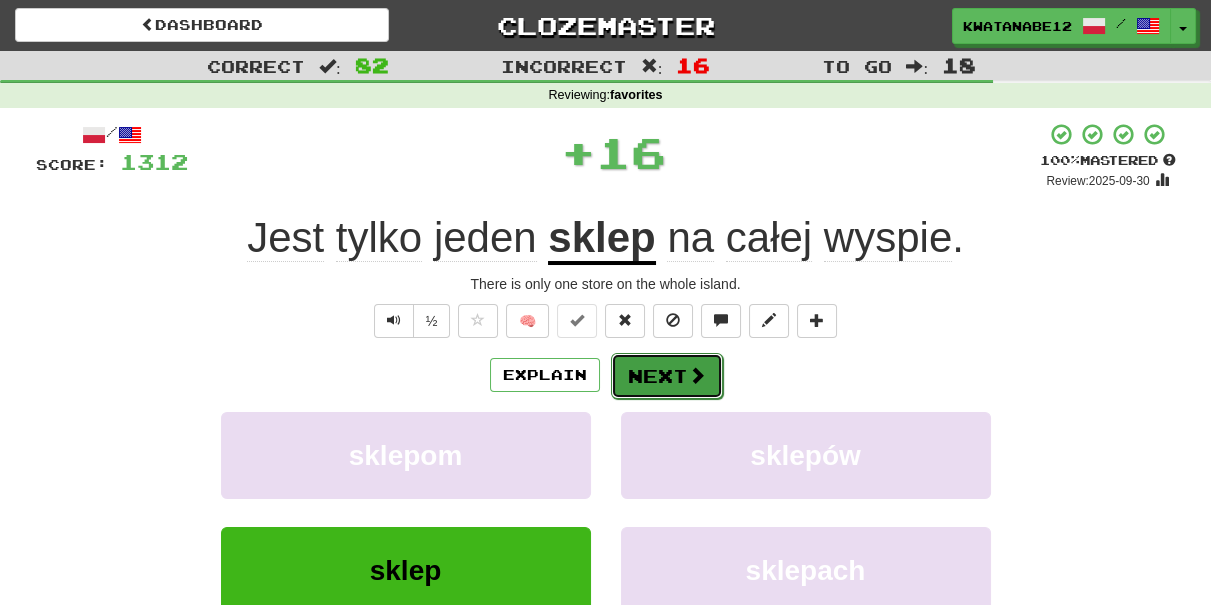 click on "Next" at bounding box center [667, 376] 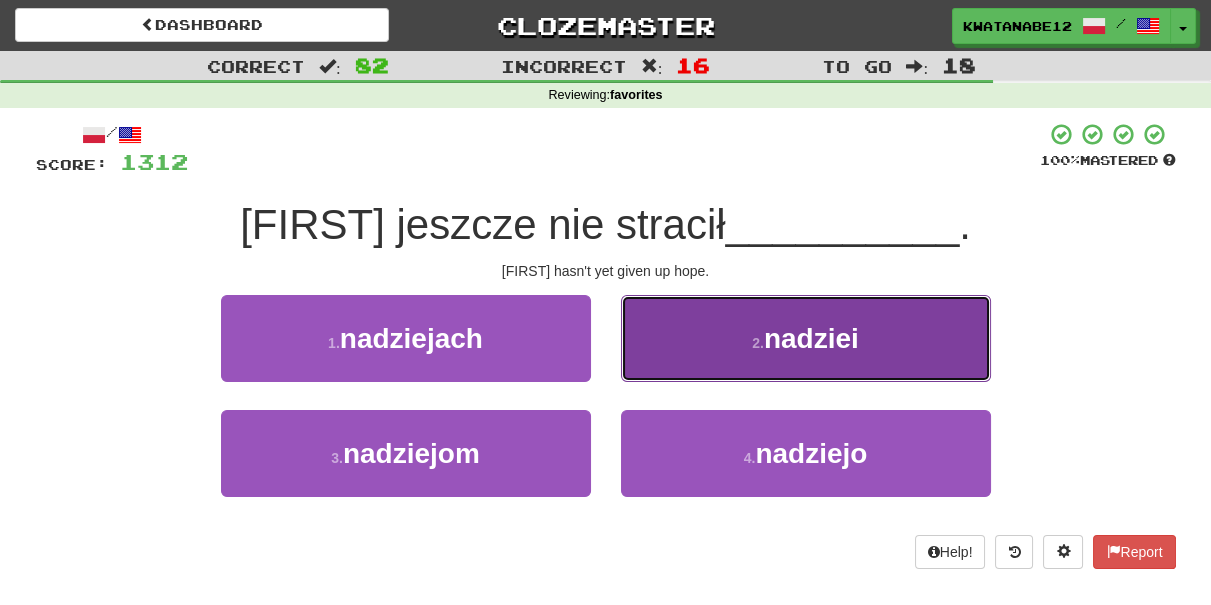 click on "2 .  nadziei" at bounding box center [806, 338] 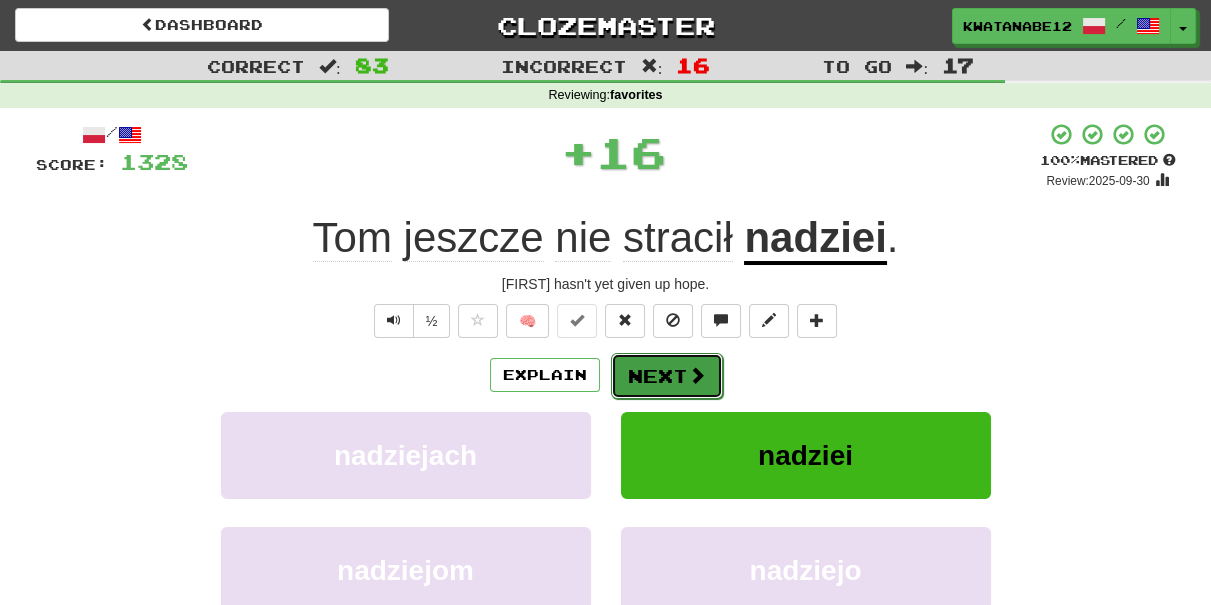 click on "Next" at bounding box center (667, 376) 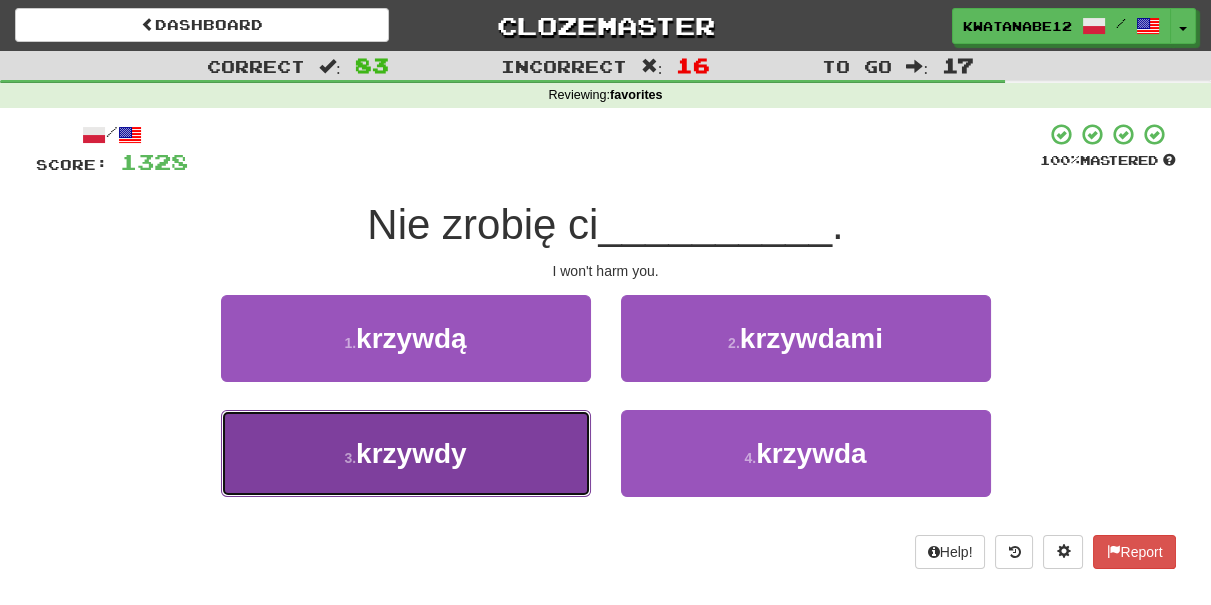 click on "3 .  krzywdy" at bounding box center [406, 453] 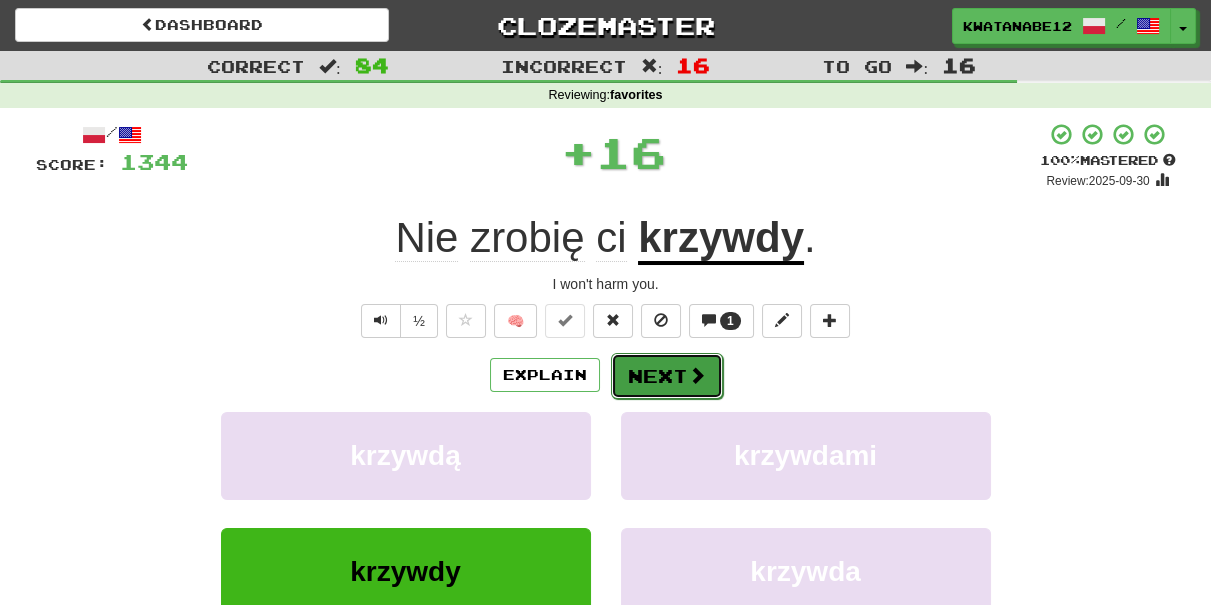 click on "Next" at bounding box center (667, 376) 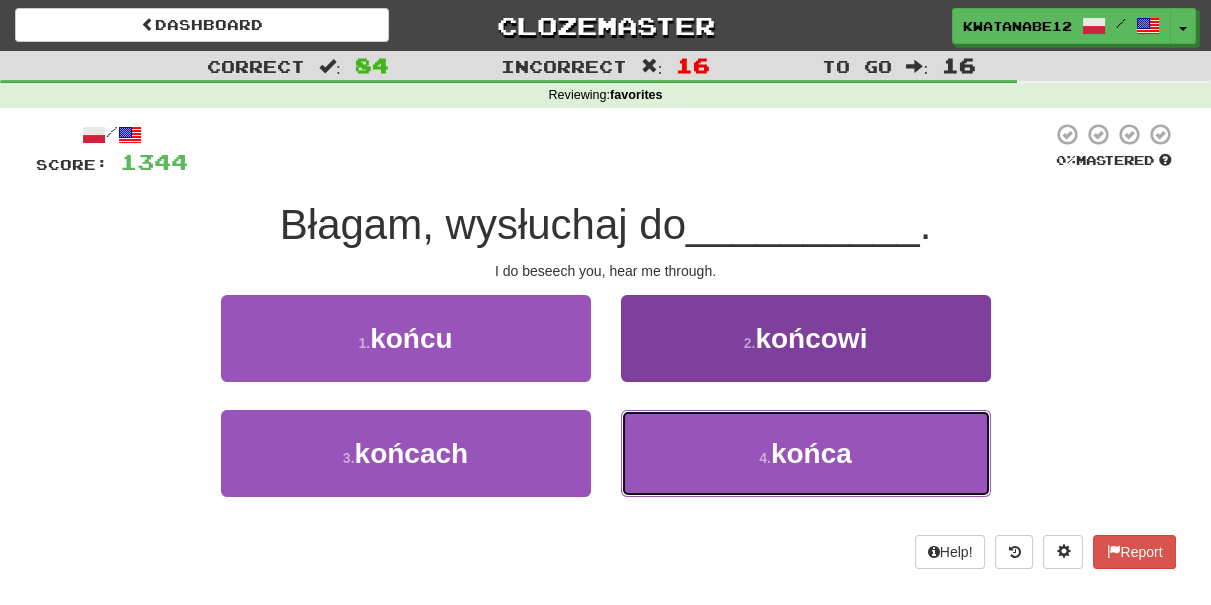 click on "4 .  końca" at bounding box center (806, 453) 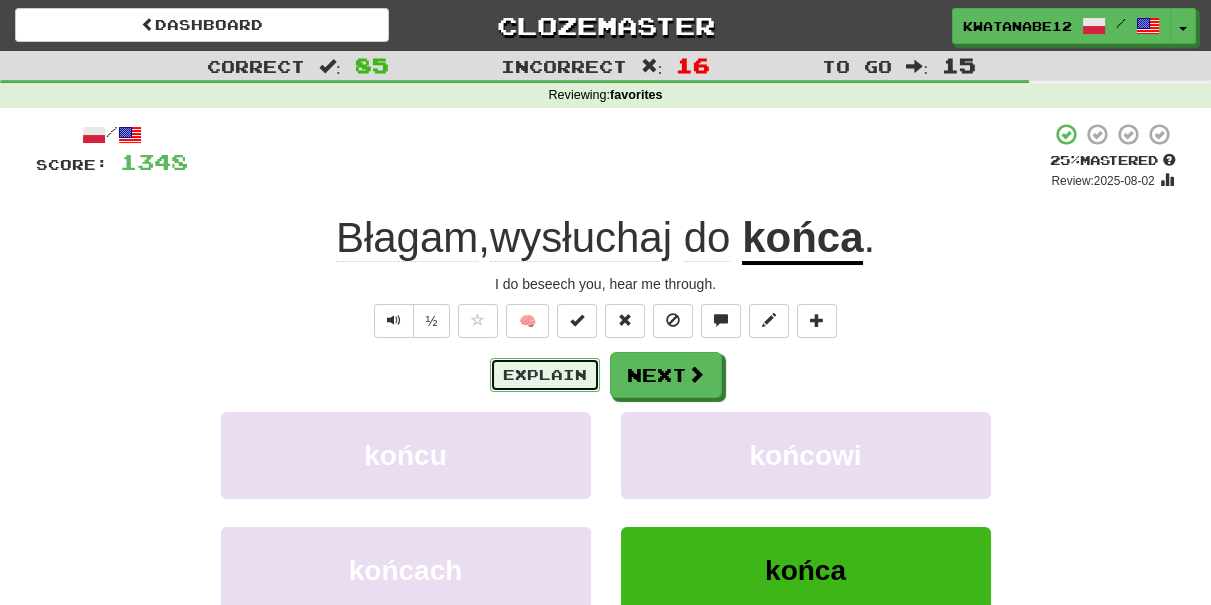 click on "Explain" at bounding box center (545, 375) 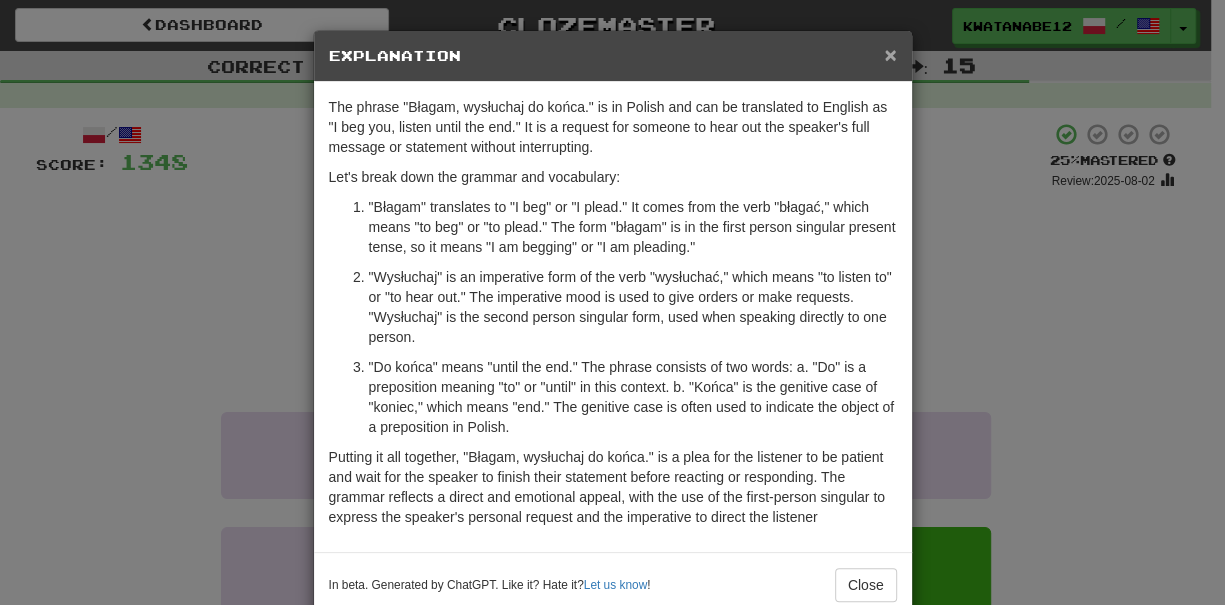 click on "×" at bounding box center (890, 54) 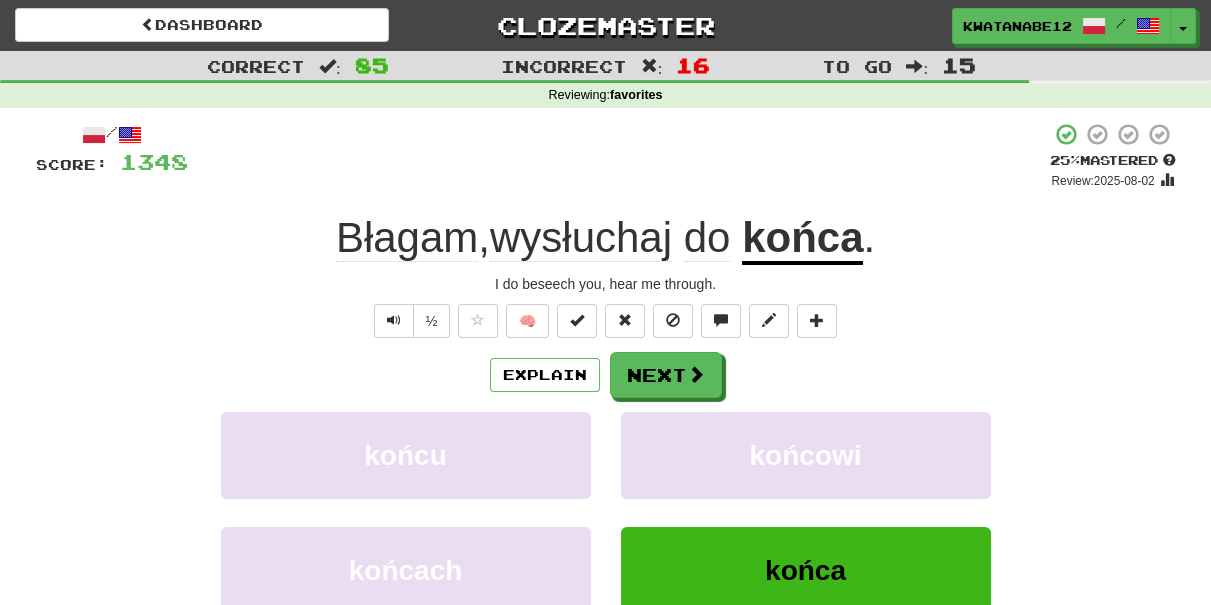 click on "Explain Next końcu końcowi końcach końca Learn more: końcu końcowi końcach końca" at bounding box center [606, 512] 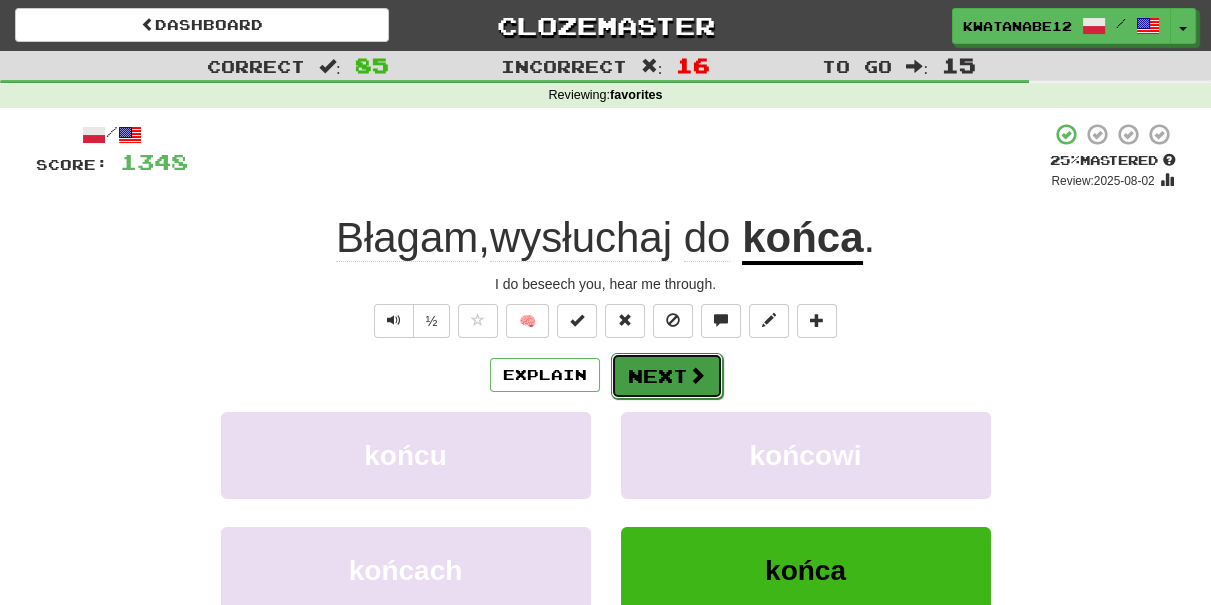 click on "Next" at bounding box center [667, 376] 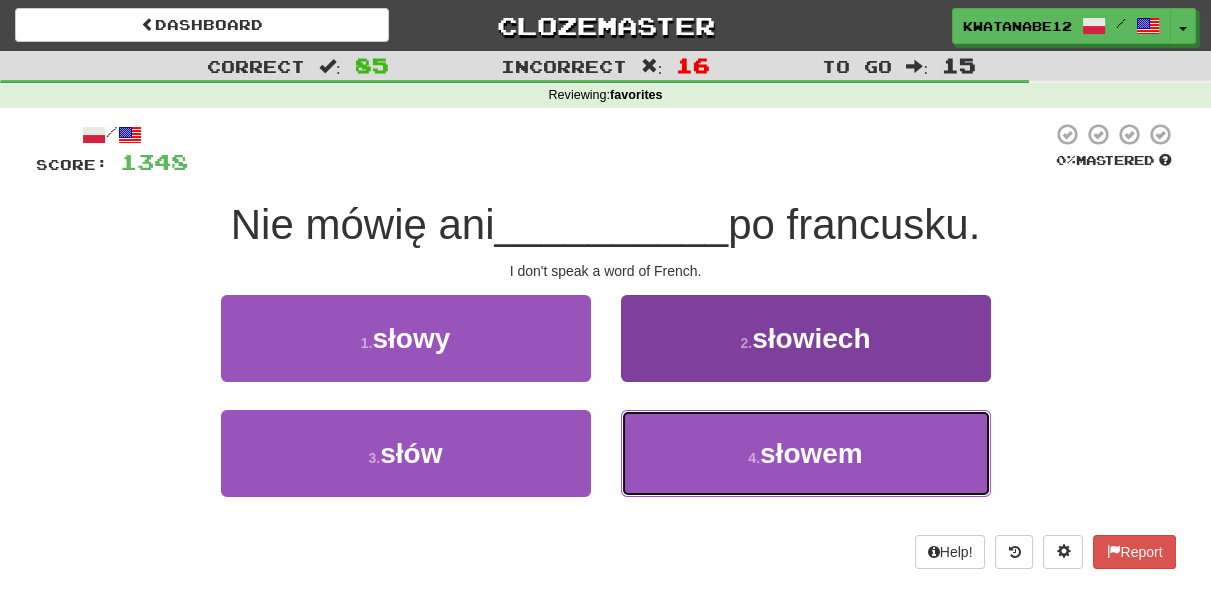 drag, startPoint x: 698, startPoint y: 445, endPoint x: 694, endPoint y: 432, distance: 13.601471 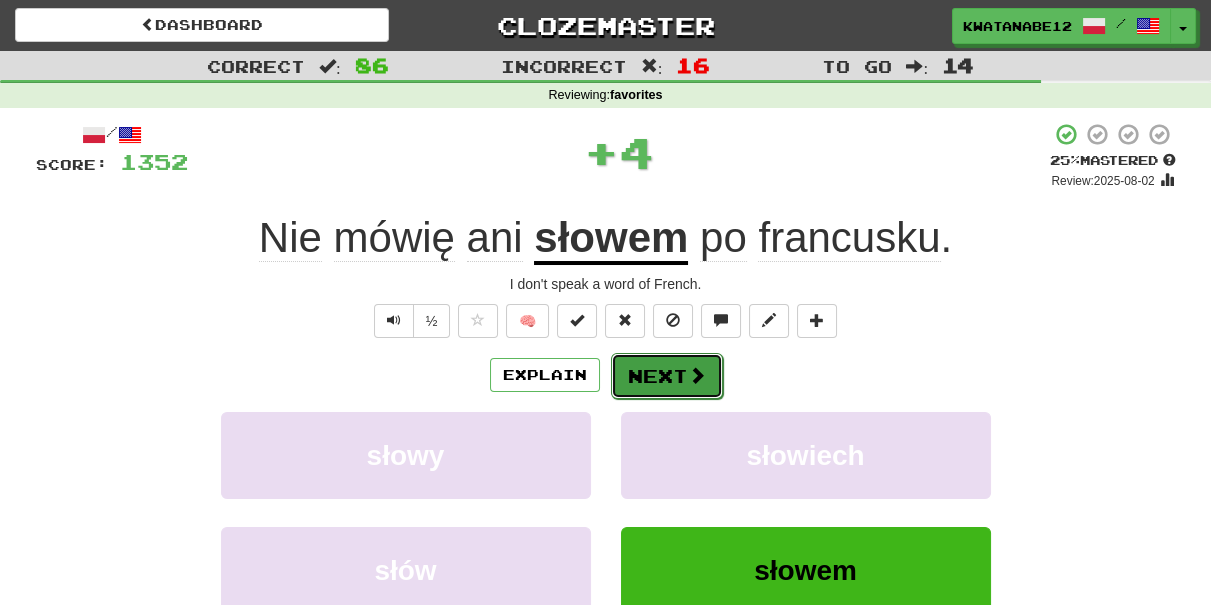 click on "Next" at bounding box center (667, 376) 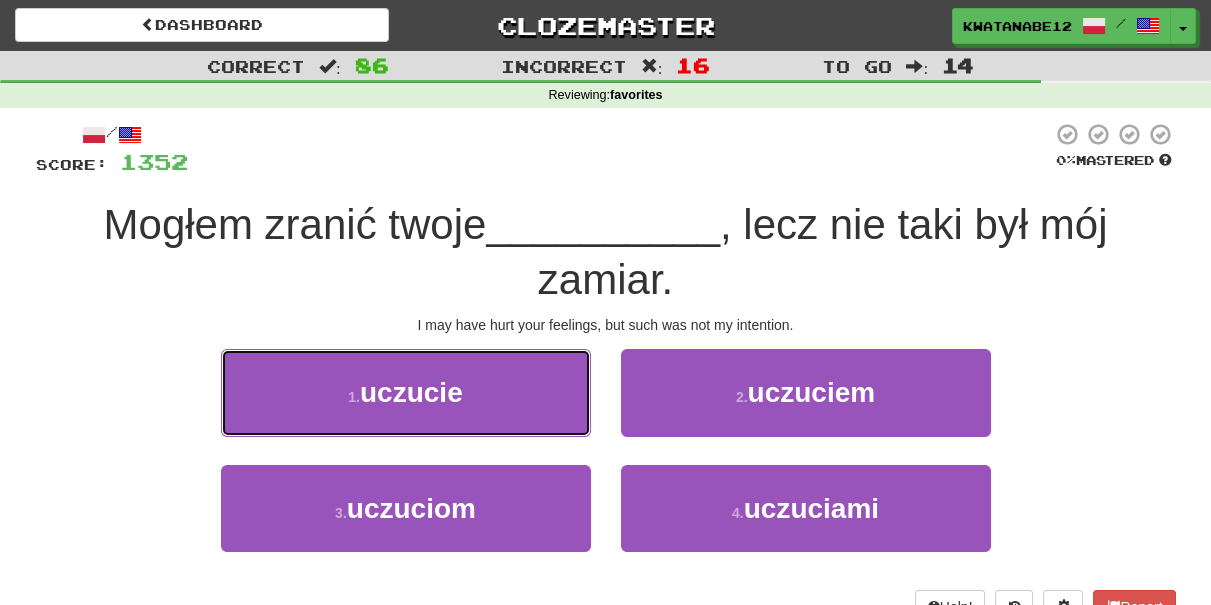 drag, startPoint x: 513, startPoint y: 399, endPoint x: 608, endPoint y: 415, distance: 96.337944 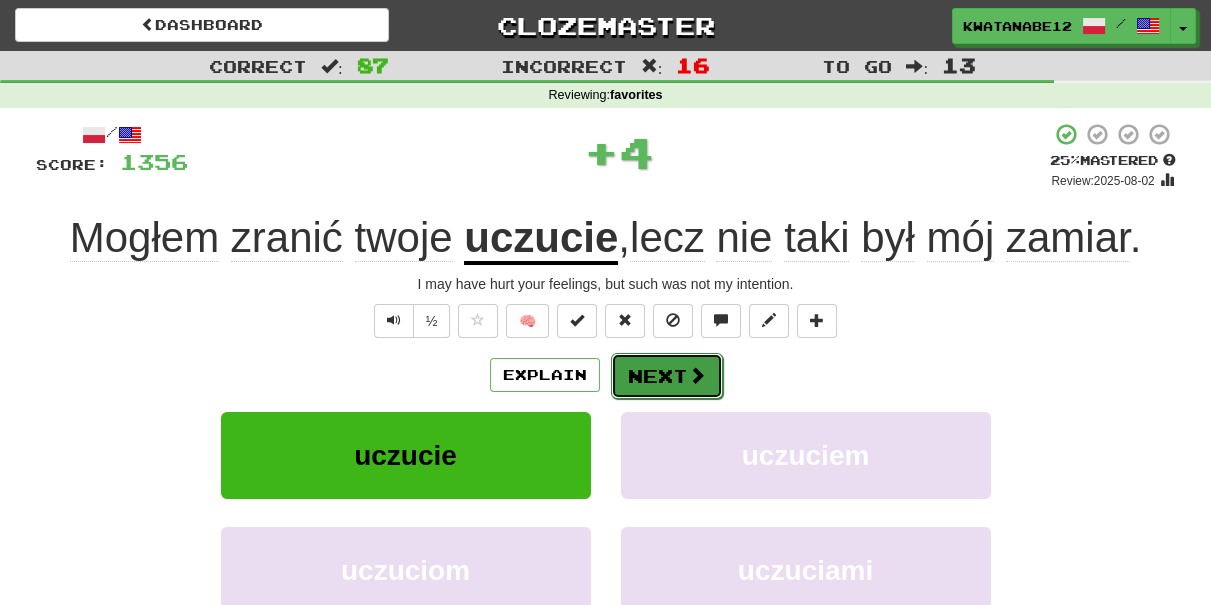 click on "Next" at bounding box center [667, 376] 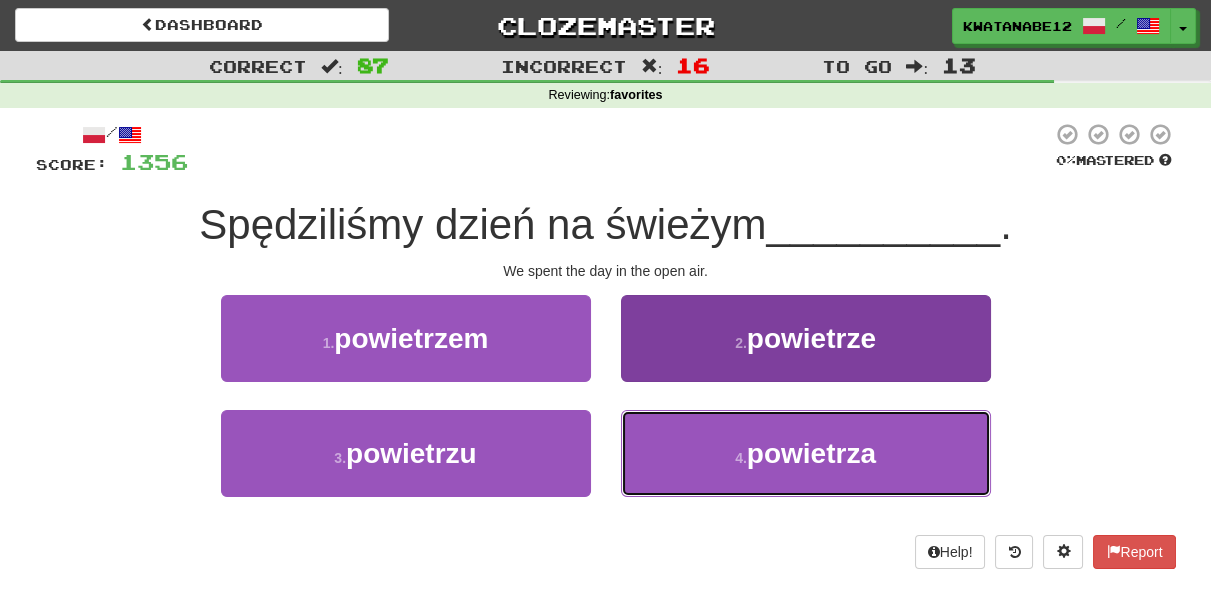 drag, startPoint x: 653, startPoint y: 429, endPoint x: 650, endPoint y: 417, distance: 12.369317 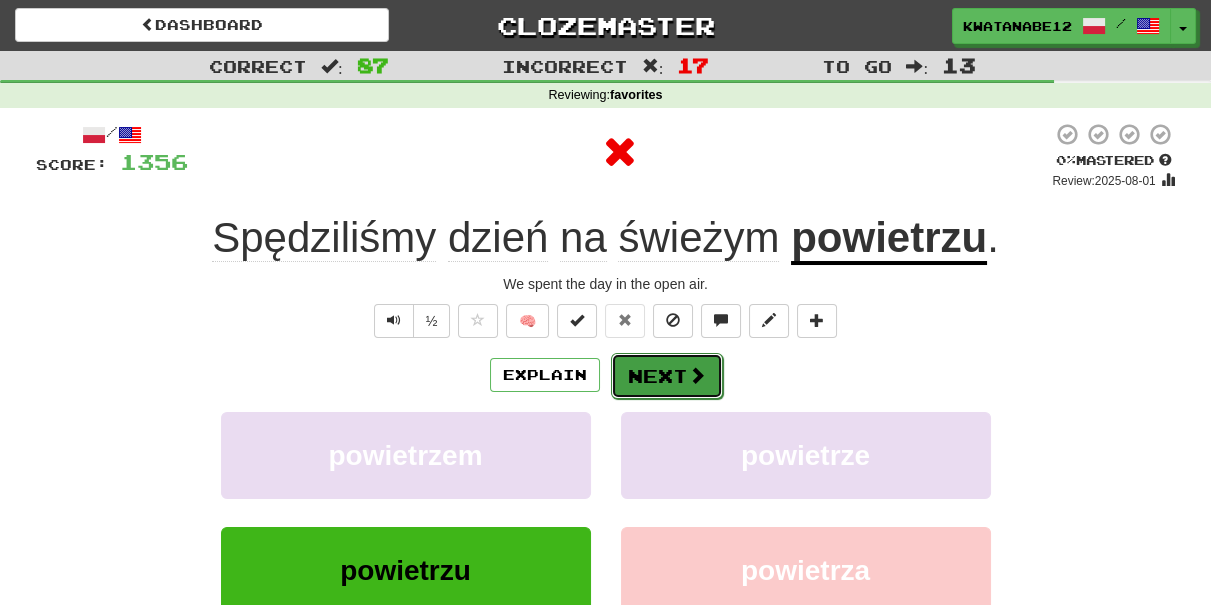 drag, startPoint x: 628, startPoint y: 382, endPoint x: 632, endPoint y: 372, distance: 10.770329 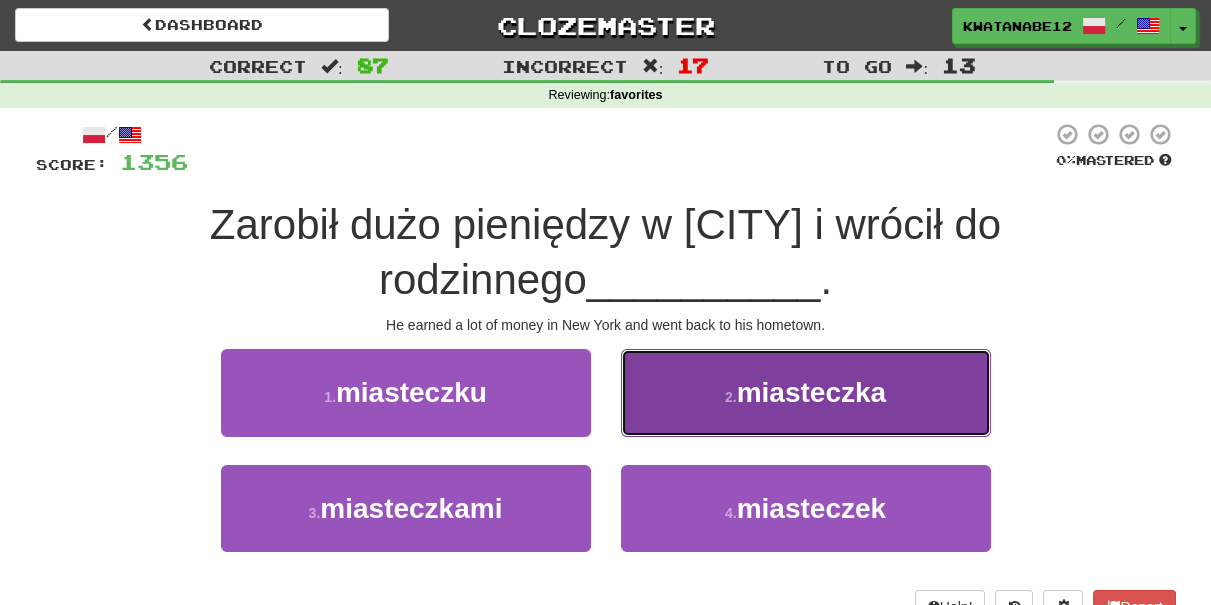 click on "2 .  miasteczka" at bounding box center (806, 392) 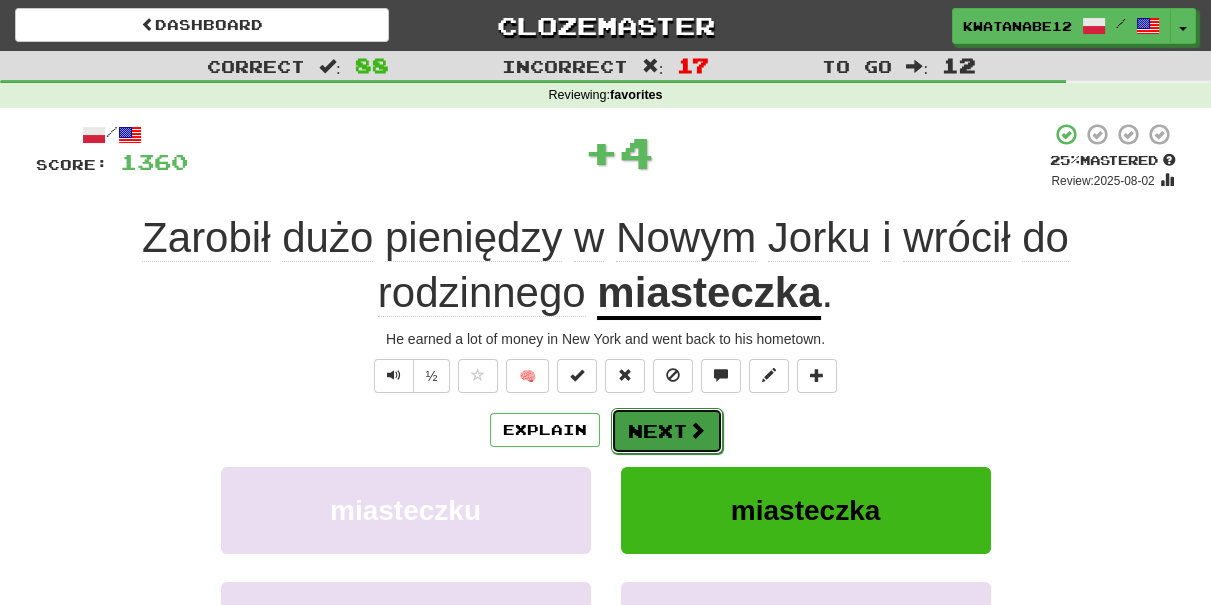 drag, startPoint x: 650, startPoint y: 420, endPoint x: 640, endPoint y: 416, distance: 10.770329 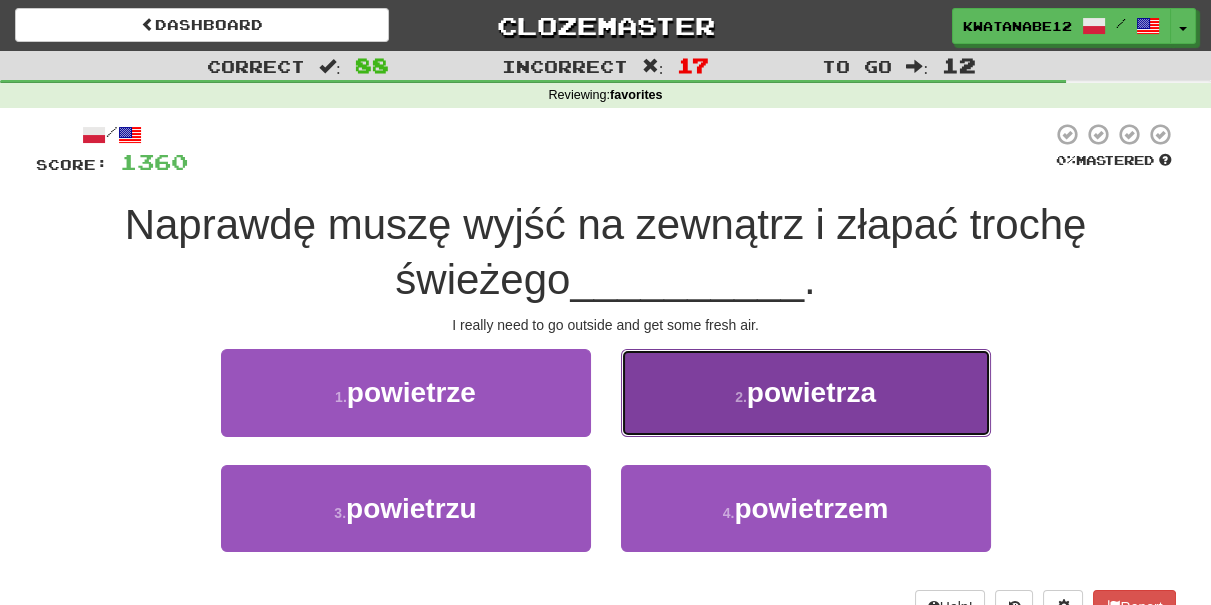 click on "2 .  powietrza" at bounding box center (806, 392) 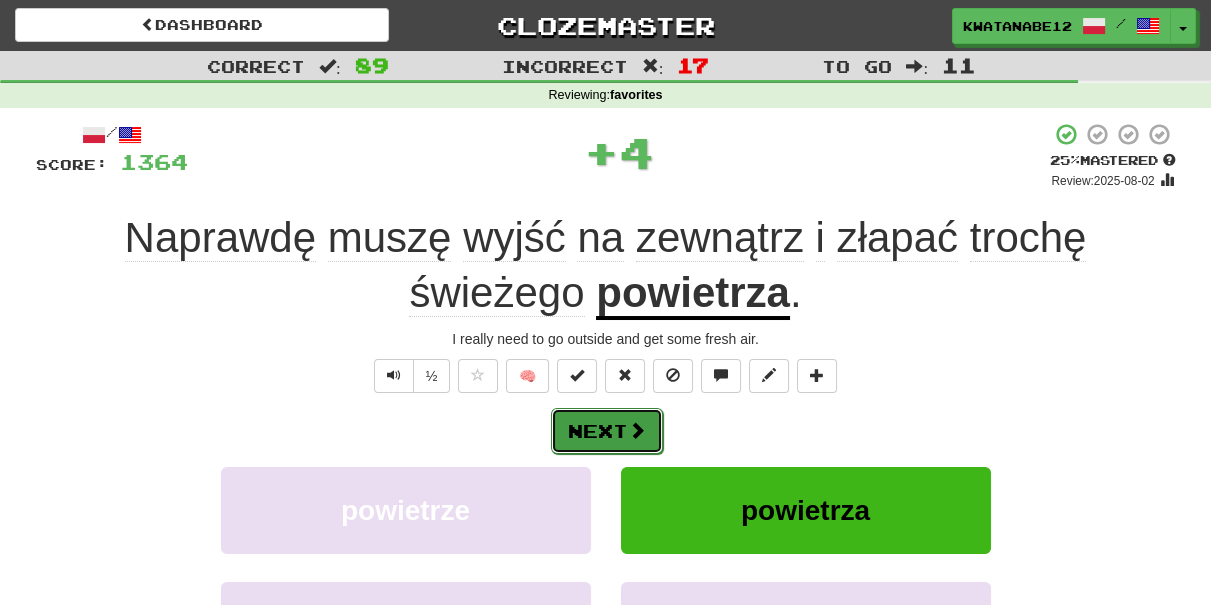 click on "Next" at bounding box center (607, 431) 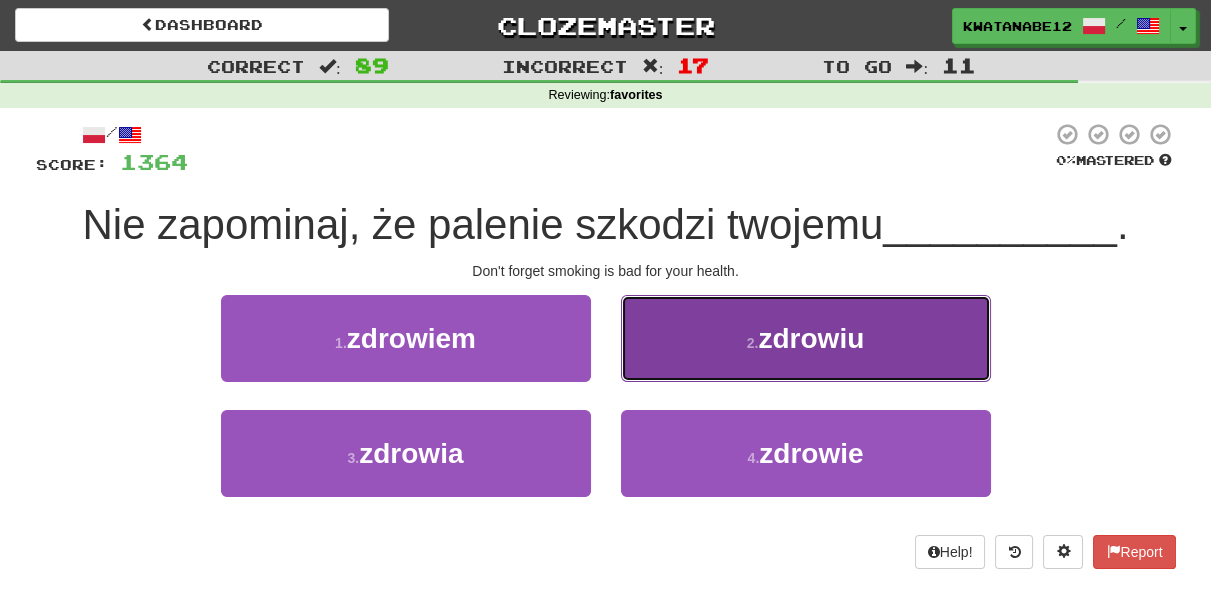 click on "2 .  zdrowiu" at bounding box center (806, 338) 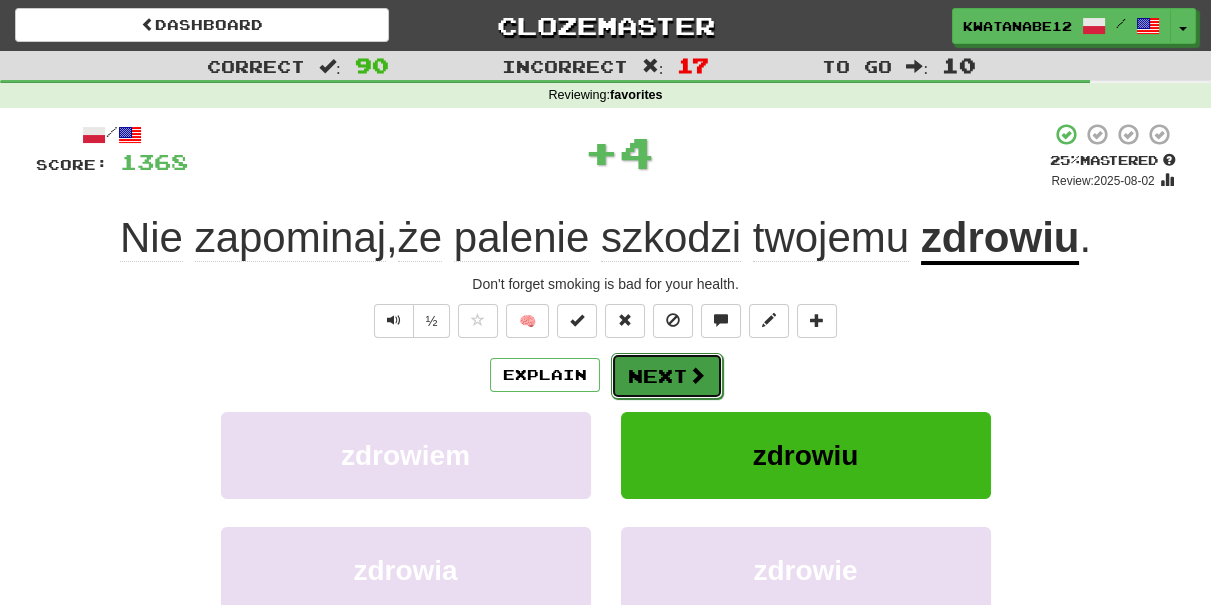click on "Next" at bounding box center [667, 376] 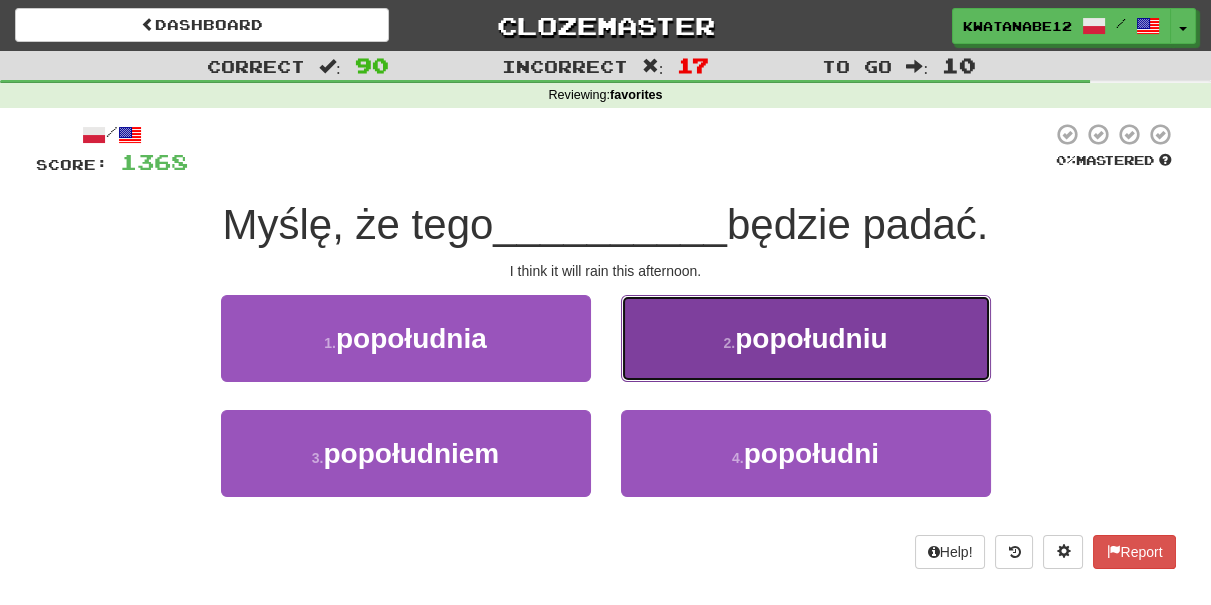 click on "2 .  popołudniu" at bounding box center [806, 338] 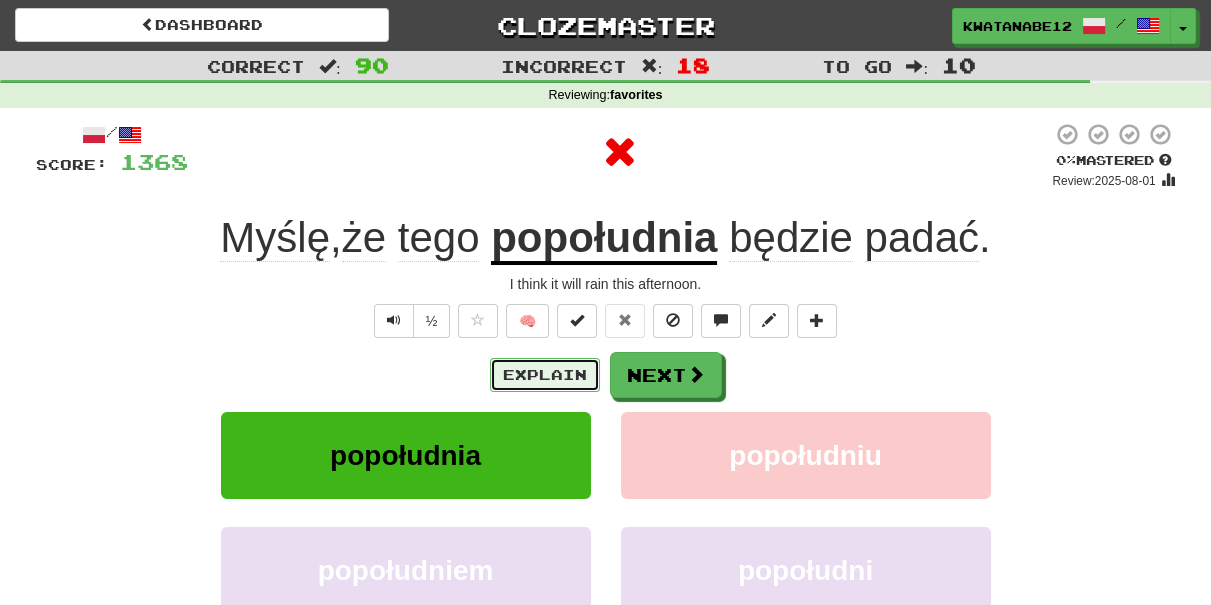 click on "Explain" at bounding box center (545, 375) 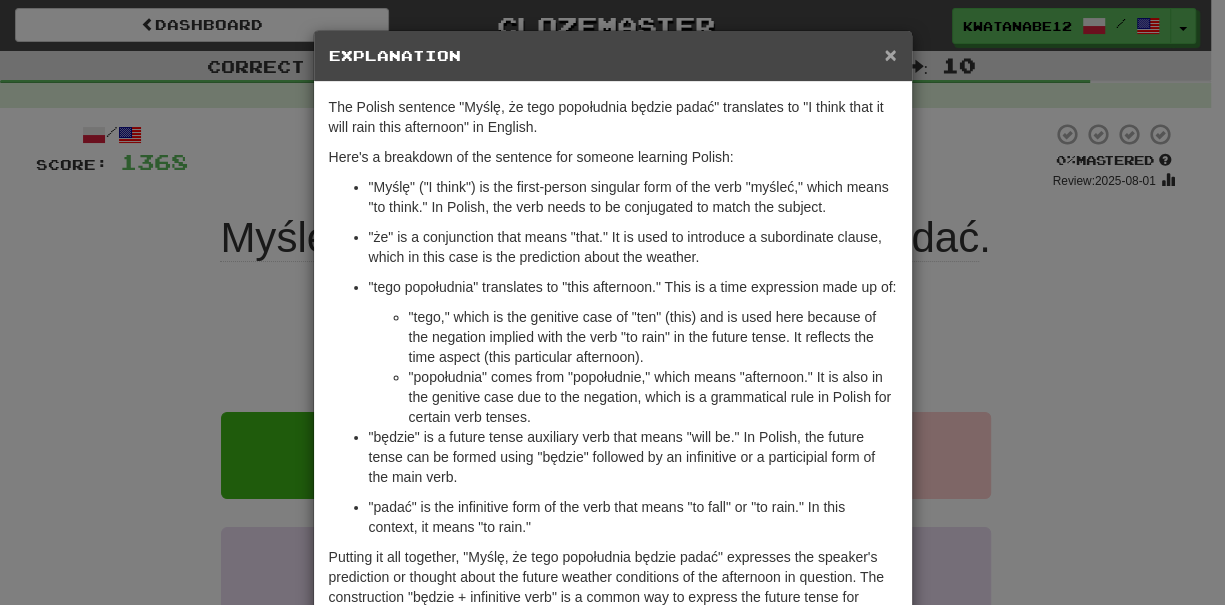 click on "×" at bounding box center (890, 54) 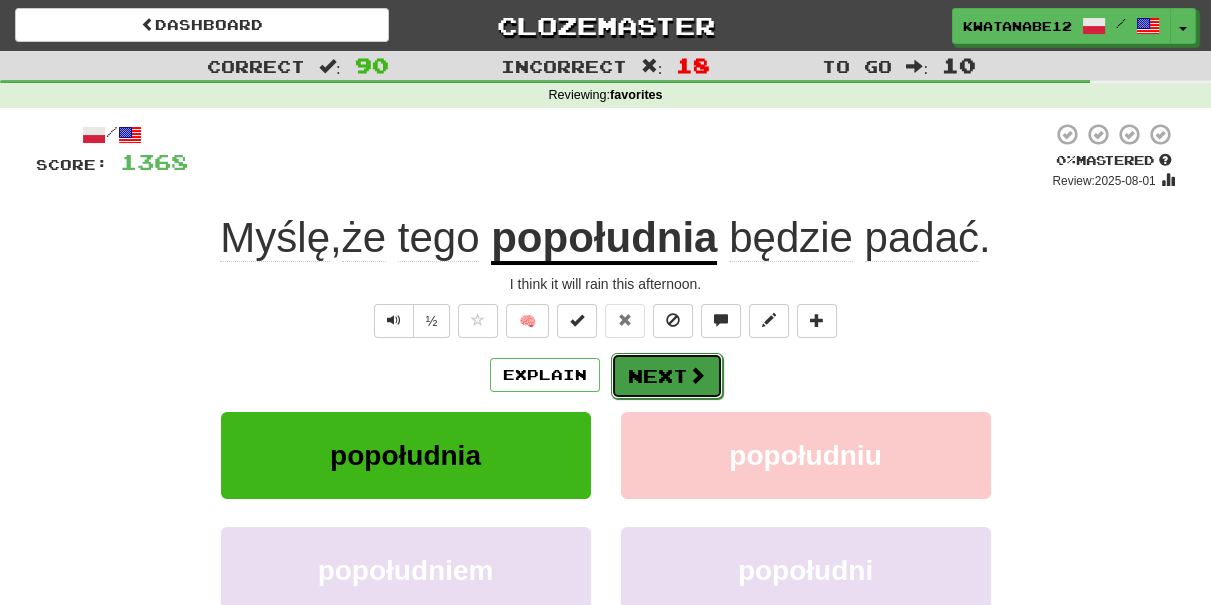 click on "Next" at bounding box center (667, 376) 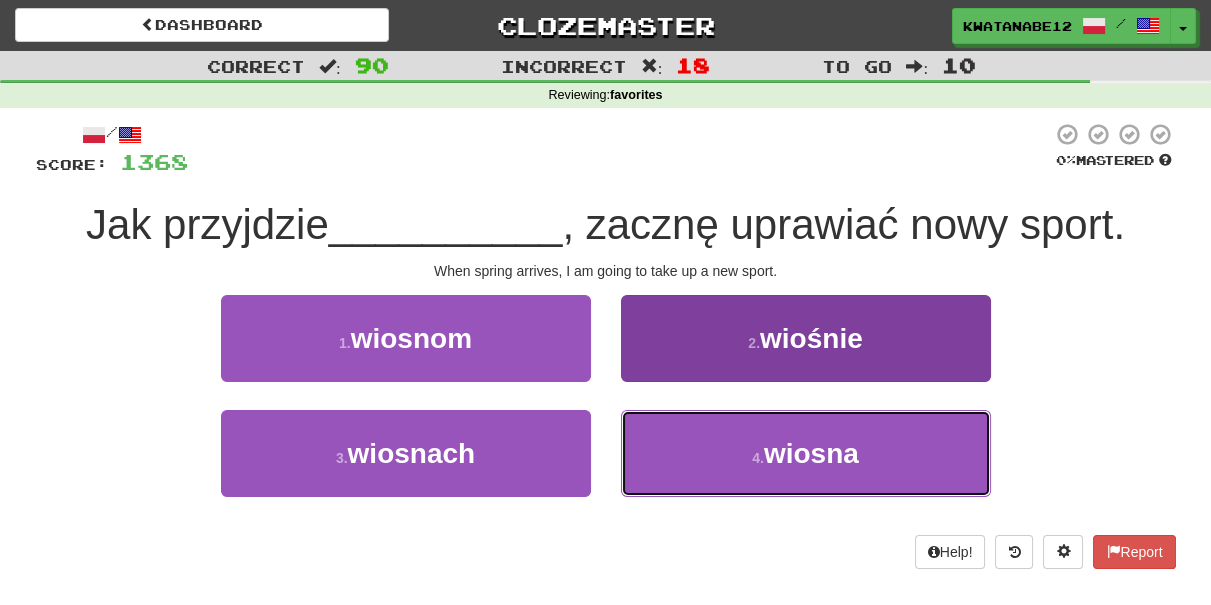 click on "4 .  wiosna" at bounding box center (806, 453) 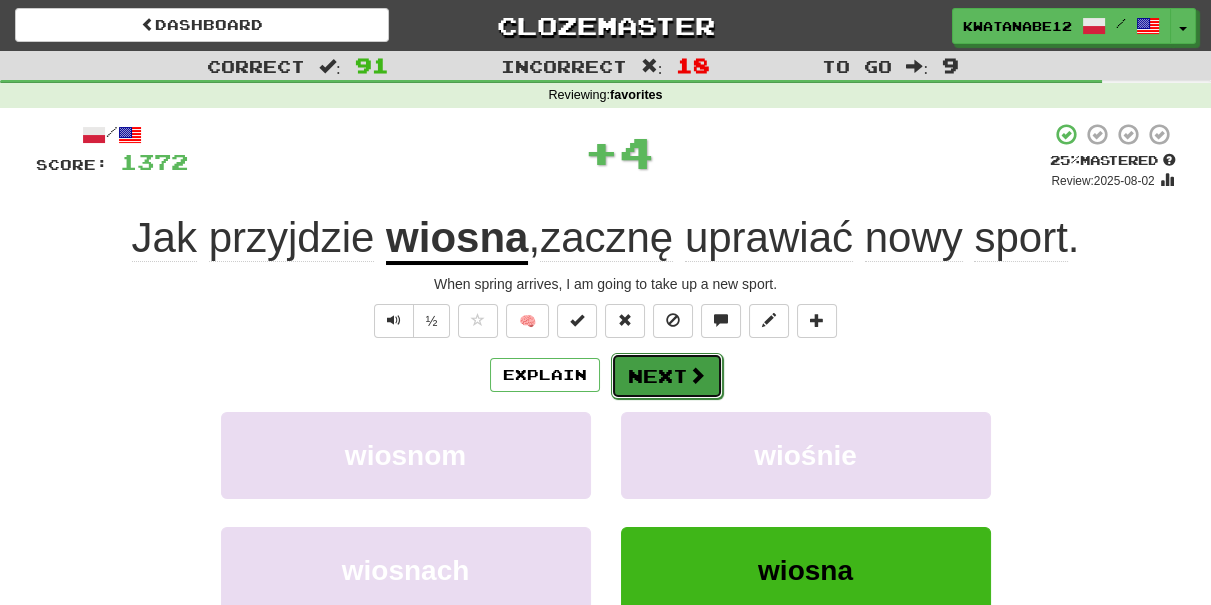 click on "Next" at bounding box center [667, 376] 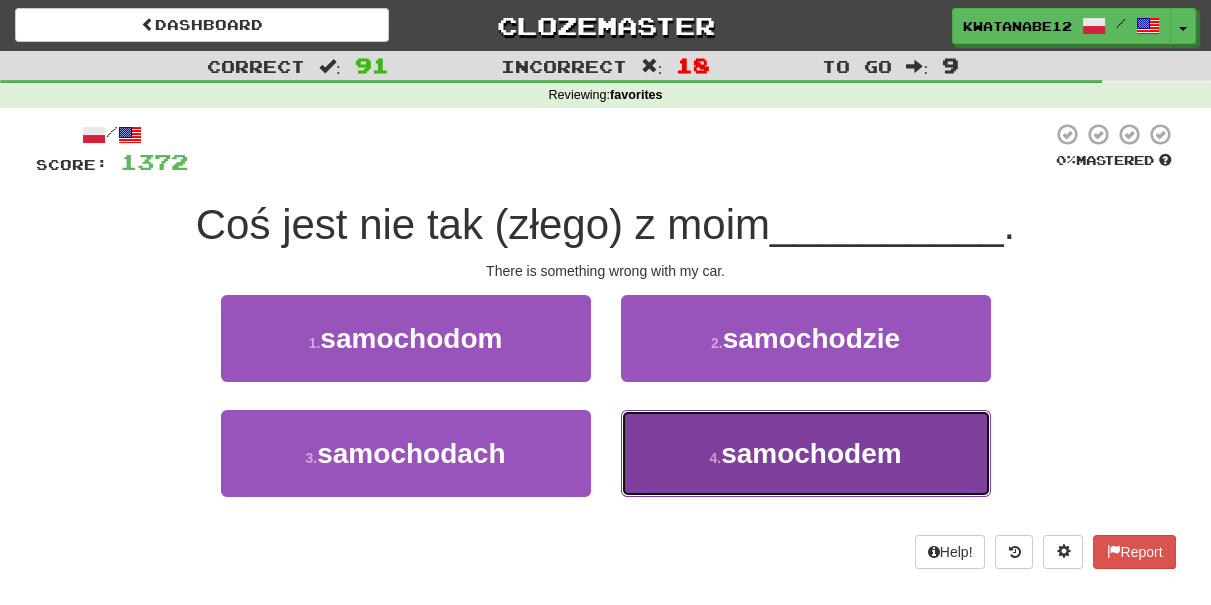 click on "4 .  samochodem" at bounding box center (806, 453) 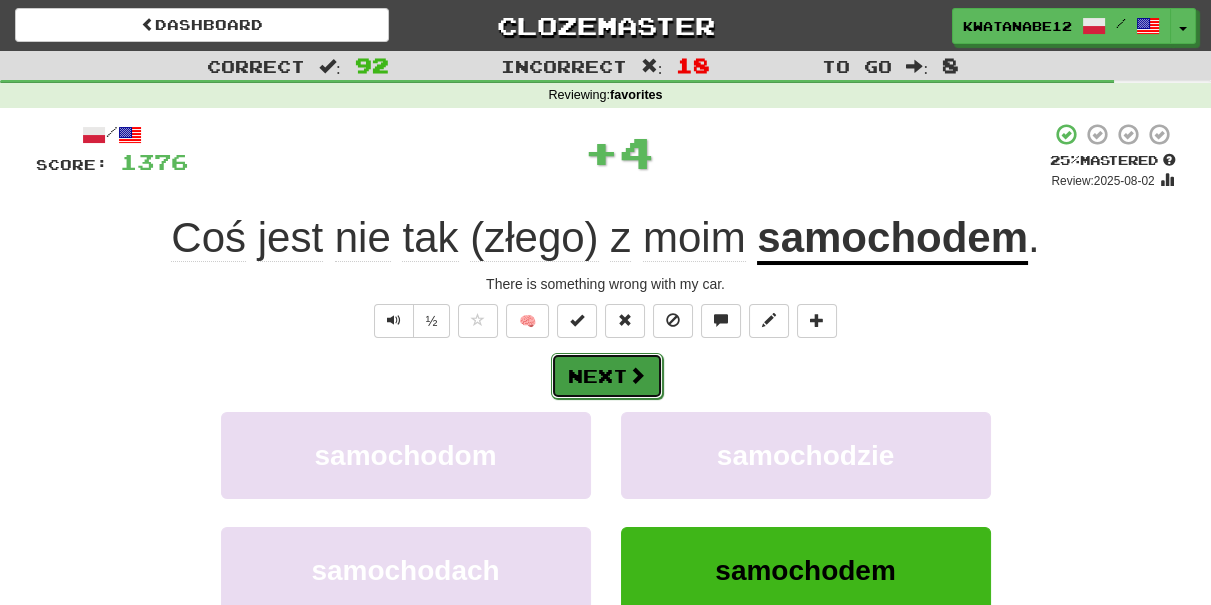 click at bounding box center (637, 375) 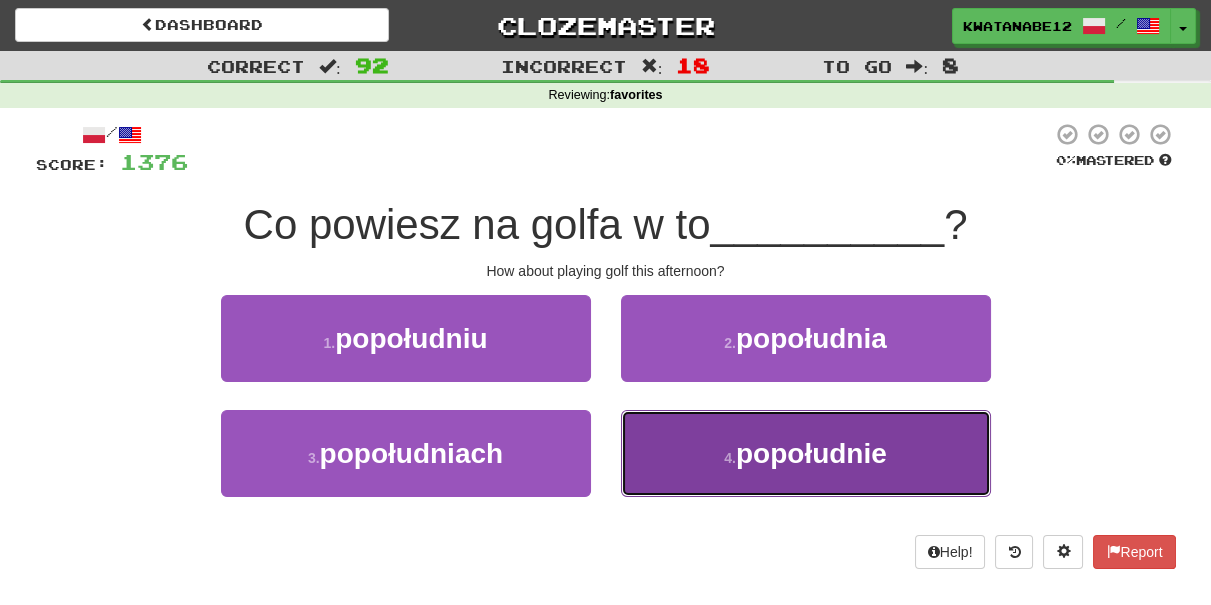 click on "4 .  popołudnie" at bounding box center (806, 453) 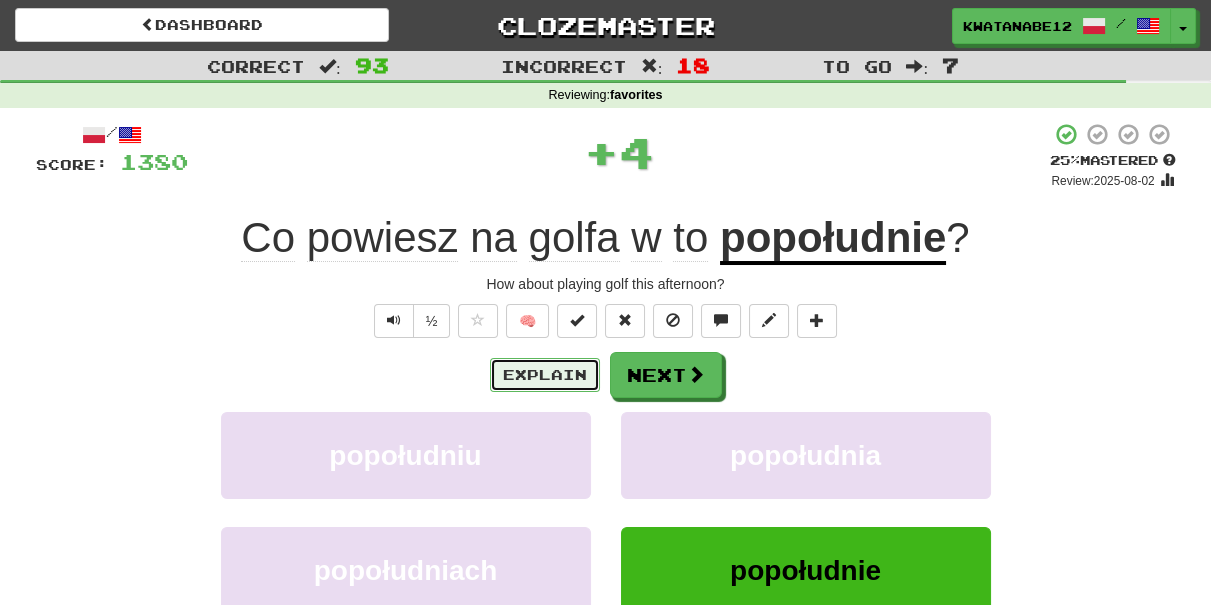 click on "Explain" at bounding box center (545, 375) 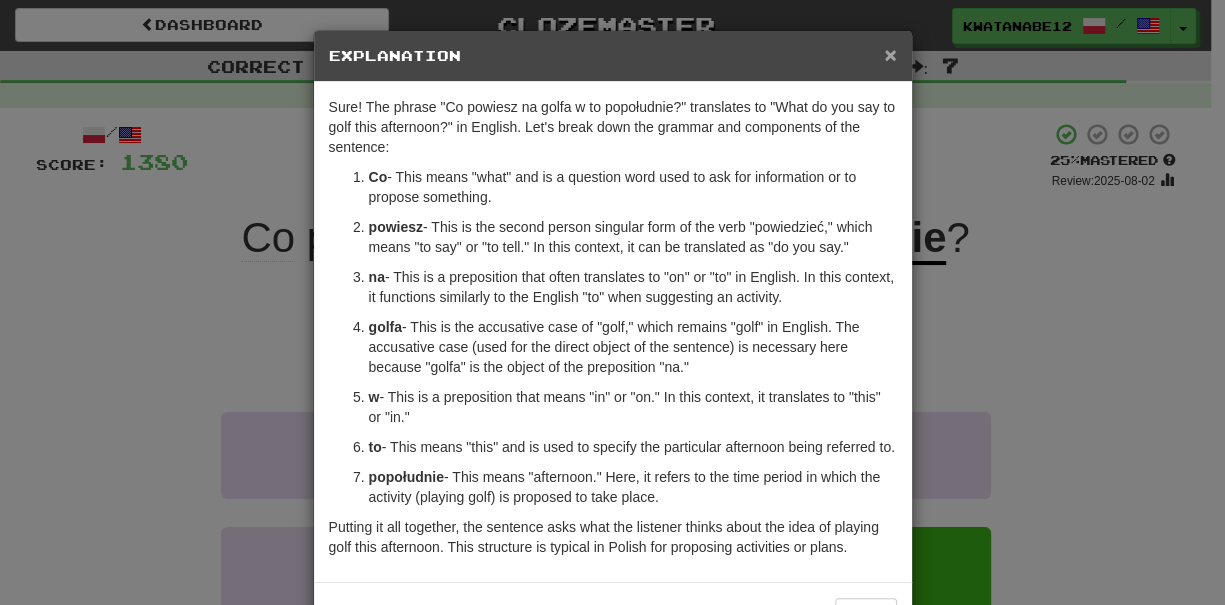 drag, startPoint x: 888, startPoint y: 46, endPoint x: 874, endPoint y: 57, distance: 17.804493 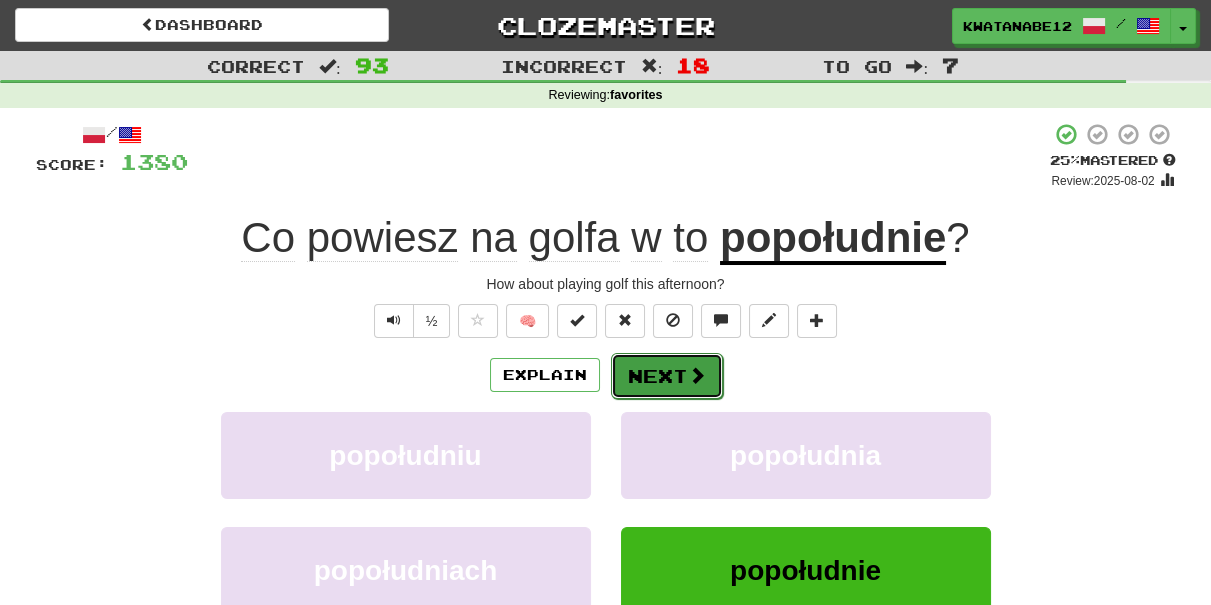 click on "Next" at bounding box center [667, 376] 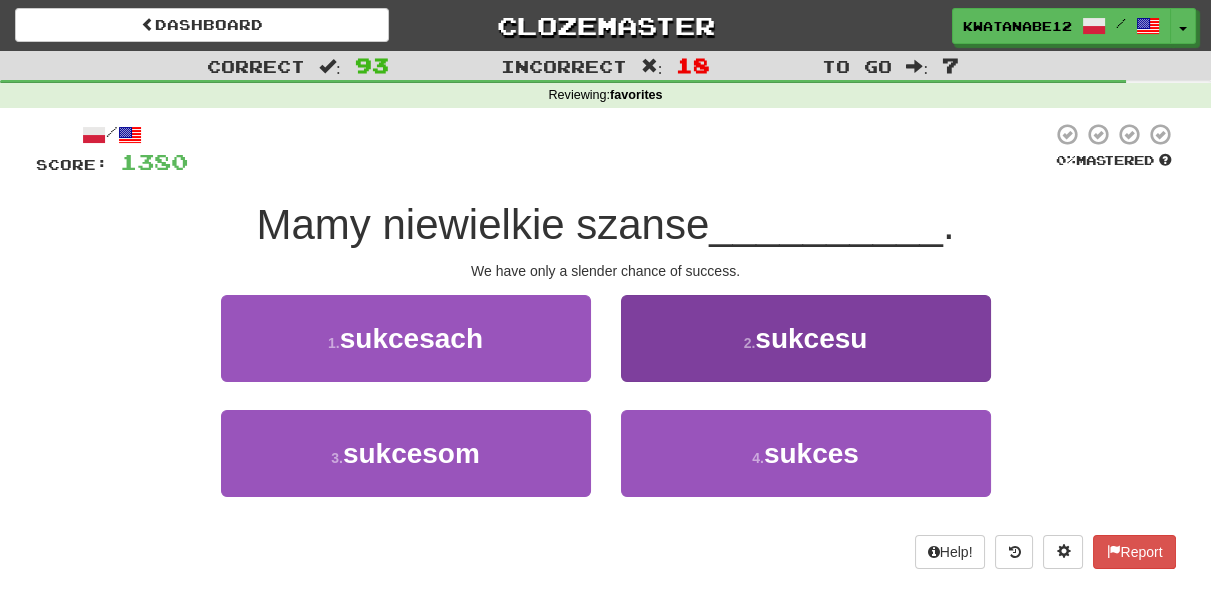 drag, startPoint x: 616, startPoint y: 344, endPoint x: 635, endPoint y: 353, distance: 21.023796 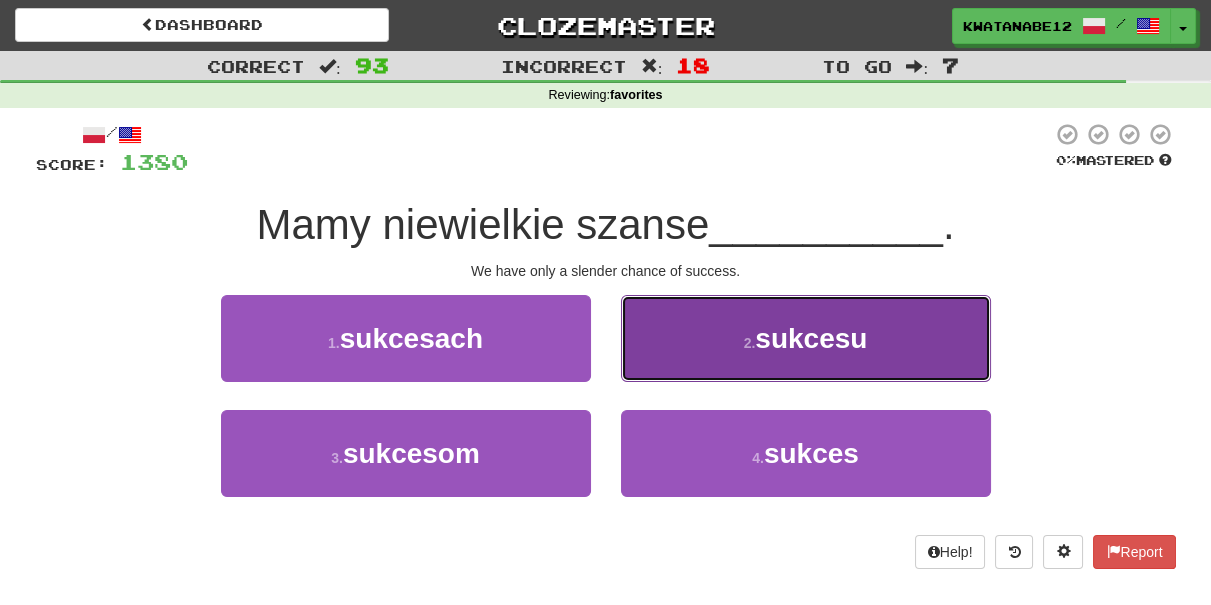 click on "2 .  sukcesu" at bounding box center [806, 338] 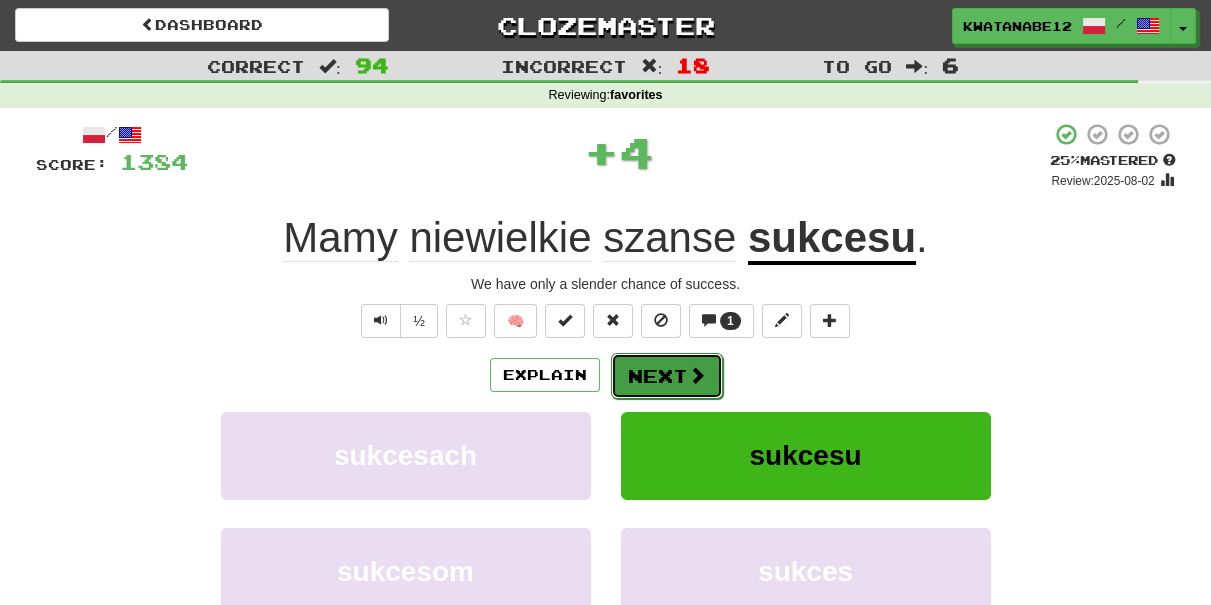 click on "Next" at bounding box center [667, 376] 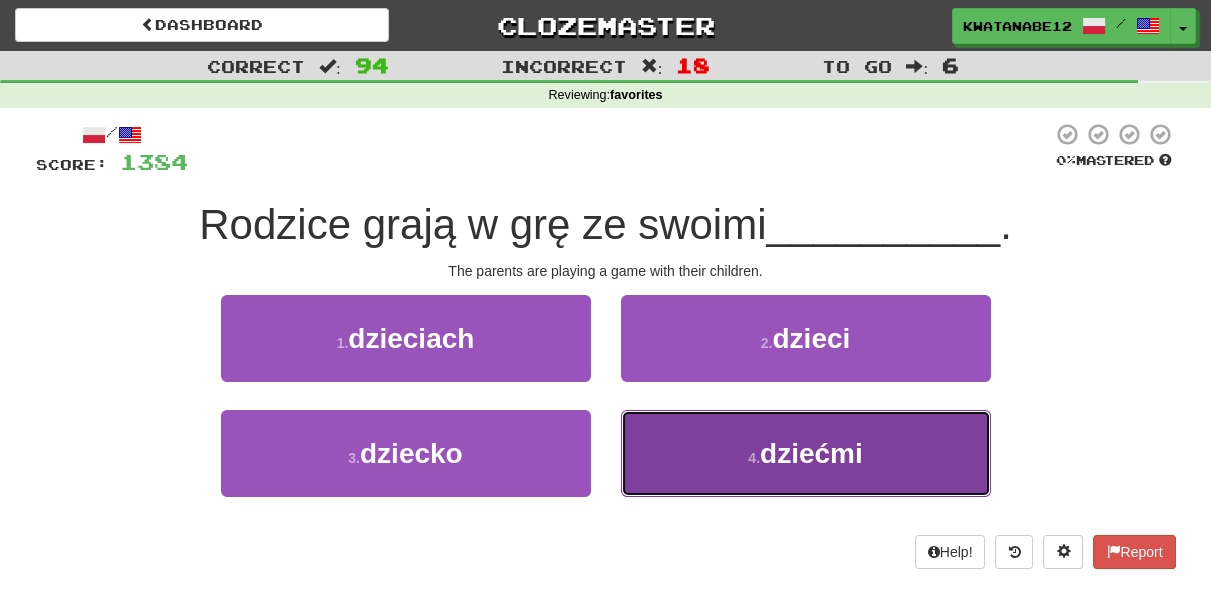 click on "4 .  dziećmi" at bounding box center (806, 453) 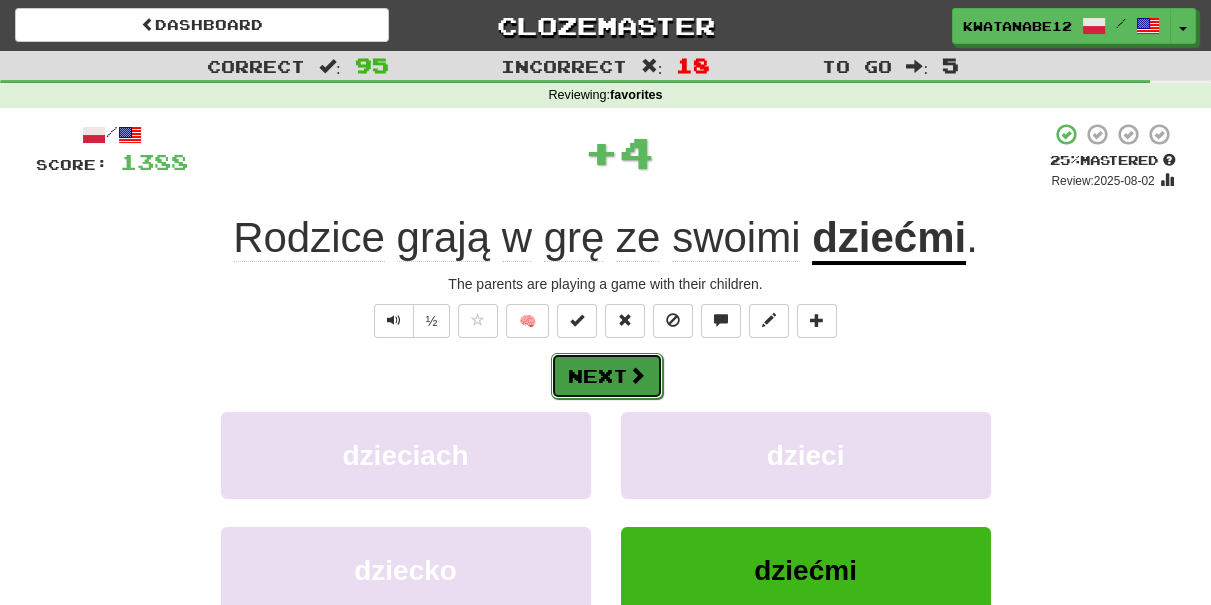 drag, startPoint x: 647, startPoint y: 382, endPoint x: 612, endPoint y: 354, distance: 44.82187 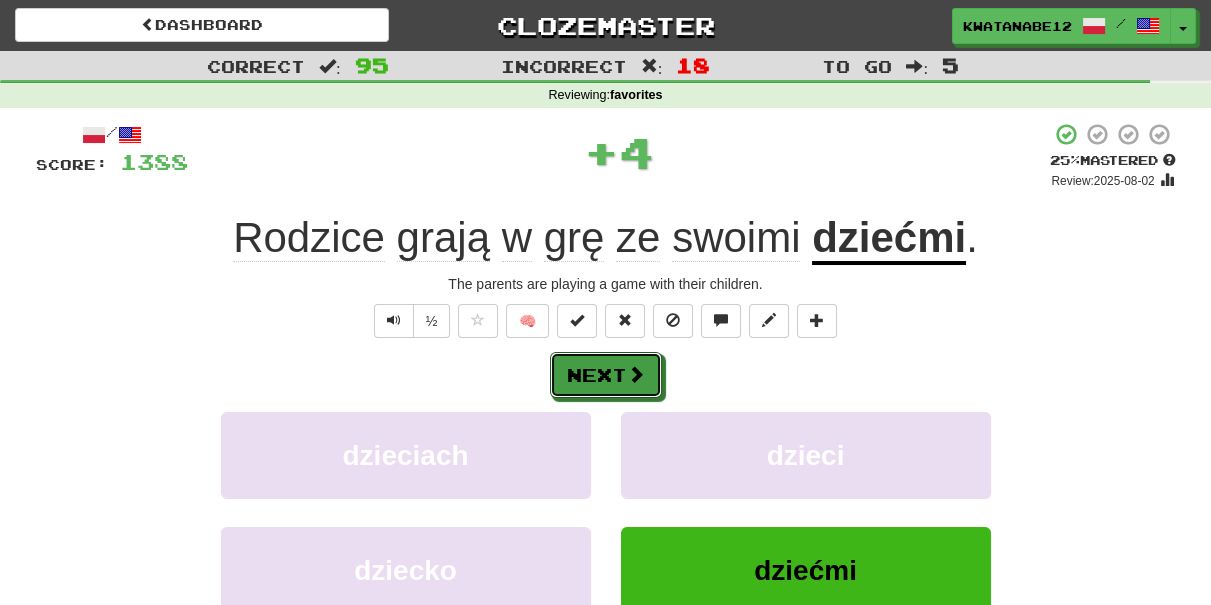 click on "Next" at bounding box center [606, 375] 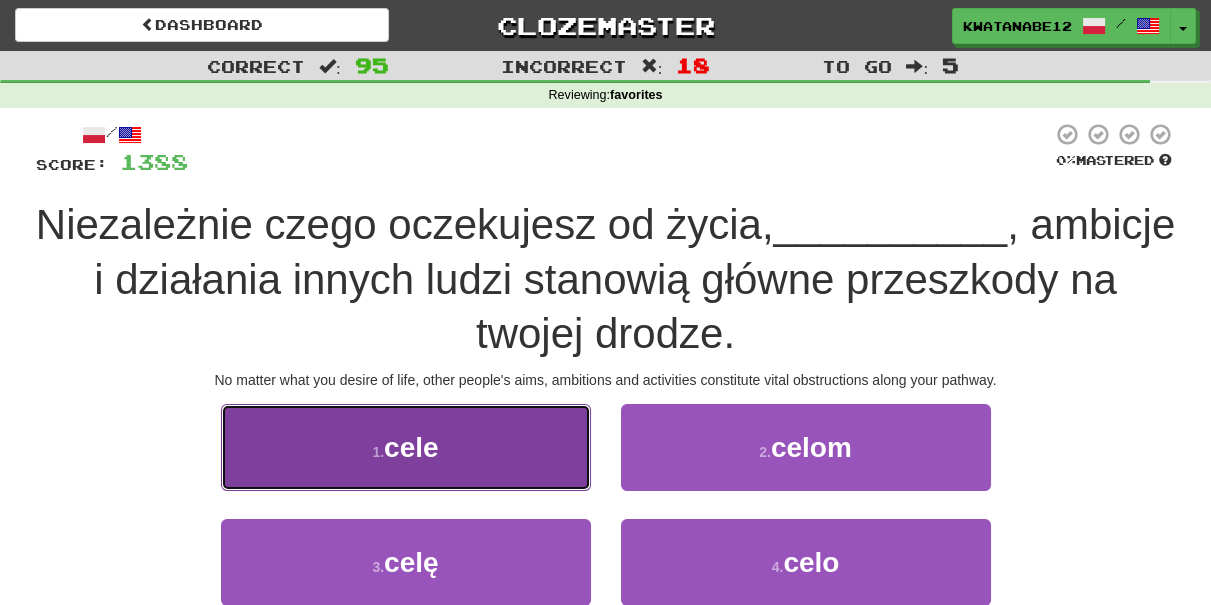 click on "1 .  cele" at bounding box center (406, 447) 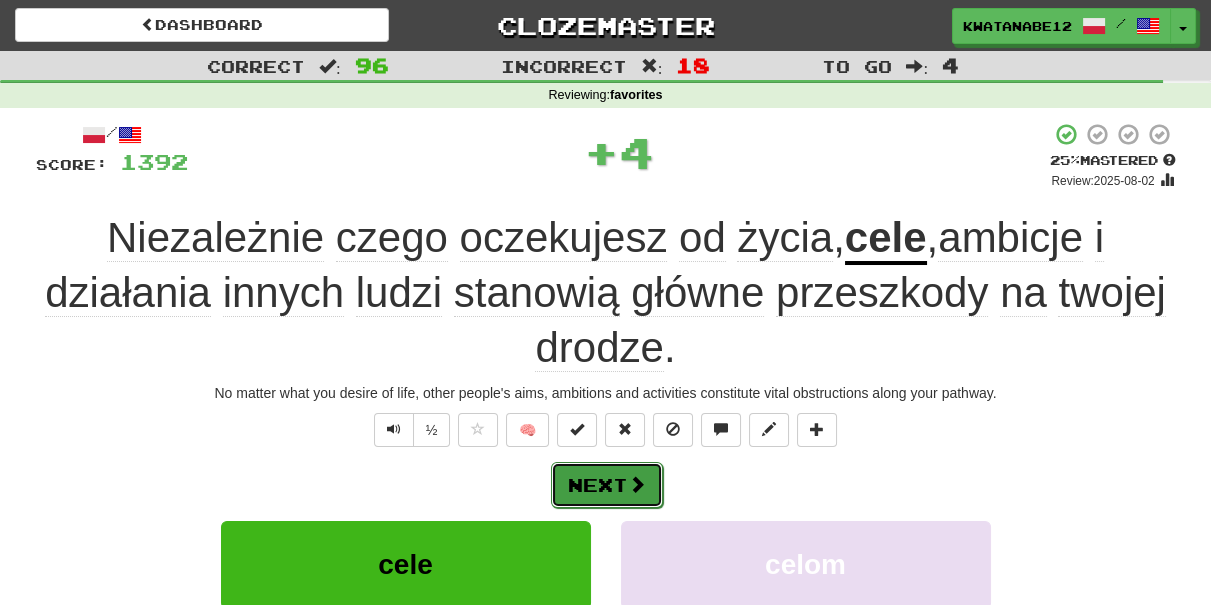 click on "Next" at bounding box center [607, 485] 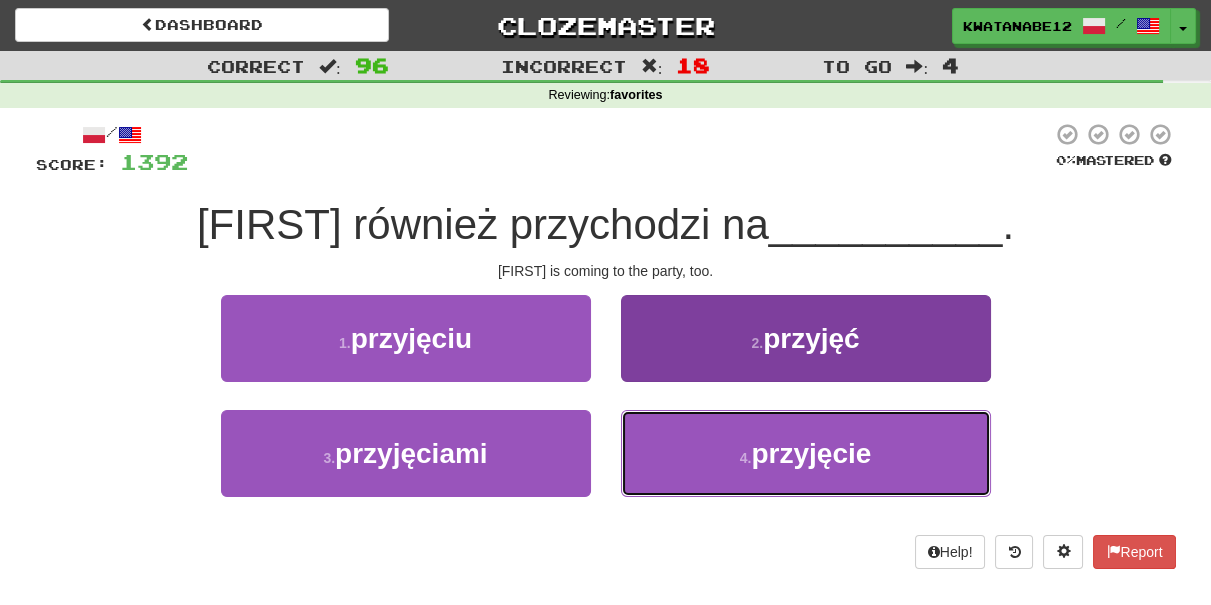 click on "4 .  przyjęcie" at bounding box center [806, 453] 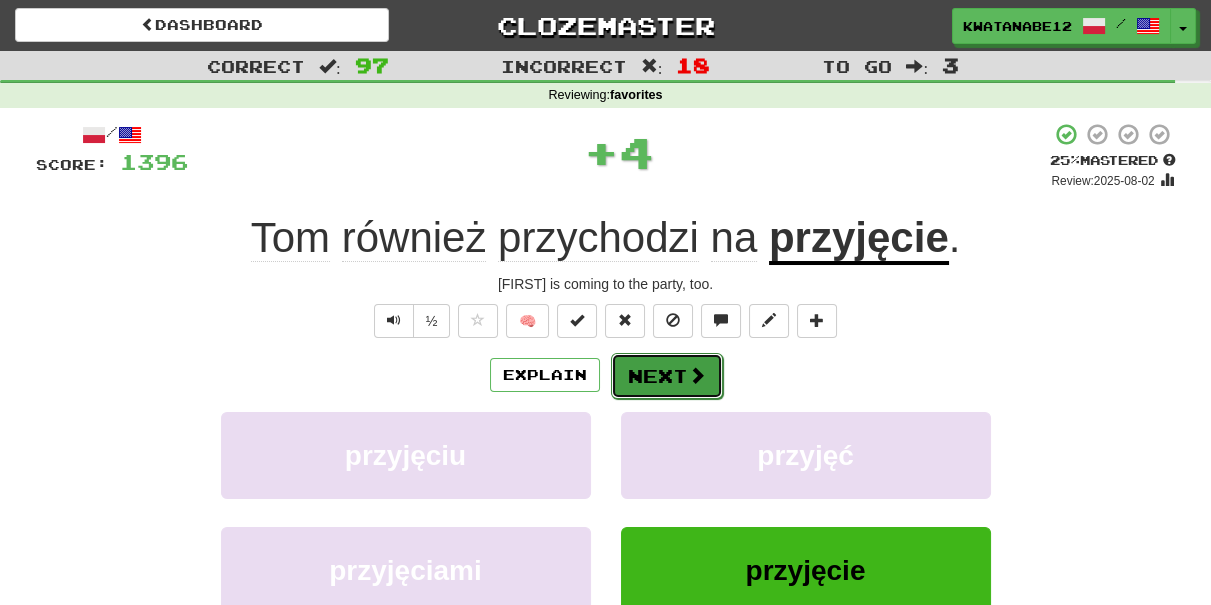 click on "Next" at bounding box center [667, 376] 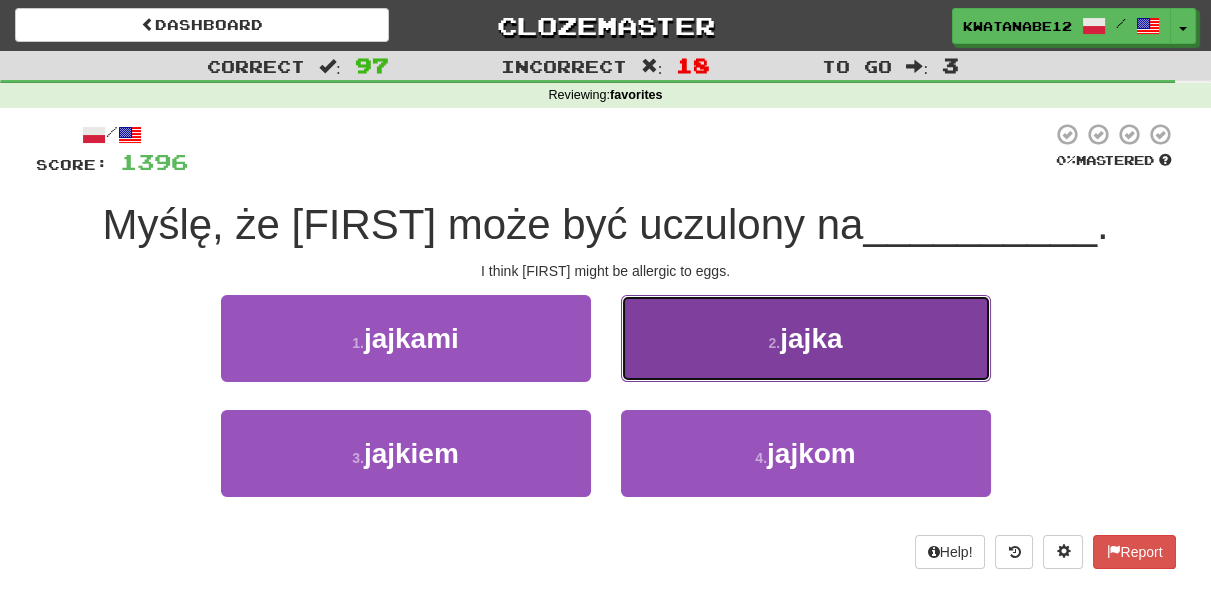 click on "2 .  jajka" at bounding box center [806, 338] 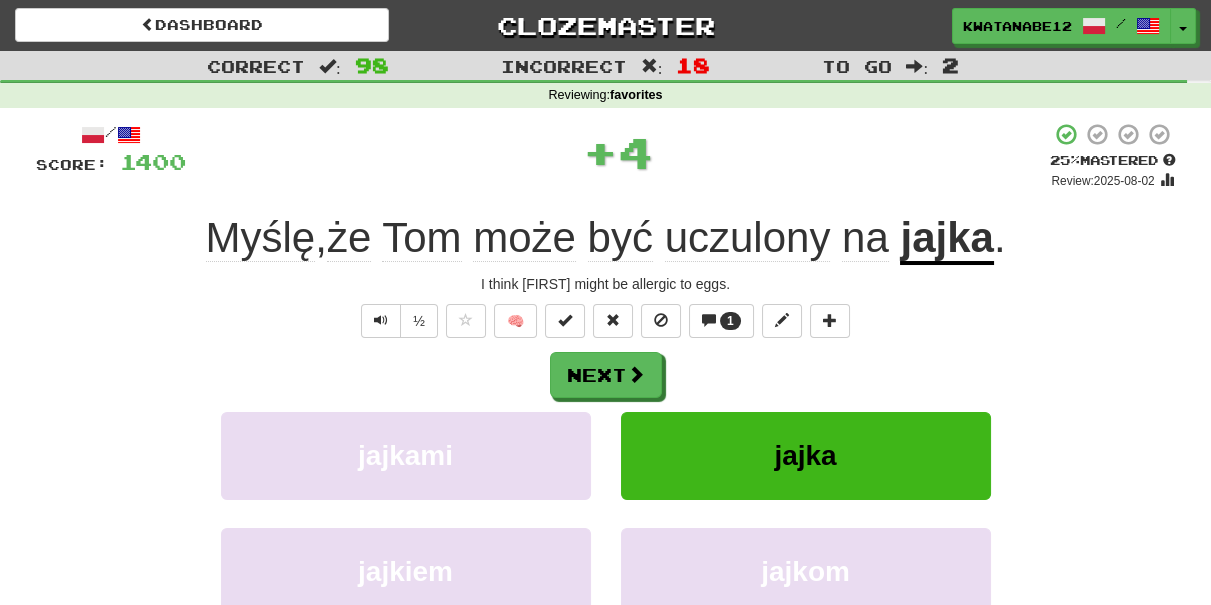 click on "Next" at bounding box center (606, 375) 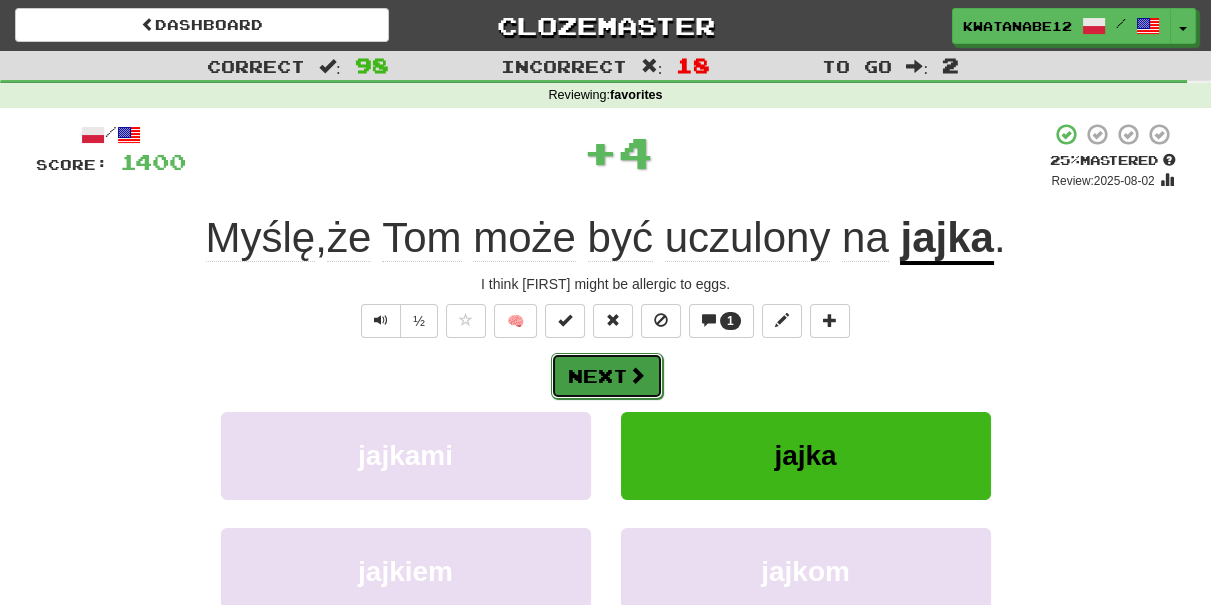 click on "Next" at bounding box center (607, 376) 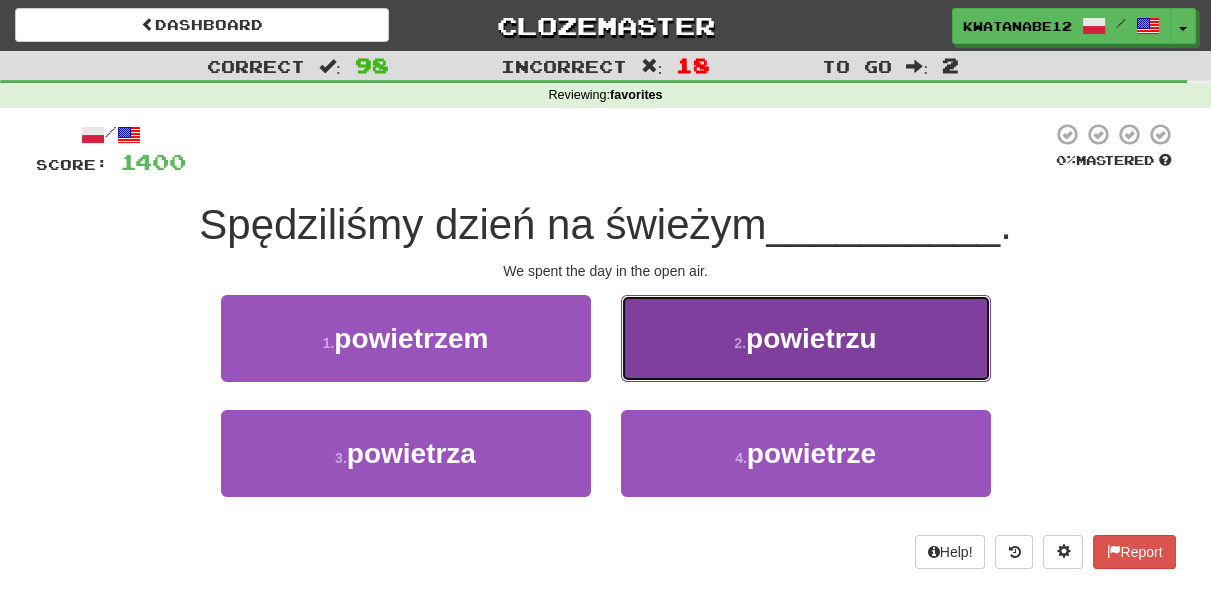 click on "2 .  powietrzu" at bounding box center (806, 338) 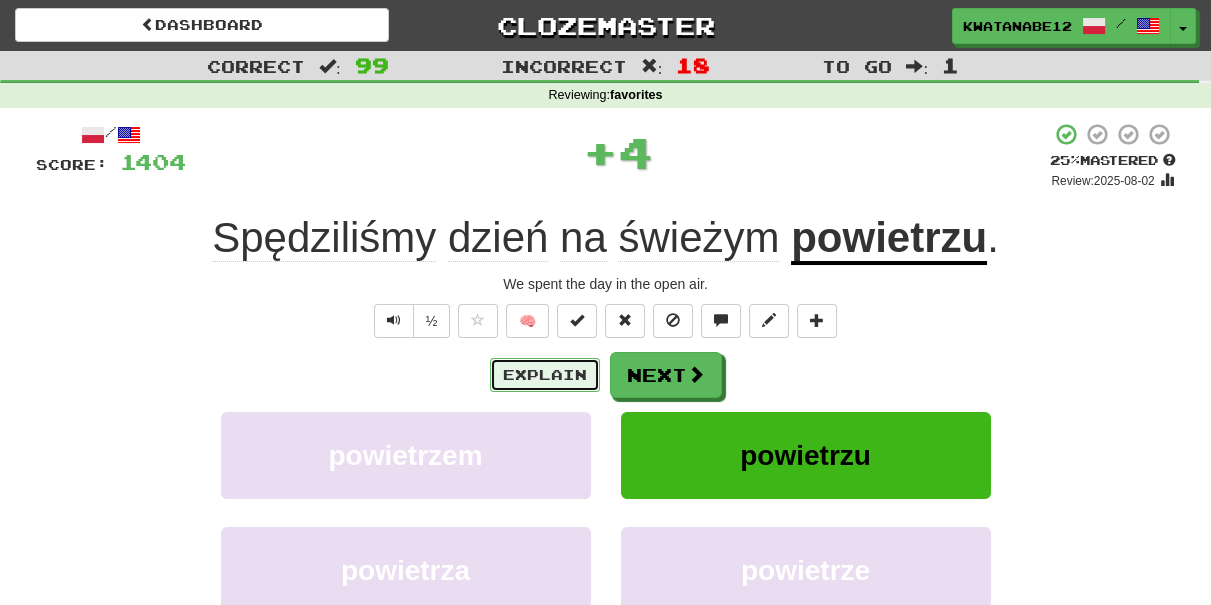 click on "Explain" at bounding box center [545, 375] 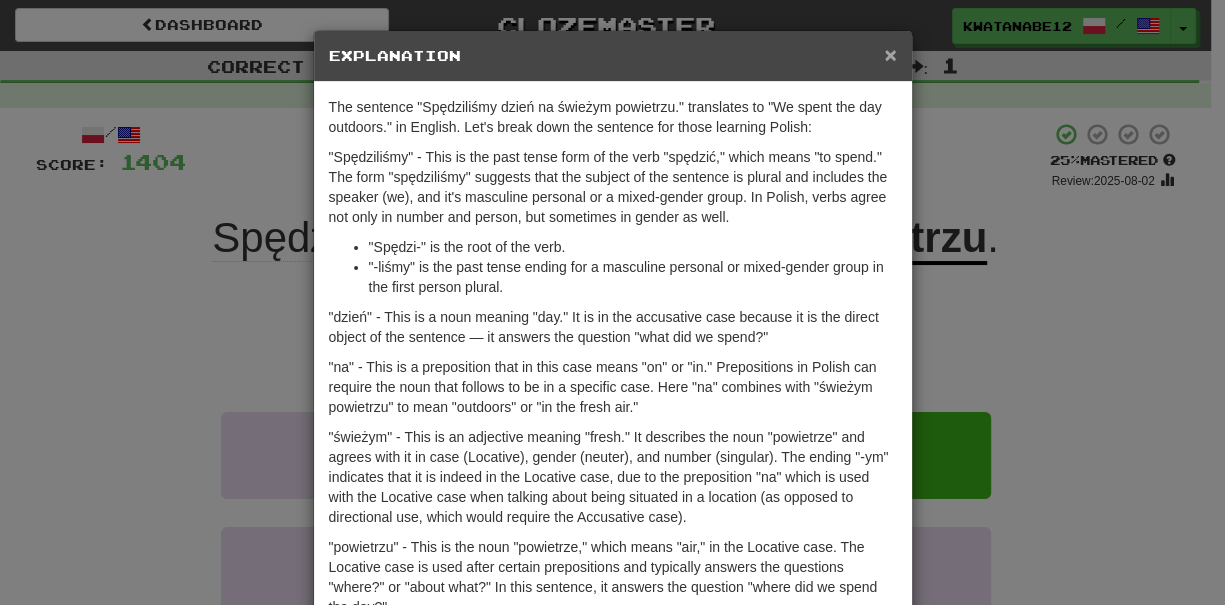 click on "×" at bounding box center (890, 54) 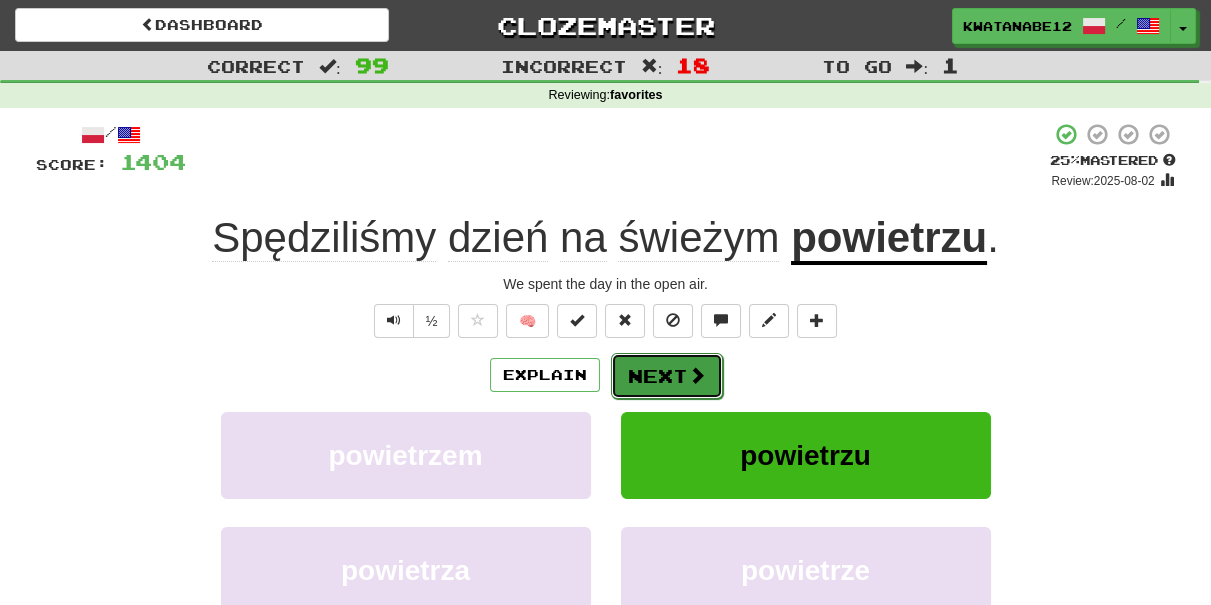 click on "Next" at bounding box center (667, 376) 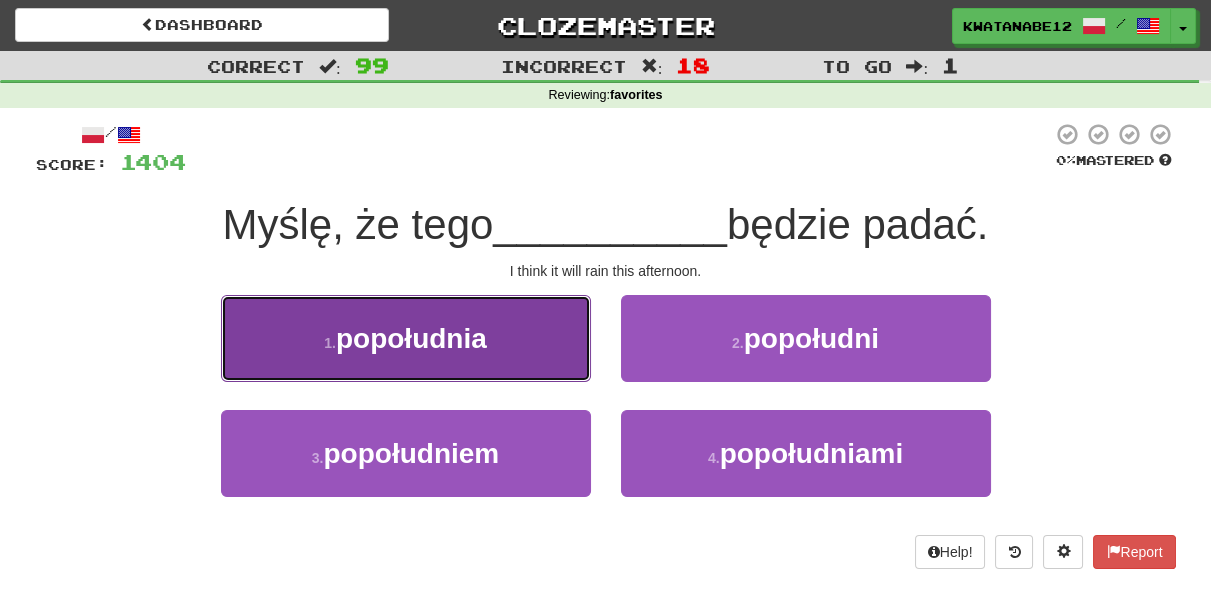 click on "1 .  popołudnia" at bounding box center [406, 338] 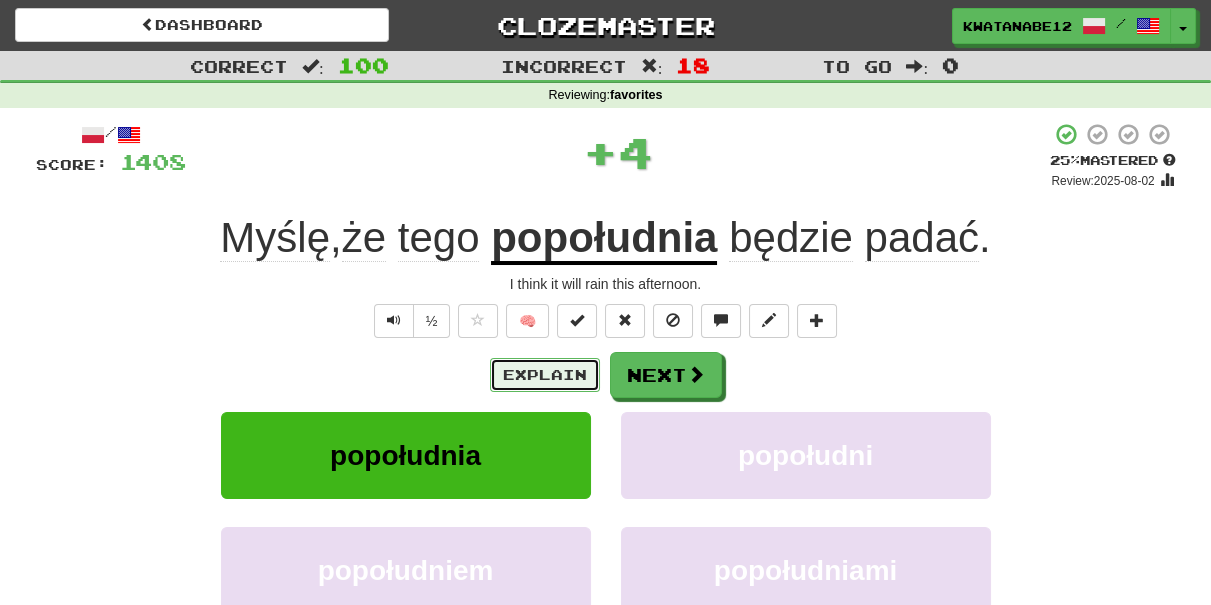 click on "Explain" at bounding box center [545, 375] 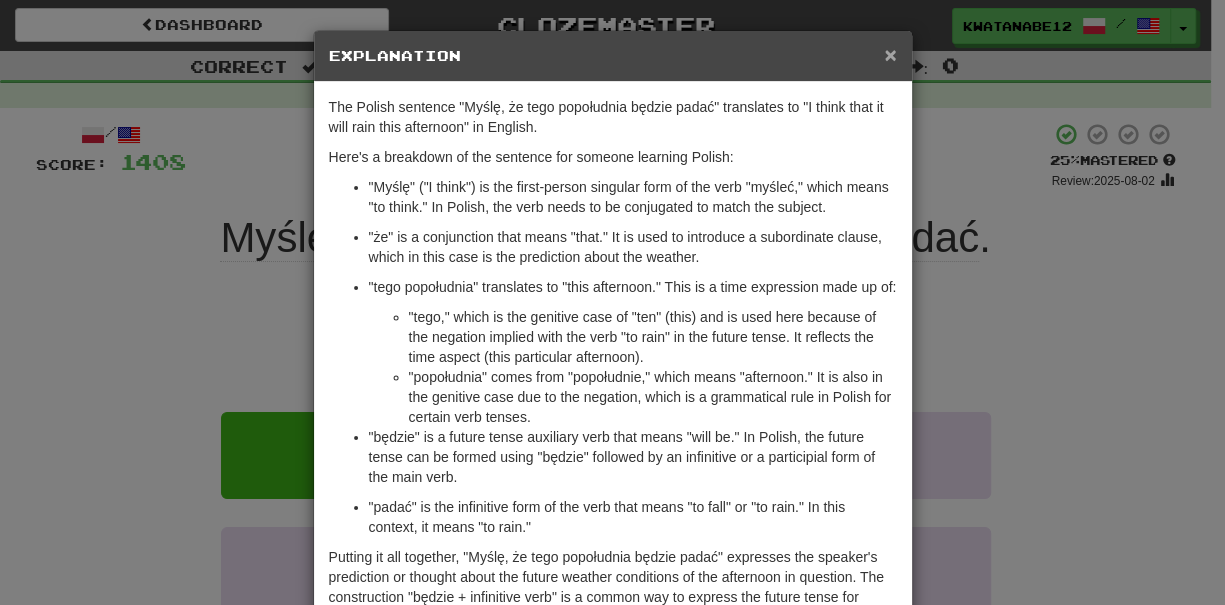 click on "×" at bounding box center (890, 54) 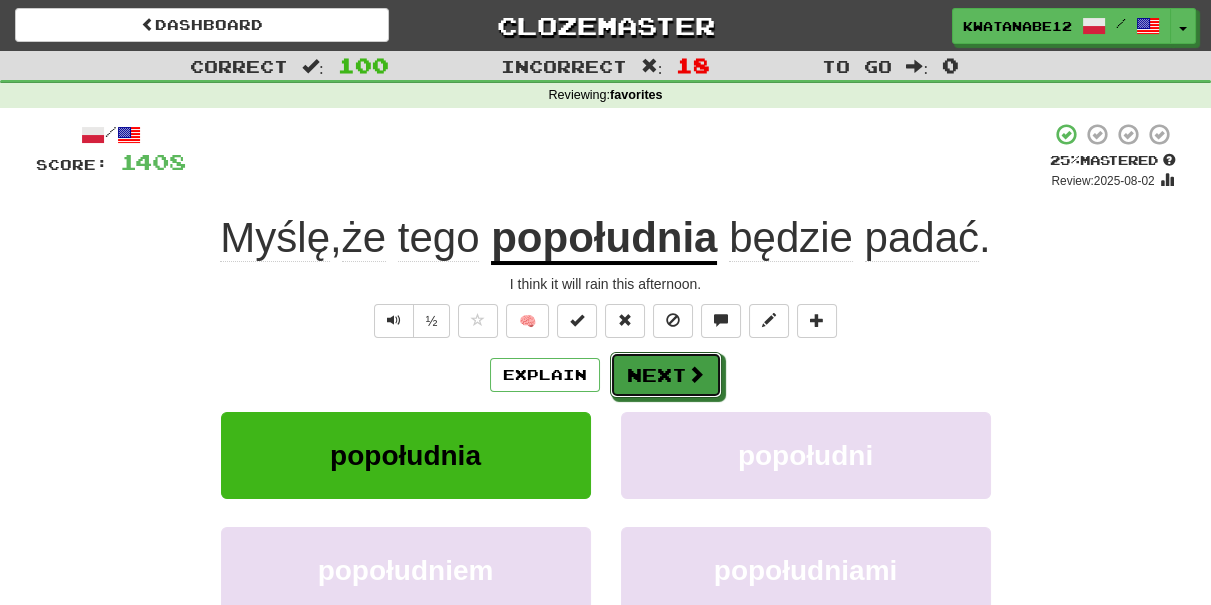 click on "Next" at bounding box center (666, 375) 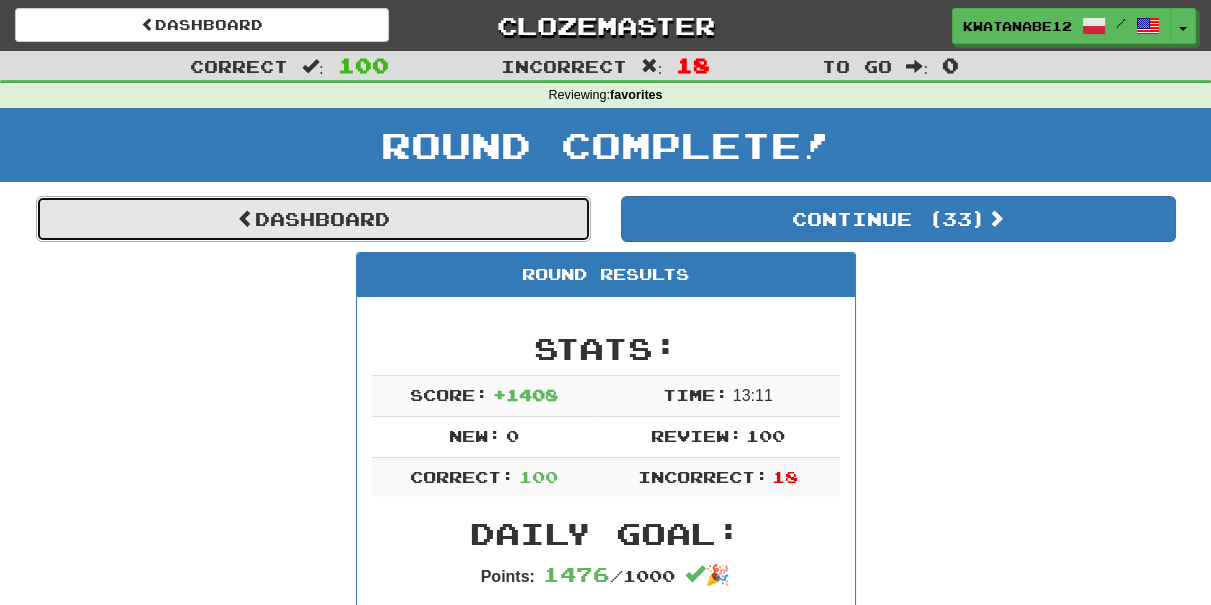 click on "Dashboard" at bounding box center [313, 219] 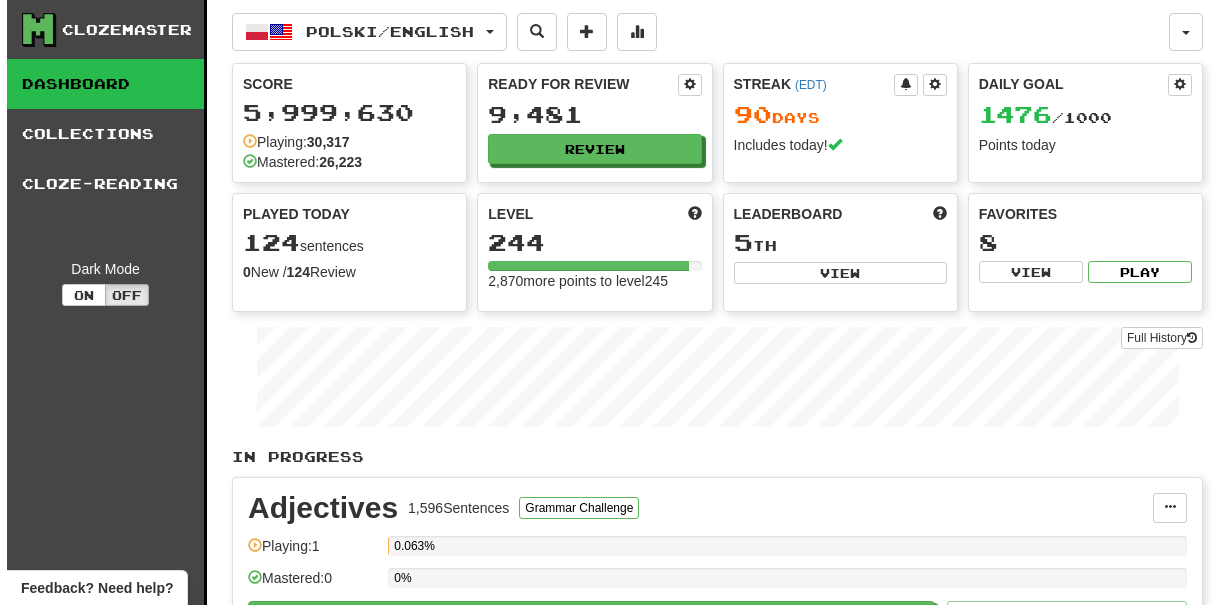 scroll, scrollTop: 0, scrollLeft: 0, axis: both 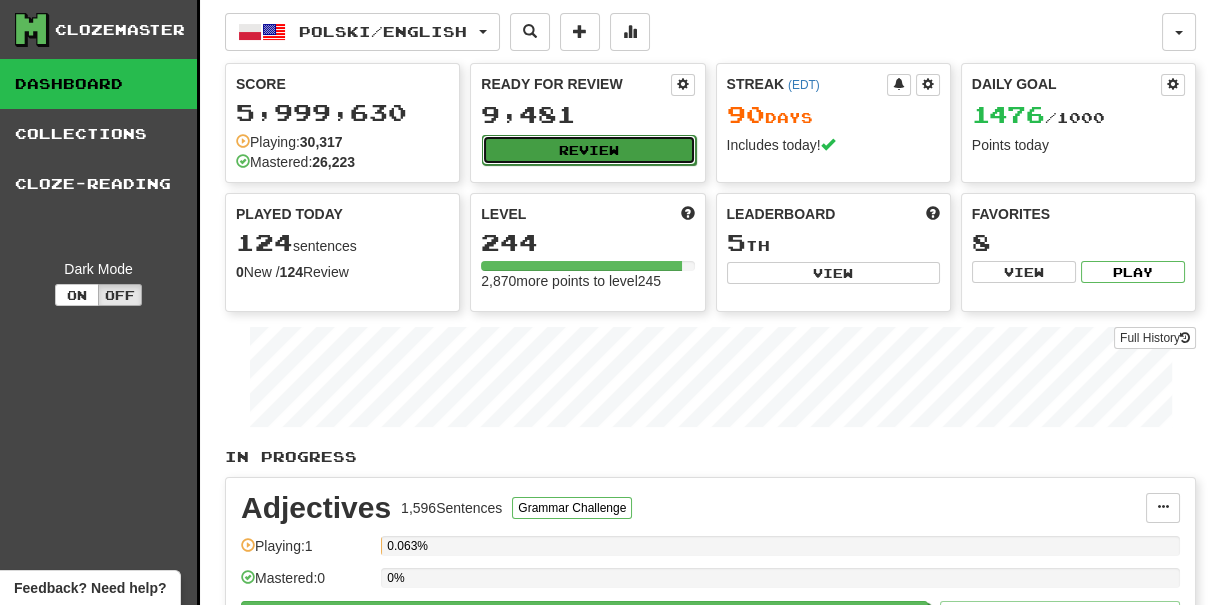click on "Review" at bounding box center [588, 150] 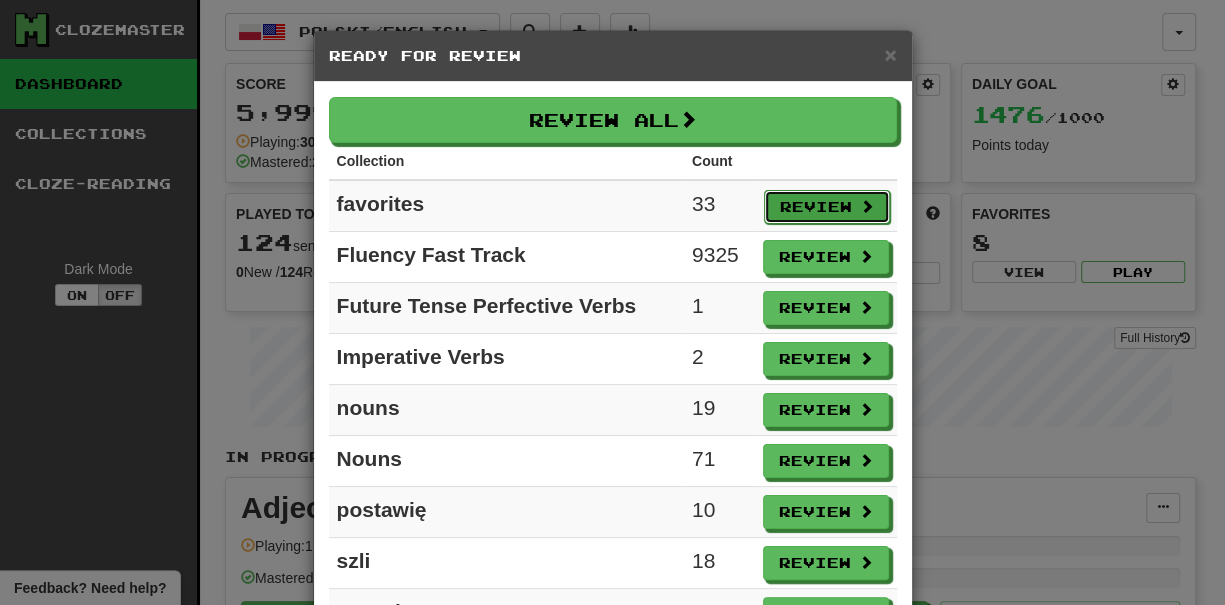 click on "Review" at bounding box center (827, 207) 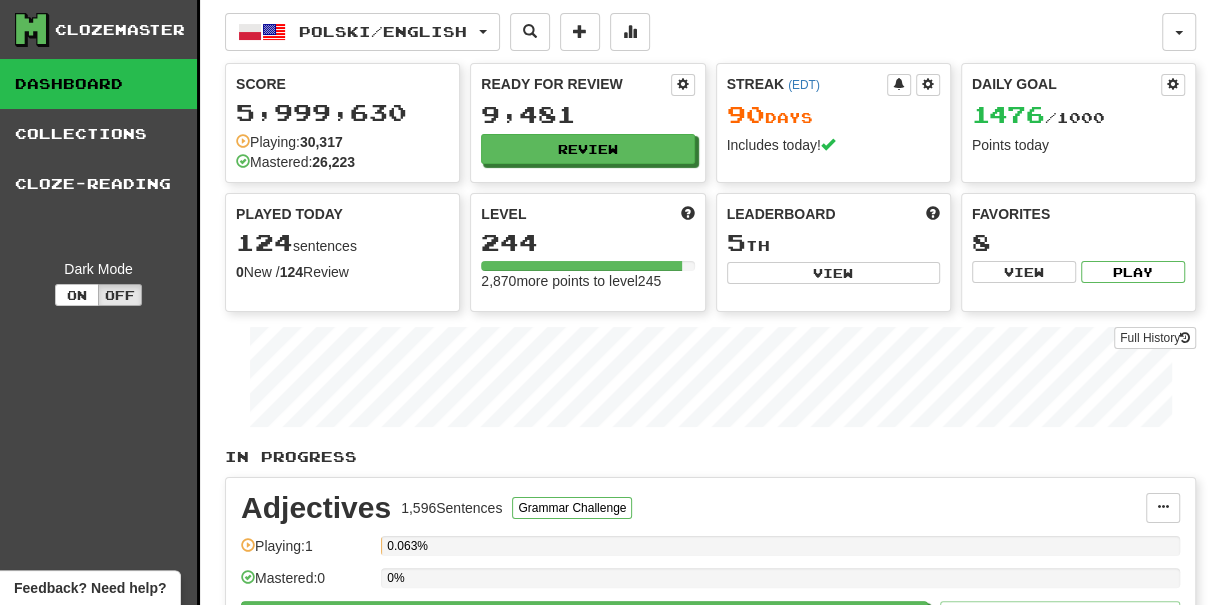 select on "***" 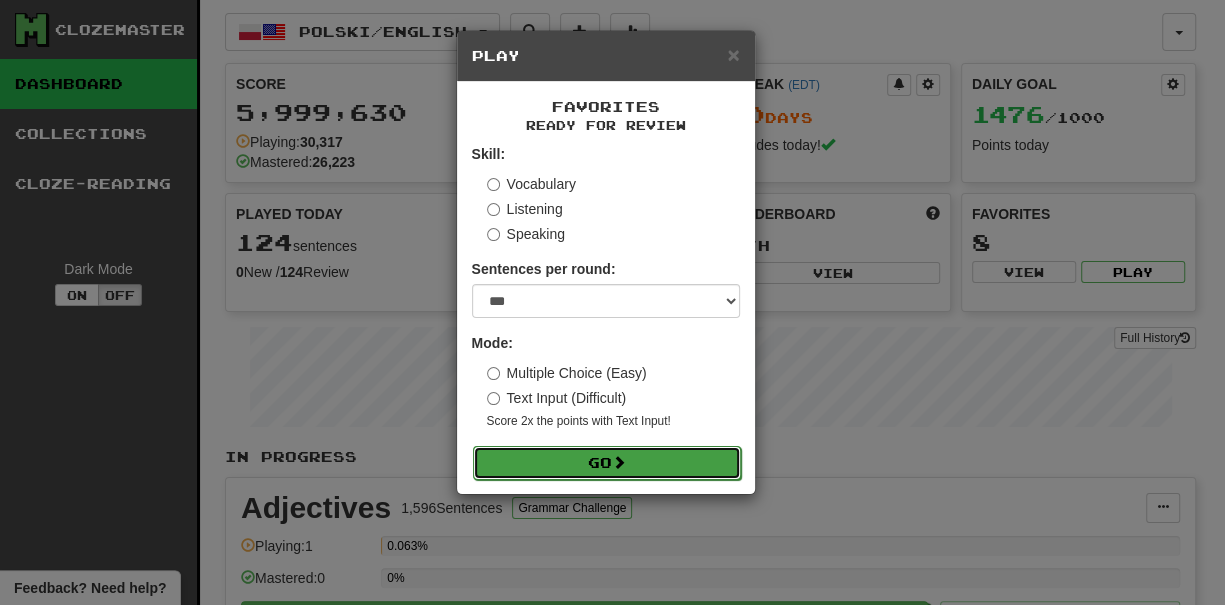 click on "Go" at bounding box center [607, 463] 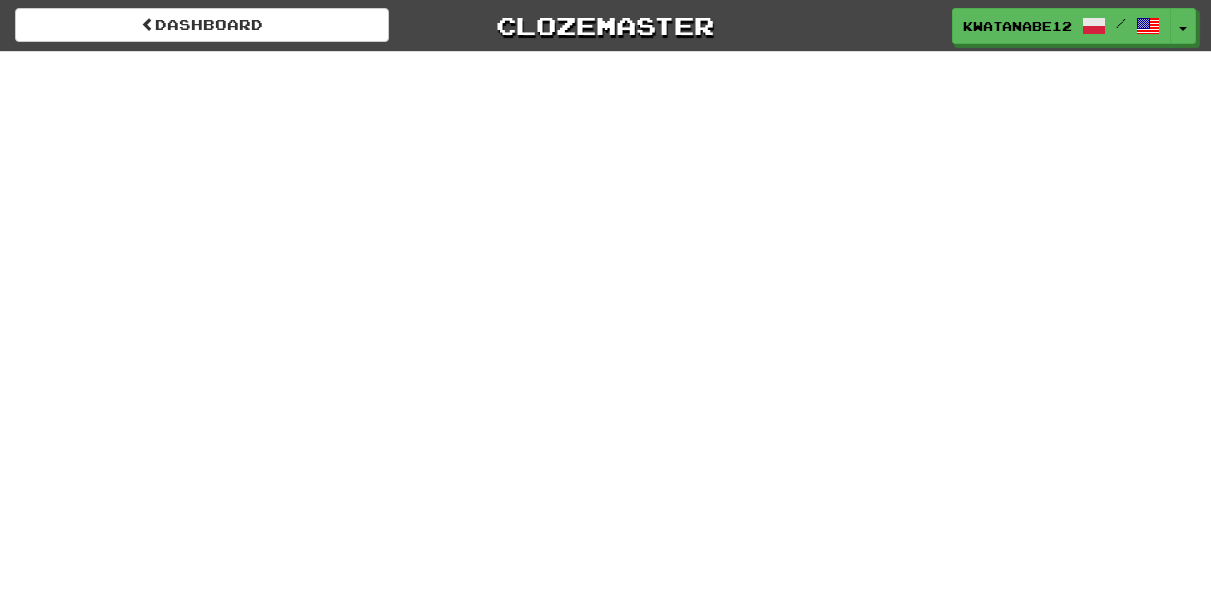scroll, scrollTop: 0, scrollLeft: 0, axis: both 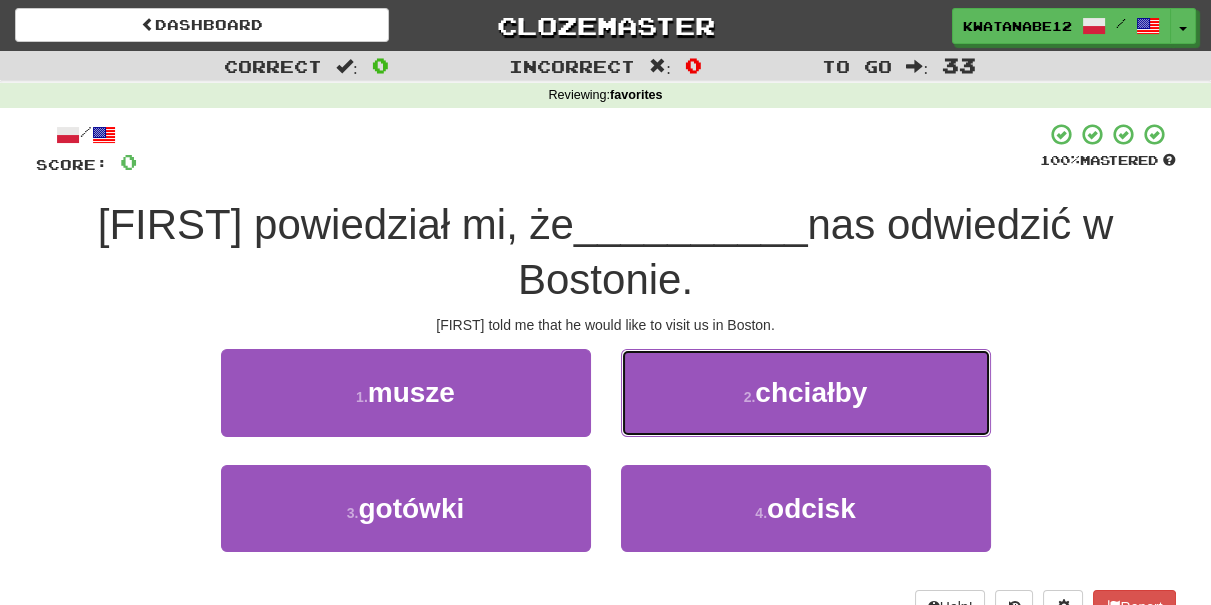 click on "2 .  chciałby" at bounding box center [806, 392] 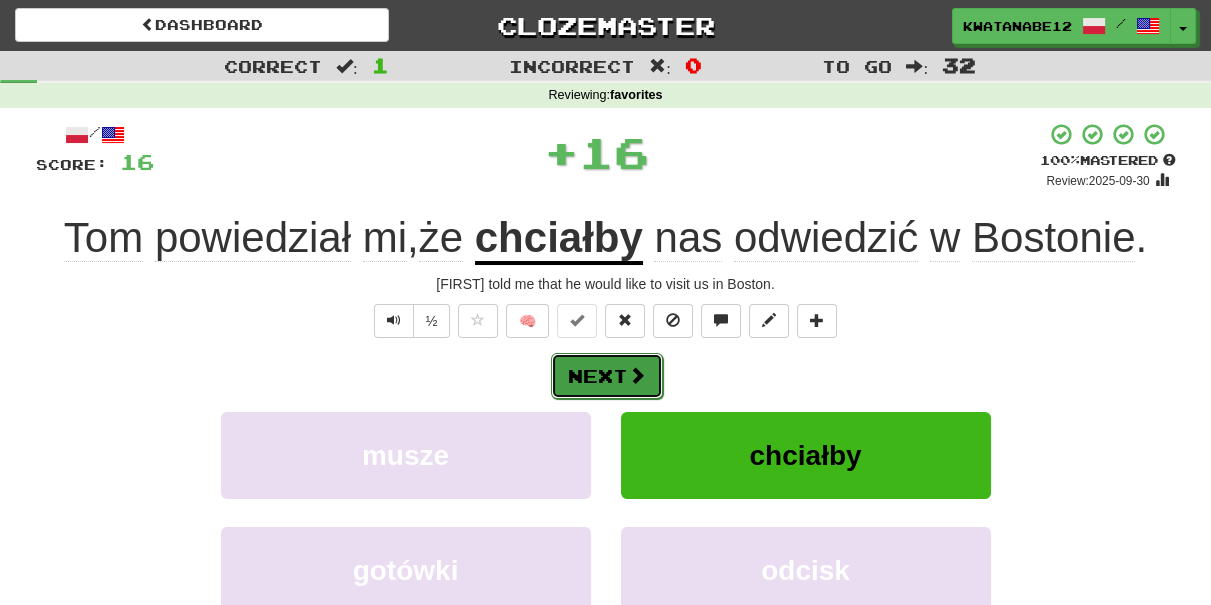 click on "Next" at bounding box center (607, 376) 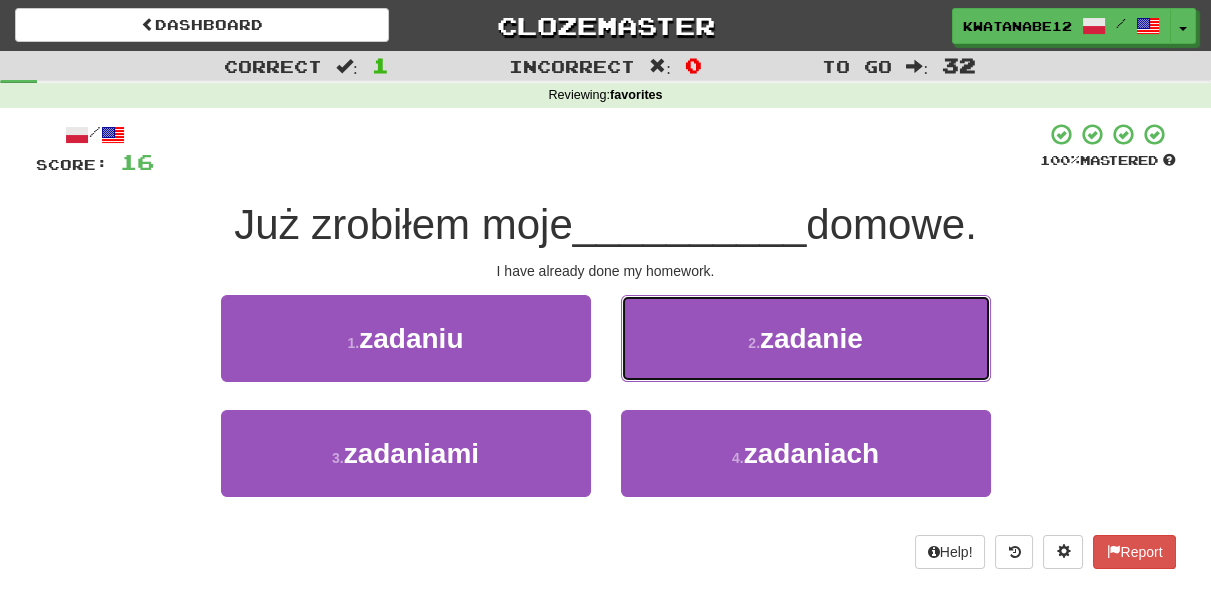click on "2 .  zadanie" at bounding box center [806, 338] 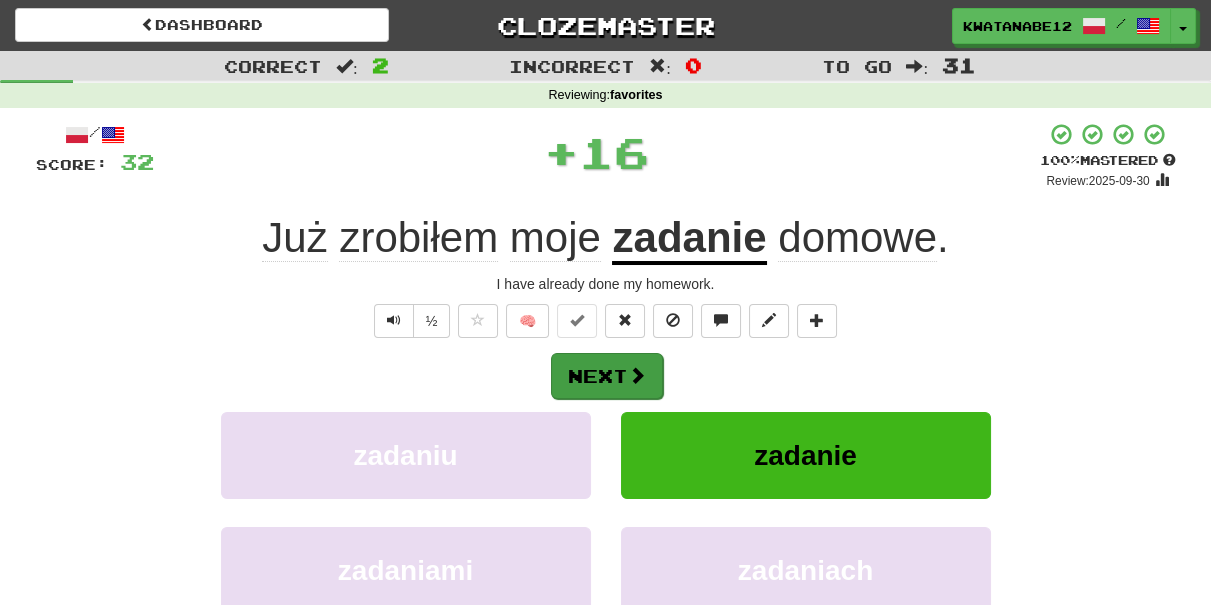 click on "Next" at bounding box center (606, 375) 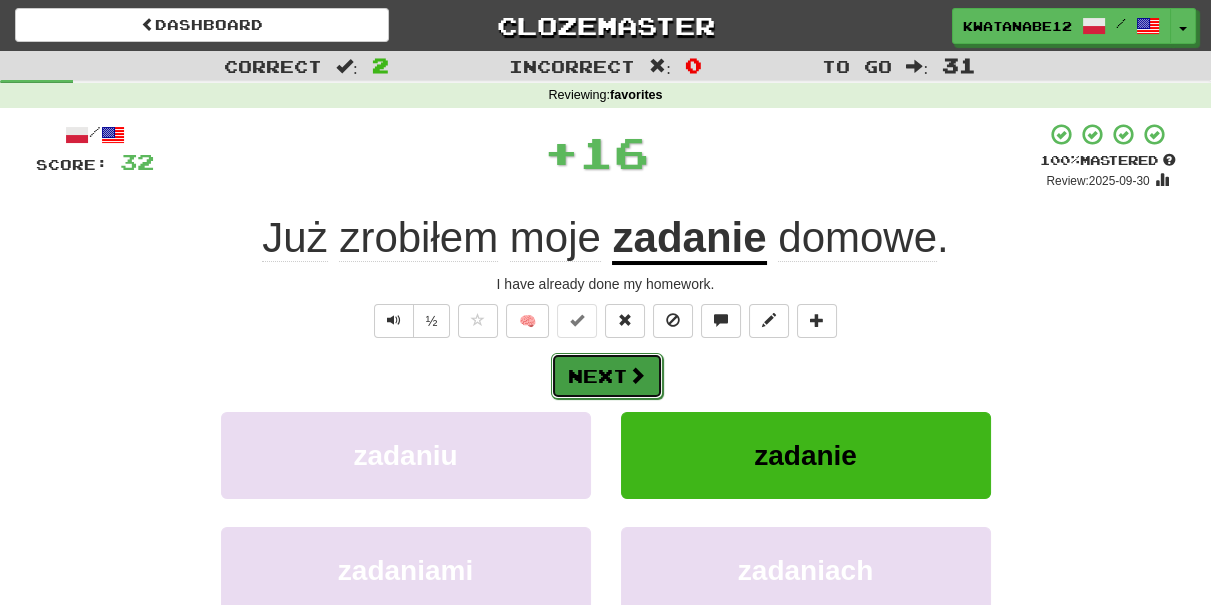 click on "Next" at bounding box center [607, 376] 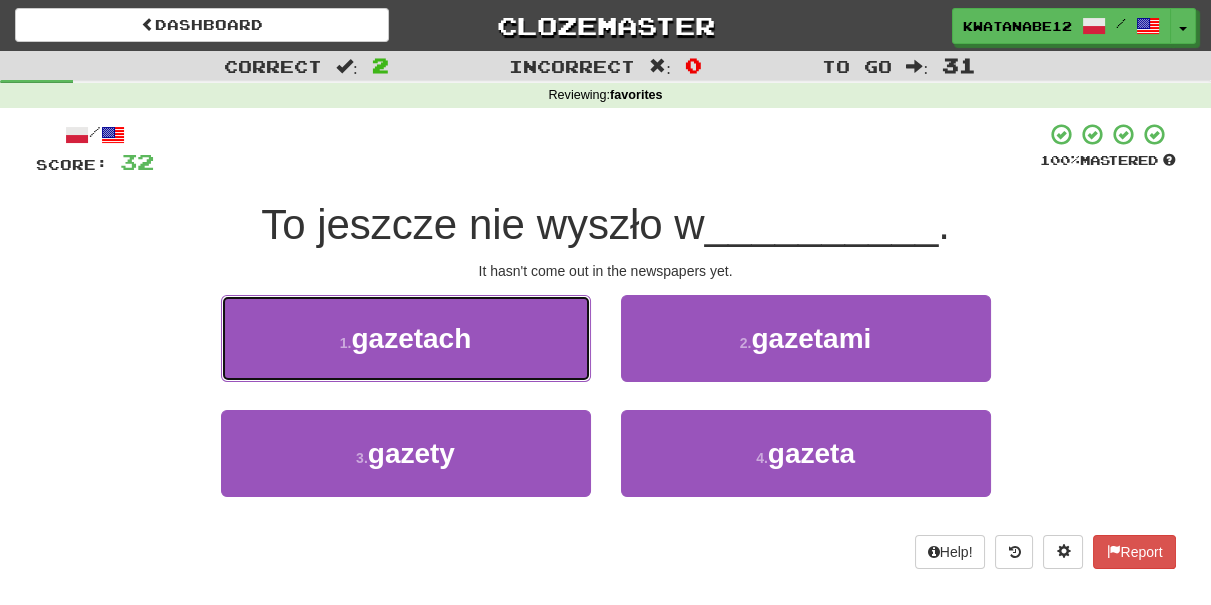 drag, startPoint x: 500, startPoint y: 338, endPoint x: 554, endPoint y: 335, distance: 54.08327 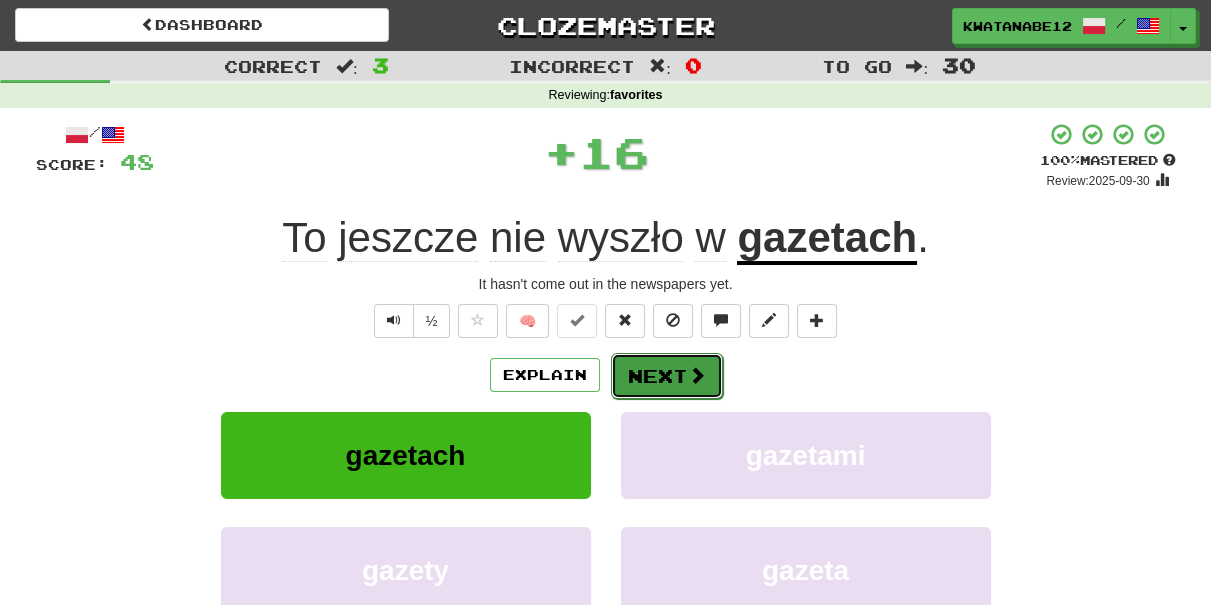 click on "Next" at bounding box center [667, 376] 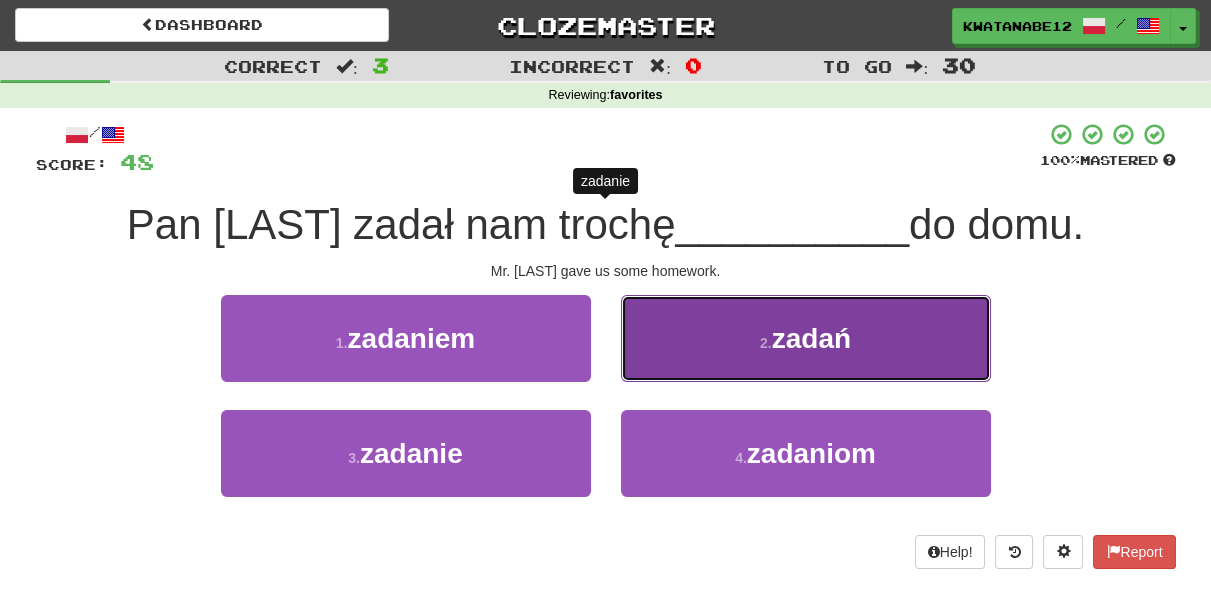 drag, startPoint x: 674, startPoint y: 351, endPoint x: 666, endPoint y: 358, distance: 10.630146 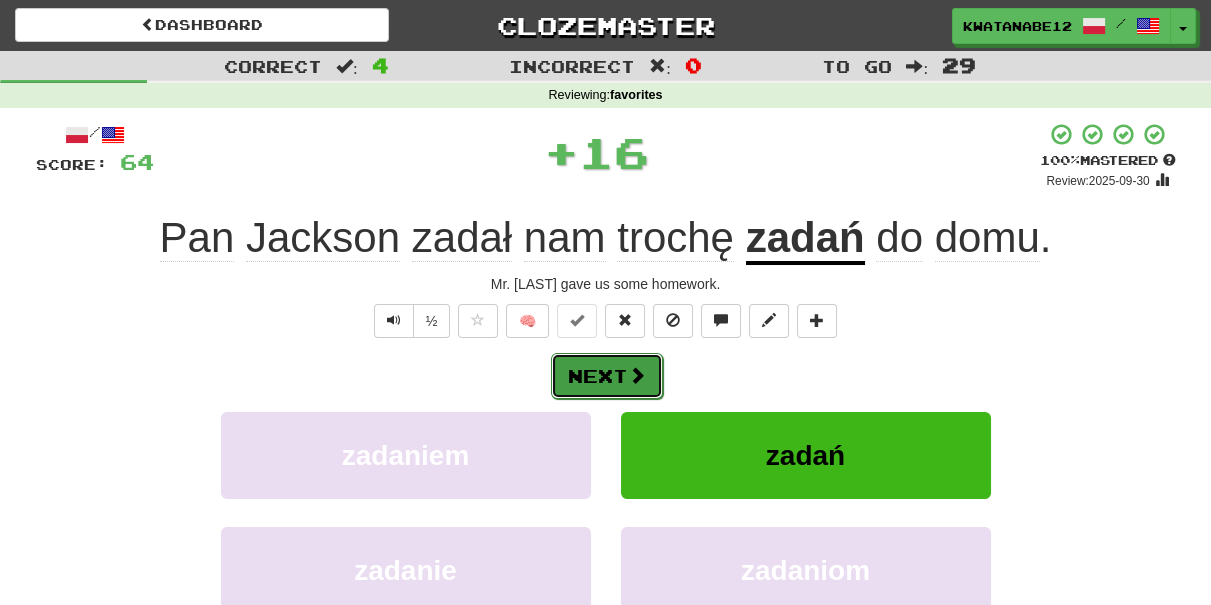 drag, startPoint x: 626, startPoint y: 383, endPoint x: 618, endPoint y: 375, distance: 11.313708 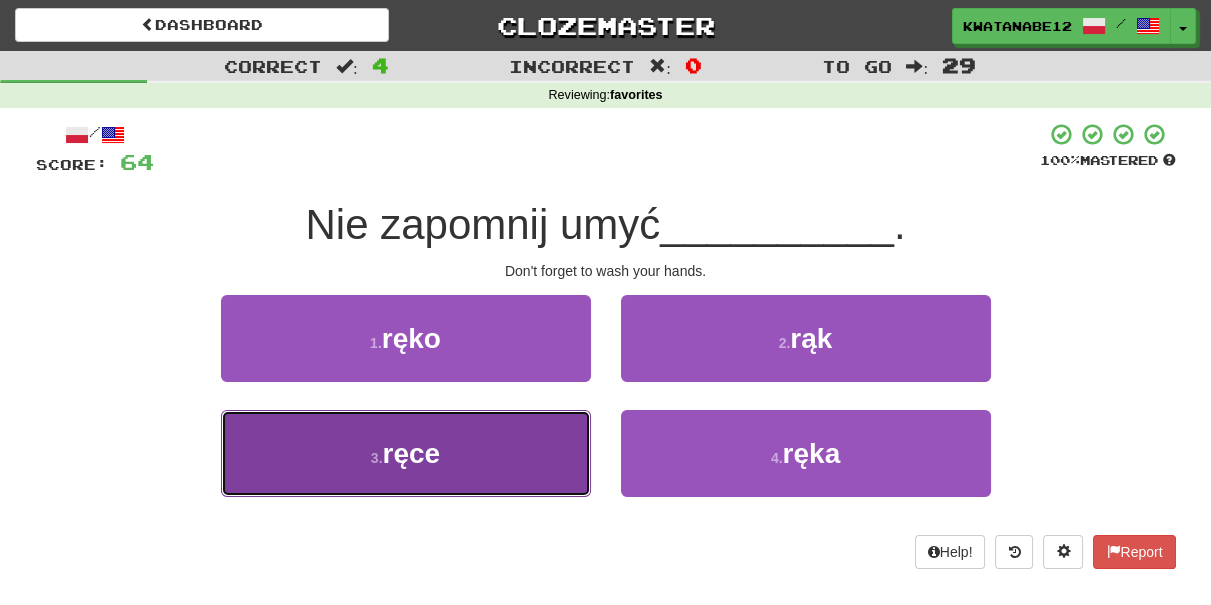 click on "3 .  ręce" at bounding box center (406, 453) 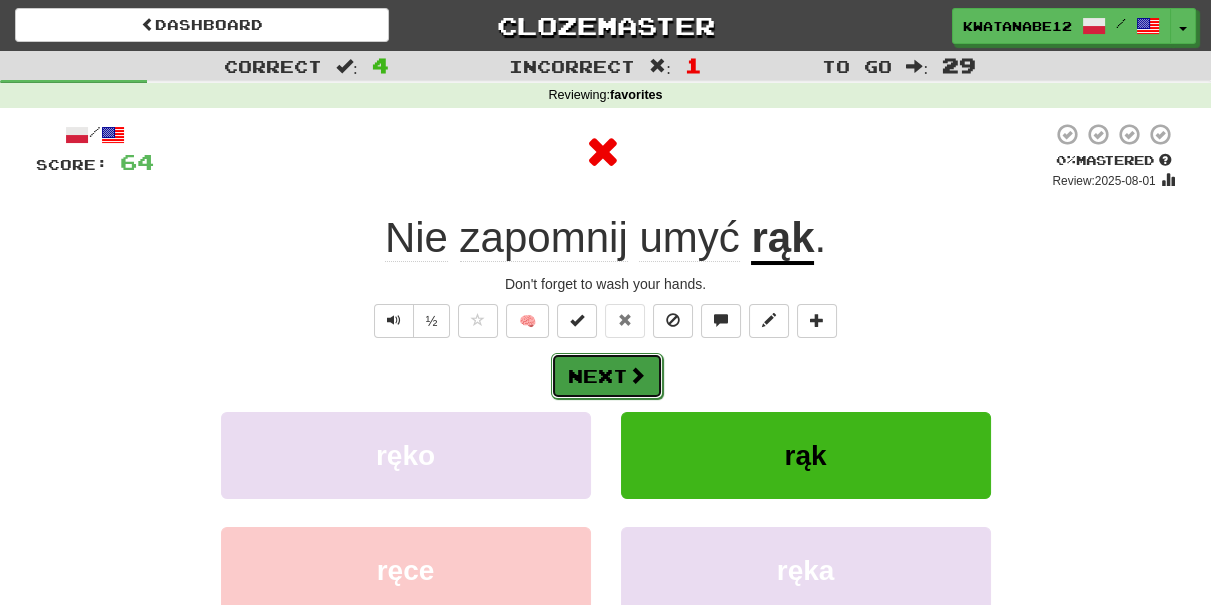 click at bounding box center [637, 375] 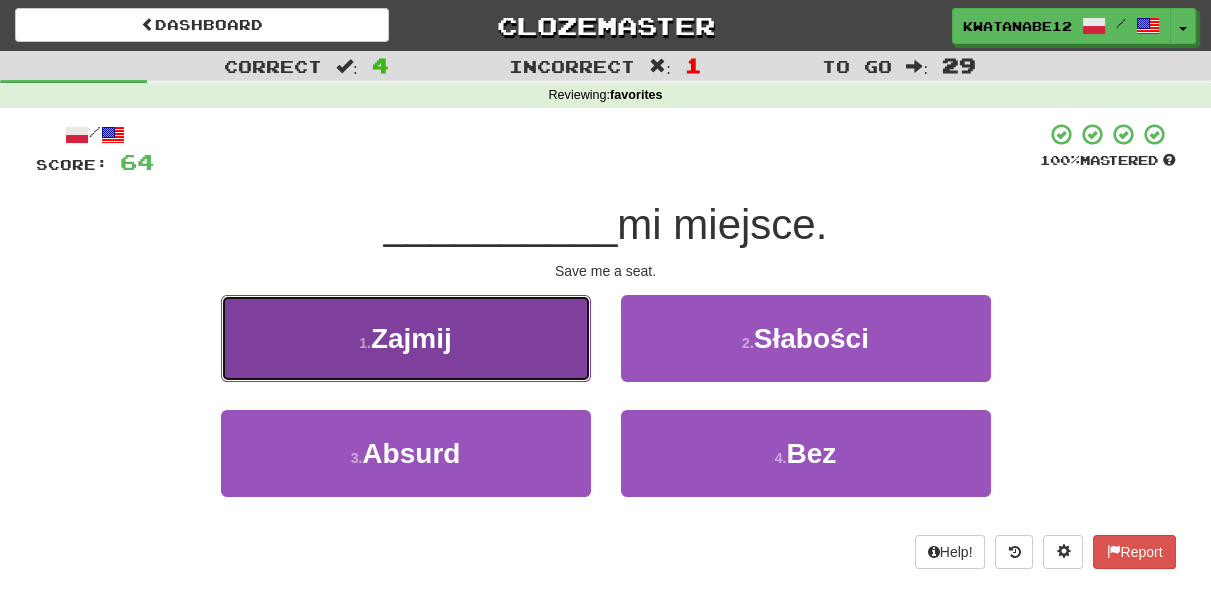 drag, startPoint x: 496, startPoint y: 348, endPoint x: 538, endPoint y: 357, distance: 42.953465 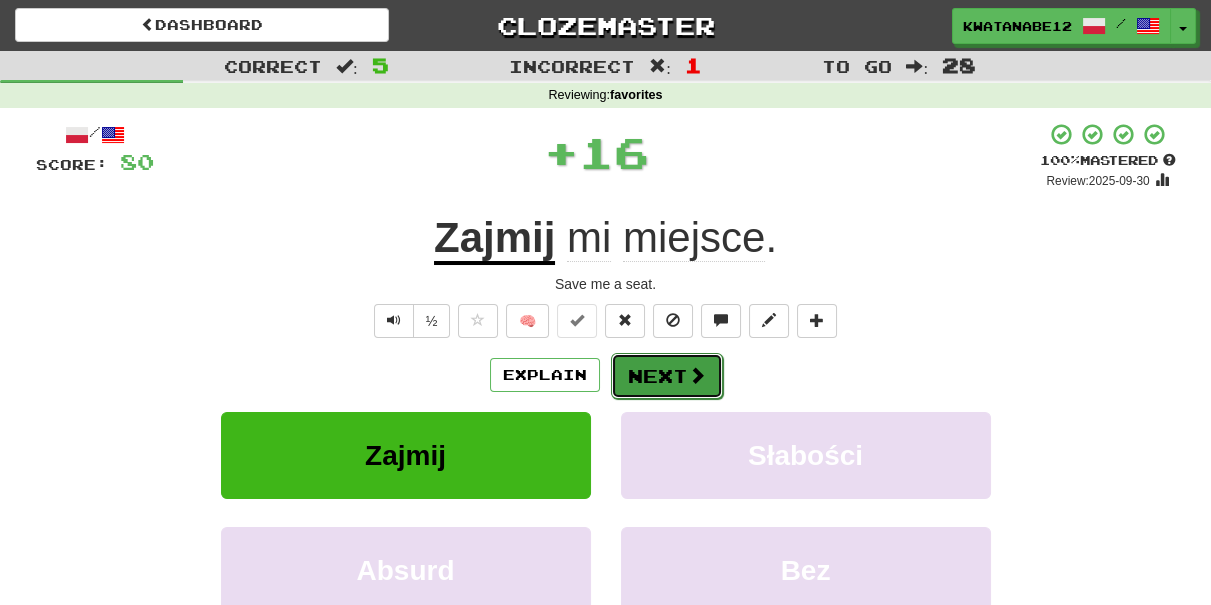 click on "Next" at bounding box center [667, 376] 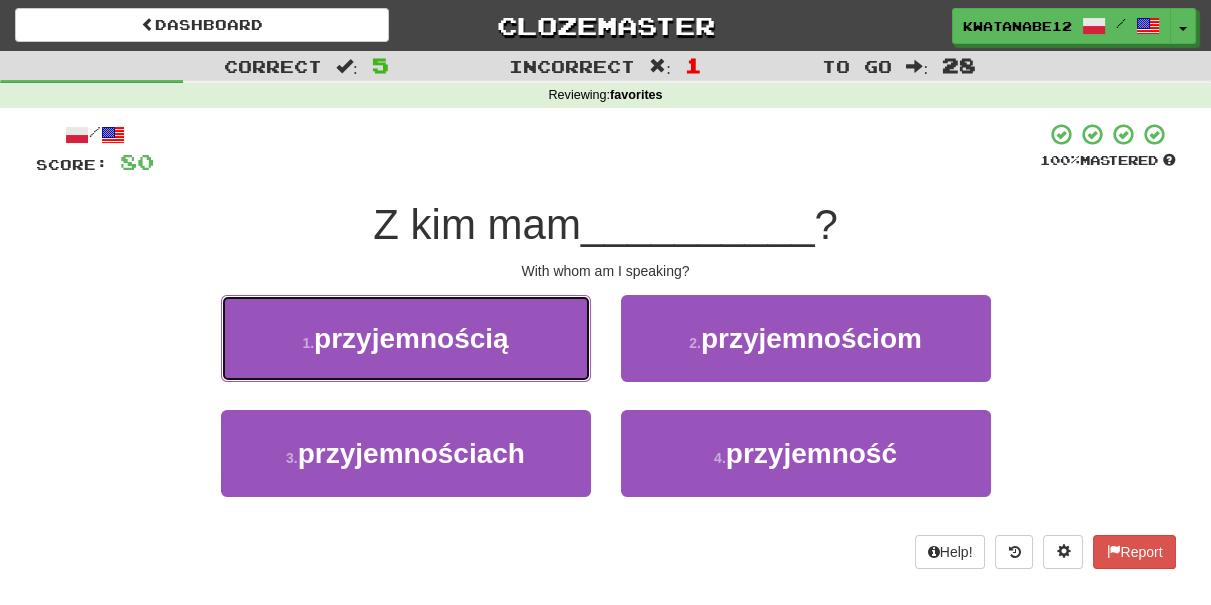 drag, startPoint x: 514, startPoint y: 343, endPoint x: 554, endPoint y: 347, distance: 40.1995 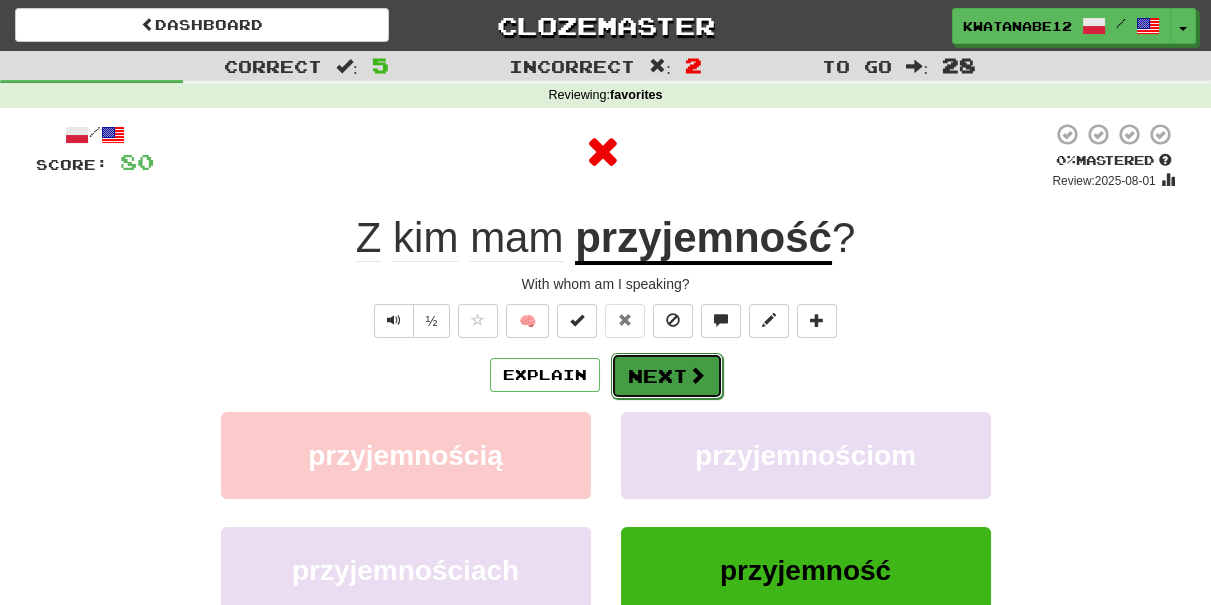 click on "Next" at bounding box center [667, 376] 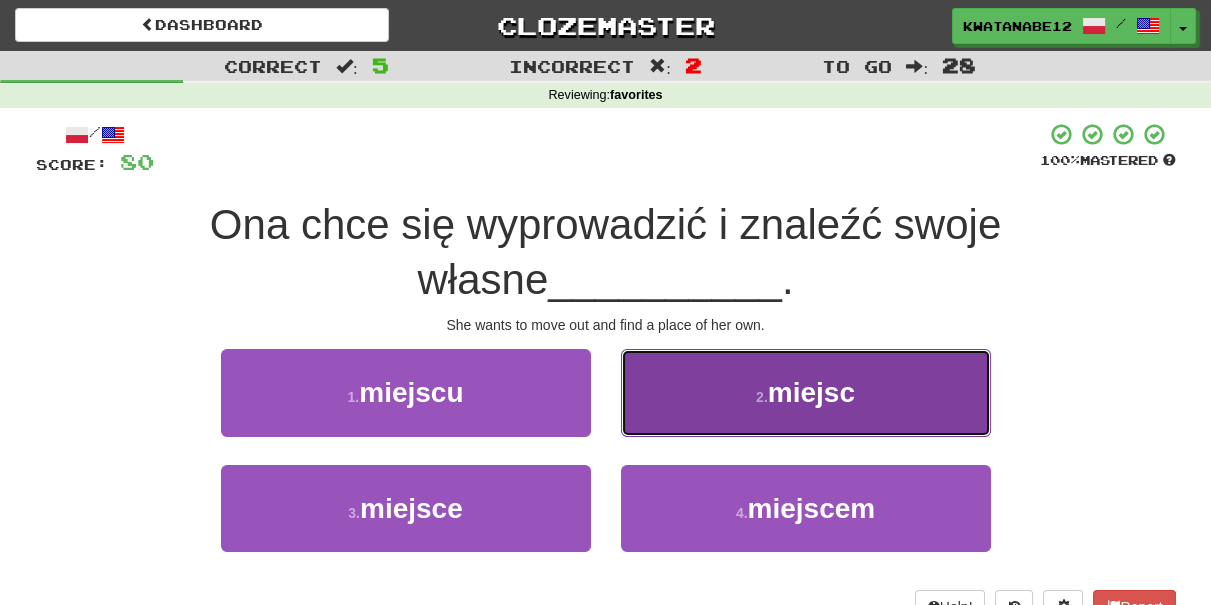 drag, startPoint x: 708, startPoint y: 411, endPoint x: 696, endPoint y: 415, distance: 12.649111 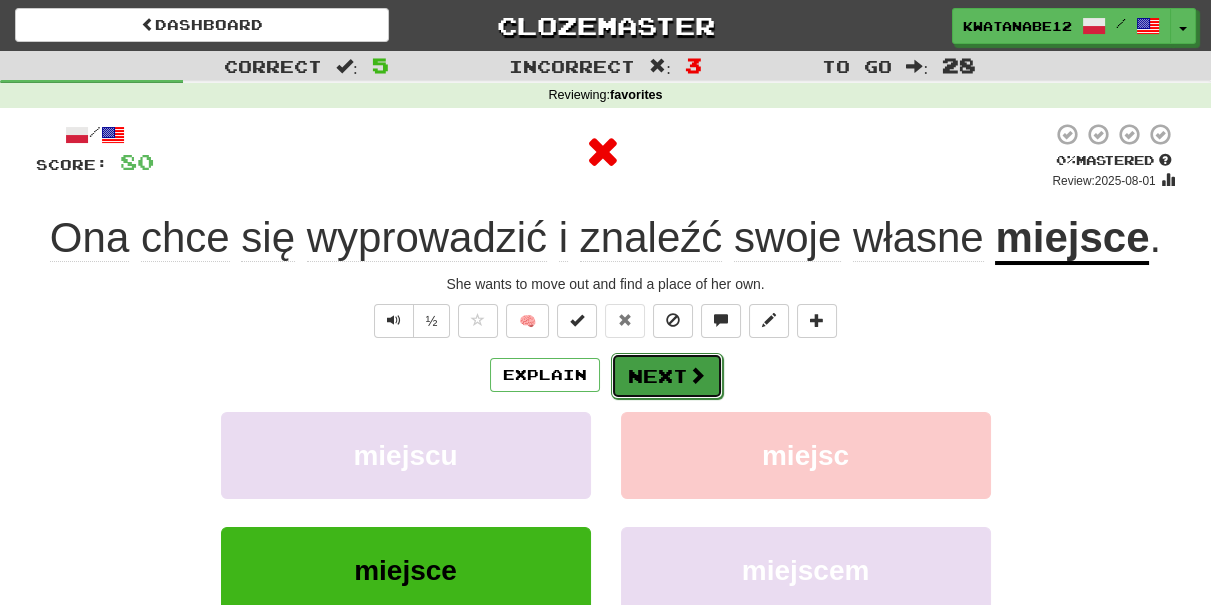 click on "Next" at bounding box center [667, 376] 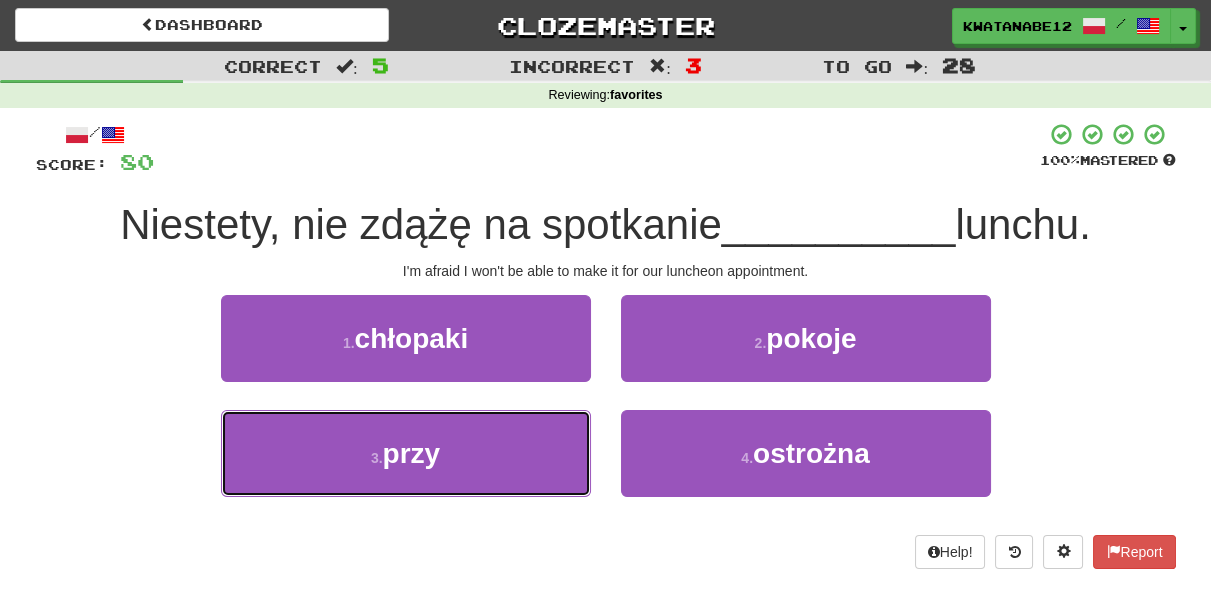 drag, startPoint x: 548, startPoint y: 426, endPoint x: 614, endPoint y: 403, distance: 69.89278 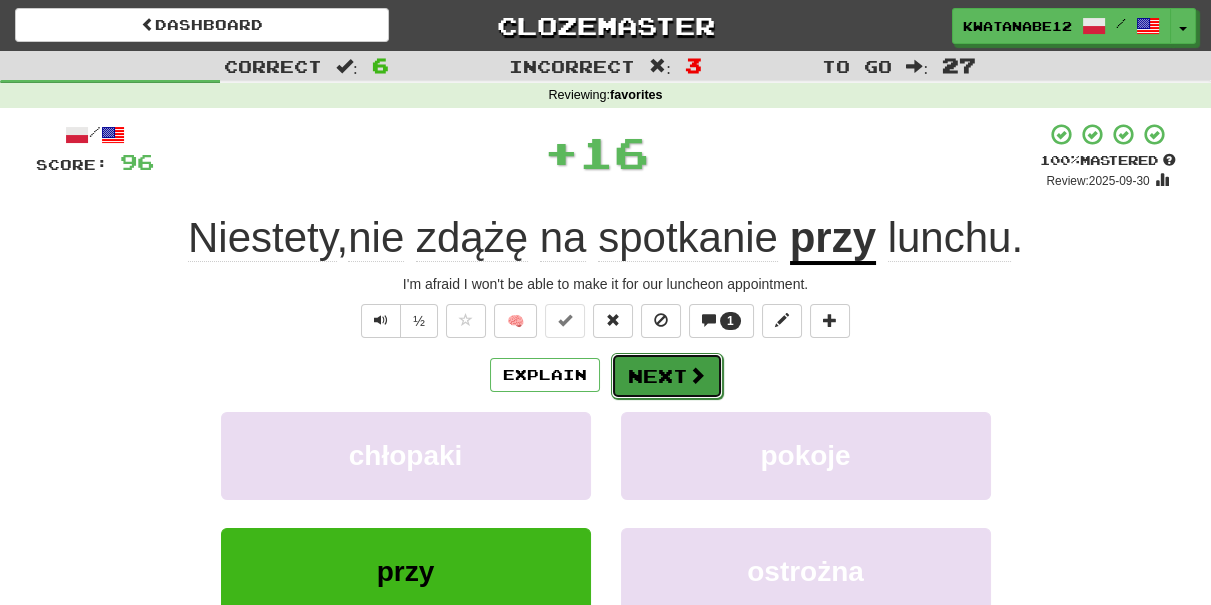 click on "Next" at bounding box center (667, 376) 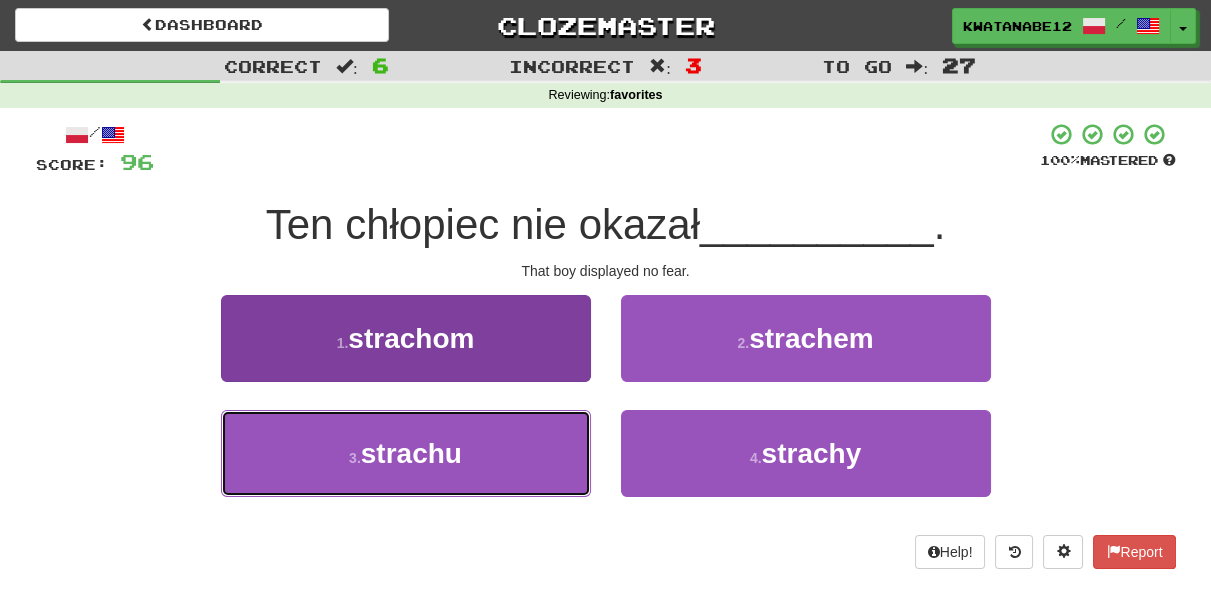 click on "3 .  strachu" at bounding box center (406, 453) 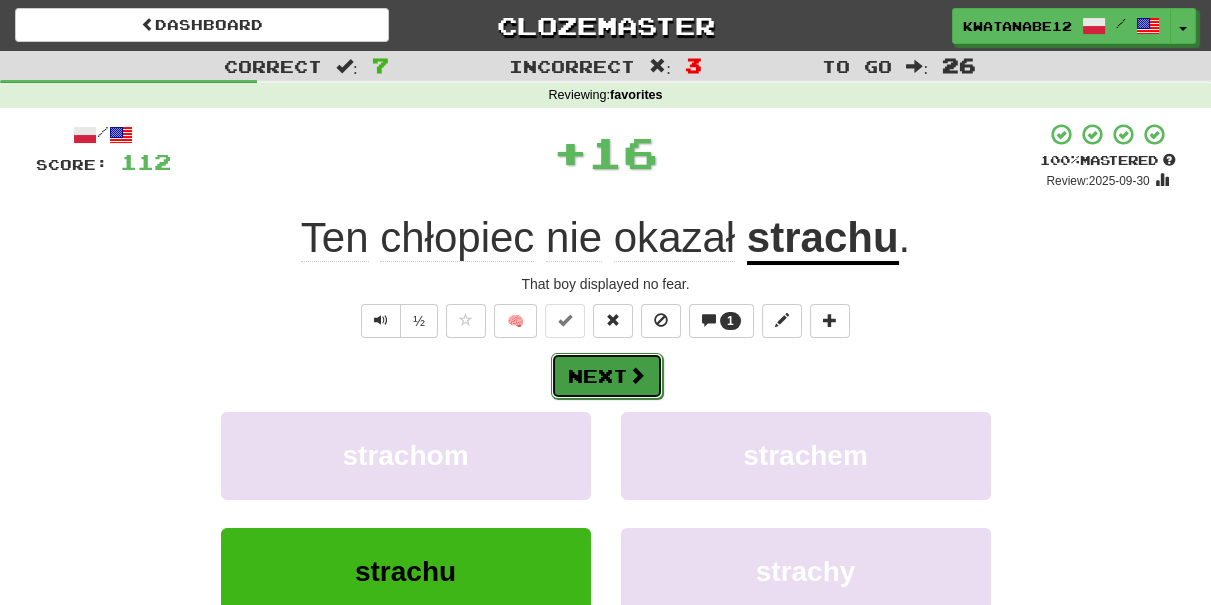 click at bounding box center [637, 375] 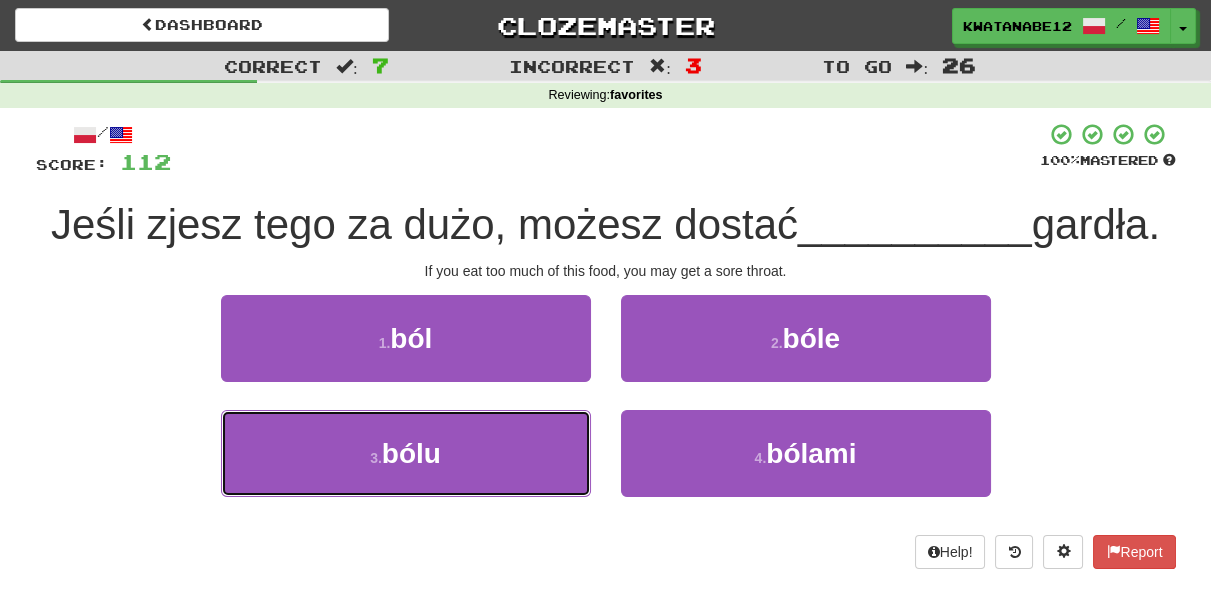 drag, startPoint x: 504, startPoint y: 472, endPoint x: 596, endPoint y: 420, distance: 105.67876 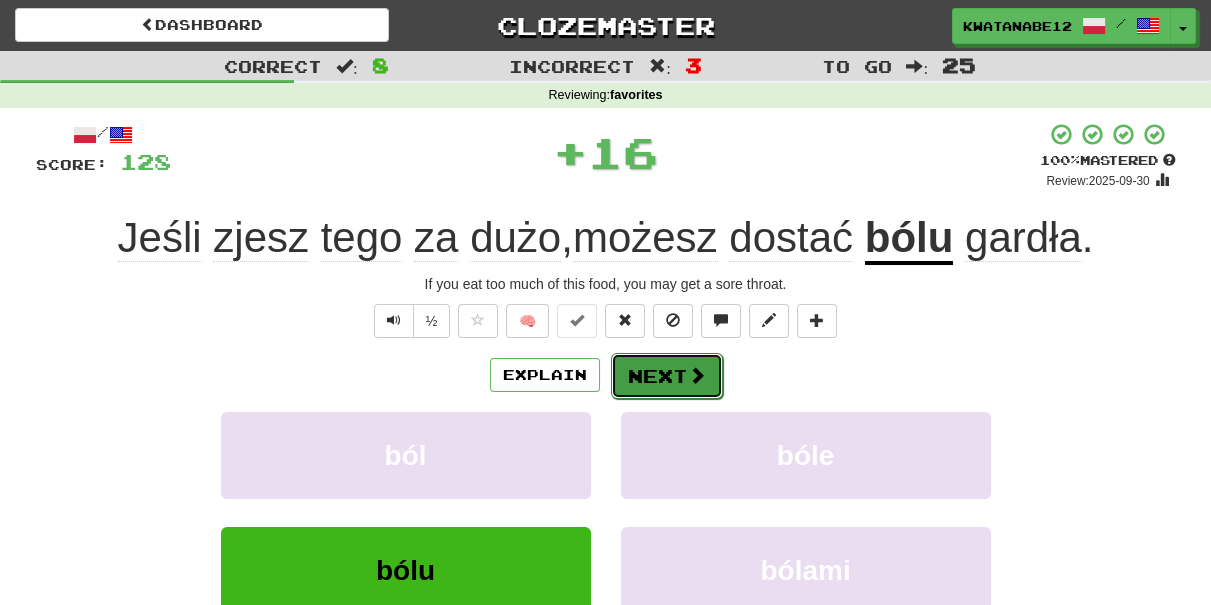 click on "Next" at bounding box center [667, 376] 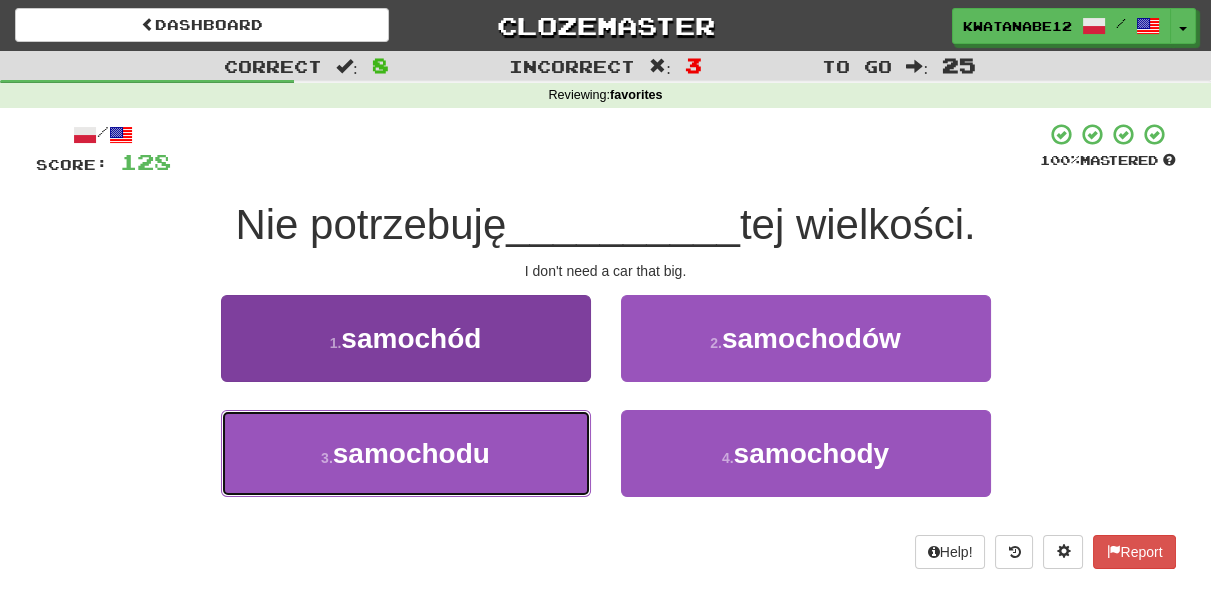 click on "3 .  samochodu" at bounding box center [406, 453] 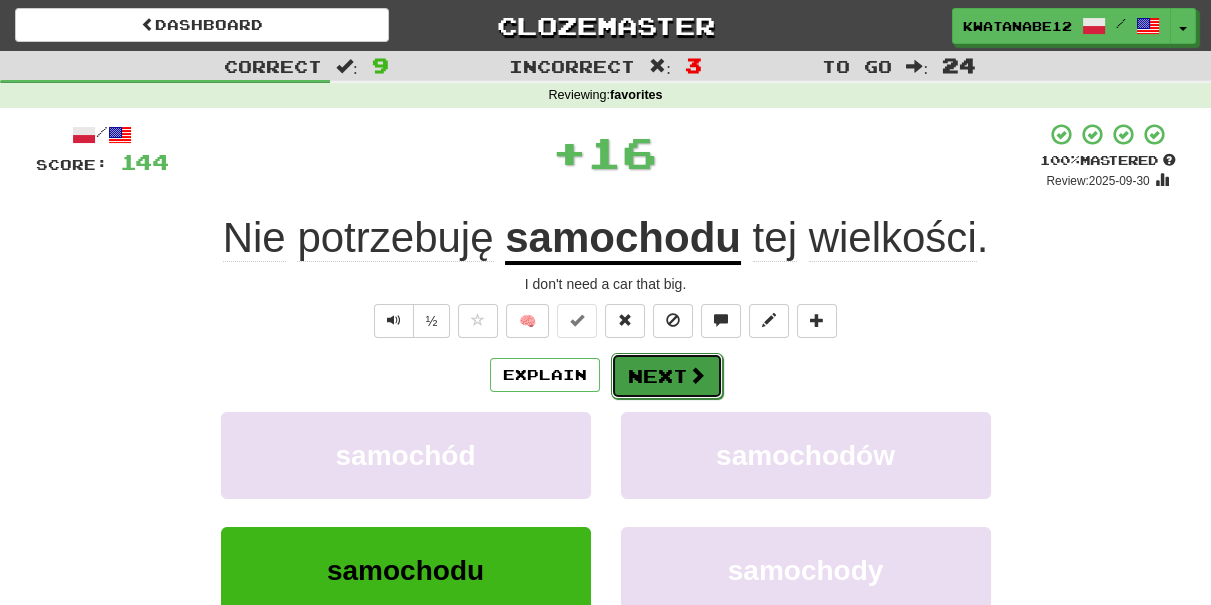 click on "Next" at bounding box center (667, 376) 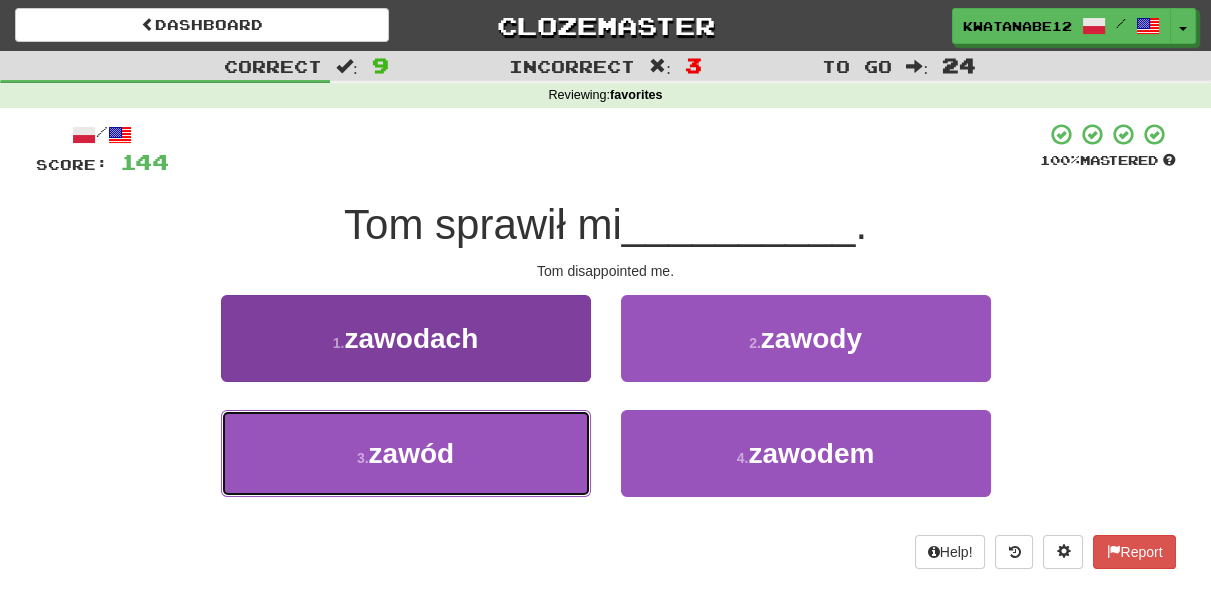 drag, startPoint x: 526, startPoint y: 423, endPoint x: 568, endPoint y: 412, distance: 43.416588 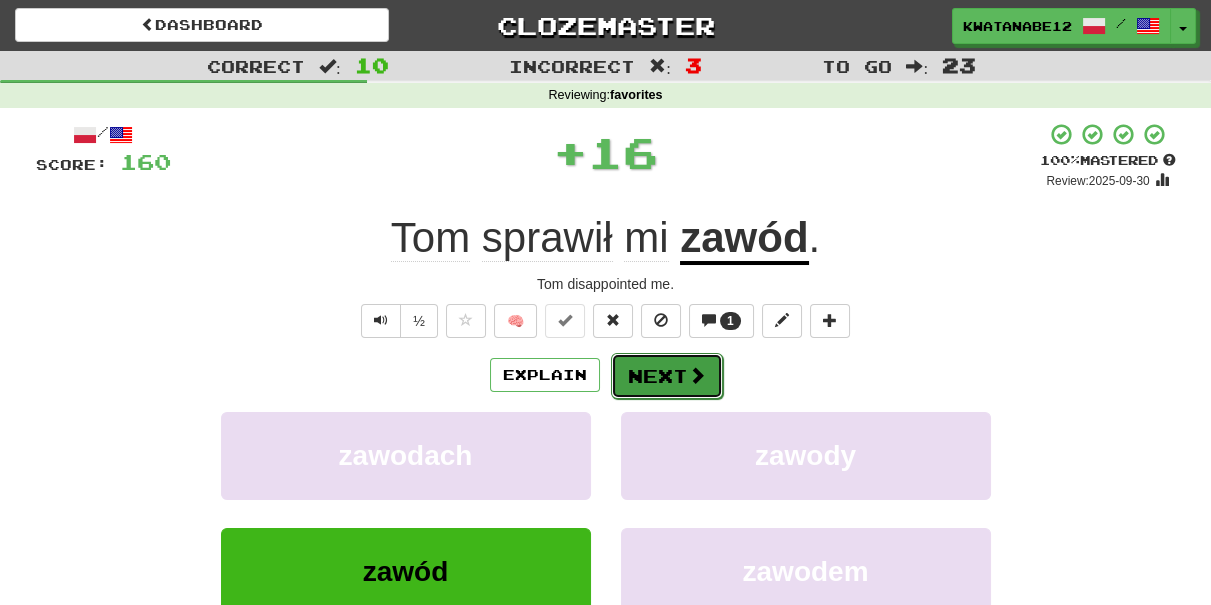 drag, startPoint x: 615, startPoint y: 375, endPoint x: 626, endPoint y: 368, distance: 13.038404 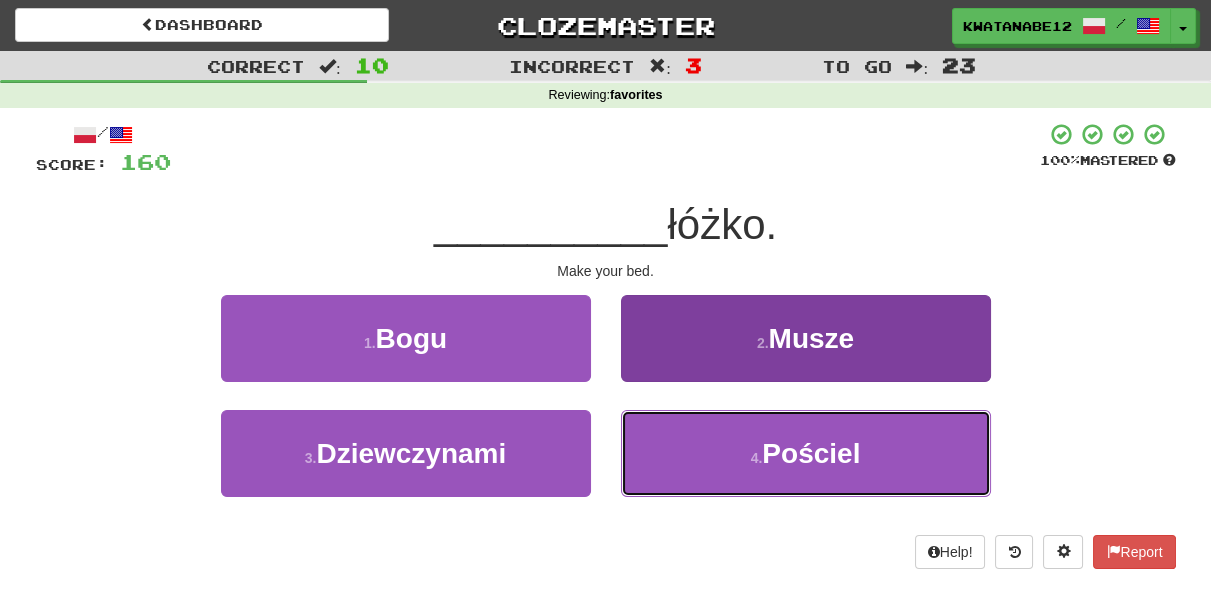 click on "4 .  Pościel" at bounding box center [806, 453] 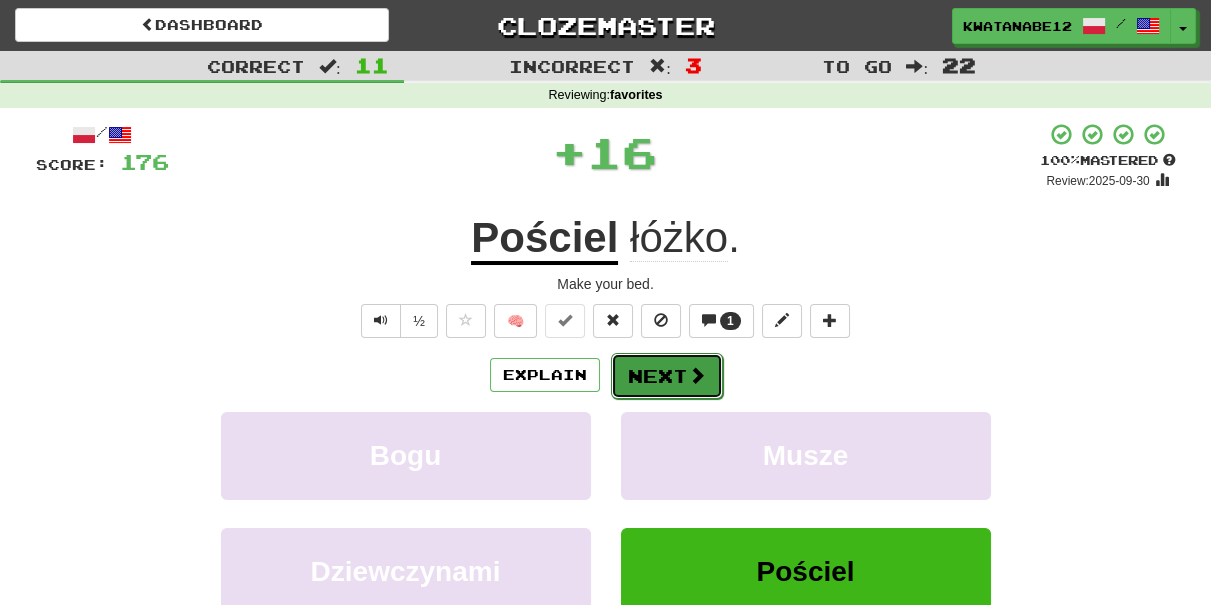 click on "Next" at bounding box center (667, 376) 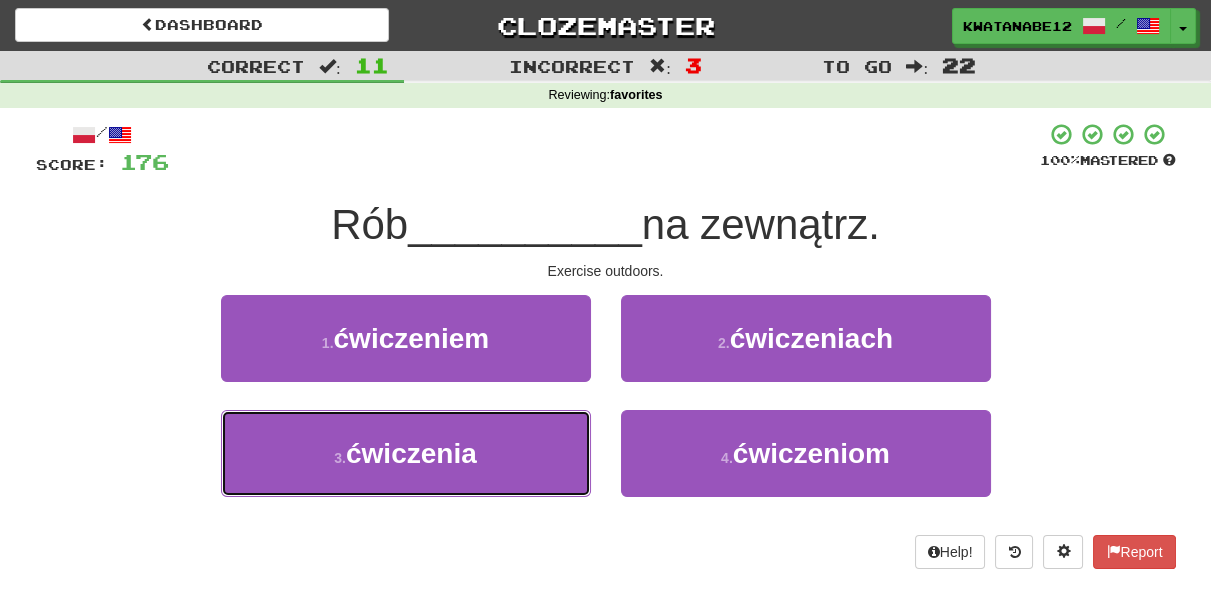 drag, startPoint x: 547, startPoint y: 459, endPoint x: 594, endPoint y: 420, distance: 61.073727 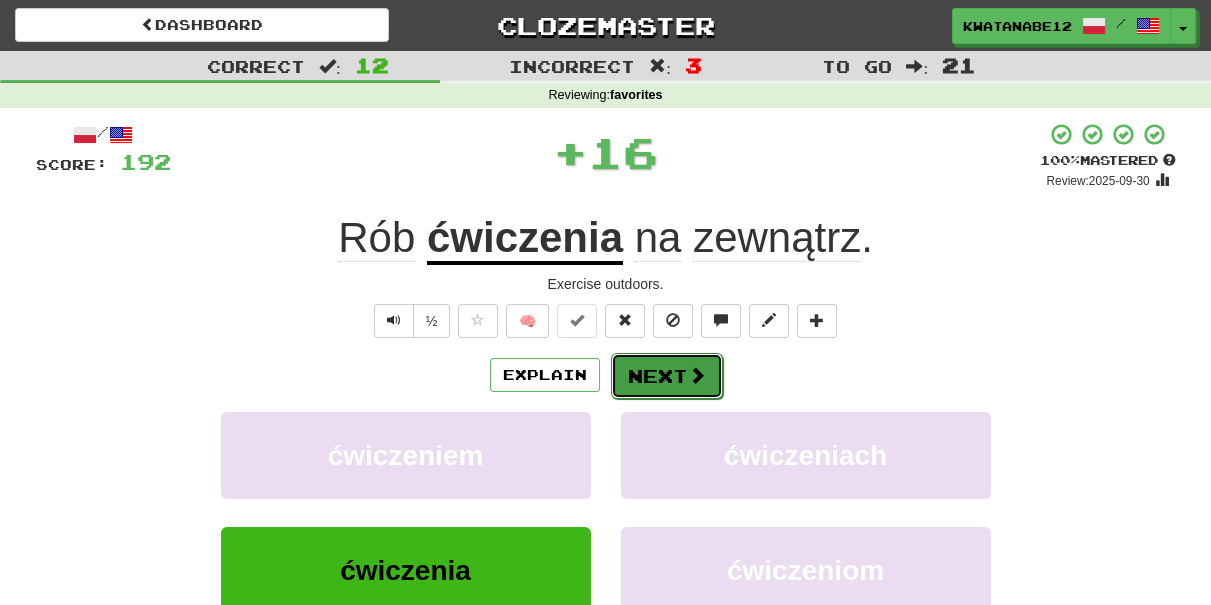 click on "Next" at bounding box center (667, 376) 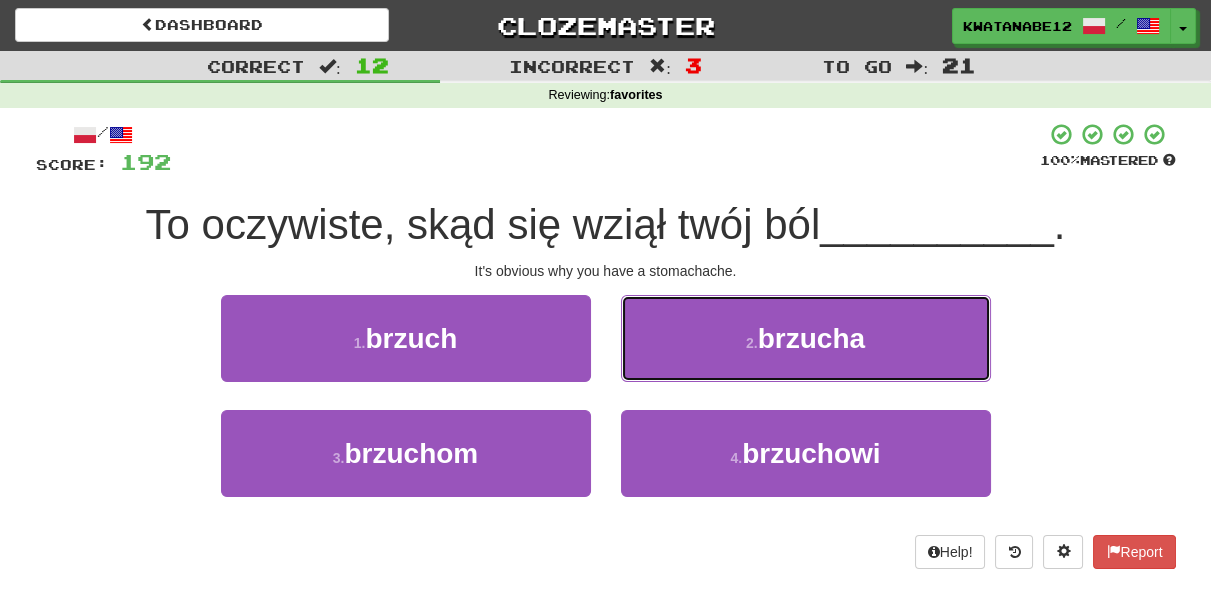 click on "2 .  brzucha" at bounding box center (806, 338) 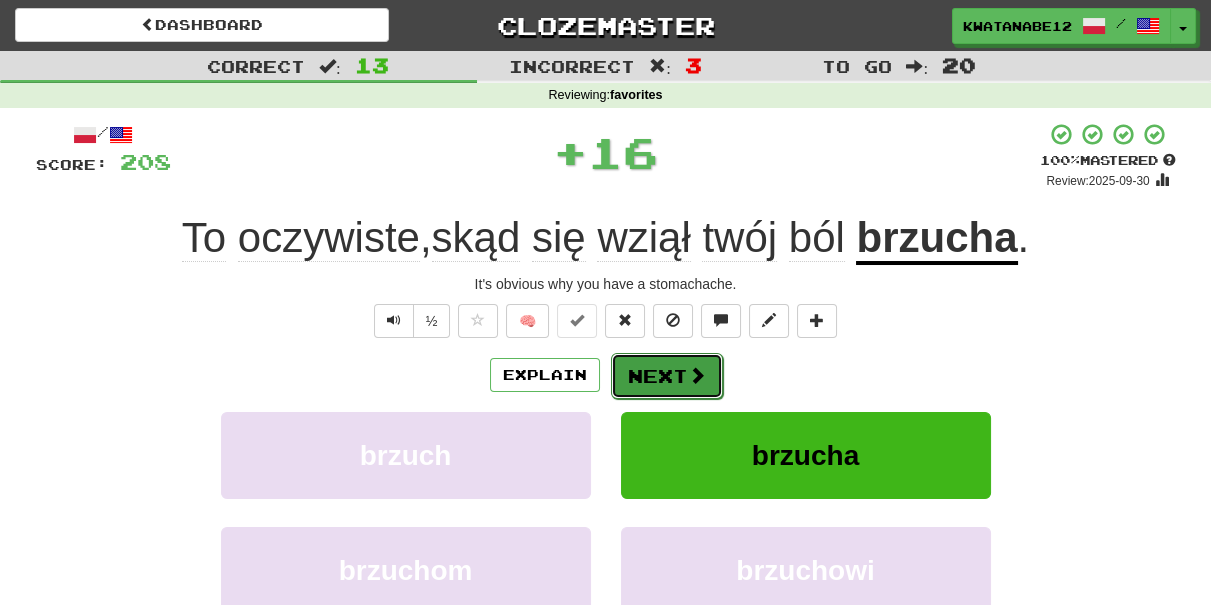 click on "Next" at bounding box center [667, 376] 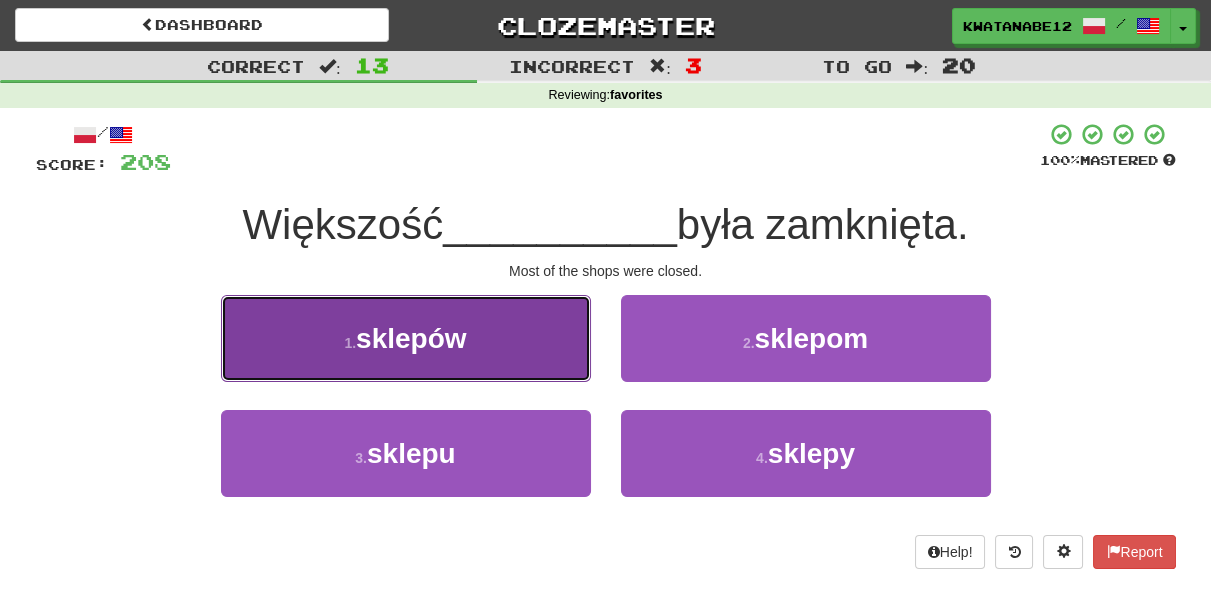 click on "1 .  sklepów" at bounding box center (406, 338) 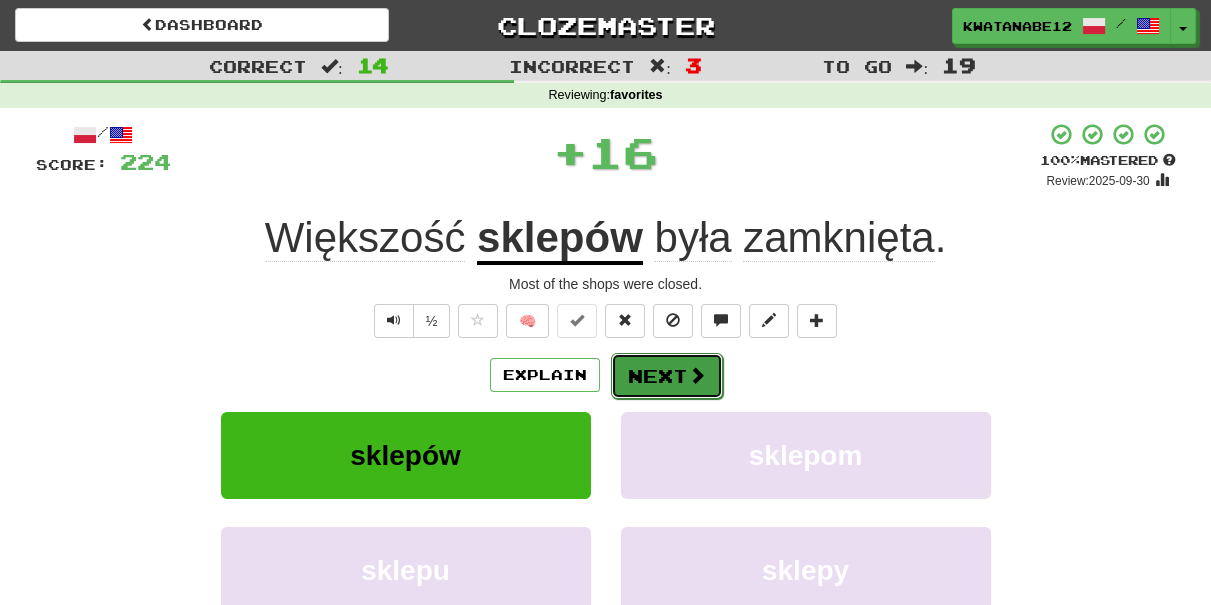 click on "Next" at bounding box center [667, 376] 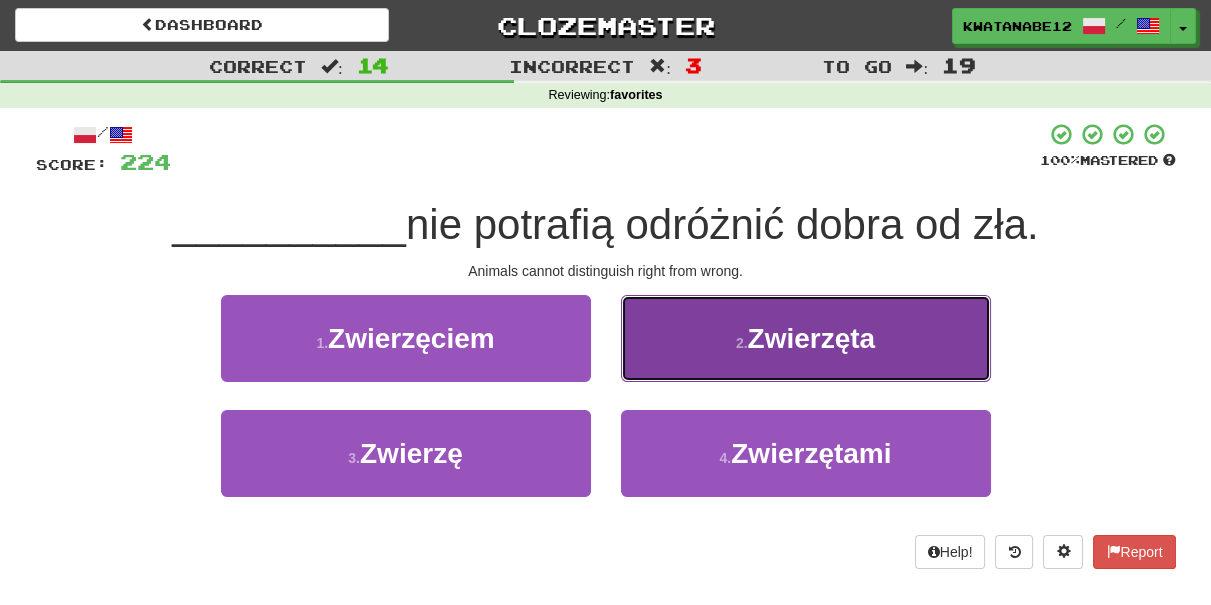 click on "2 .  Zwierzęta" at bounding box center (806, 338) 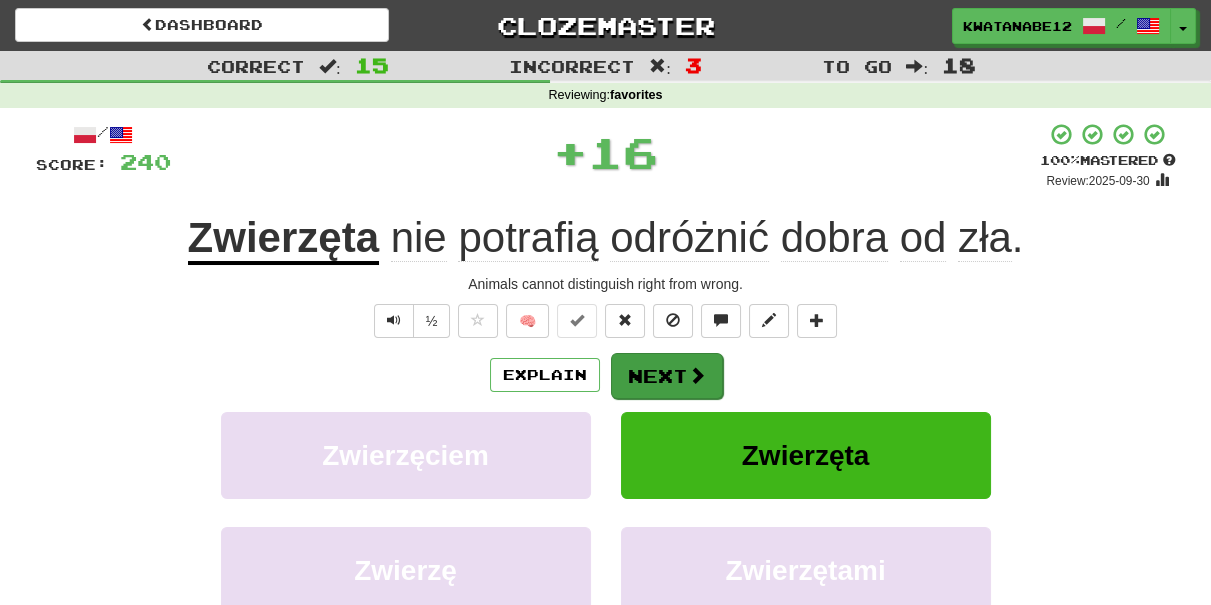 drag, startPoint x: 655, startPoint y: 345, endPoint x: 669, endPoint y: 367, distance: 26.076809 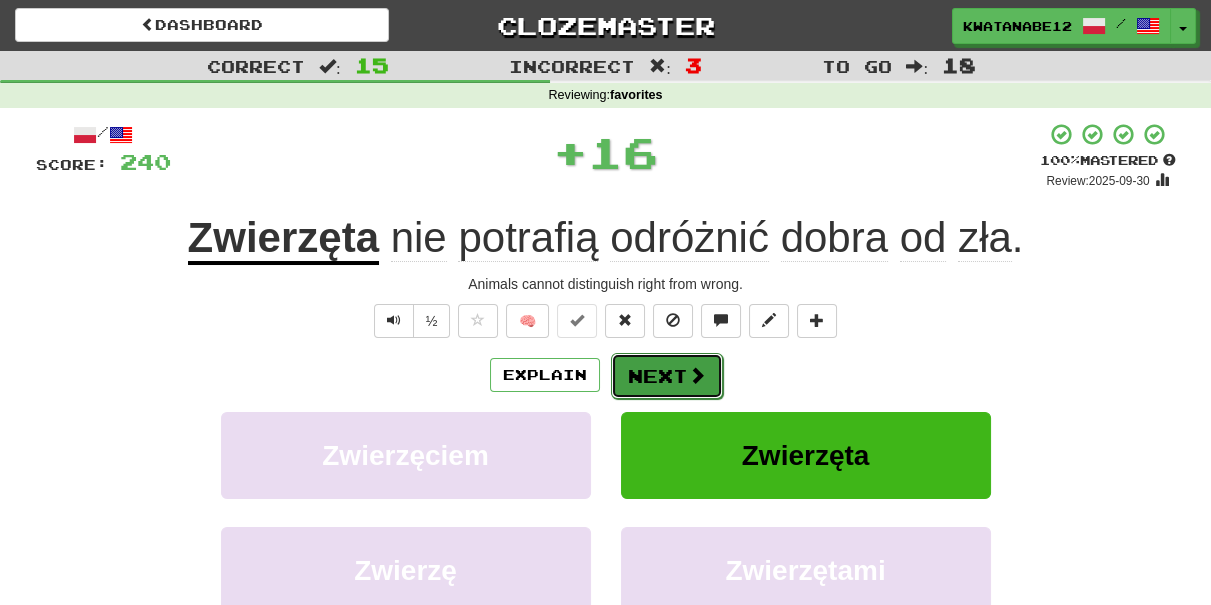 click on "Next" at bounding box center [667, 376] 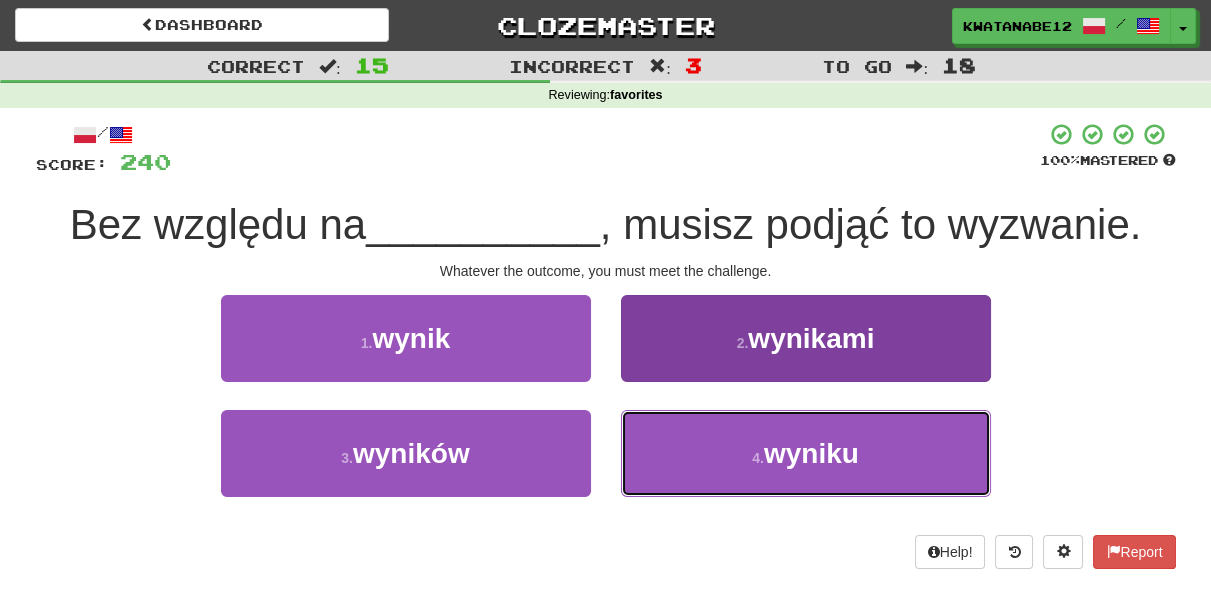 drag, startPoint x: 668, startPoint y: 437, endPoint x: 662, endPoint y: 423, distance: 15.231546 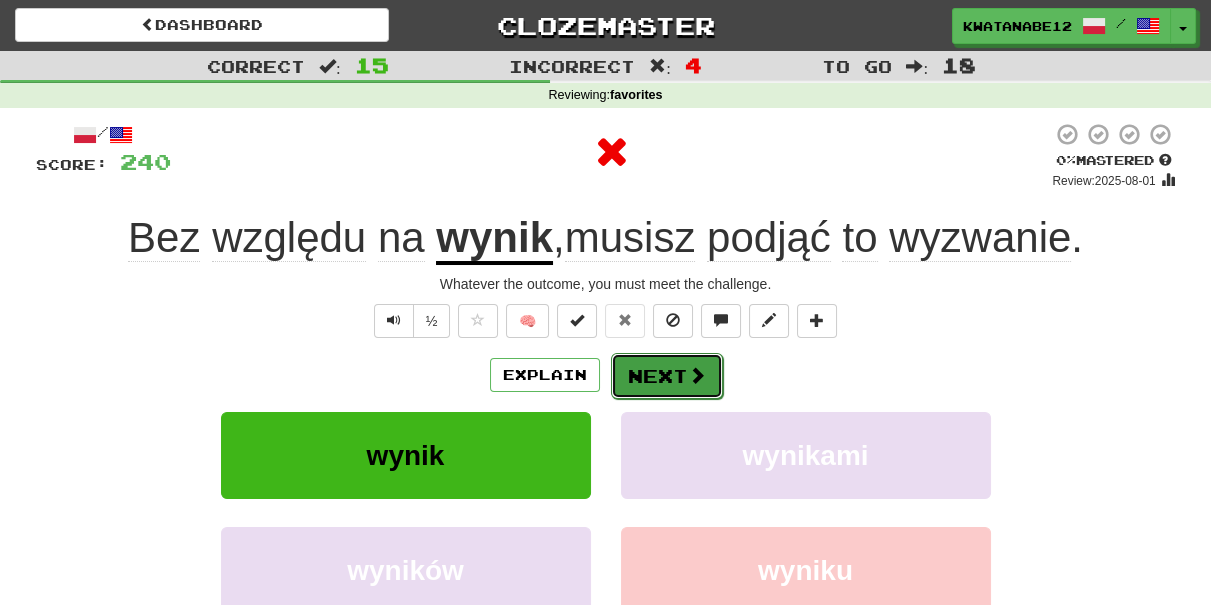 click on "Next" at bounding box center (667, 376) 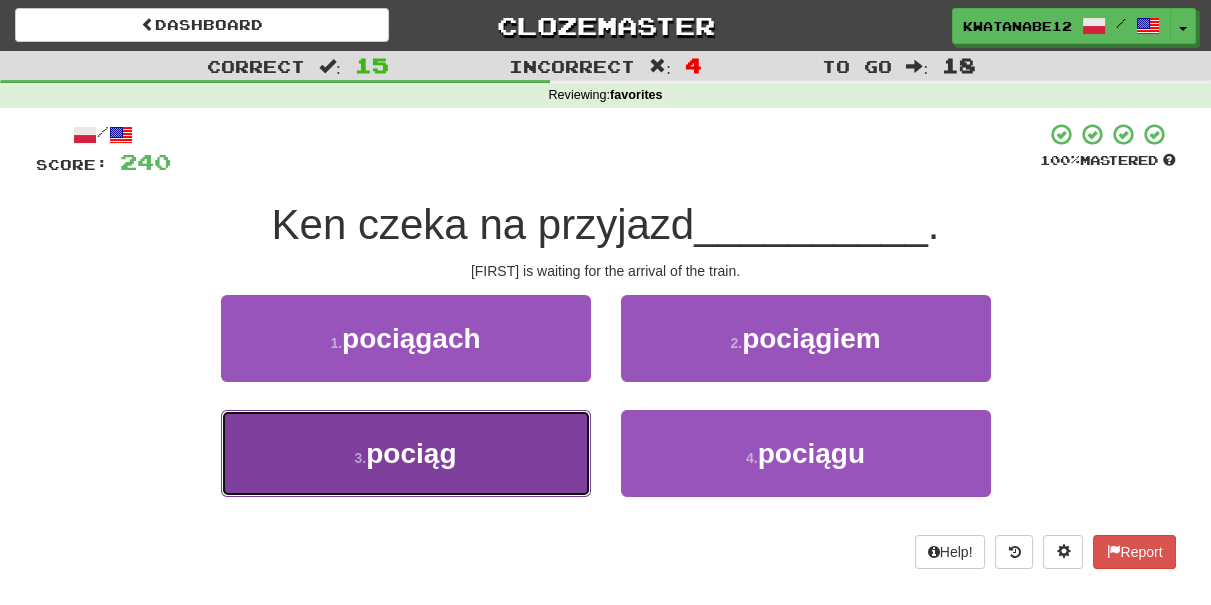 click on "3 .  pociąg" at bounding box center [406, 453] 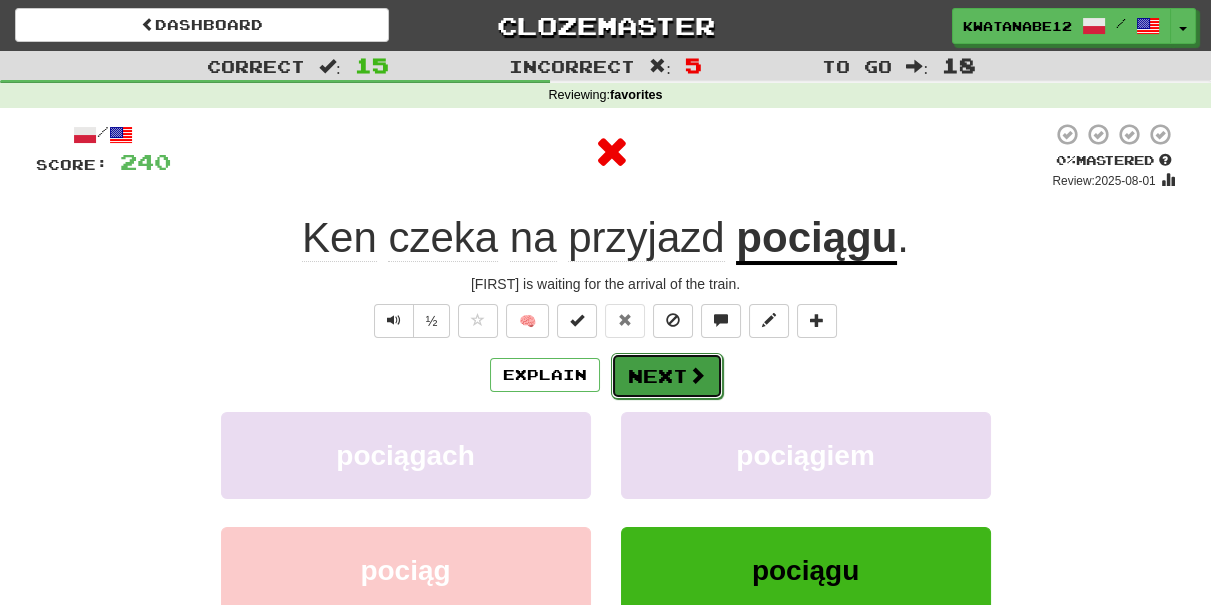 click on "Next" at bounding box center (667, 376) 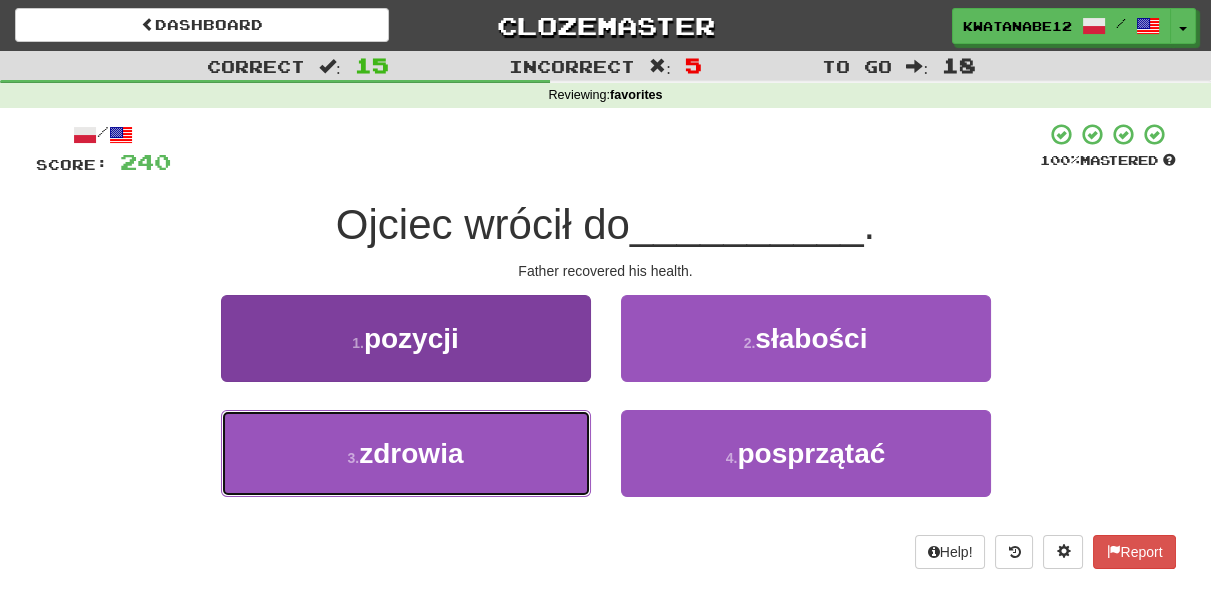 click on "3 .  zdrowia" at bounding box center [406, 453] 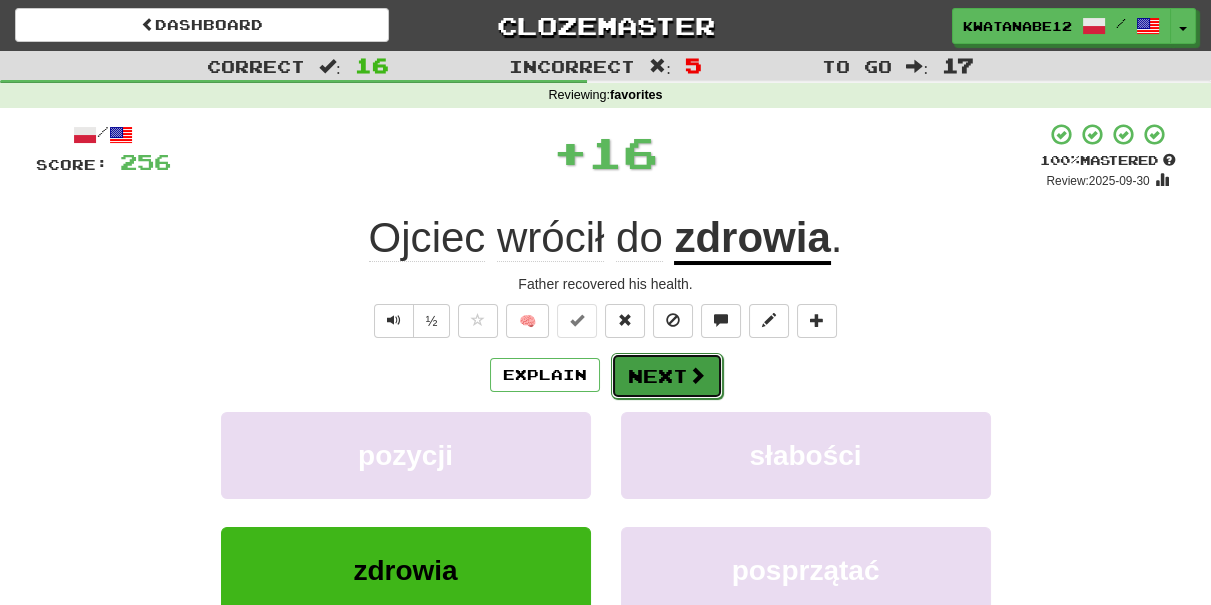 click on "Next" at bounding box center [667, 376] 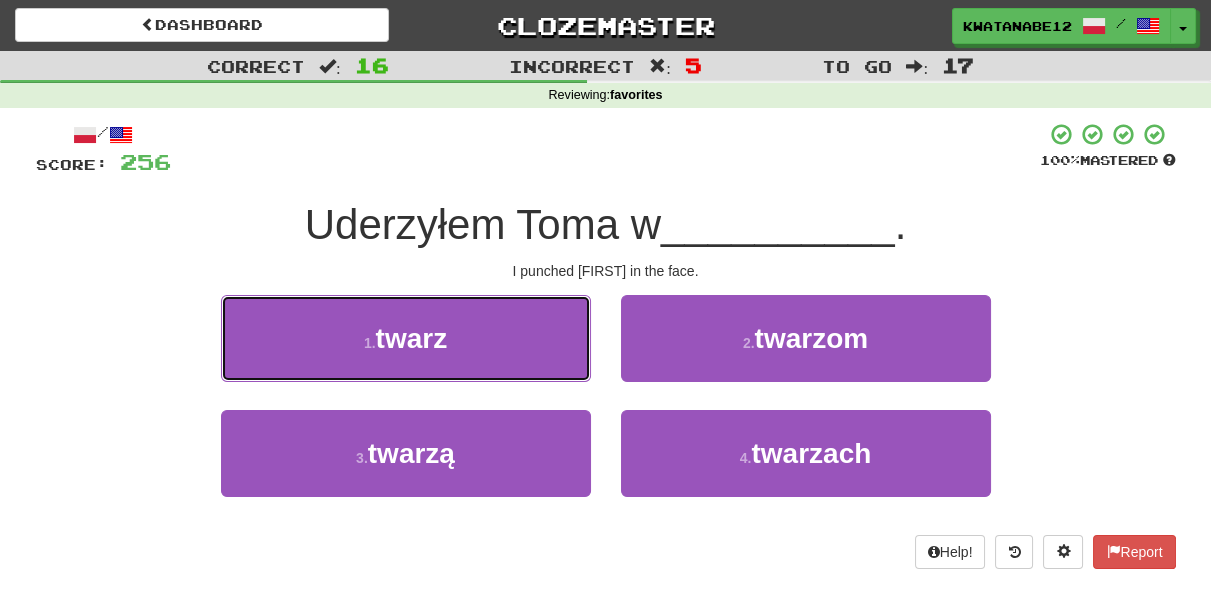drag, startPoint x: 513, startPoint y: 348, endPoint x: 552, endPoint y: 349, distance: 39.012817 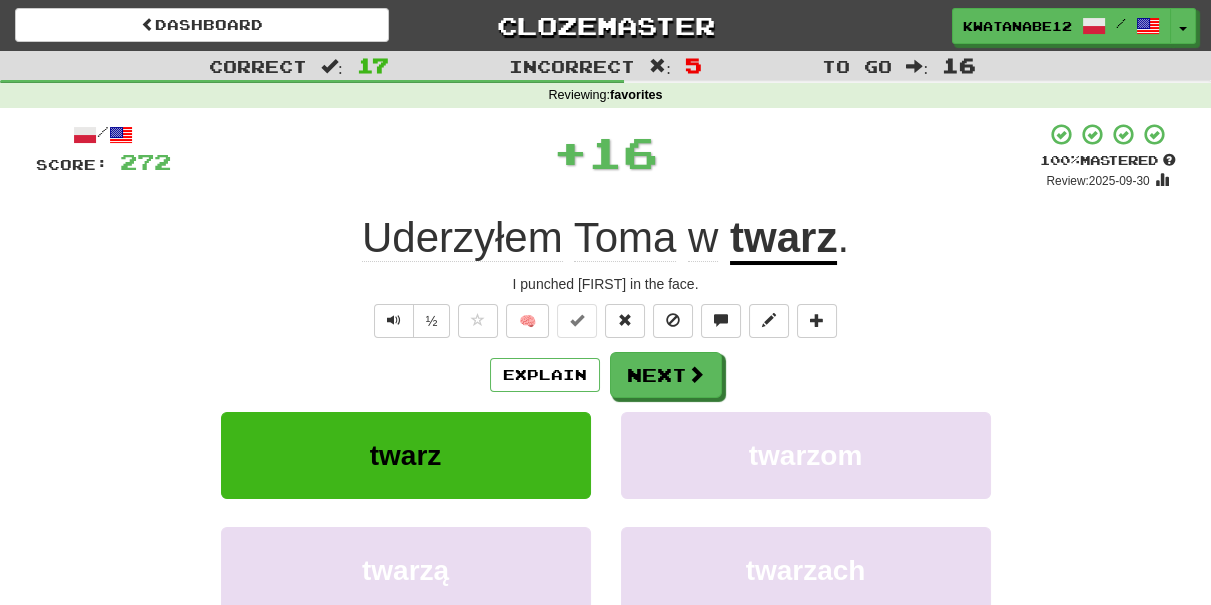 click on "/  Score:   272 + 16 100 %  Mastered Review:  2025-09-30 Uderzyłem   Toma   w   twarz . I punched Tom in the face. ½ 🧠 Explain Next twarz twarzom twarzą twarzach Learn more: twarz twarzom twarzą twarzach  Help!  Report Sentence Source" at bounding box center (606, 435) 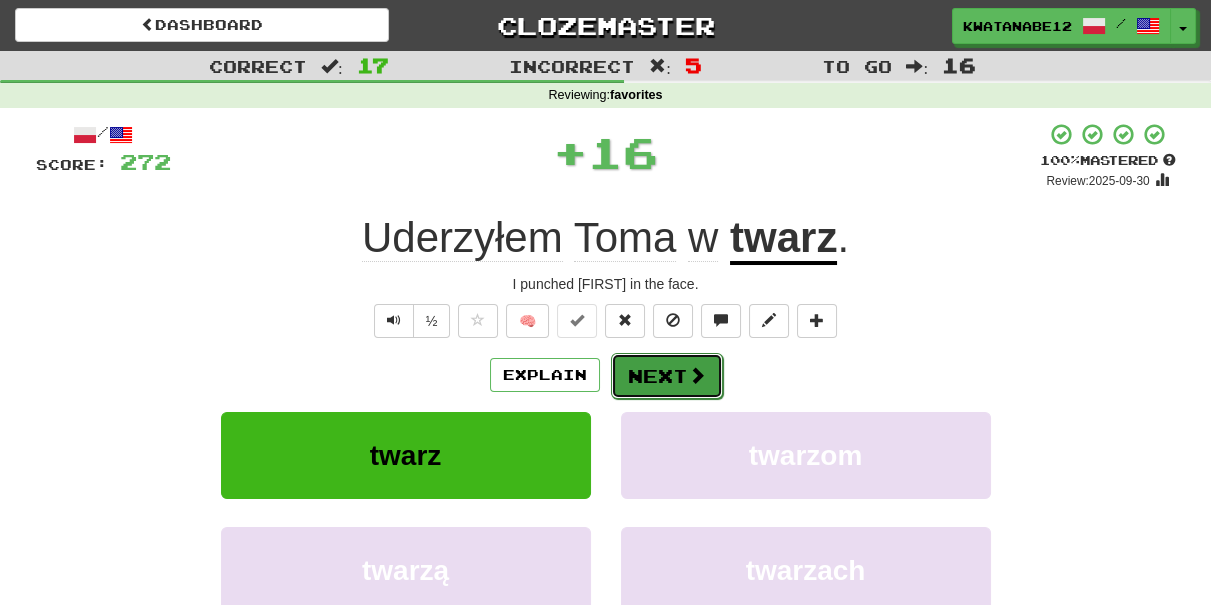 click on "Next" at bounding box center (667, 376) 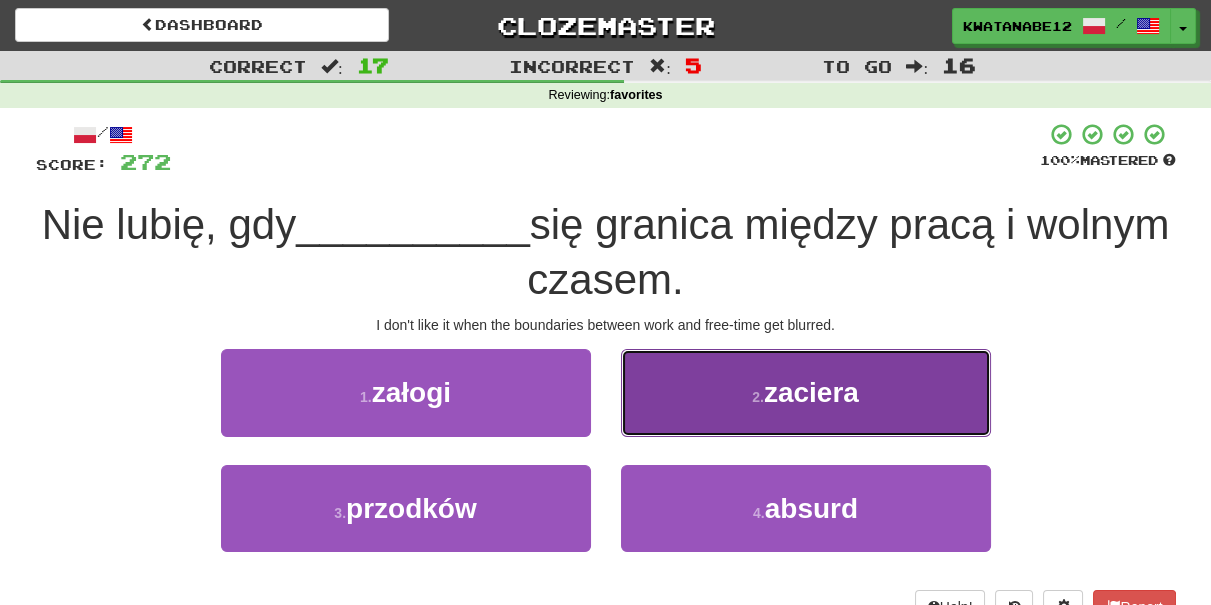 drag, startPoint x: 626, startPoint y: 402, endPoint x: 648, endPoint y: 404, distance: 22.090721 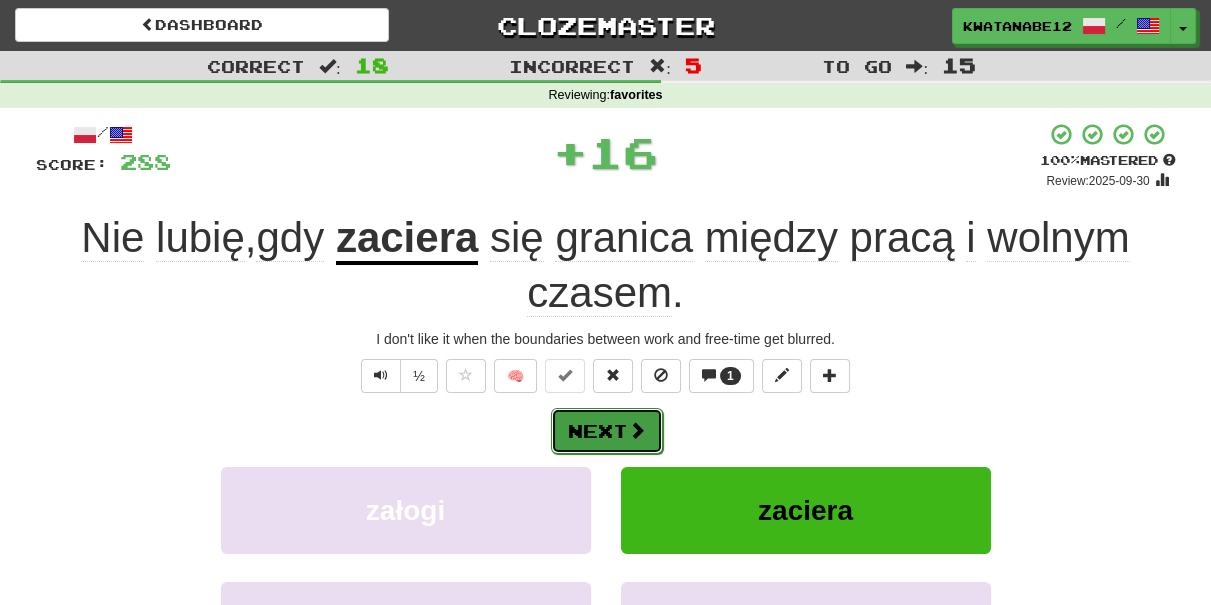 drag, startPoint x: 648, startPoint y: 404, endPoint x: 631, endPoint y: 422, distance: 24.758837 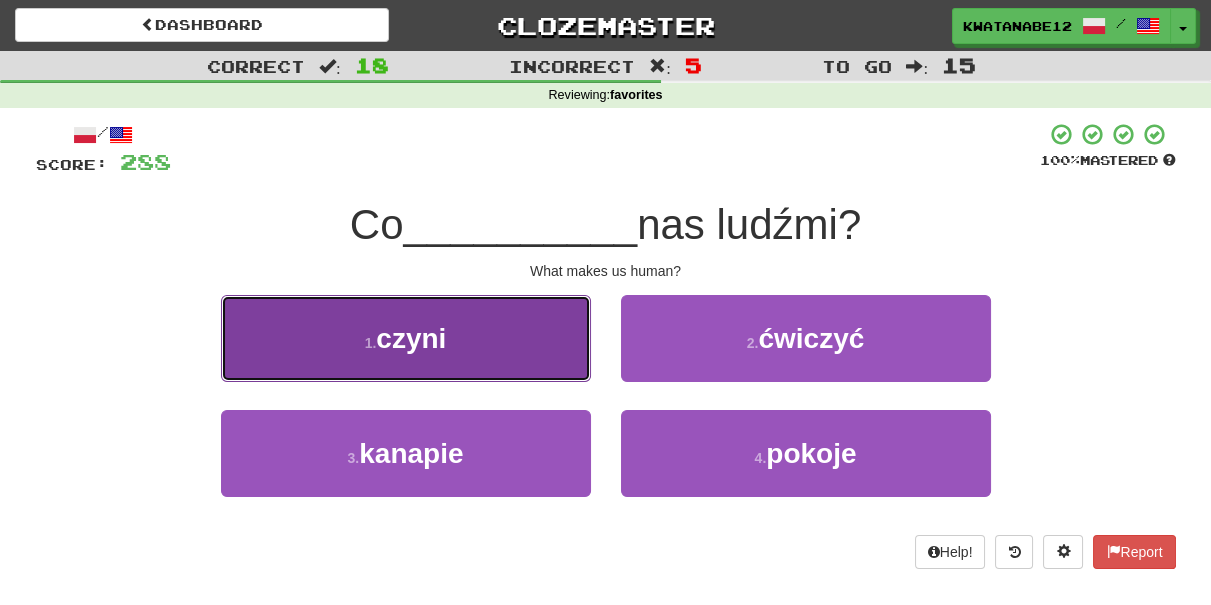 drag, startPoint x: 526, startPoint y: 348, endPoint x: 539, endPoint y: 350, distance: 13.152946 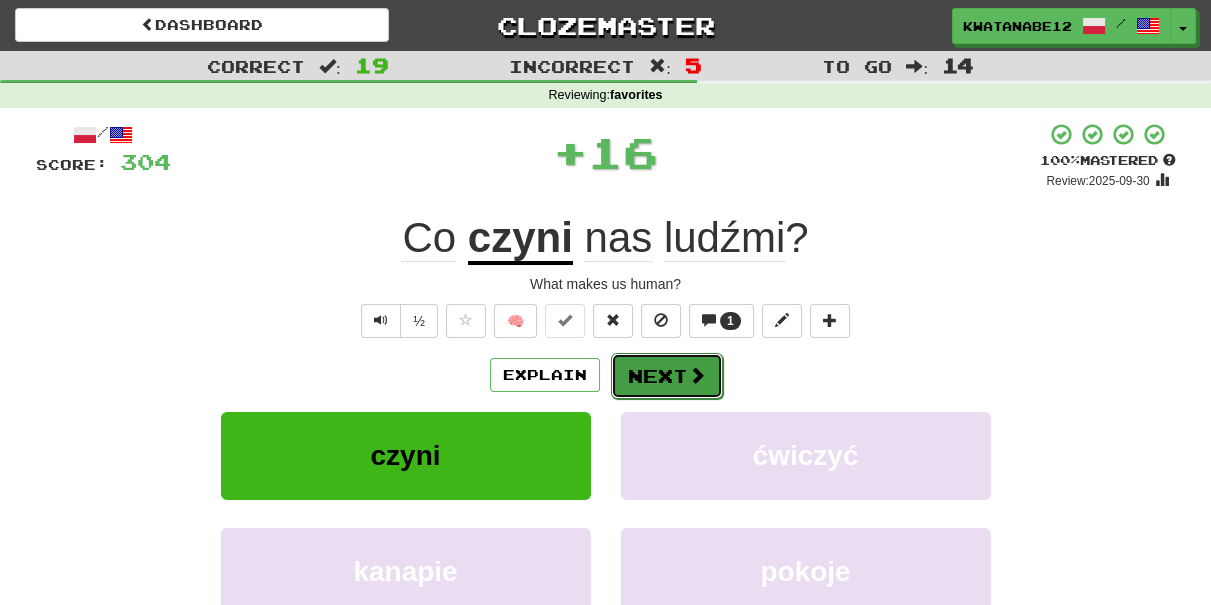 click on "Next" at bounding box center (667, 376) 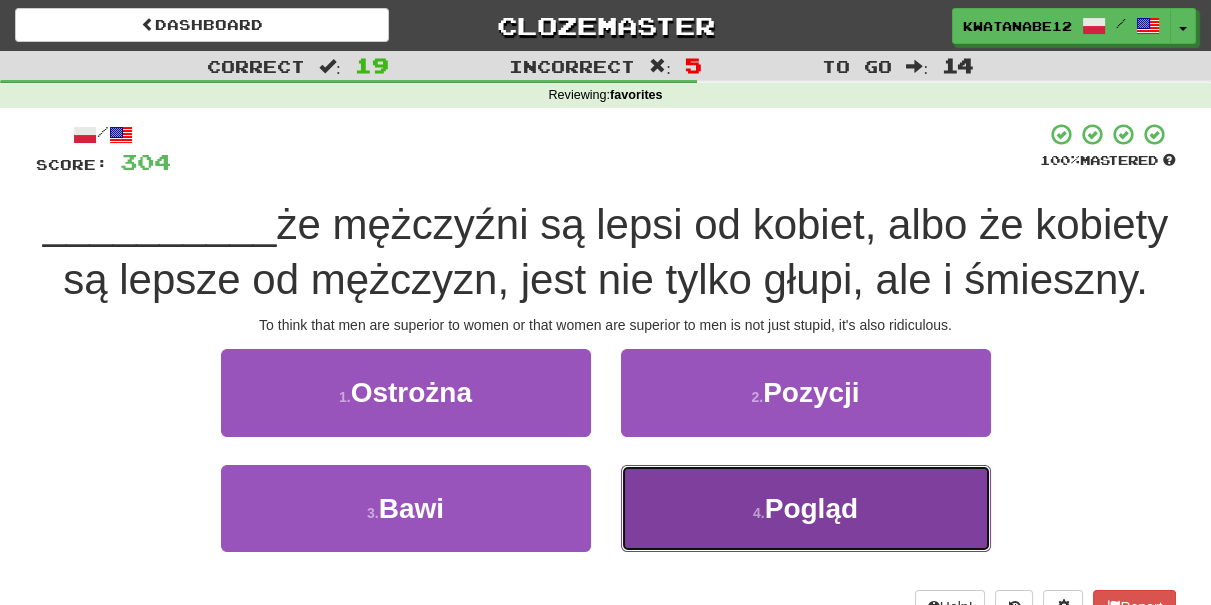 click on "4 .  Pogląd" at bounding box center [806, 508] 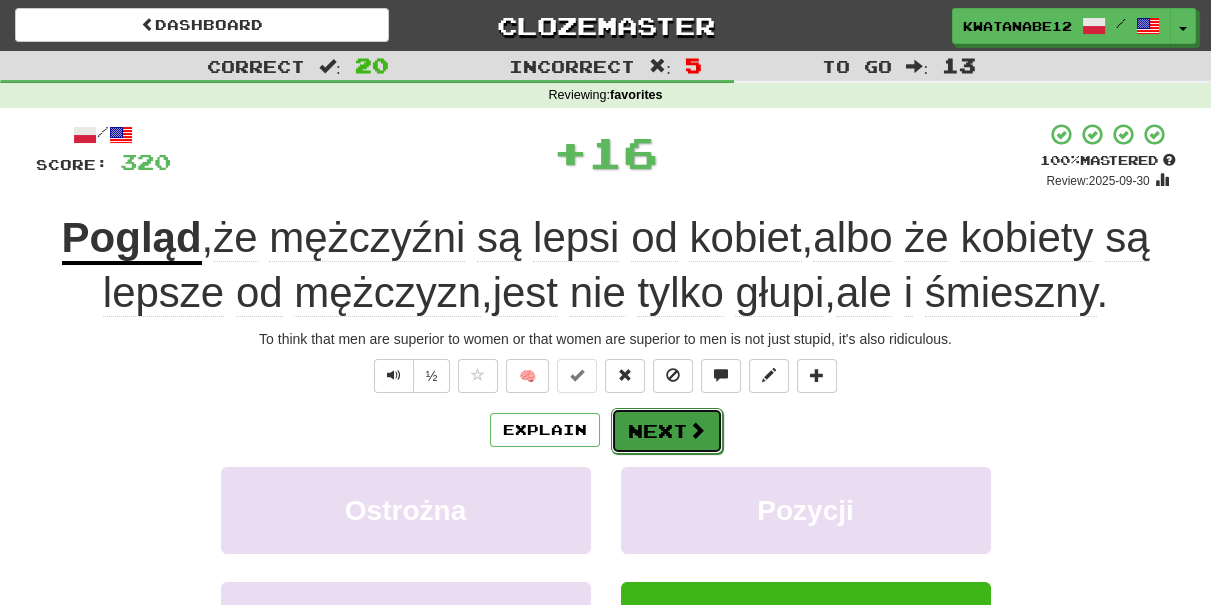 click on "Next" at bounding box center (667, 431) 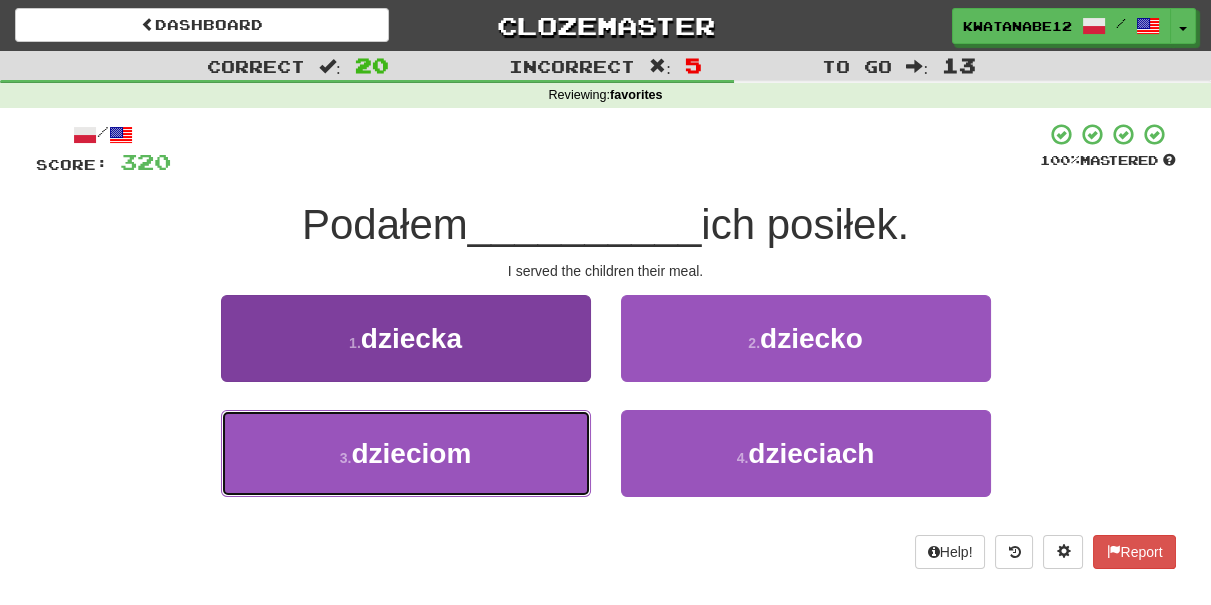 drag, startPoint x: 511, startPoint y: 463, endPoint x: 533, endPoint y: 450, distance: 25.553865 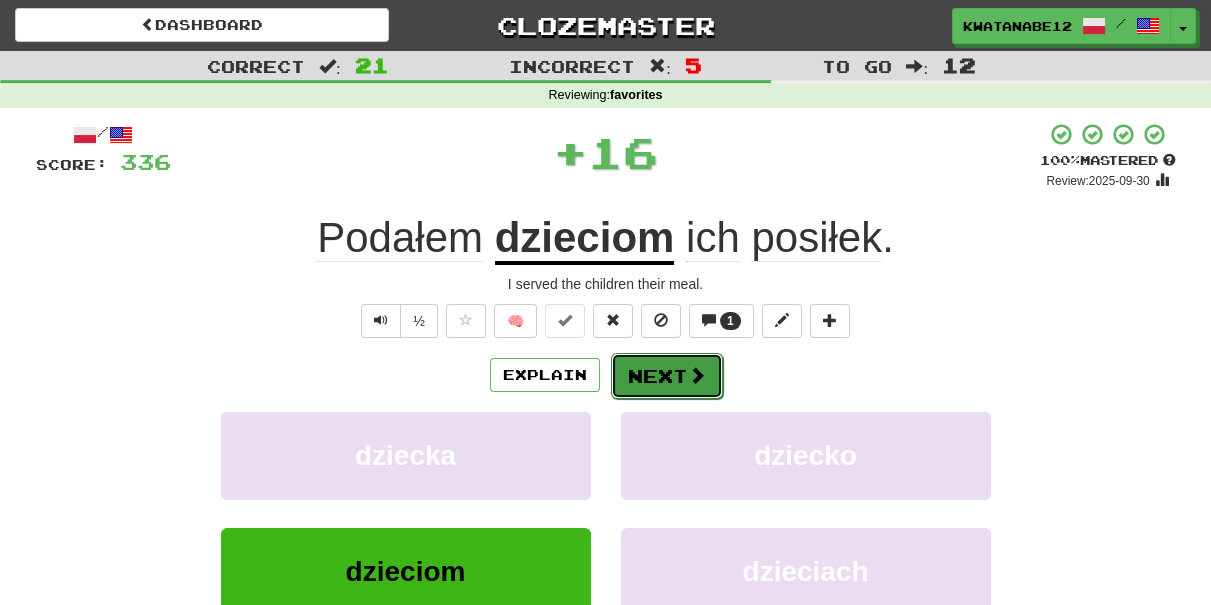 click on "Next" at bounding box center (667, 376) 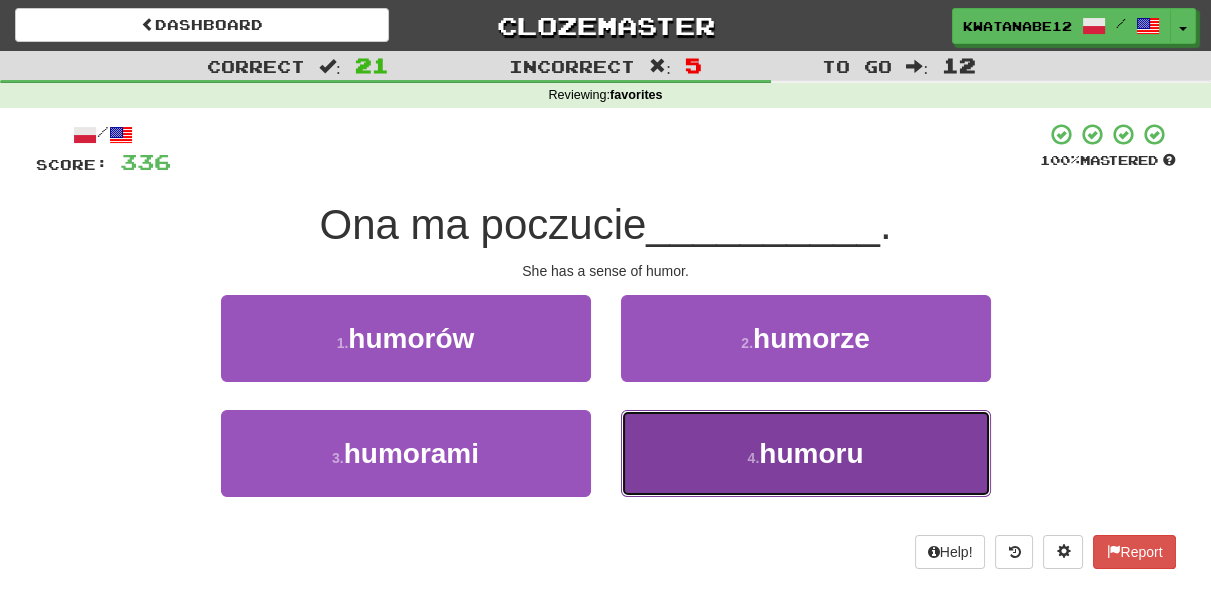 drag, startPoint x: 668, startPoint y: 428, endPoint x: 653, endPoint y: 399, distance: 32.649654 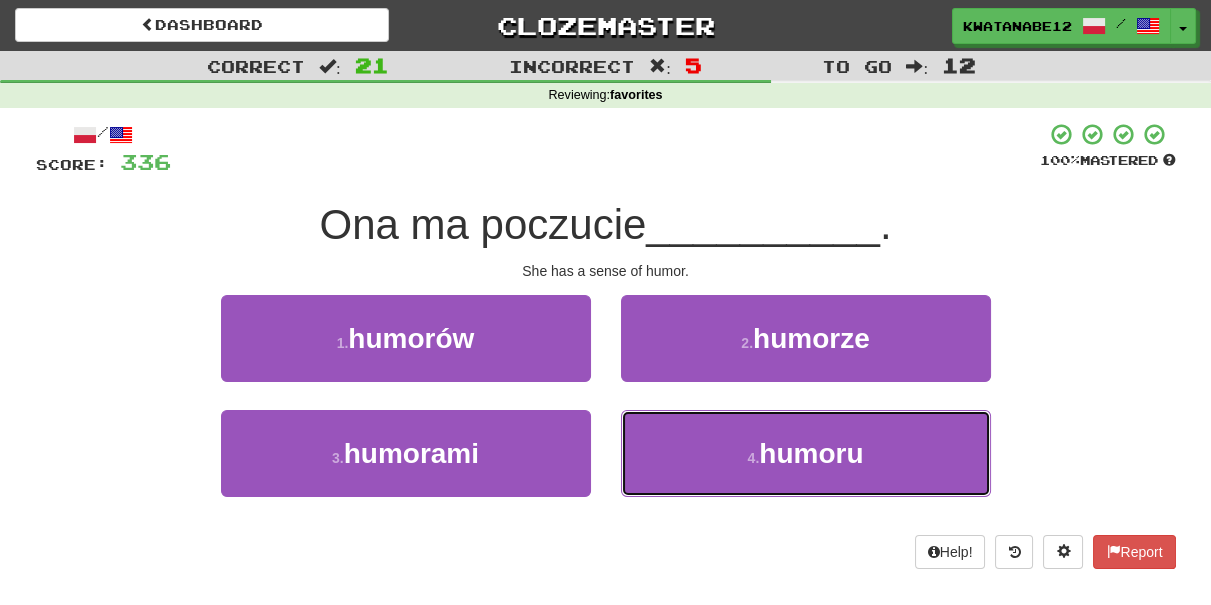 click on "4 .  humoru" at bounding box center (806, 453) 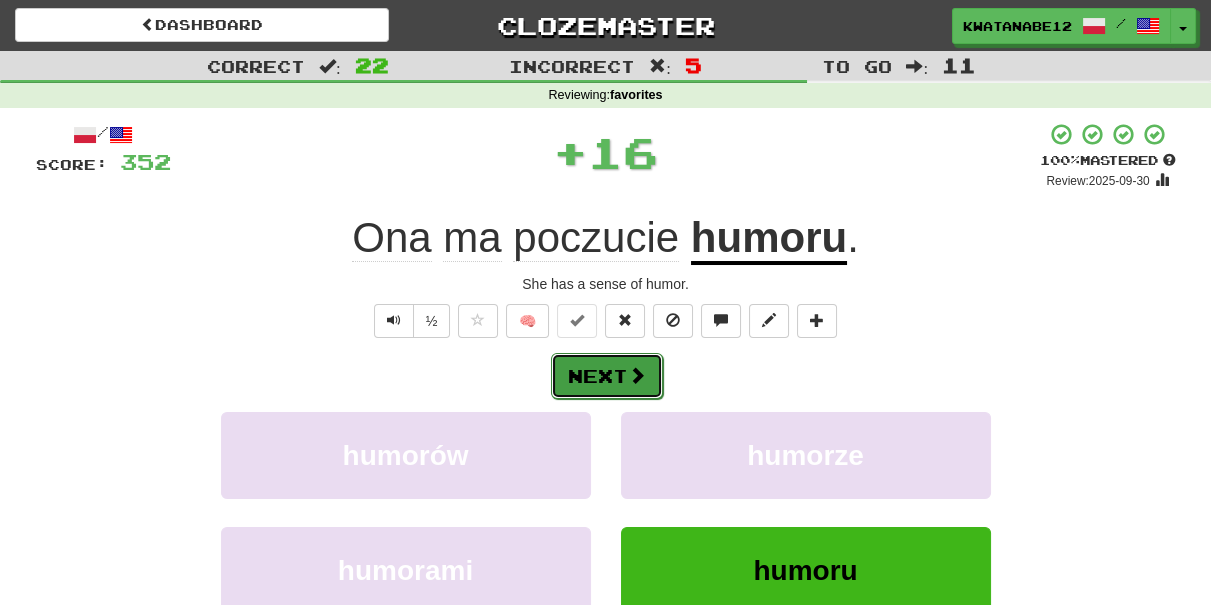 click on "Next" at bounding box center [607, 376] 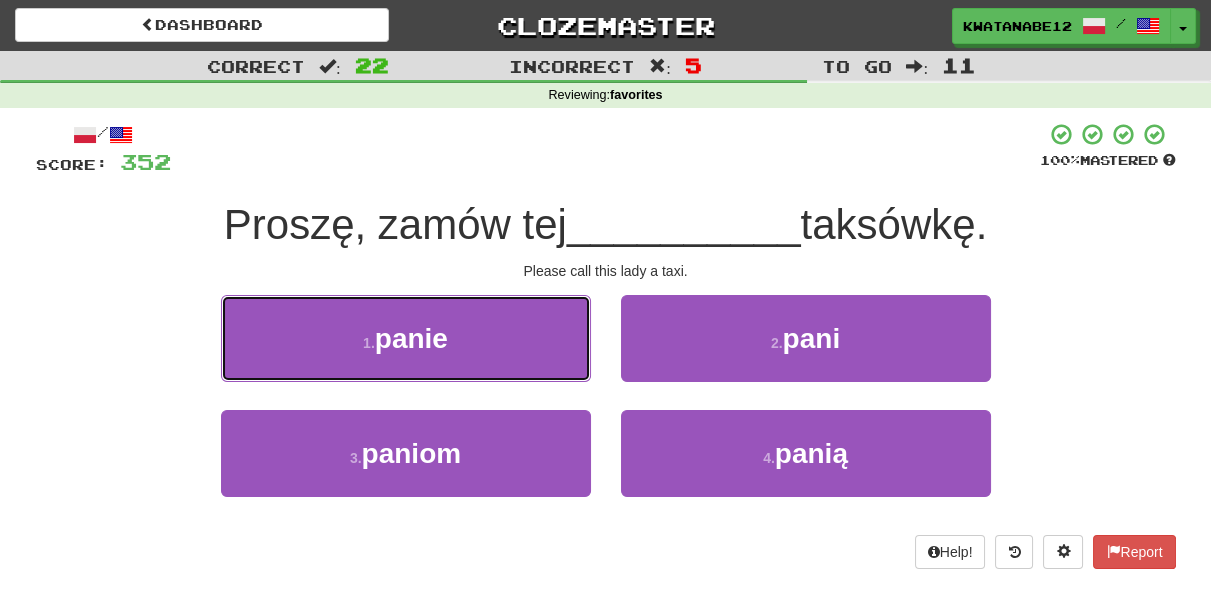drag, startPoint x: 513, startPoint y: 345, endPoint x: 541, endPoint y: 346, distance: 28.01785 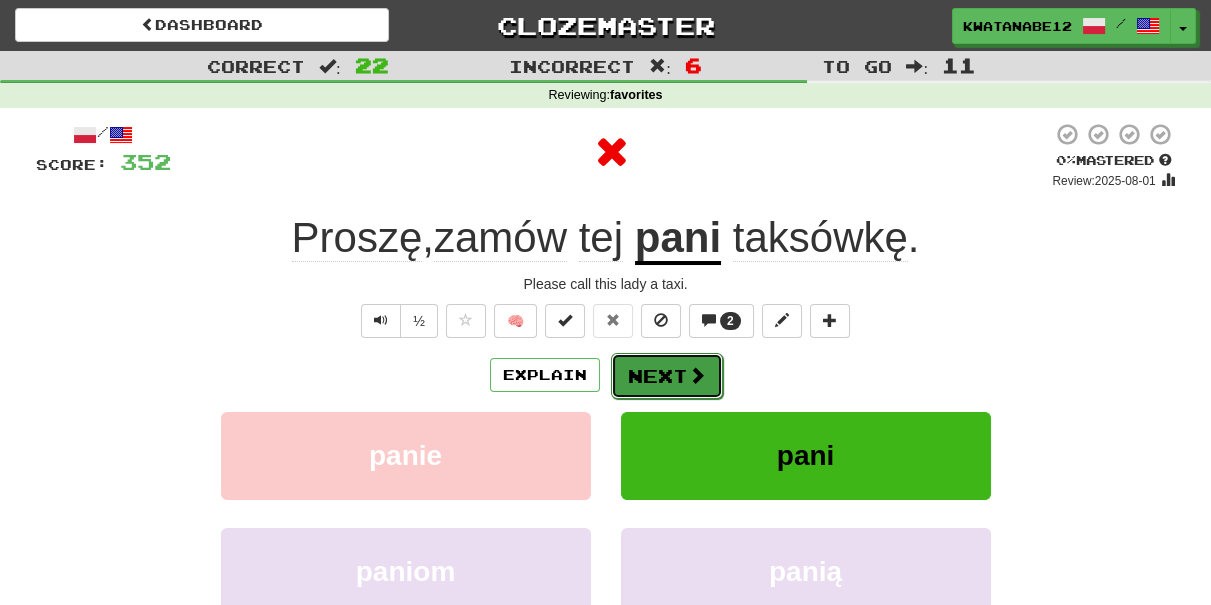 click on "Next" at bounding box center (667, 376) 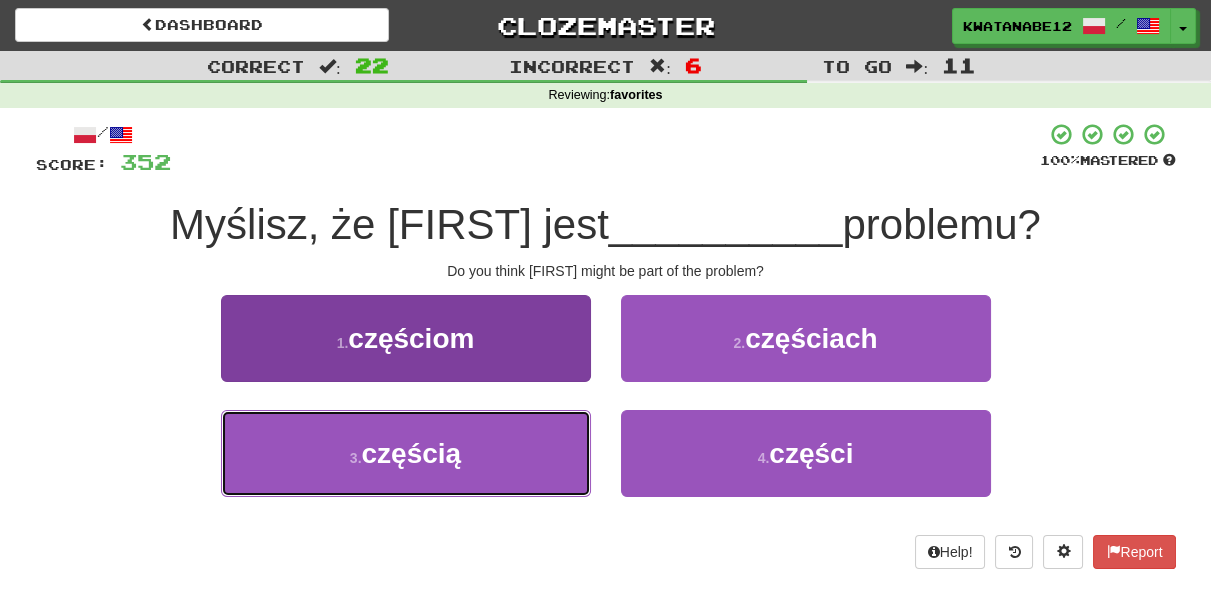 click on "3 .  częścią" at bounding box center [406, 453] 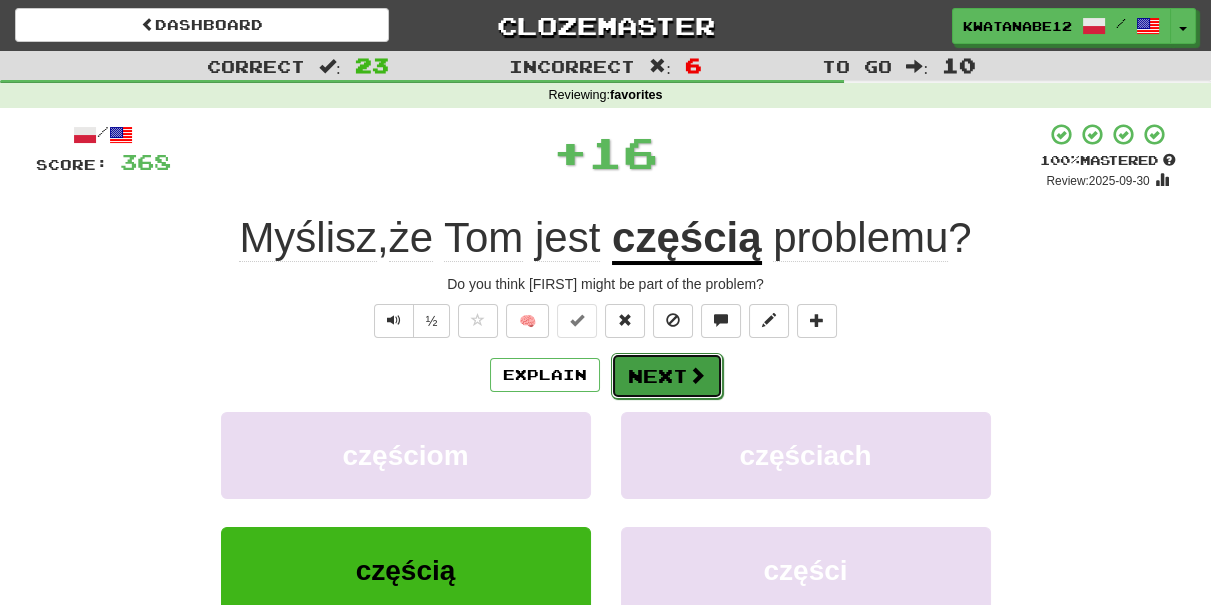 click on "Next" at bounding box center (667, 376) 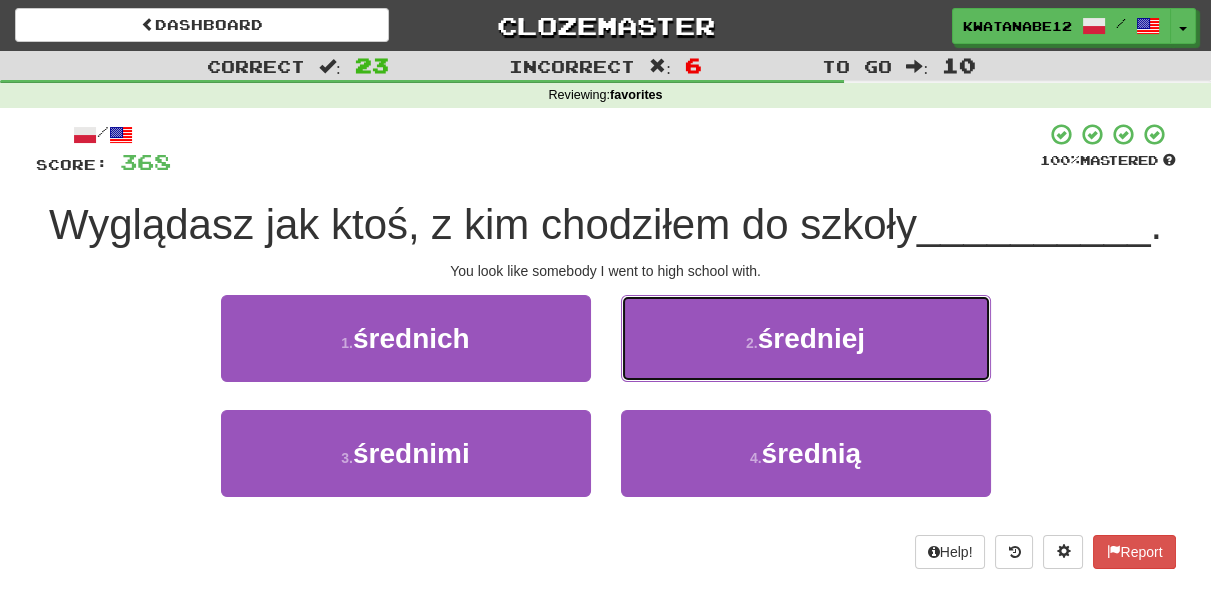 drag, startPoint x: 640, startPoint y: 340, endPoint x: 634, endPoint y: 350, distance: 11.661903 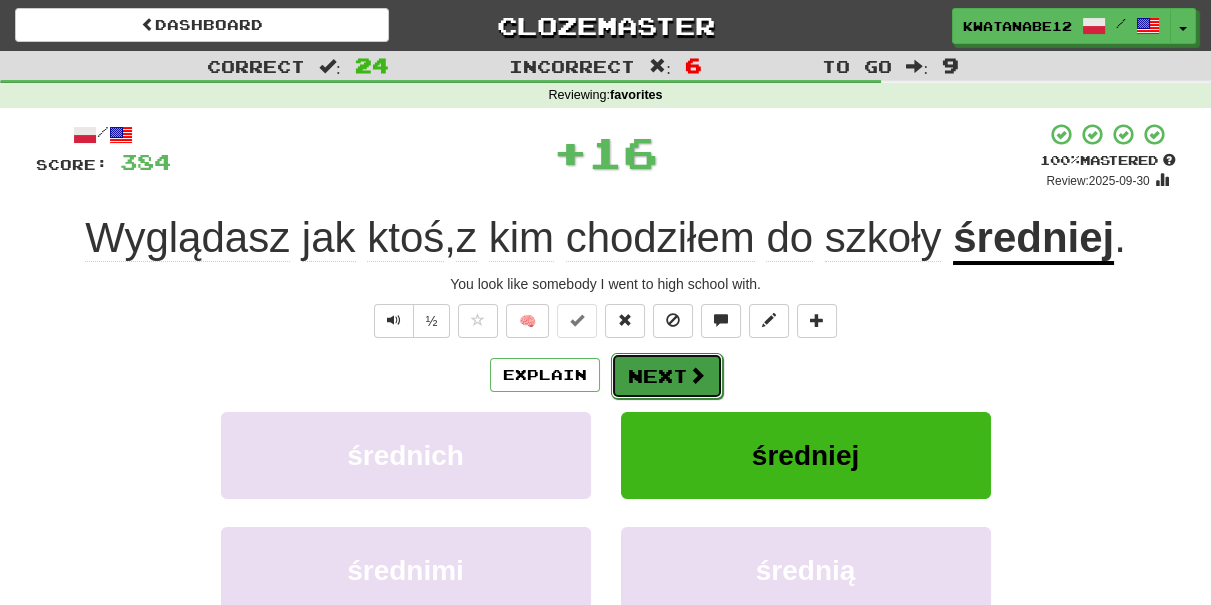 click on "Next" at bounding box center [667, 376] 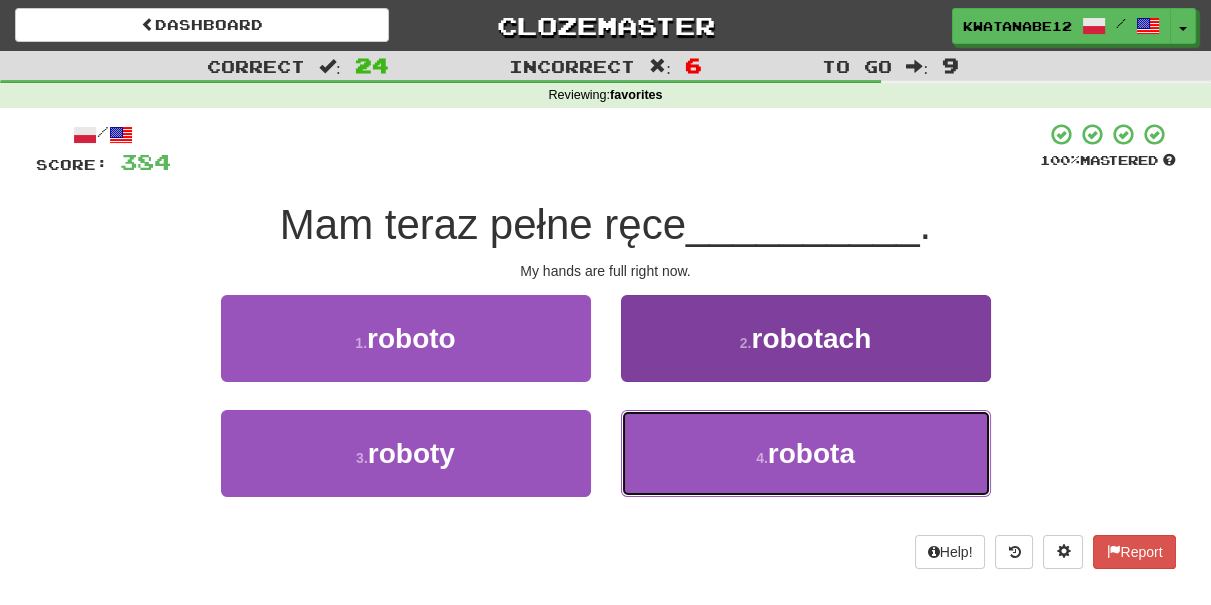 click on "4 .  robota" at bounding box center (806, 453) 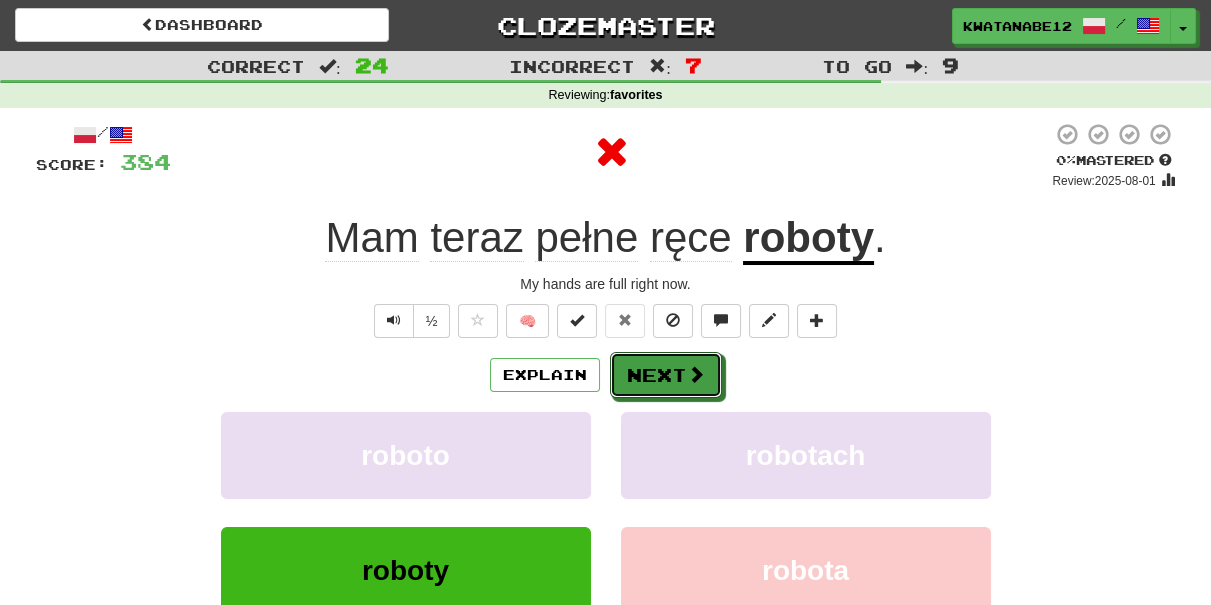 drag, startPoint x: 656, startPoint y: 373, endPoint x: 620, endPoint y: 339, distance: 49.517673 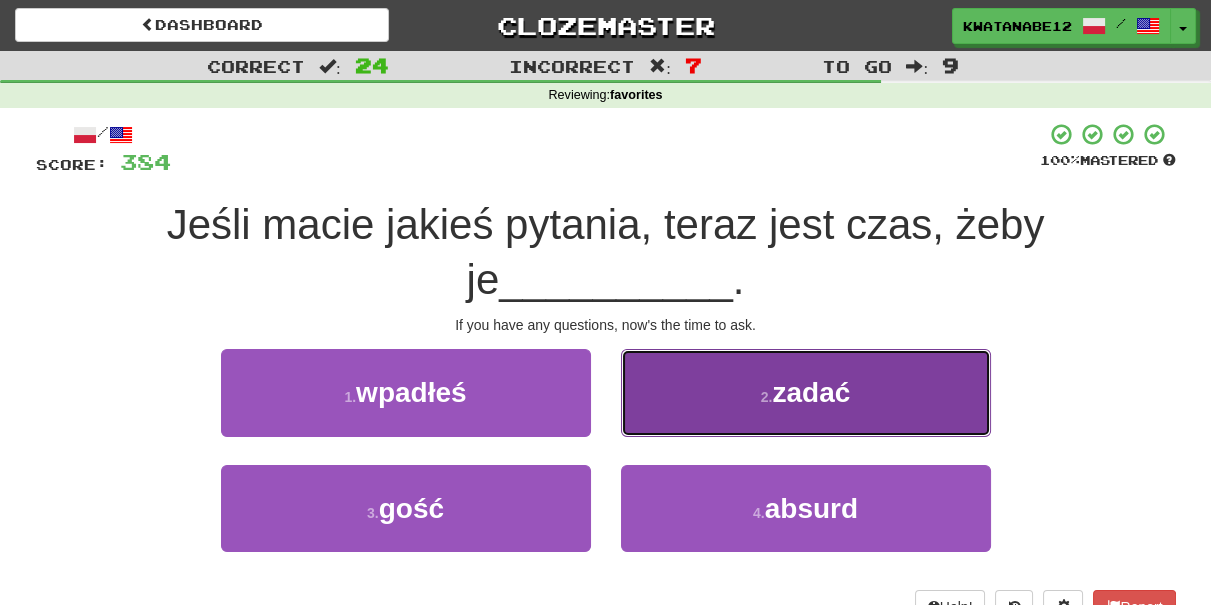 click on "2 .  zadać" at bounding box center (806, 392) 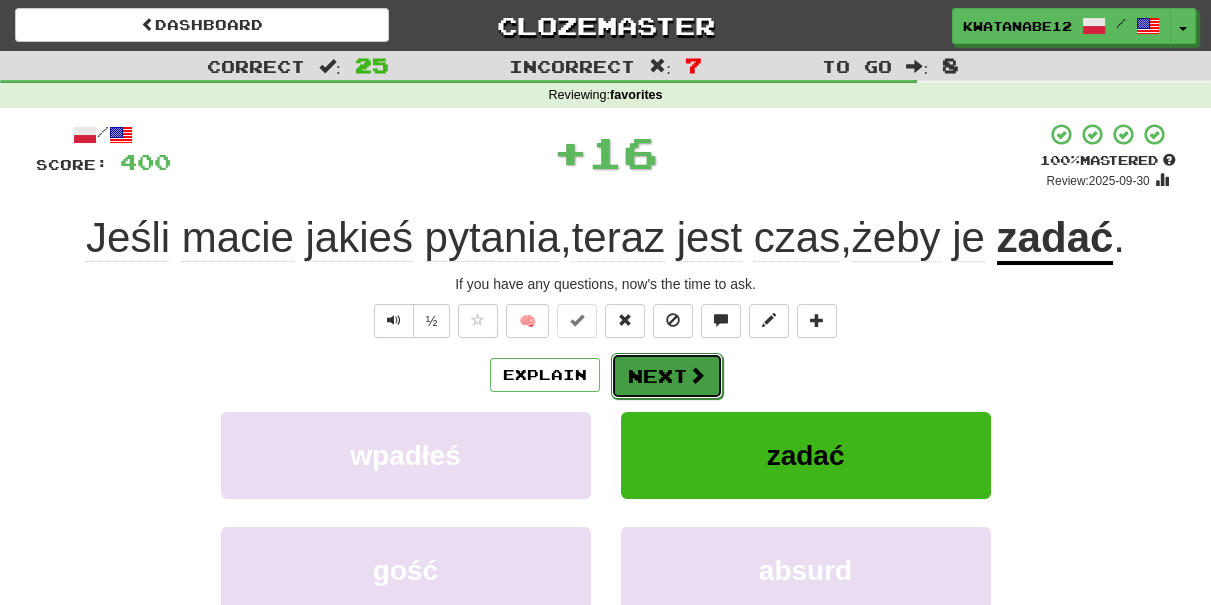 click on "Next" at bounding box center (667, 376) 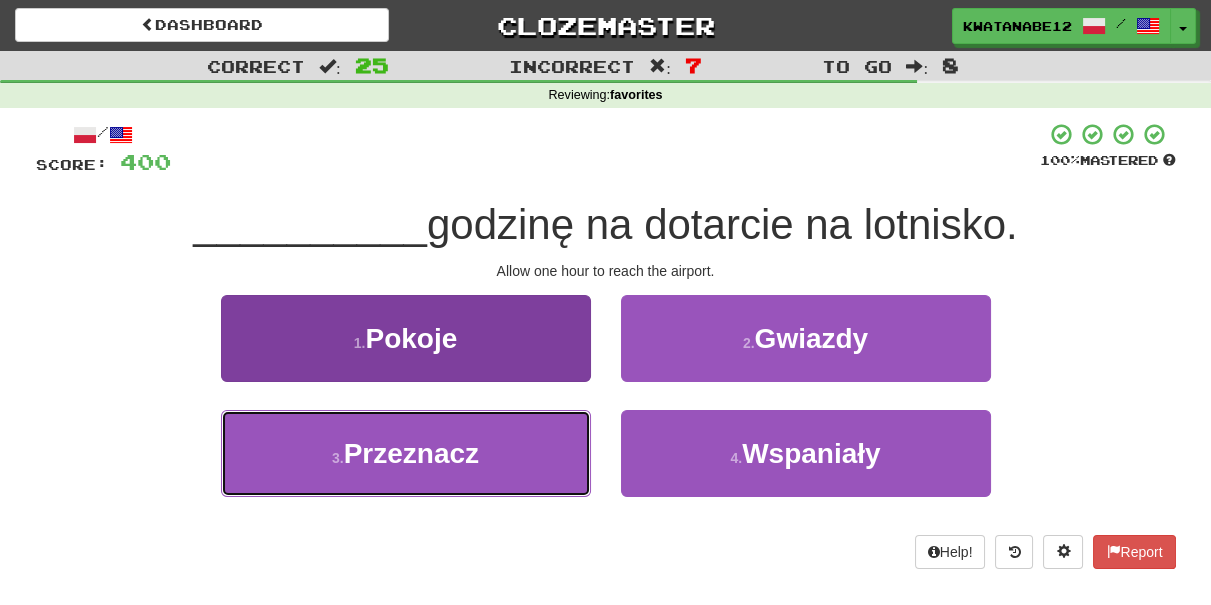 drag, startPoint x: 495, startPoint y: 456, endPoint x: 567, endPoint y: 410, distance: 85.44004 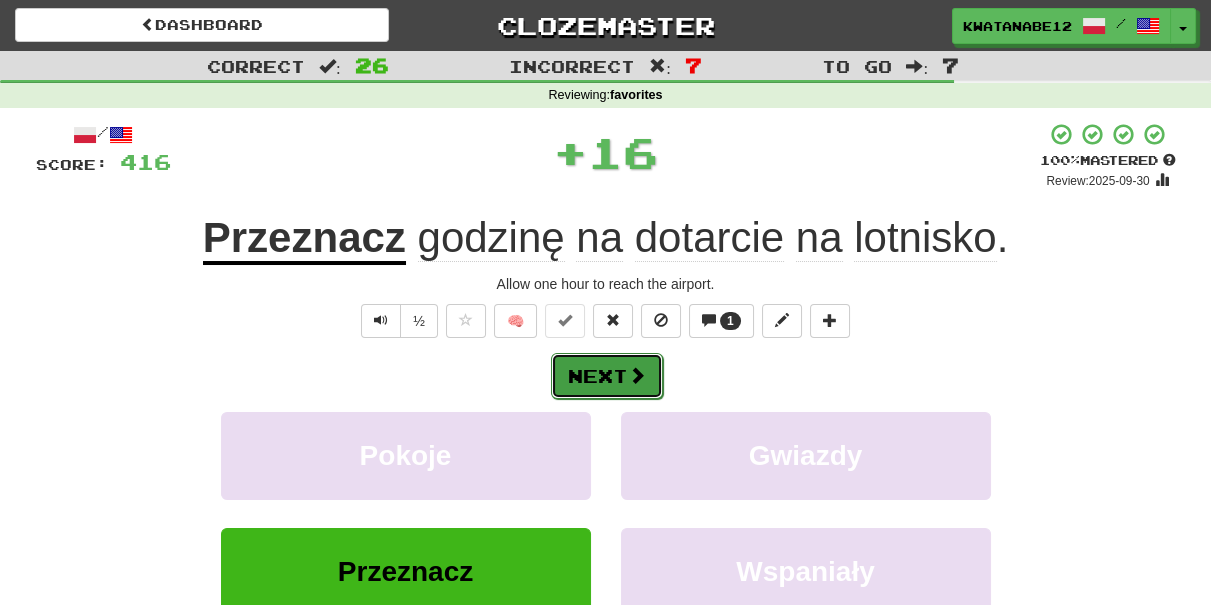 click at bounding box center [637, 375] 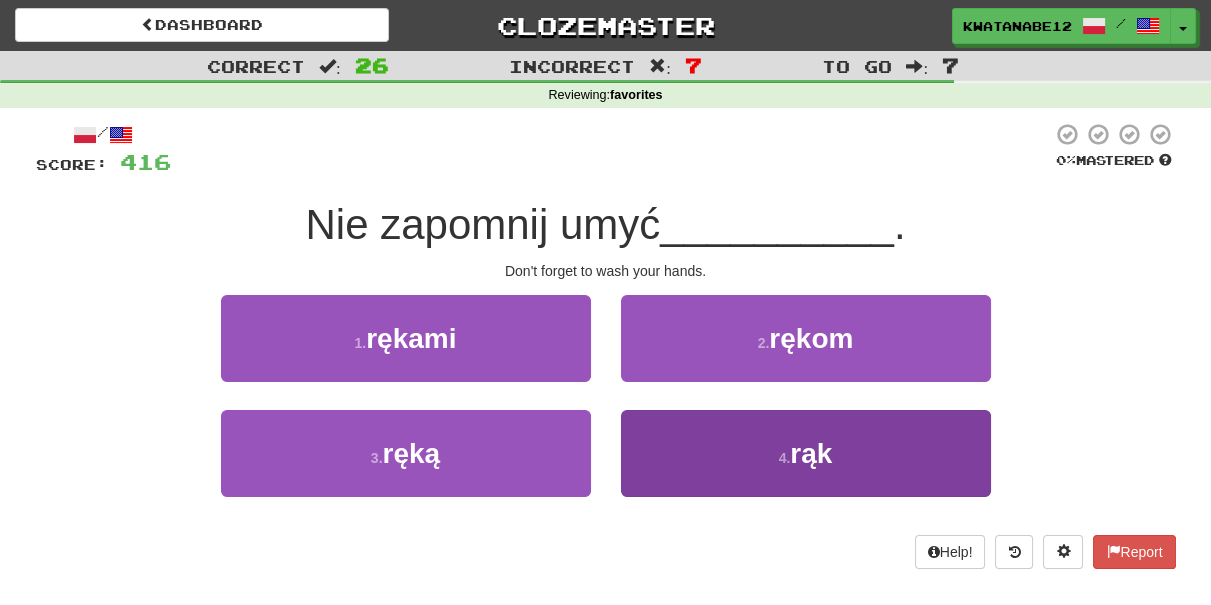 click on "1 .  rękami 2 .  rękom 3 .  ręką 4 .  rąk" at bounding box center (606, 410) 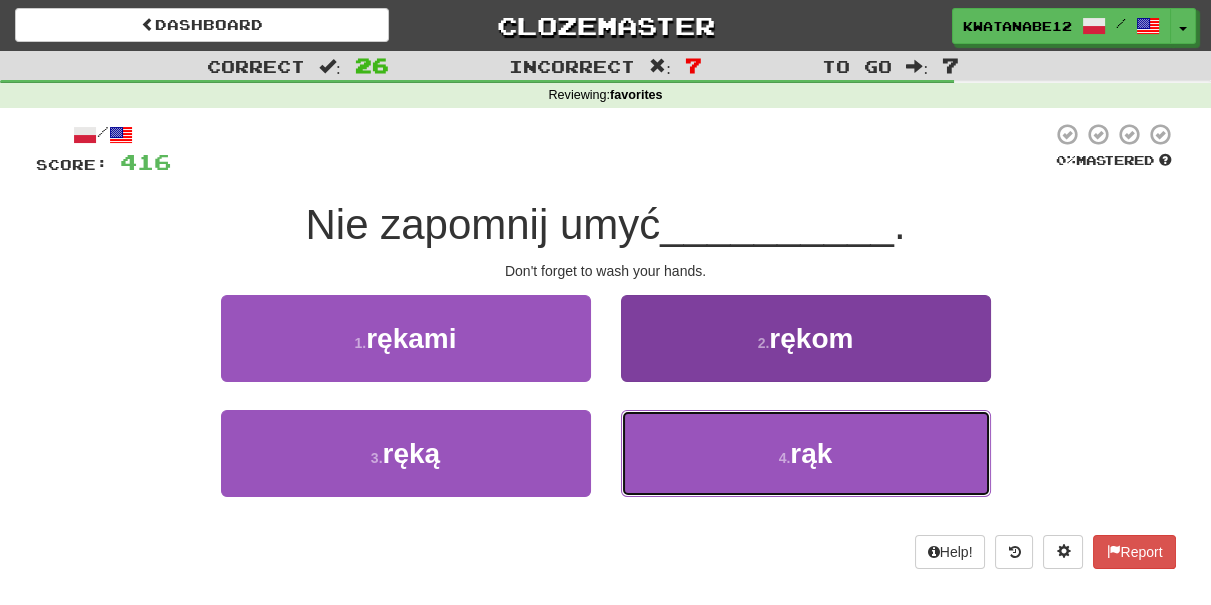 click on "4 .  rąk" at bounding box center [806, 453] 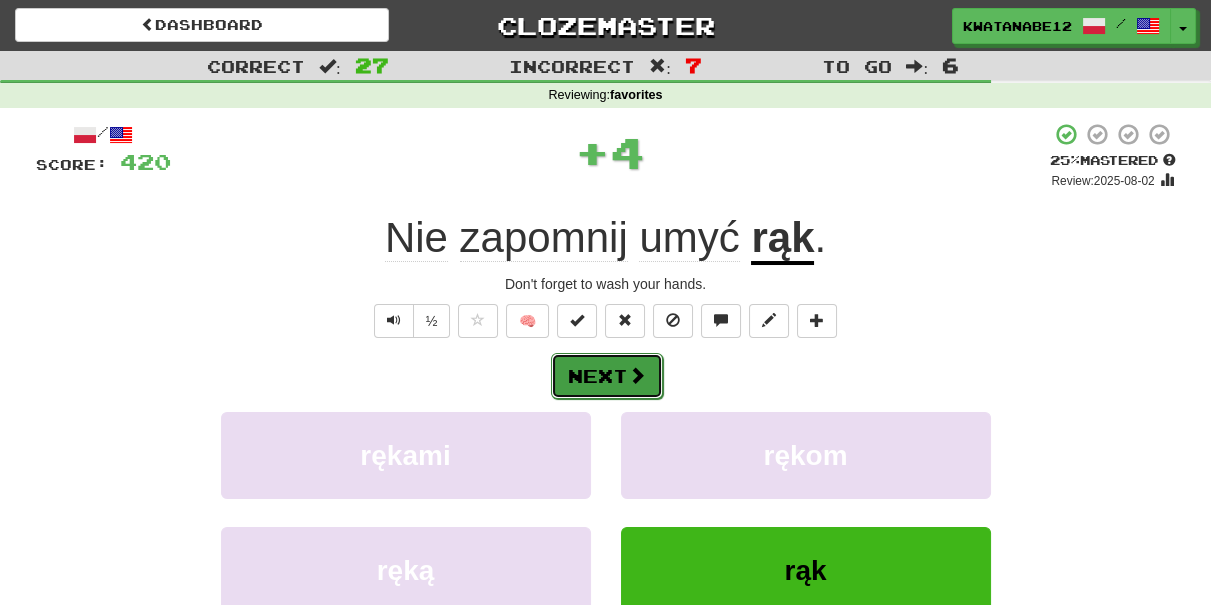 click on "Next" at bounding box center [607, 376] 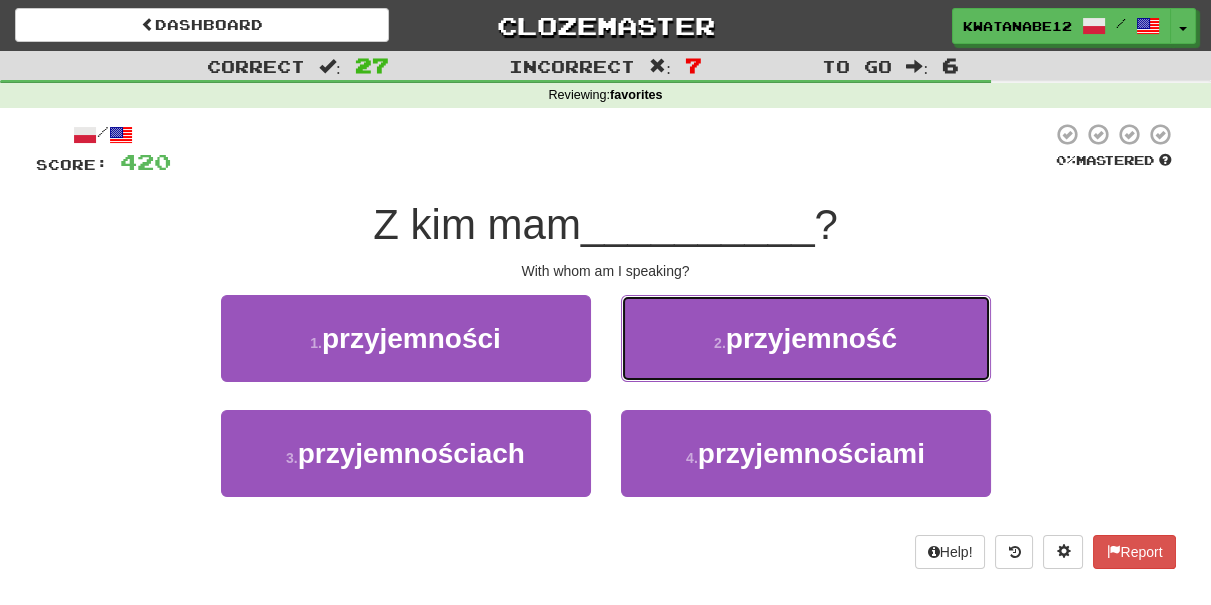 drag, startPoint x: 689, startPoint y: 335, endPoint x: 661, endPoint y: 350, distance: 31.764761 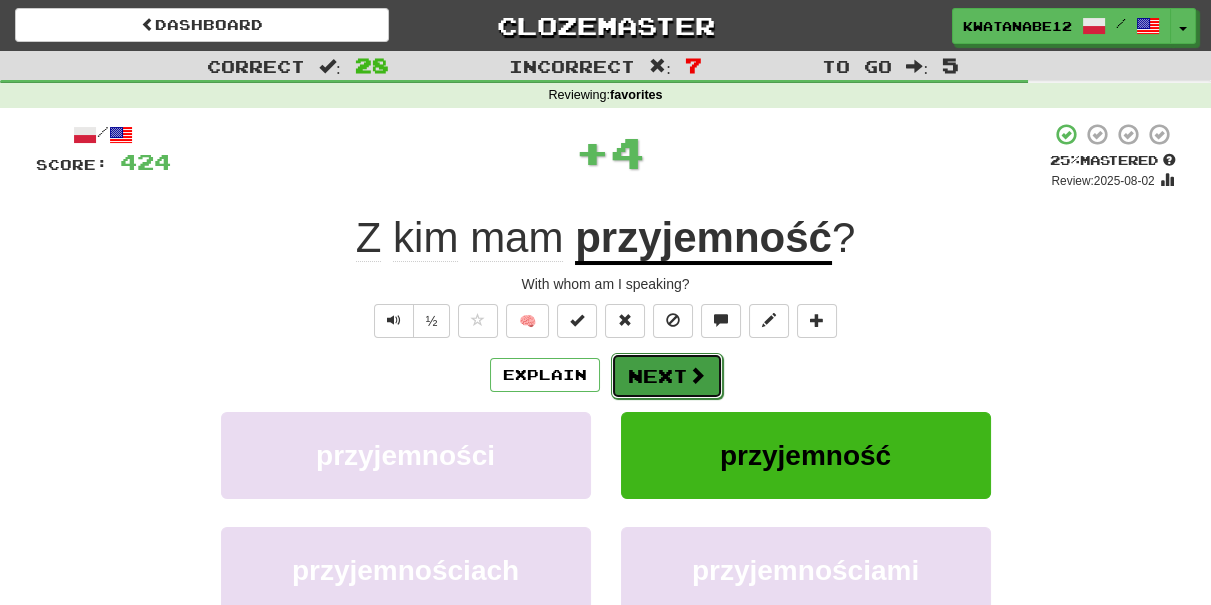 click on "Next" at bounding box center (667, 376) 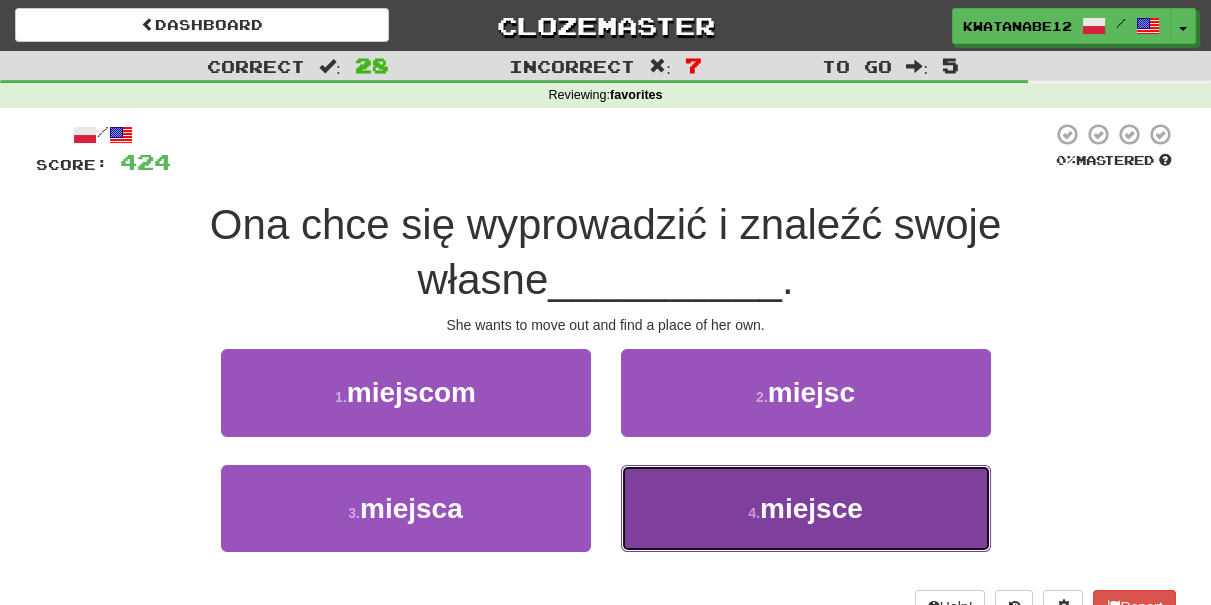click on "4 .  miejsce" at bounding box center [806, 508] 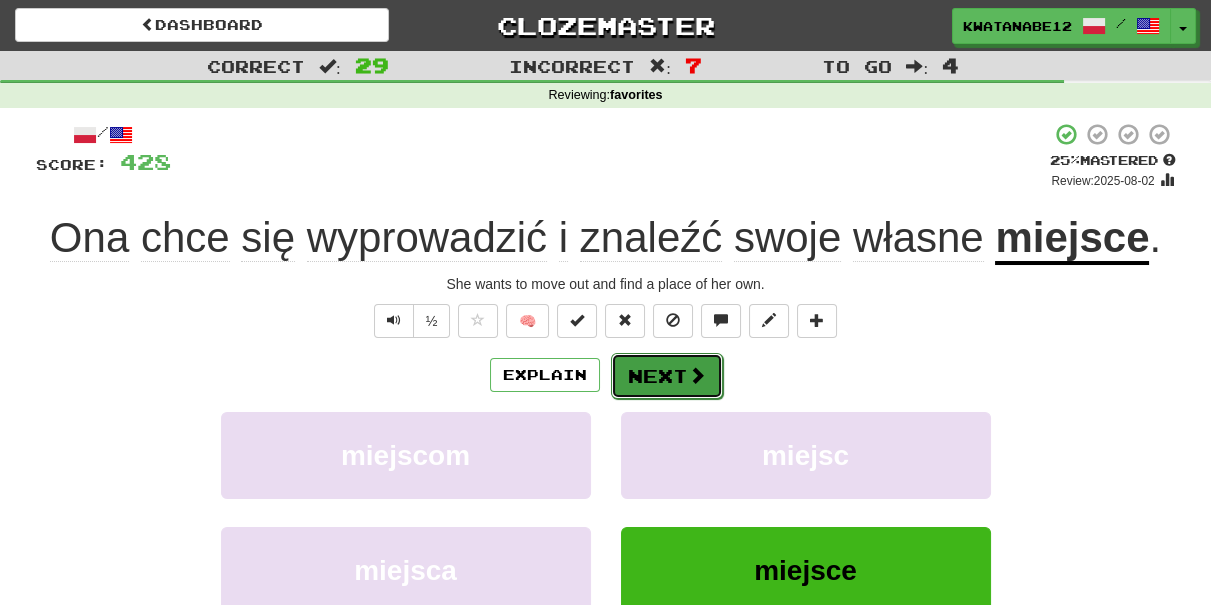 click on "Next" at bounding box center [667, 376] 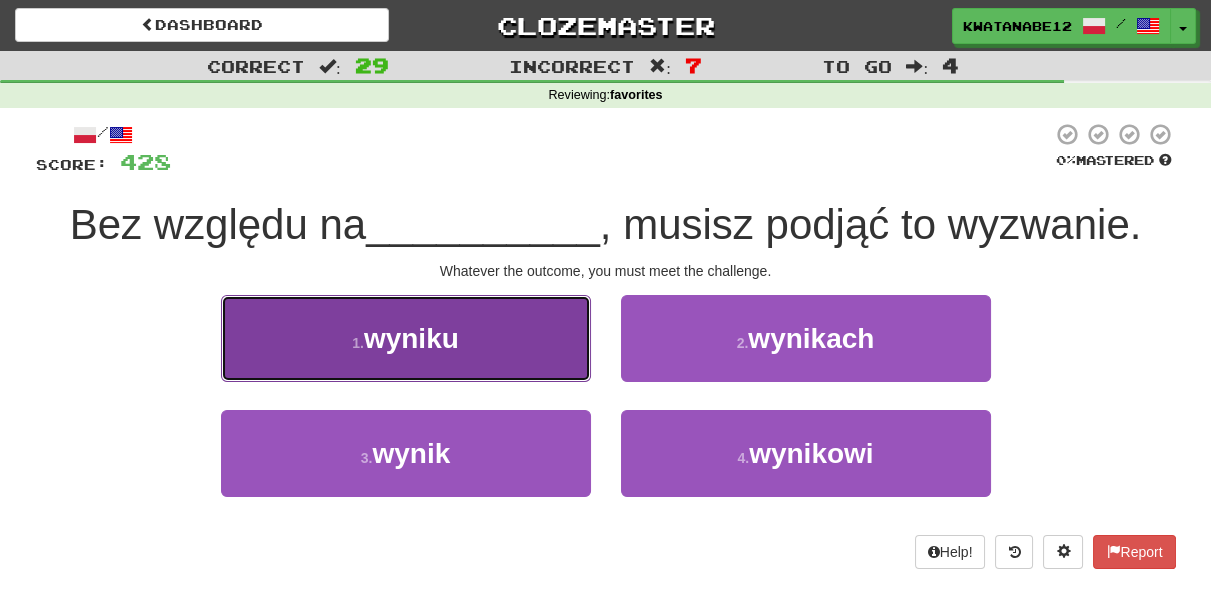 click on "1 .  wyniku" at bounding box center [406, 338] 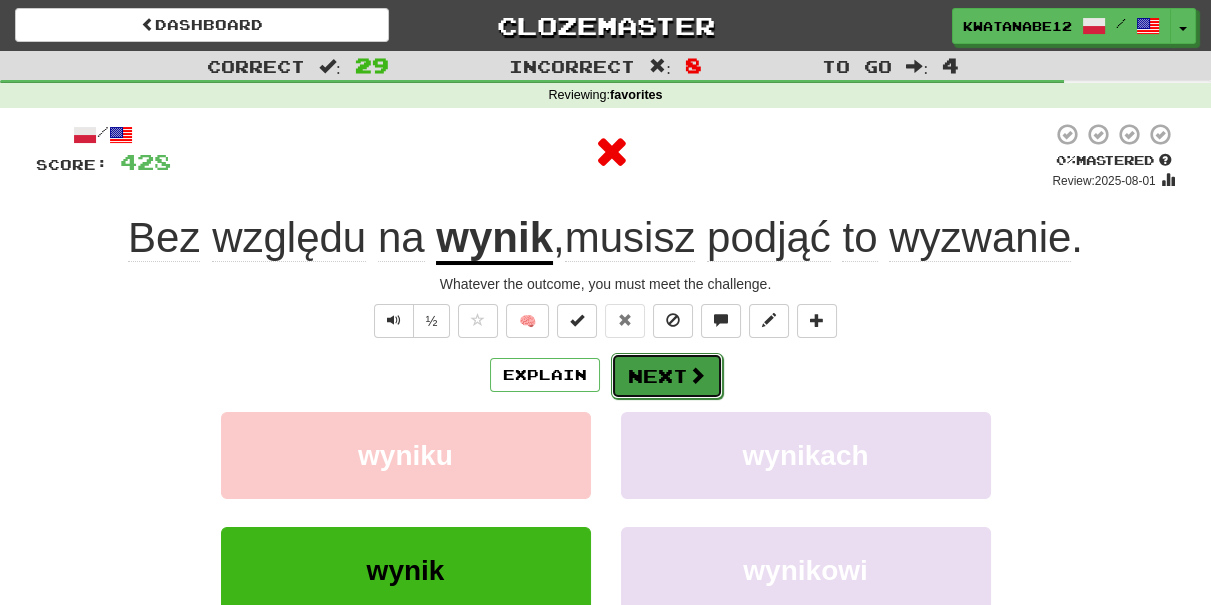 click on "Next" at bounding box center (667, 376) 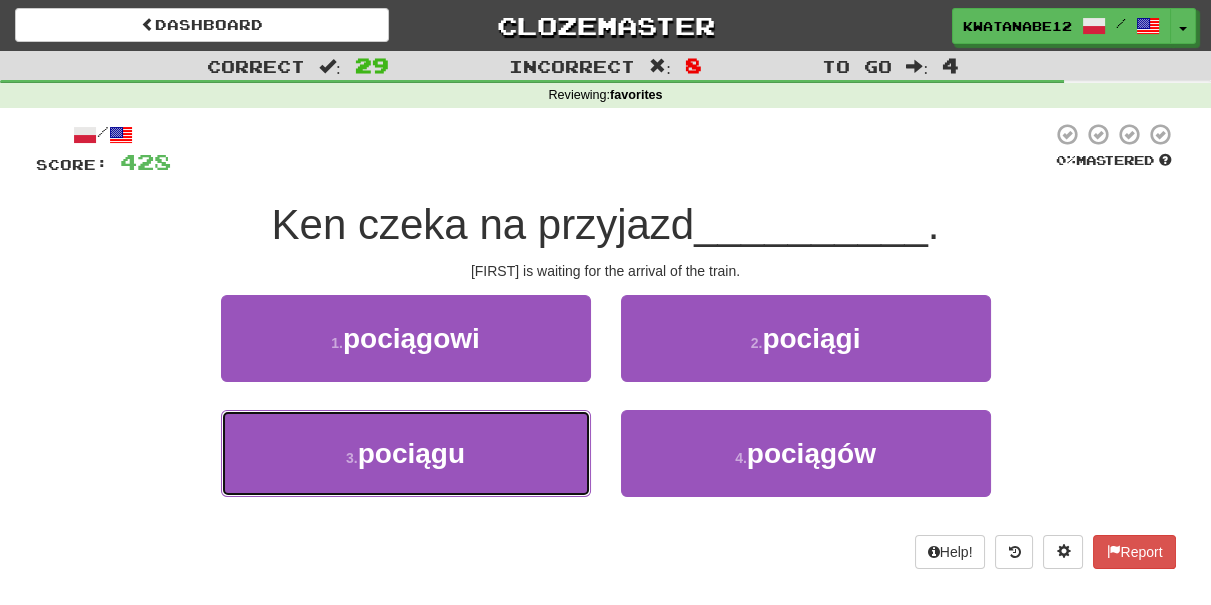drag, startPoint x: 552, startPoint y: 431, endPoint x: 596, endPoint y: 419, distance: 45.607018 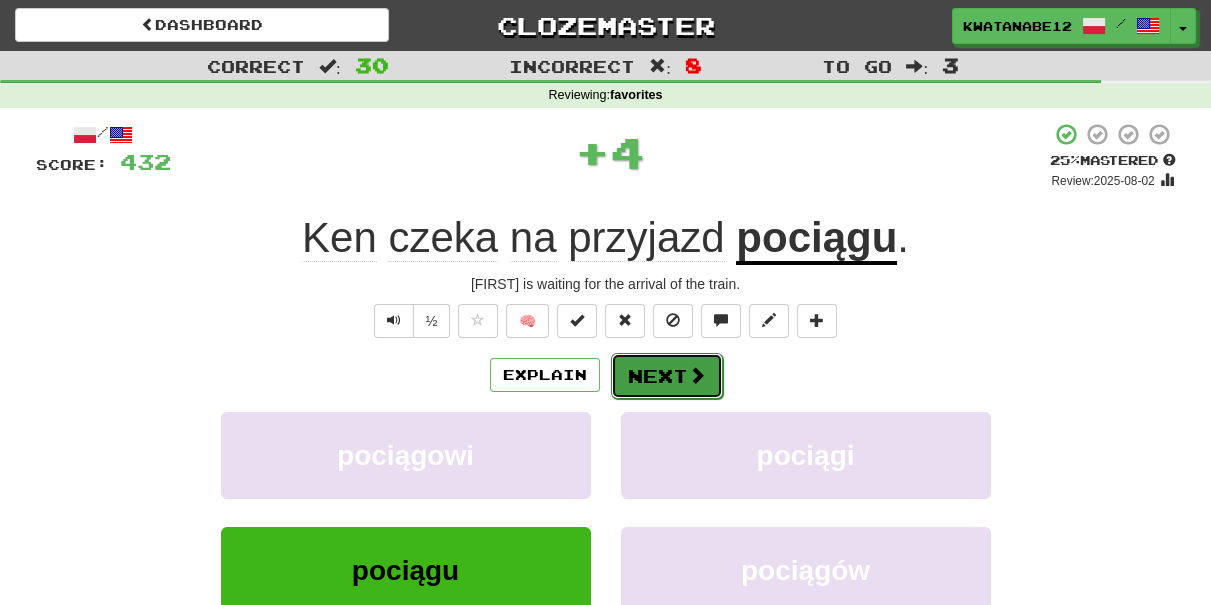 click on "Next" at bounding box center (667, 376) 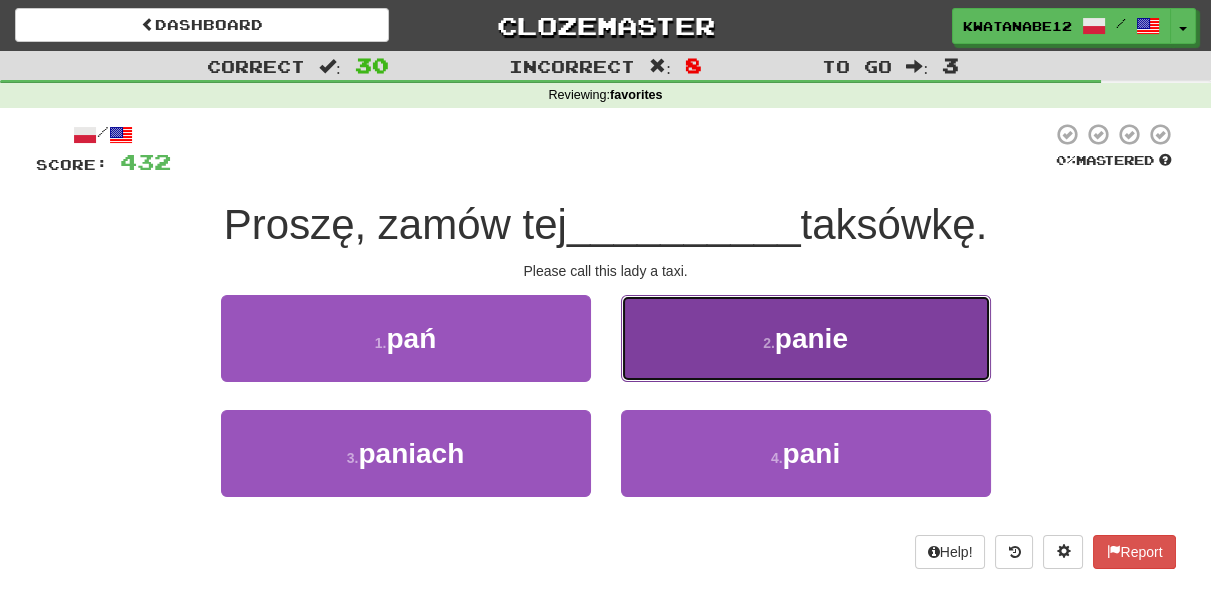 click on "2 .  panie" at bounding box center [806, 338] 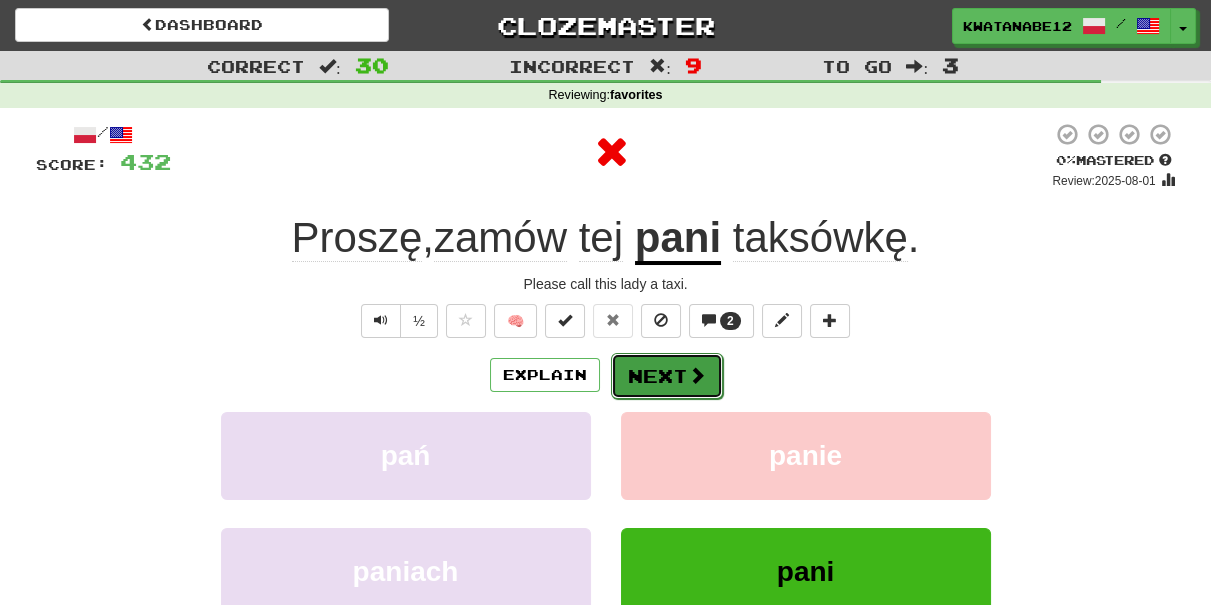 click on "Next" at bounding box center (667, 376) 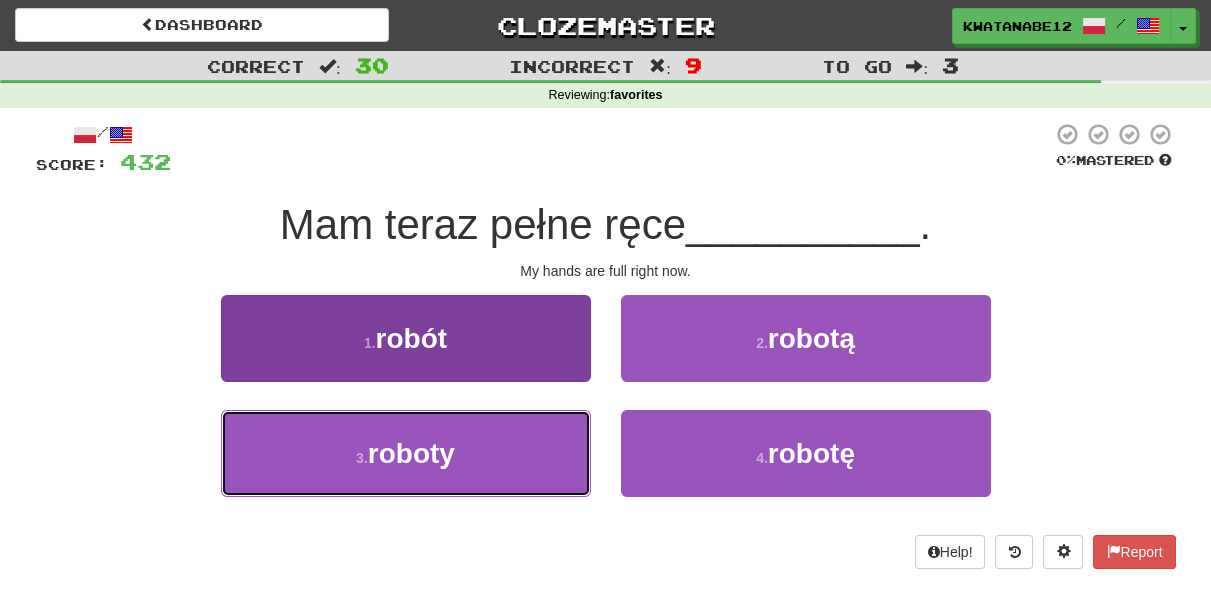 drag, startPoint x: 556, startPoint y: 460, endPoint x: 573, endPoint y: 451, distance: 19.235384 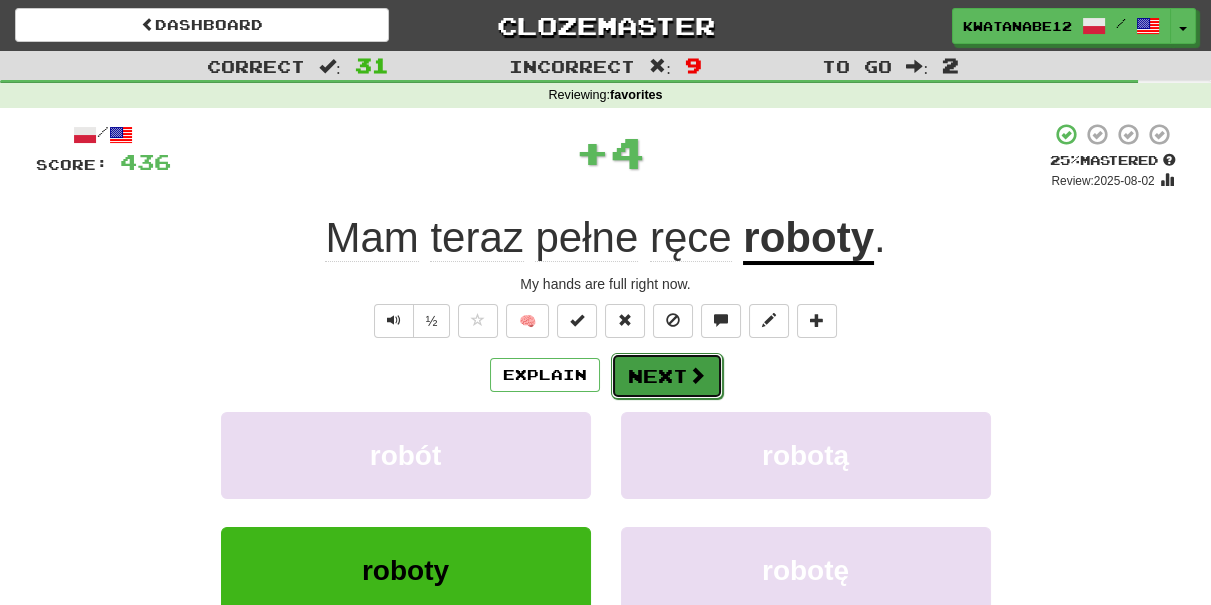 click on "Next" at bounding box center (667, 376) 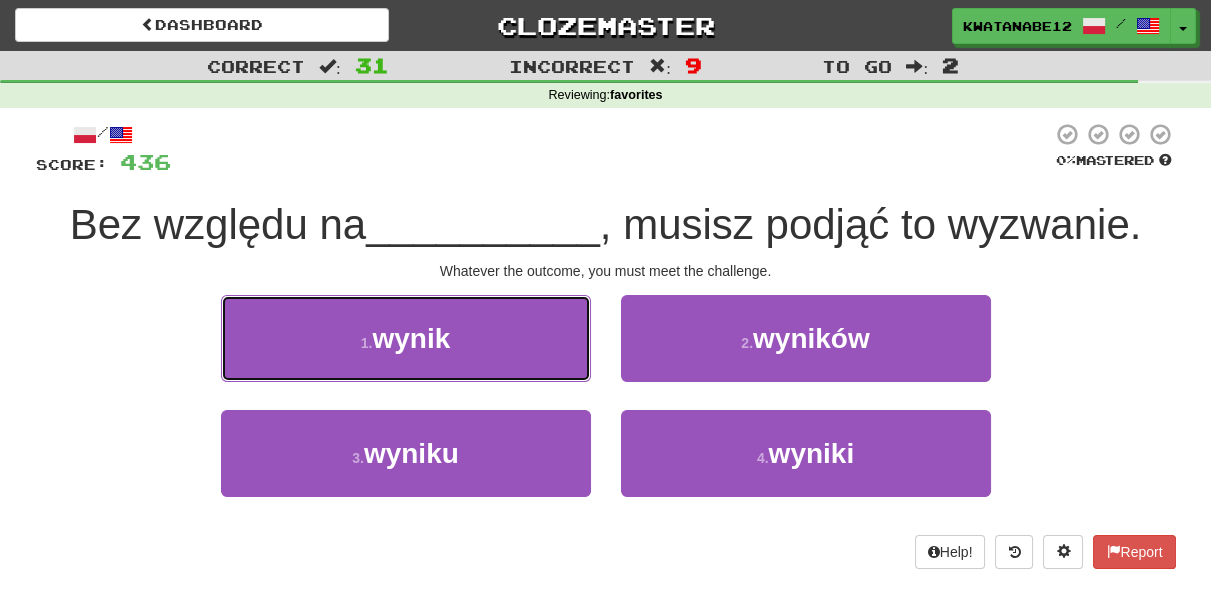 drag, startPoint x: 528, startPoint y: 351, endPoint x: 552, endPoint y: 346, distance: 24.5153 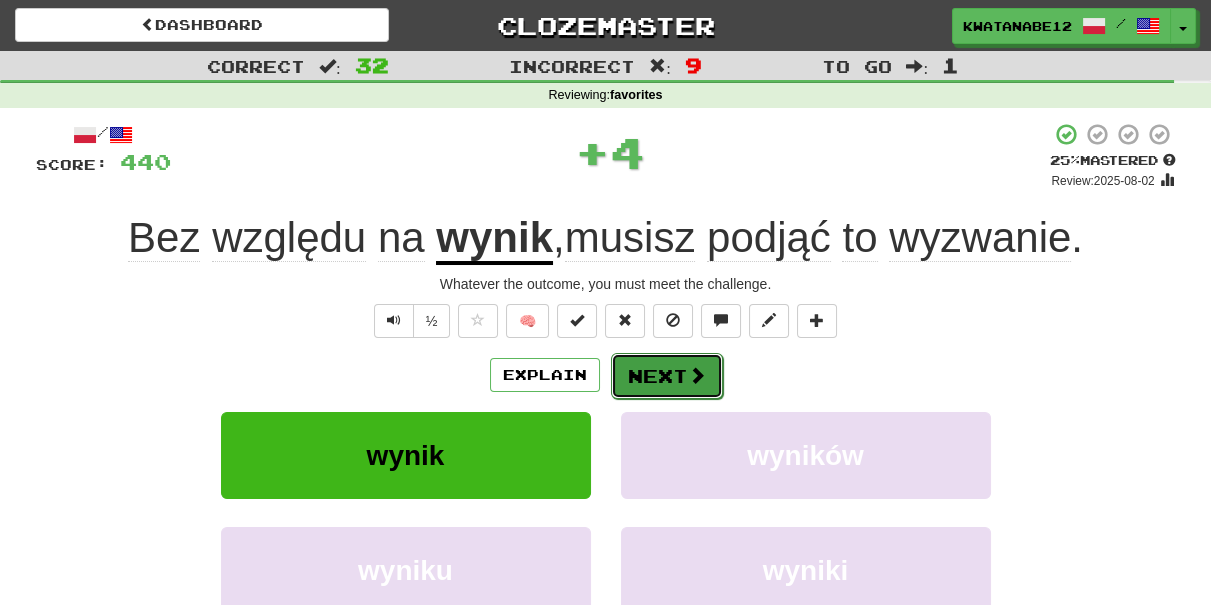 click on "Next" at bounding box center [667, 376] 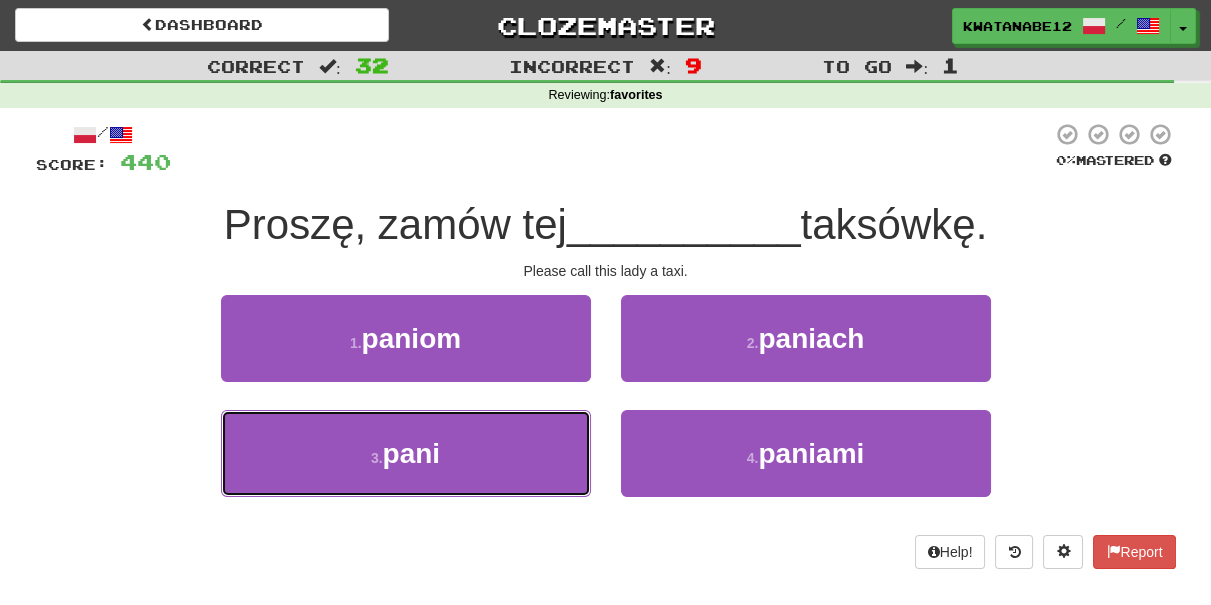 drag, startPoint x: 530, startPoint y: 450, endPoint x: 613, endPoint y: 408, distance: 93.0215 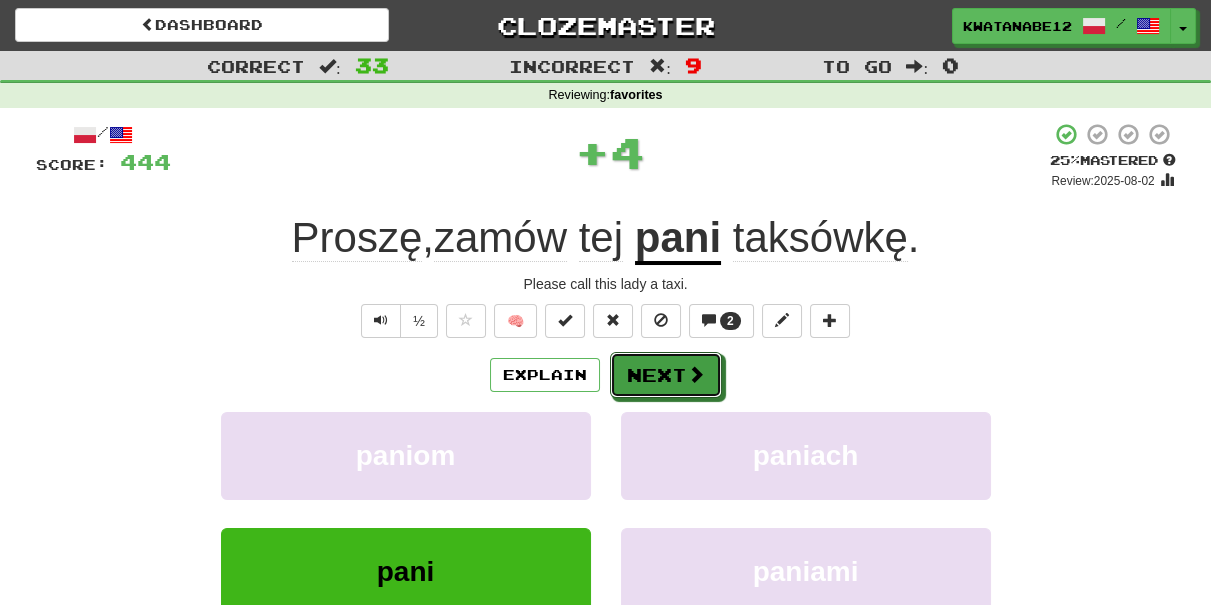 drag, startPoint x: 656, startPoint y: 376, endPoint x: 605, endPoint y: 357, distance: 54.42426 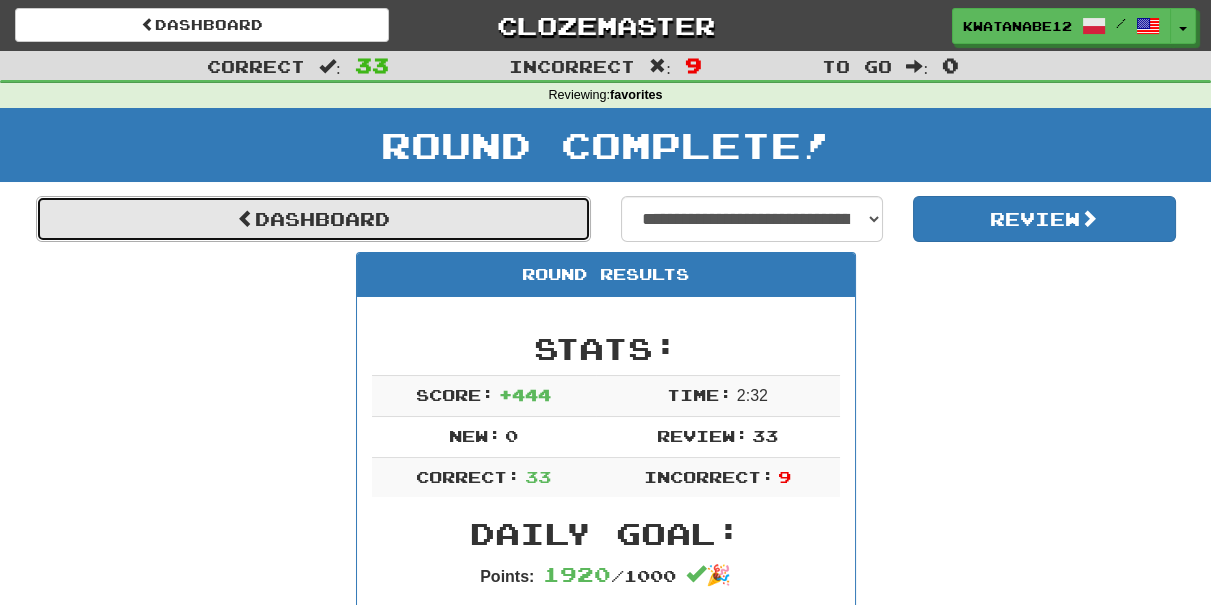 click on "Dashboard" at bounding box center (313, 219) 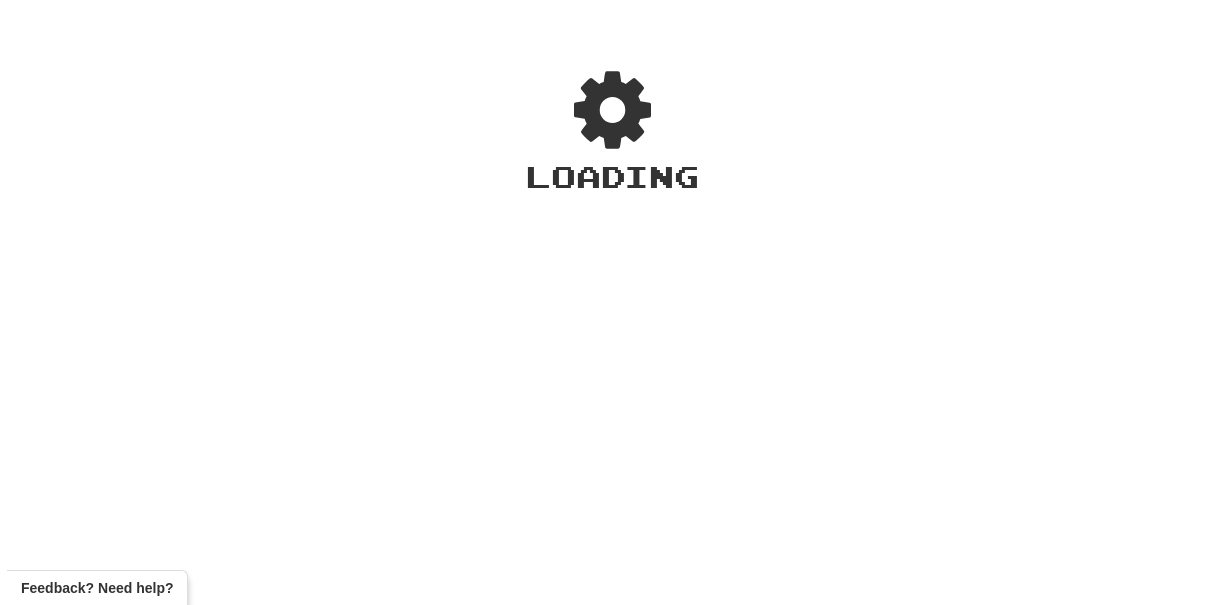 scroll, scrollTop: 0, scrollLeft: 0, axis: both 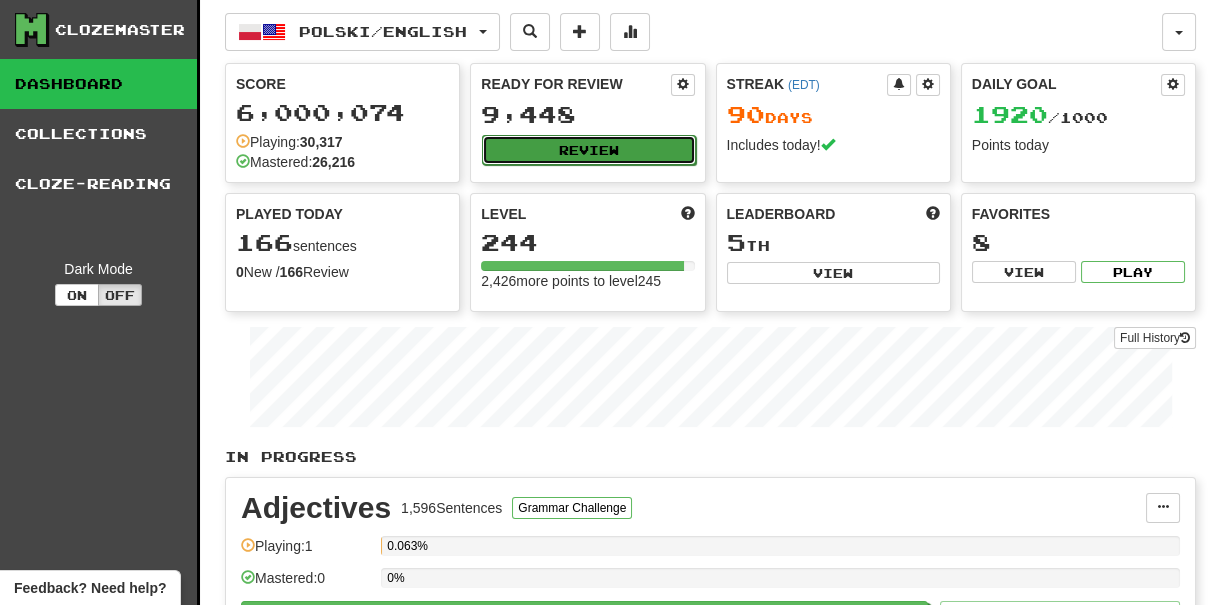 click on "Review" at bounding box center [588, 150] 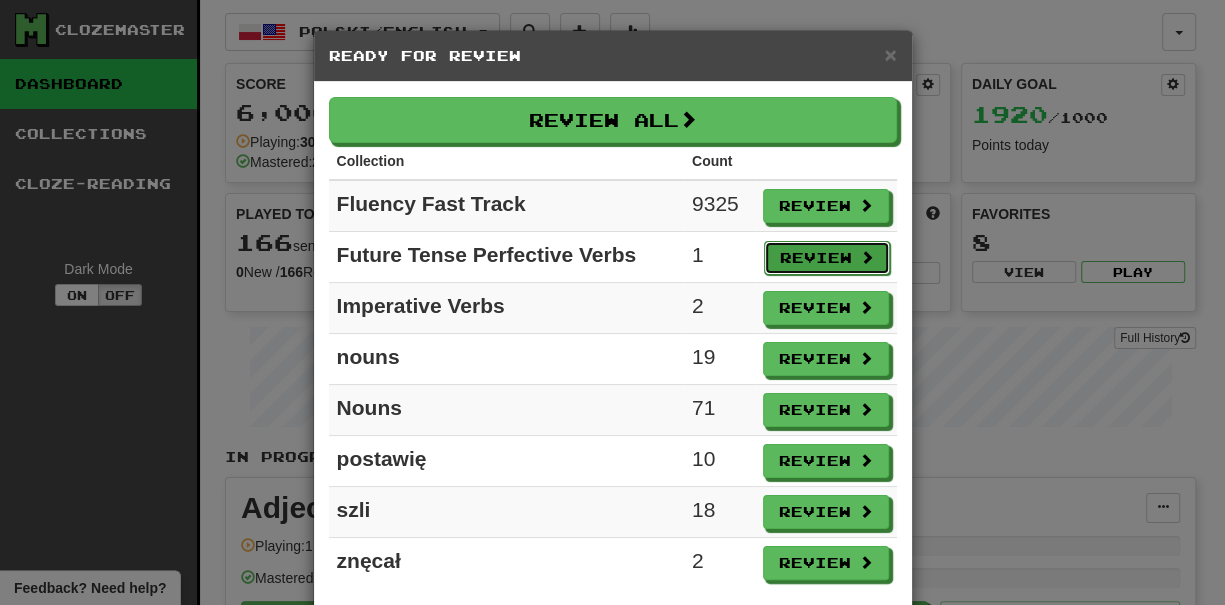 click on "Review" at bounding box center [827, 258] 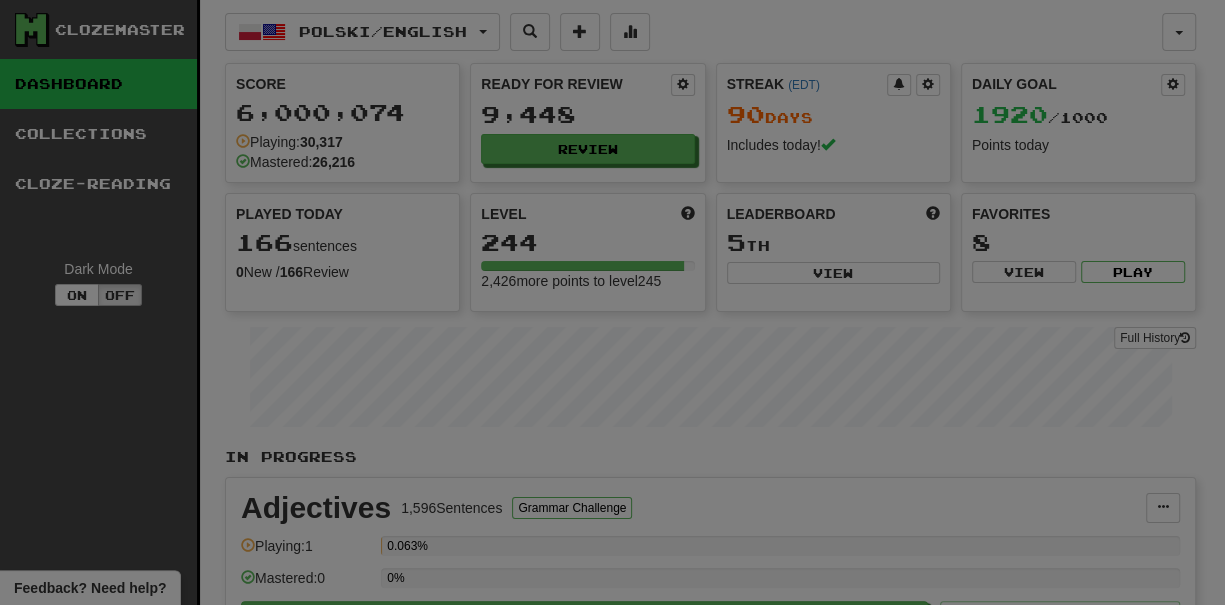 select on "***" 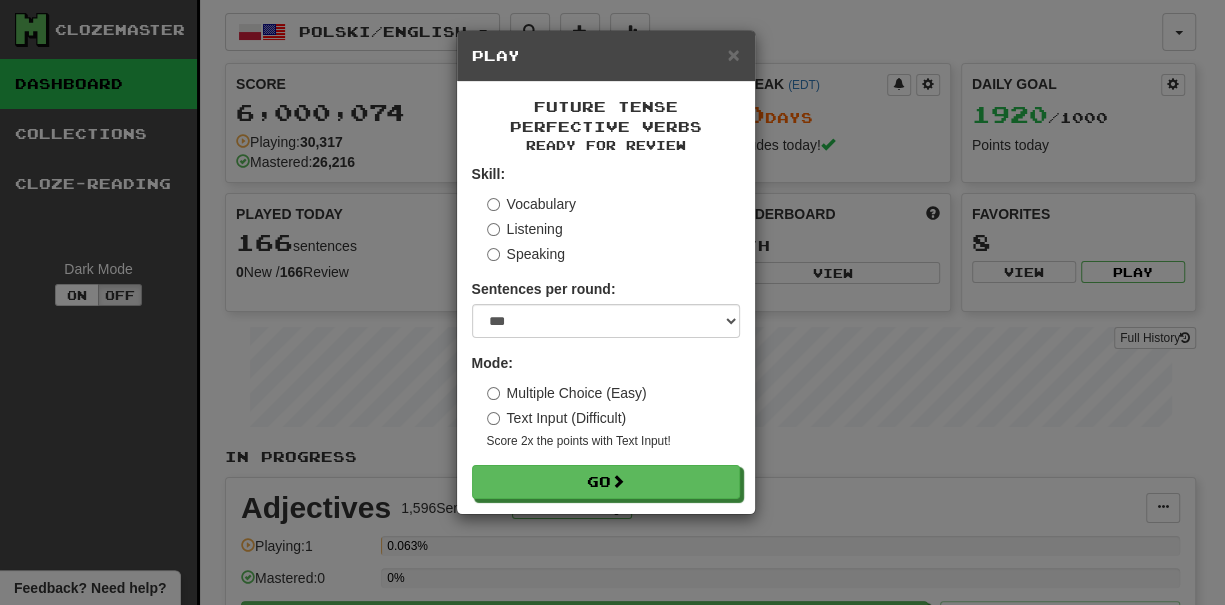 click on "Future Tense Perfective Verbs Ready for Review Skill: Vocabulary Listening Speaking Sentences per round: * ** ** ** ** ** *** ******** Mode: Multiple Choice (Easy) Text Input (Difficult) Score 2x the points with Text Input ! Go" at bounding box center (606, 298) 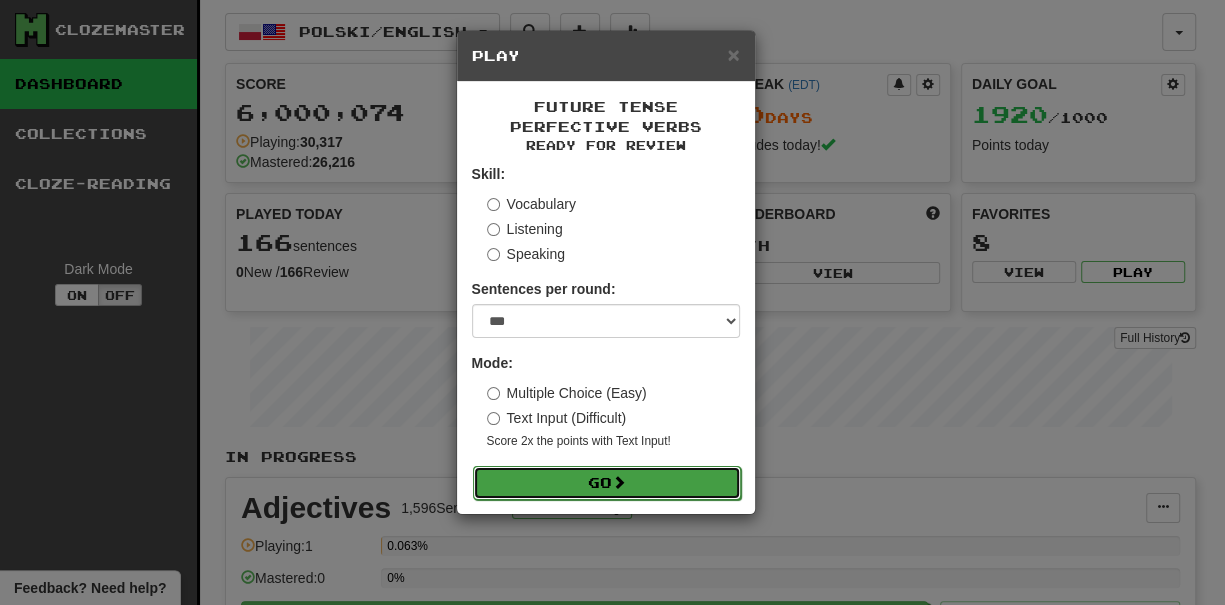 click on "Go" at bounding box center [607, 483] 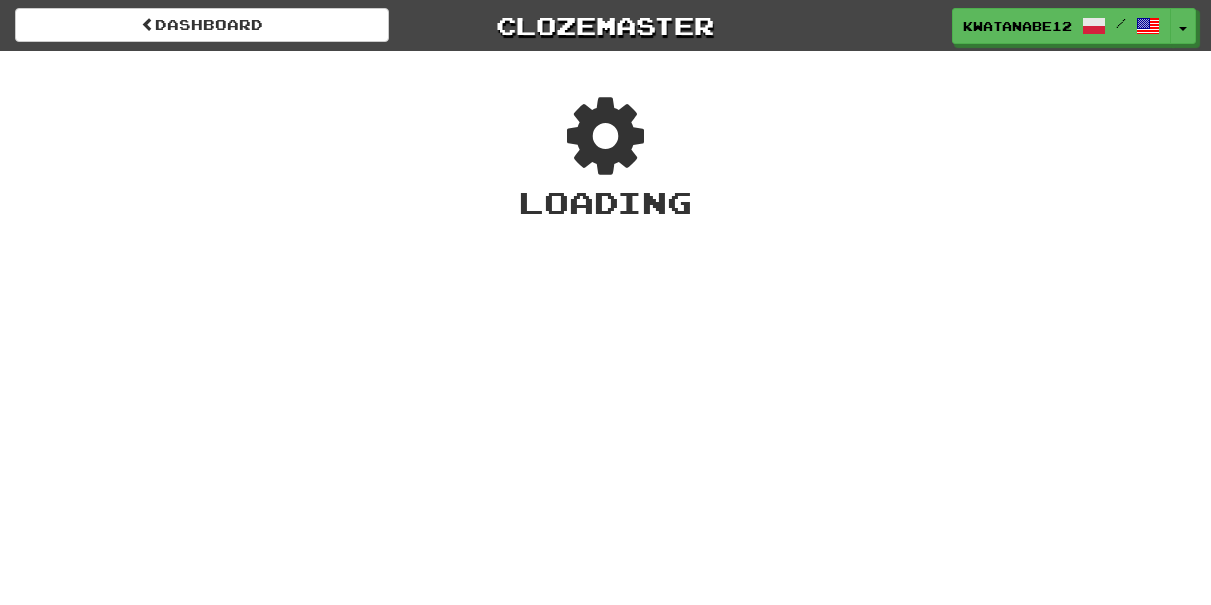 scroll, scrollTop: 0, scrollLeft: 0, axis: both 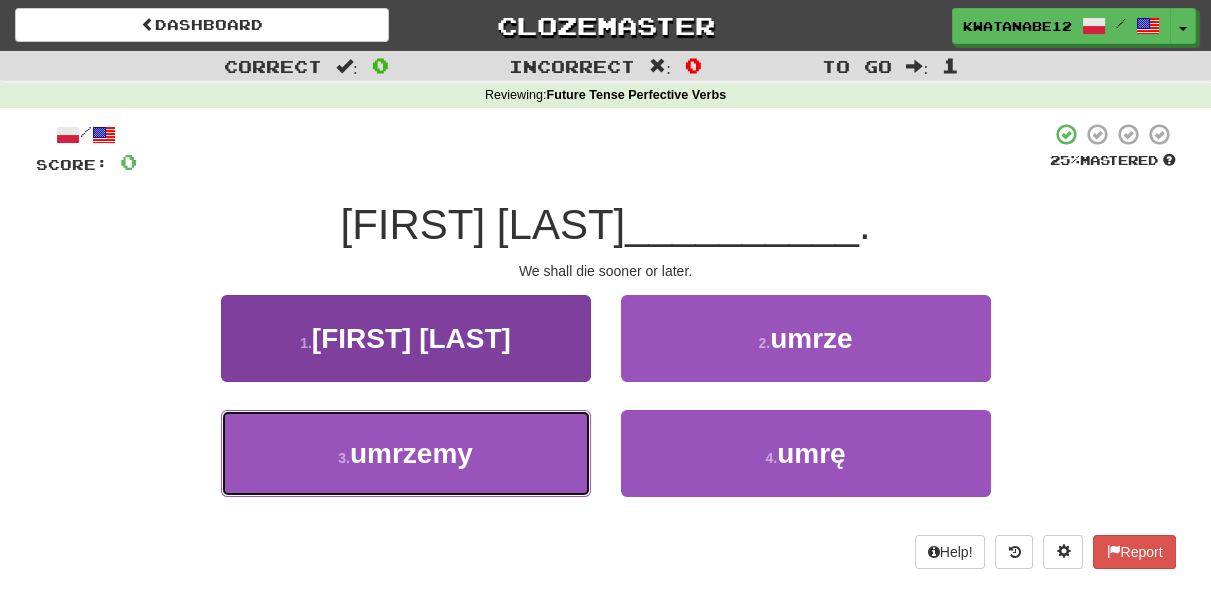 click on "[NUMBER] . [FIRST] [LAST]" at bounding box center (406, 453) 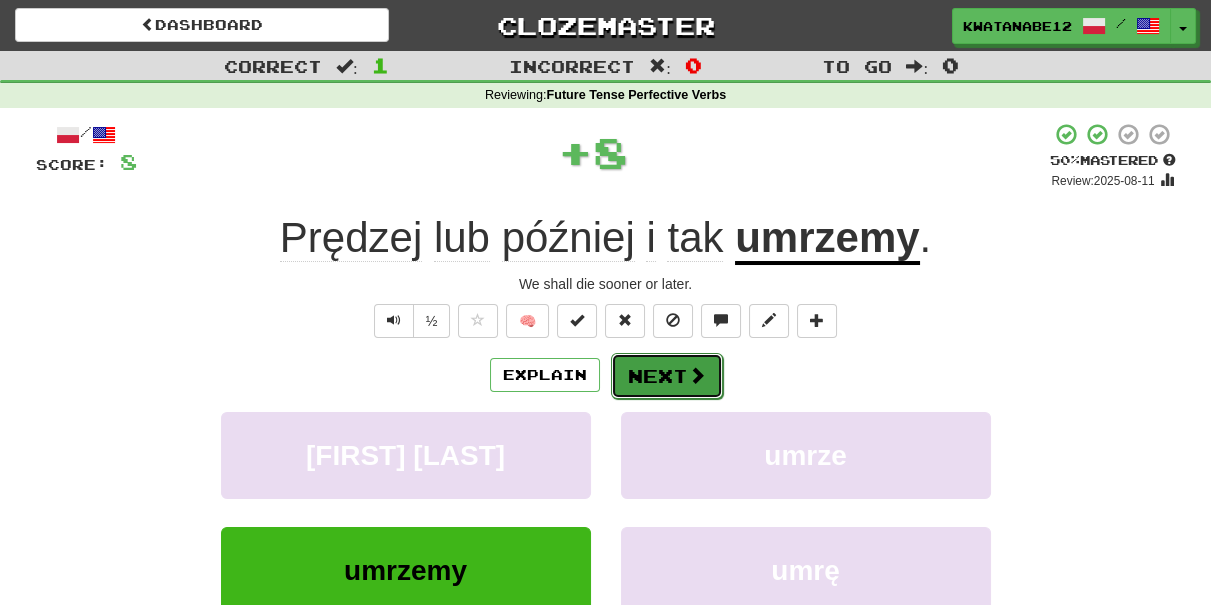 click on "Next" at bounding box center [667, 376] 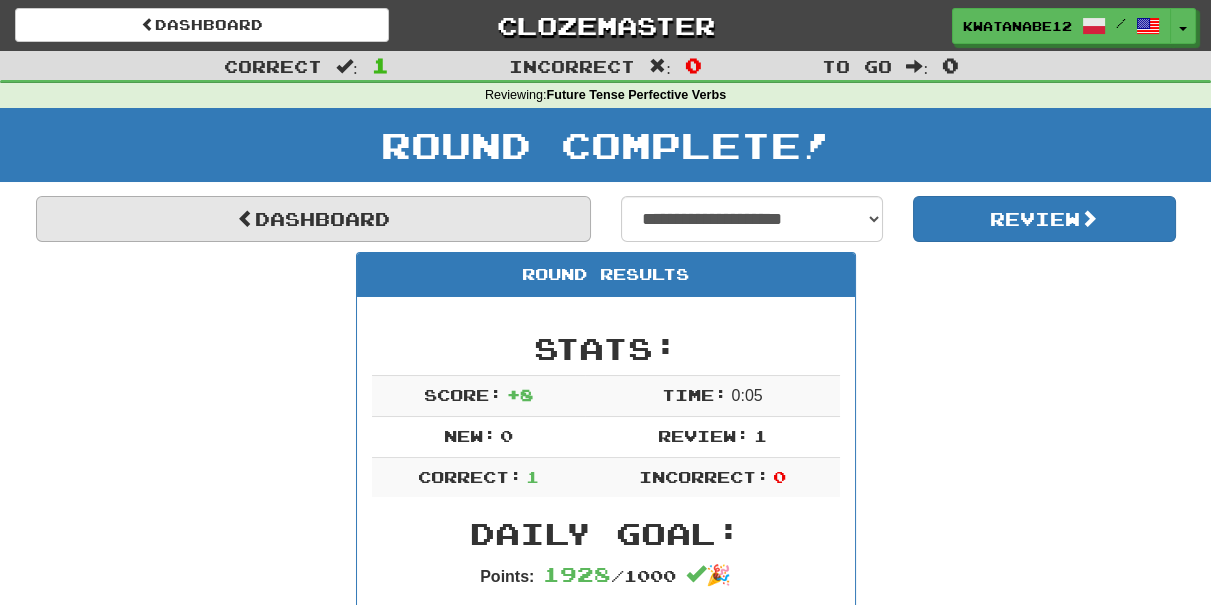 drag, startPoint x: 593, startPoint y: 218, endPoint x: 570, endPoint y: 221, distance: 23.194826 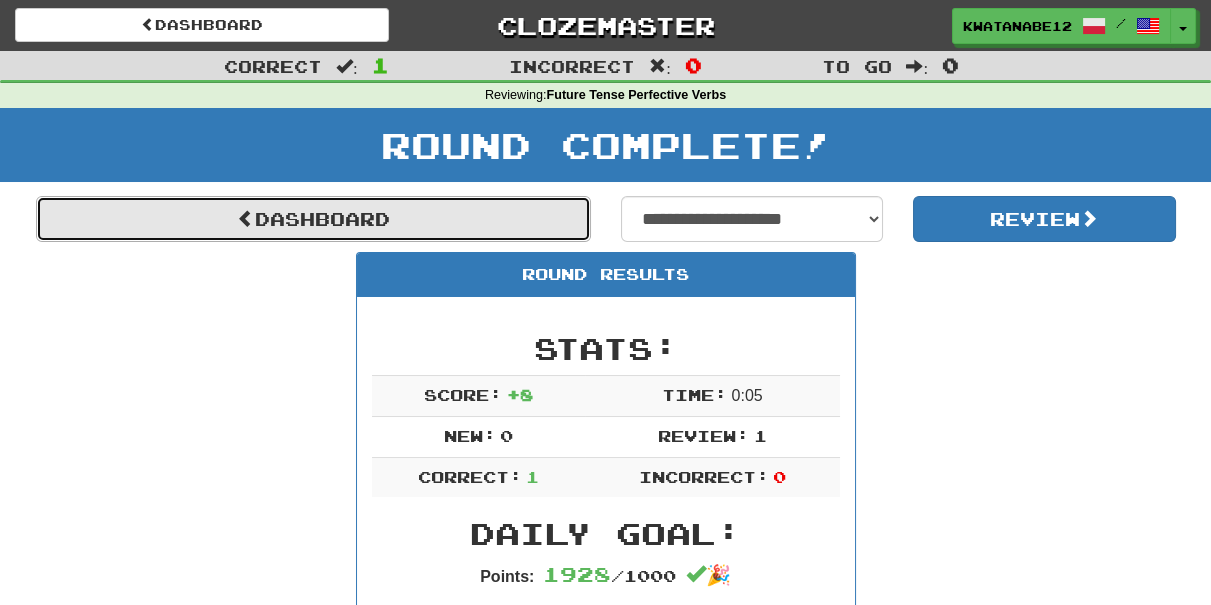 click on "Dashboard" at bounding box center (313, 219) 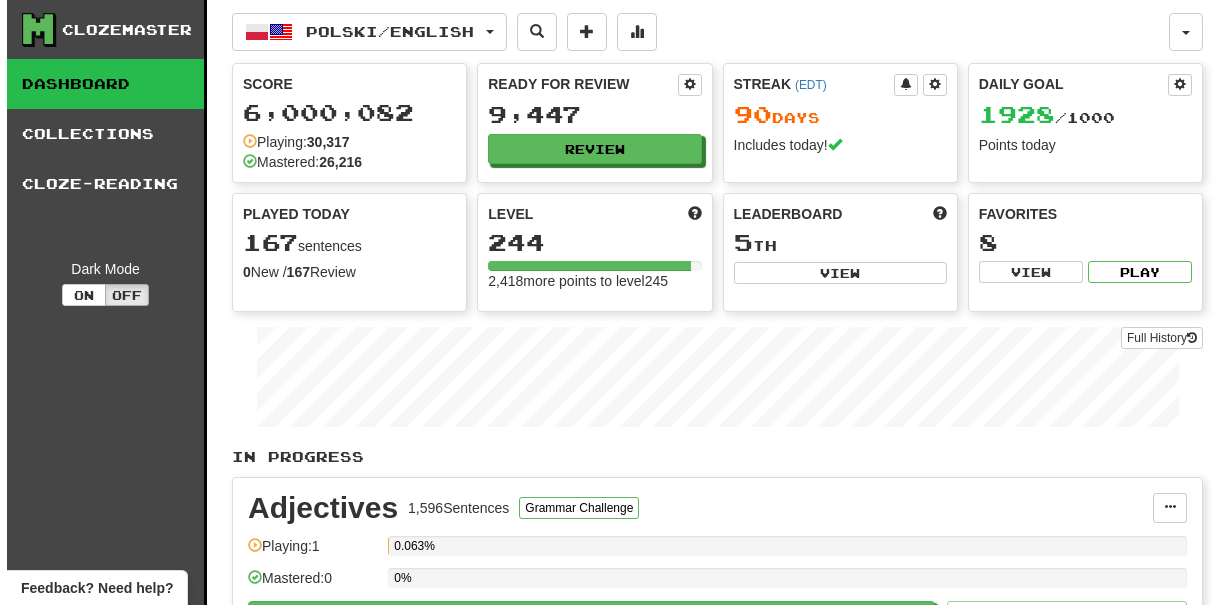 scroll, scrollTop: 0, scrollLeft: 0, axis: both 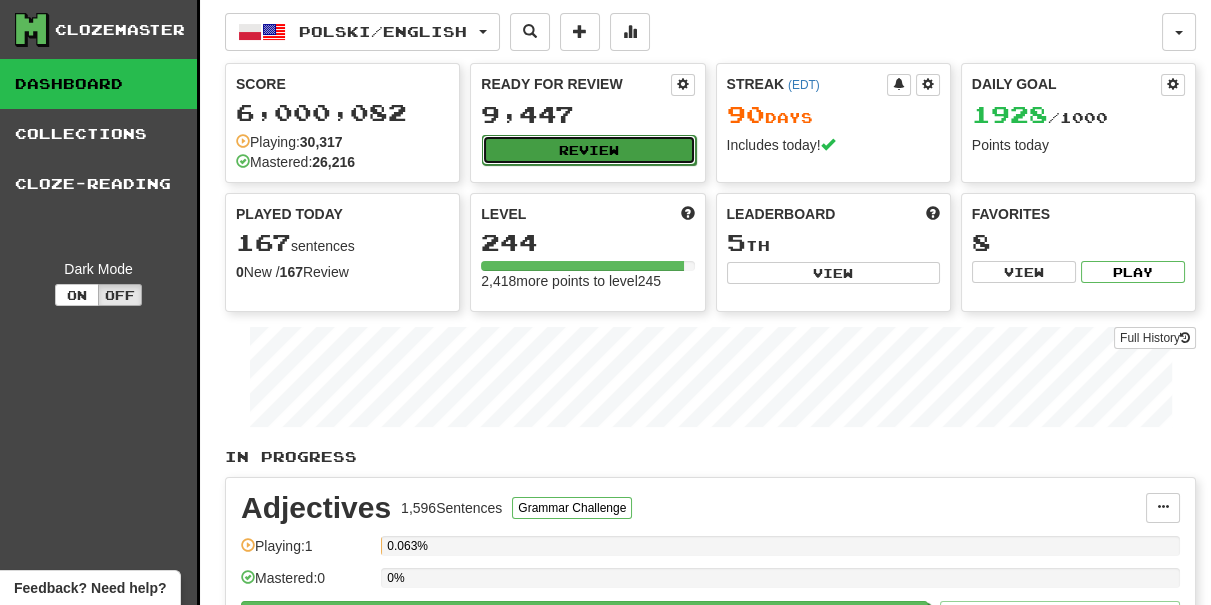 click on "Review" at bounding box center [588, 150] 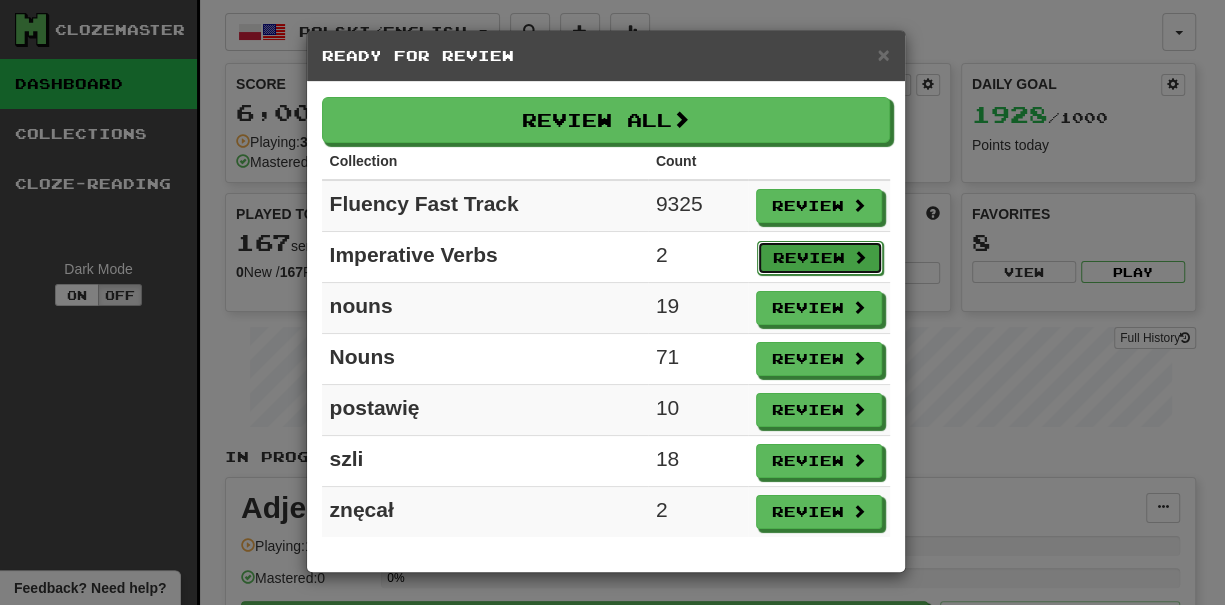 click on "Review" at bounding box center (820, 258) 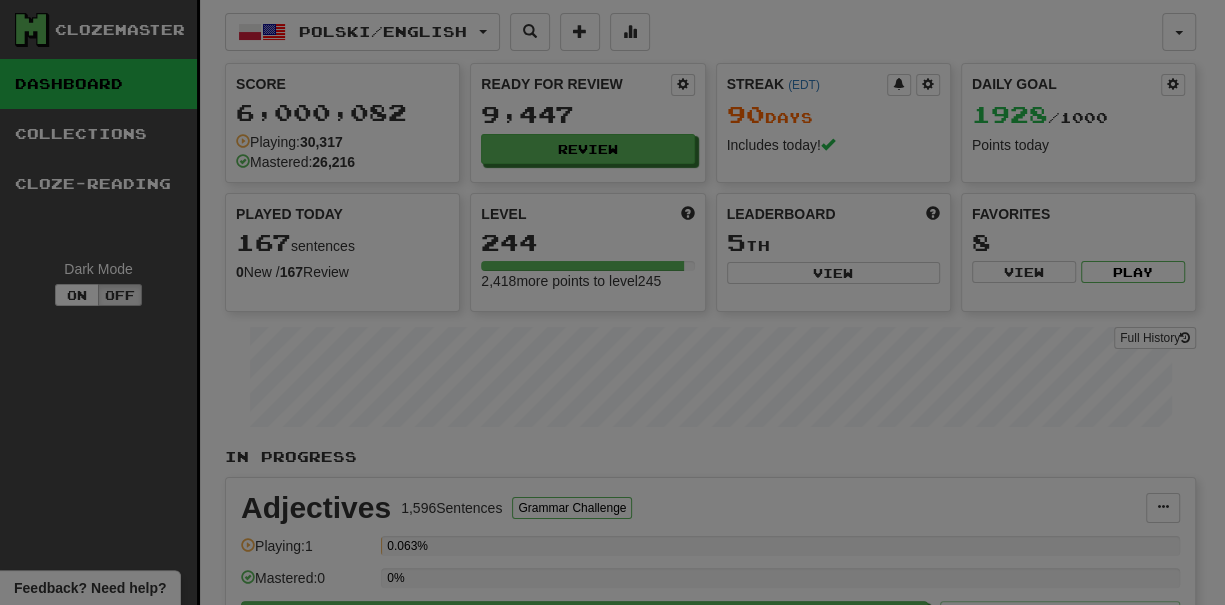 select on "***" 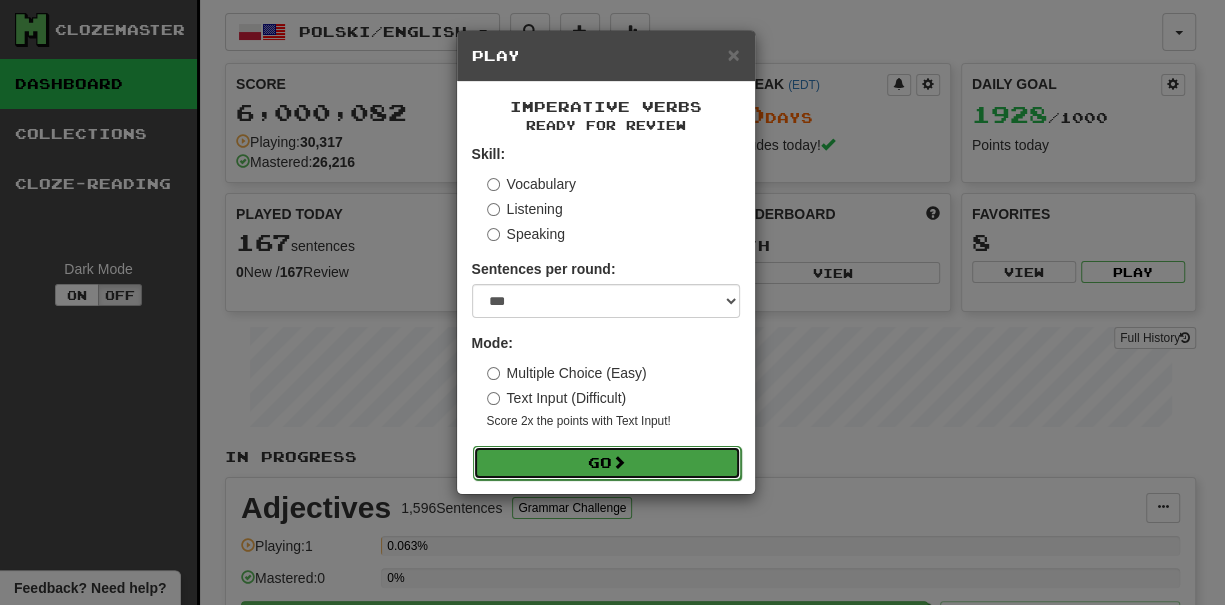 click on "Go" at bounding box center (607, 463) 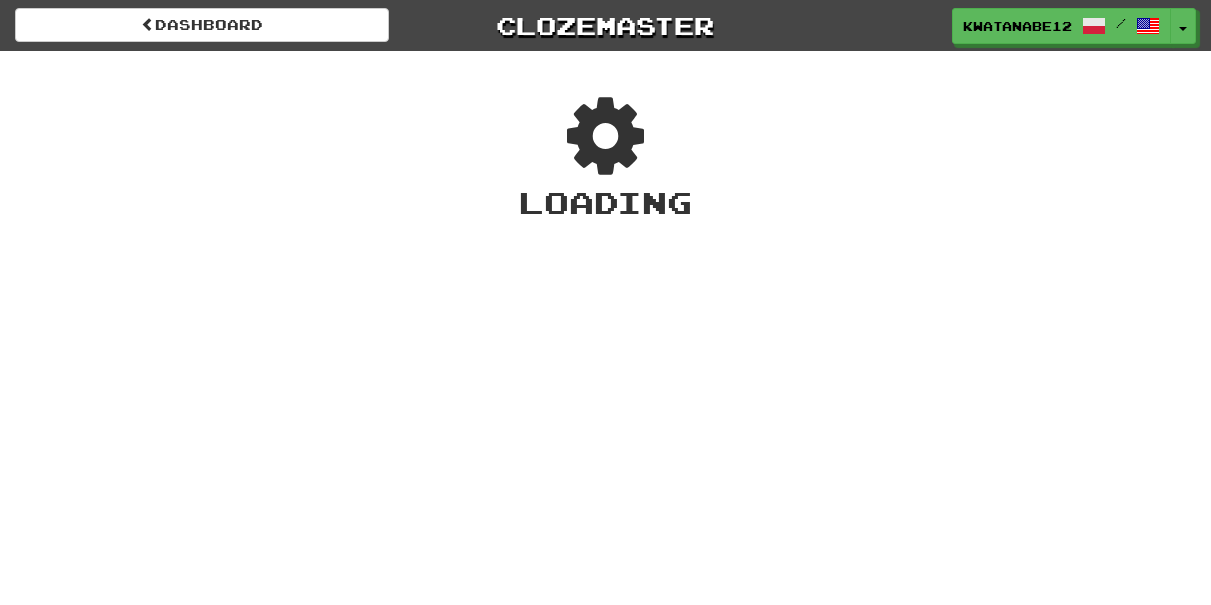 scroll, scrollTop: 0, scrollLeft: 0, axis: both 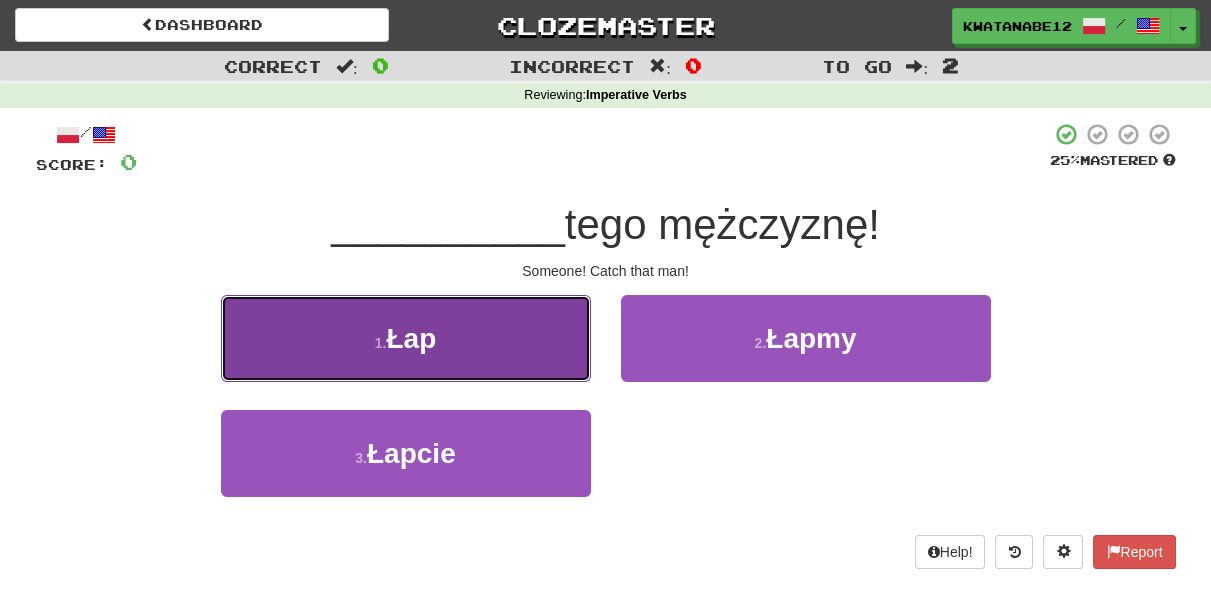click on "1 .  Łap" at bounding box center (406, 338) 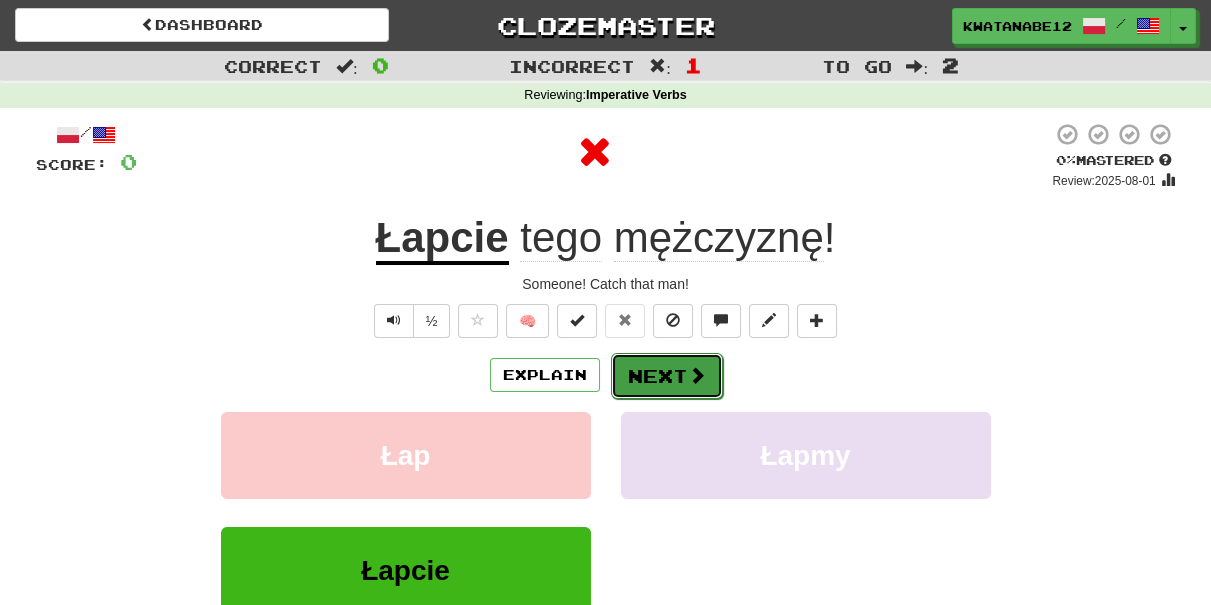 click on "Next" at bounding box center [667, 376] 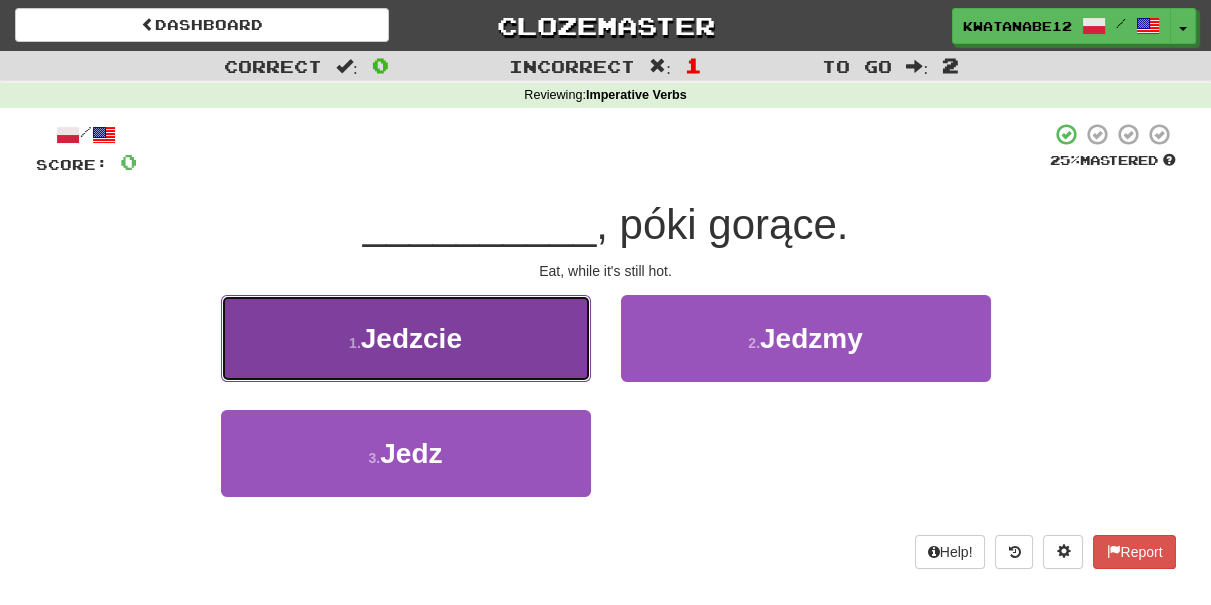 click on "1 .  Jedzcie" at bounding box center (406, 338) 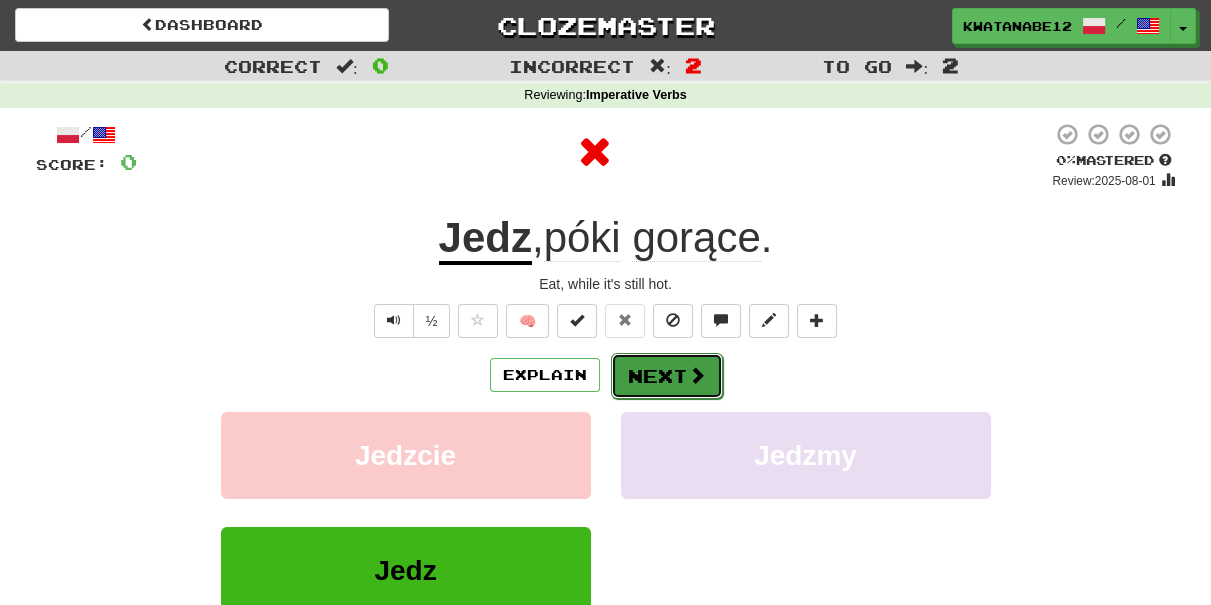 click on "Next" at bounding box center (667, 376) 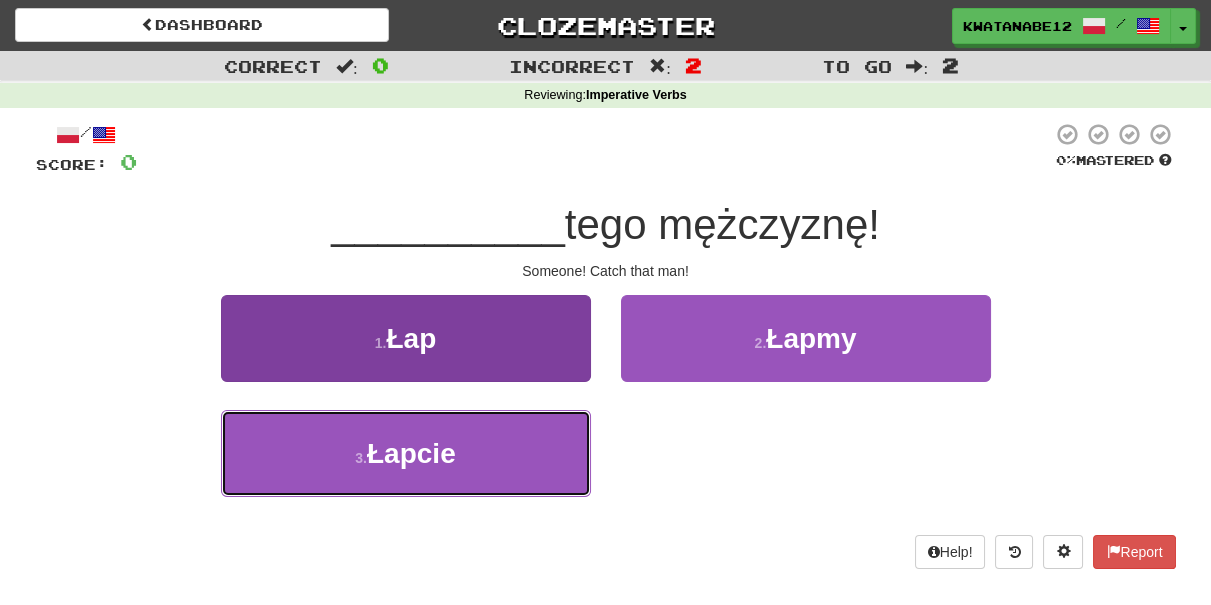 drag, startPoint x: 527, startPoint y: 445, endPoint x: 570, endPoint y: 422, distance: 48.76474 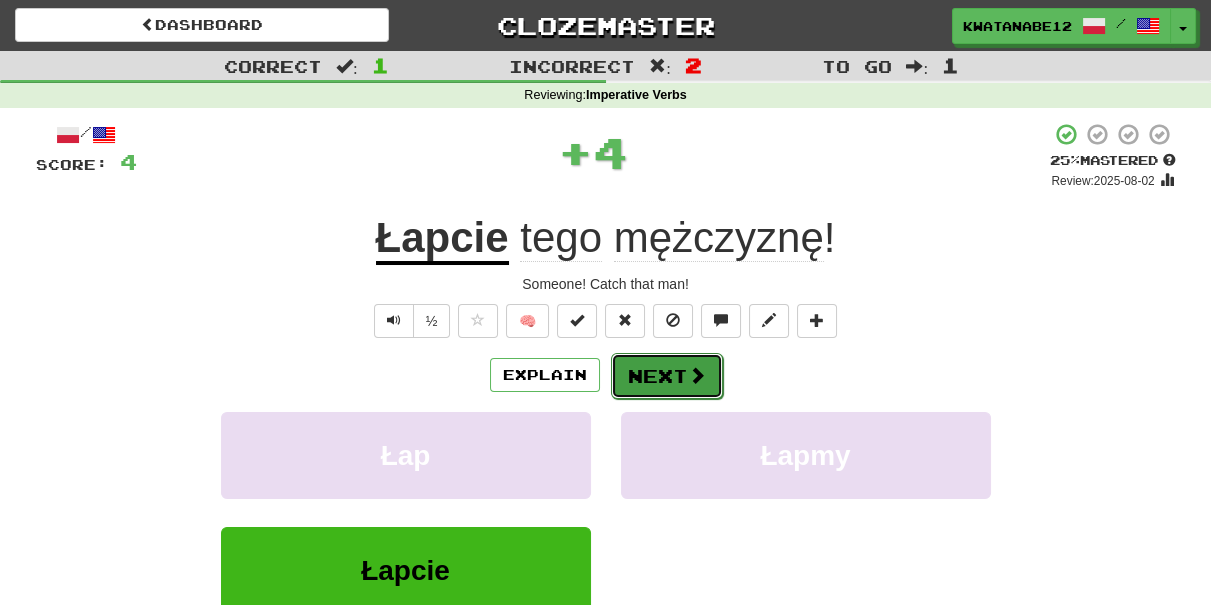 click on "Next" at bounding box center [667, 376] 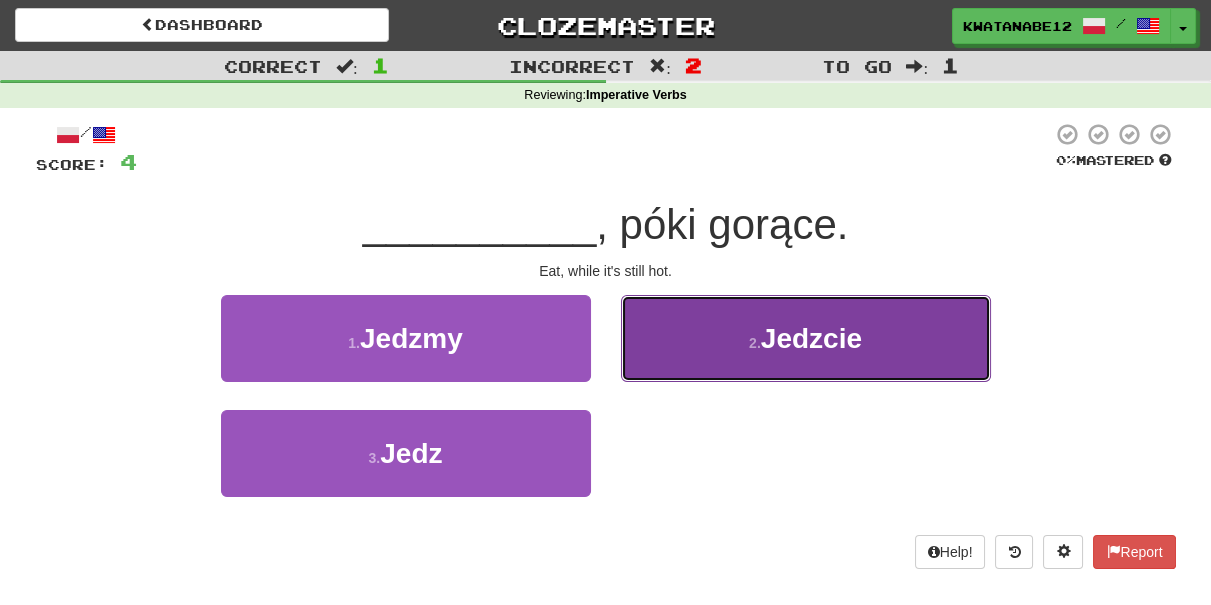 click on "2 .  Jedzcie" at bounding box center (806, 338) 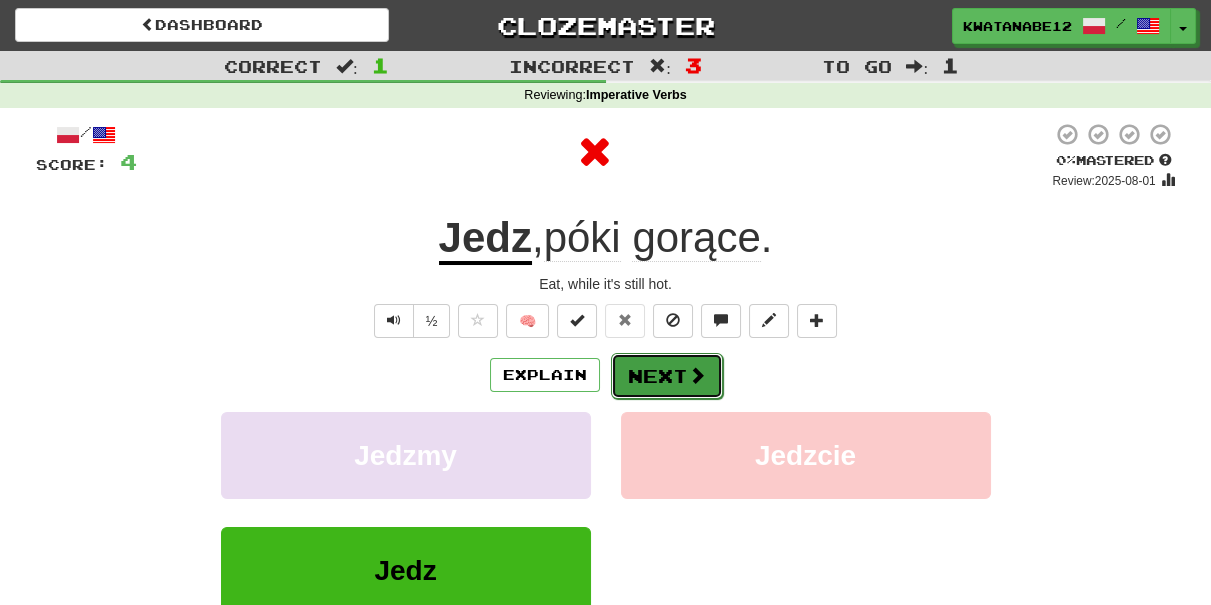 click on "Next" at bounding box center [667, 376] 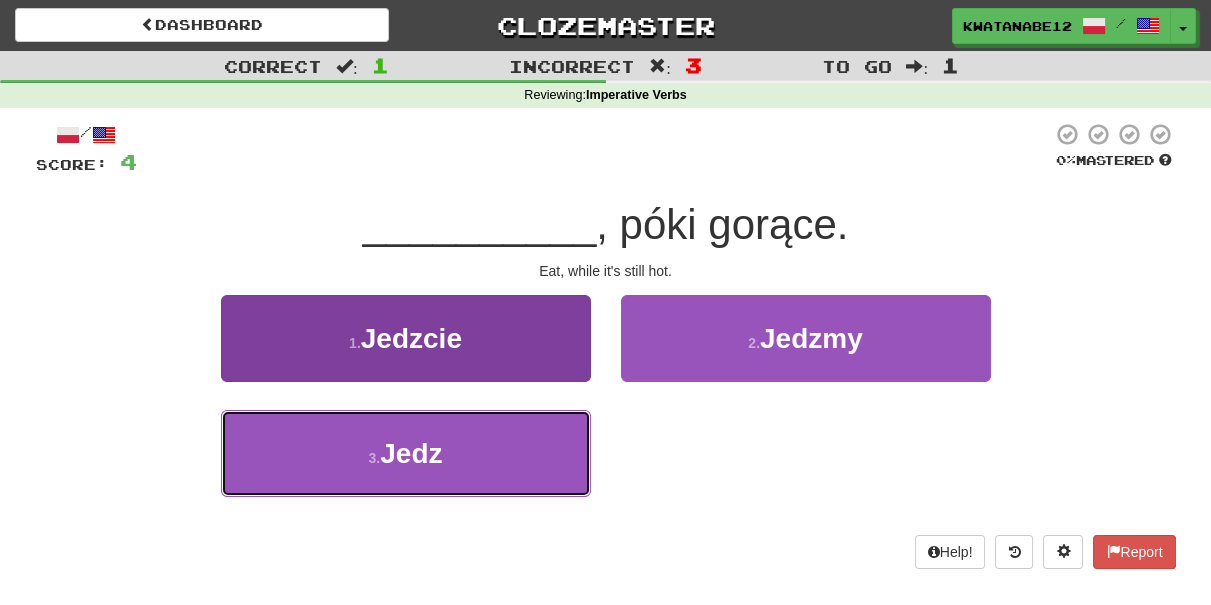 drag, startPoint x: 512, startPoint y: 460, endPoint x: 535, endPoint y: 449, distance: 25.495098 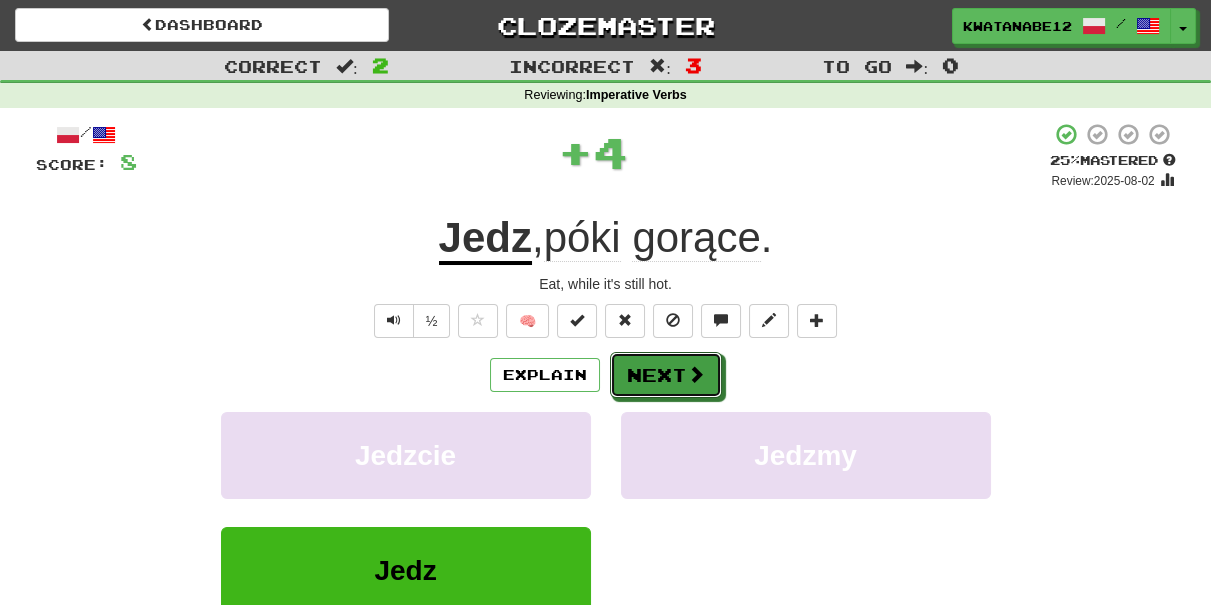 drag, startPoint x: 653, startPoint y: 378, endPoint x: 572, endPoint y: 361, distance: 82.764725 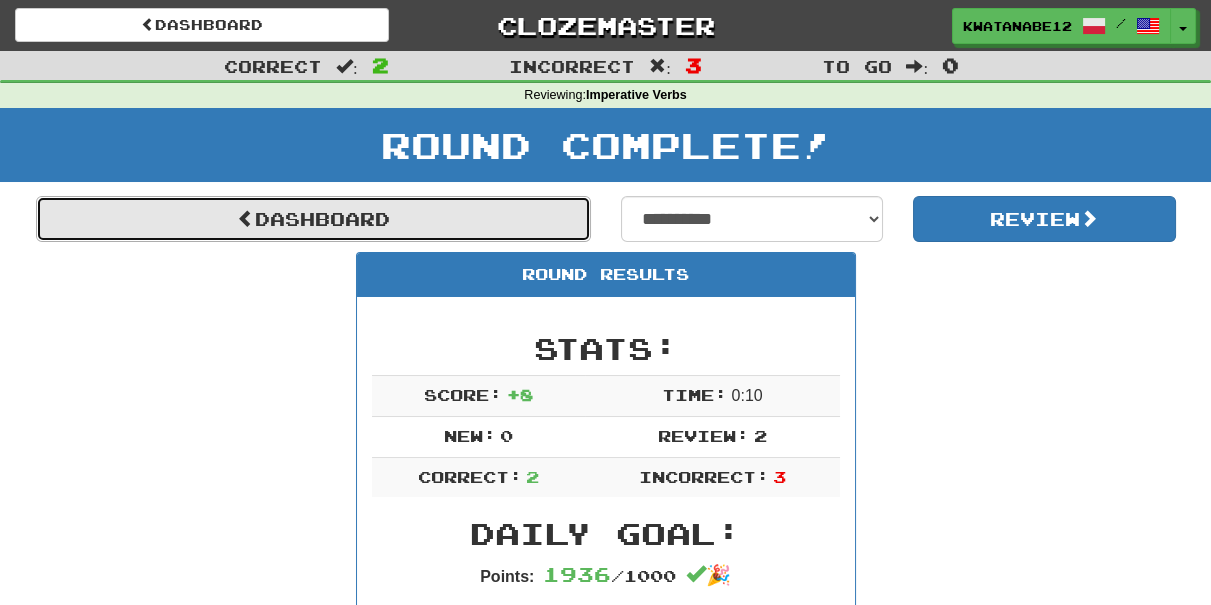 click on "Dashboard" at bounding box center (313, 219) 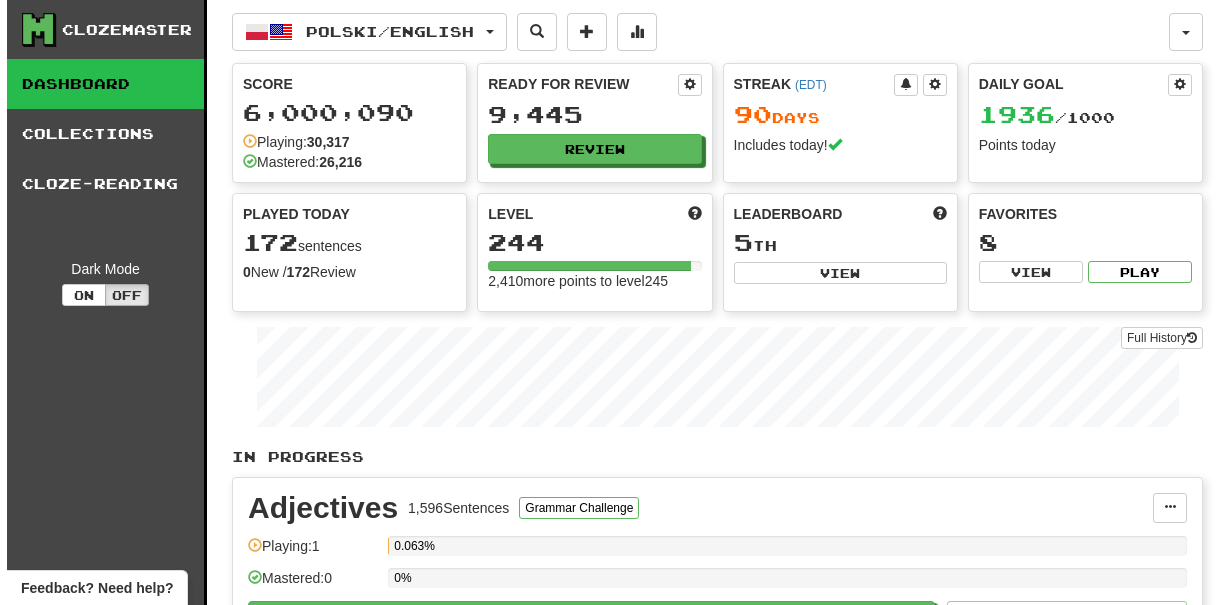 scroll, scrollTop: 0, scrollLeft: 0, axis: both 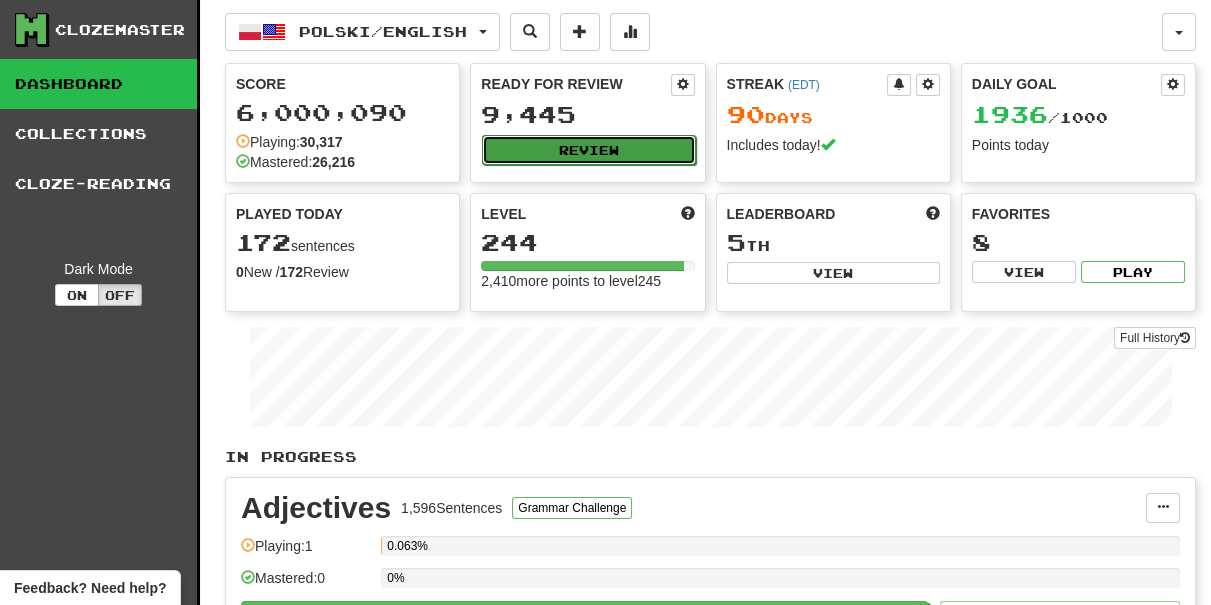 click on "Review" at bounding box center [588, 150] 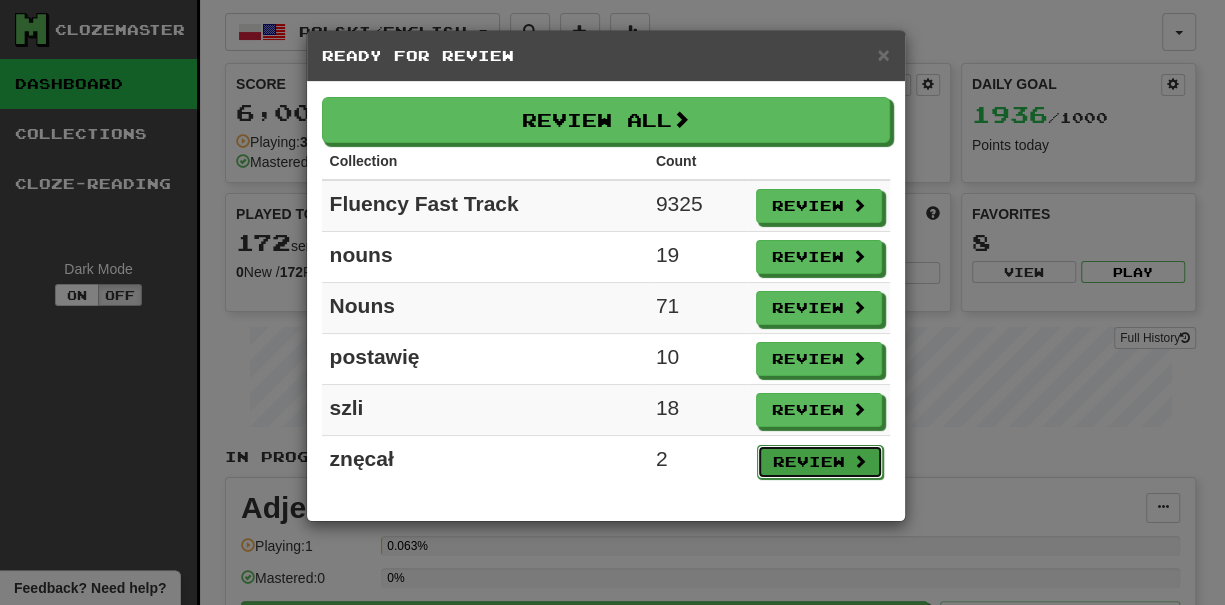 click on "Review" at bounding box center [820, 462] 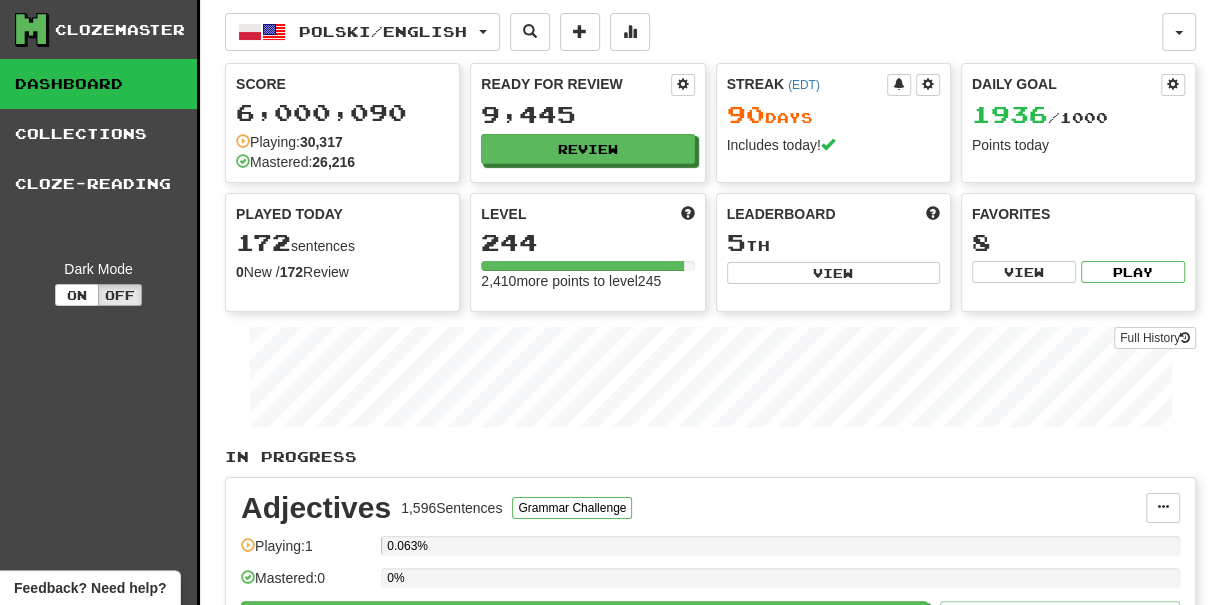 select on "***" 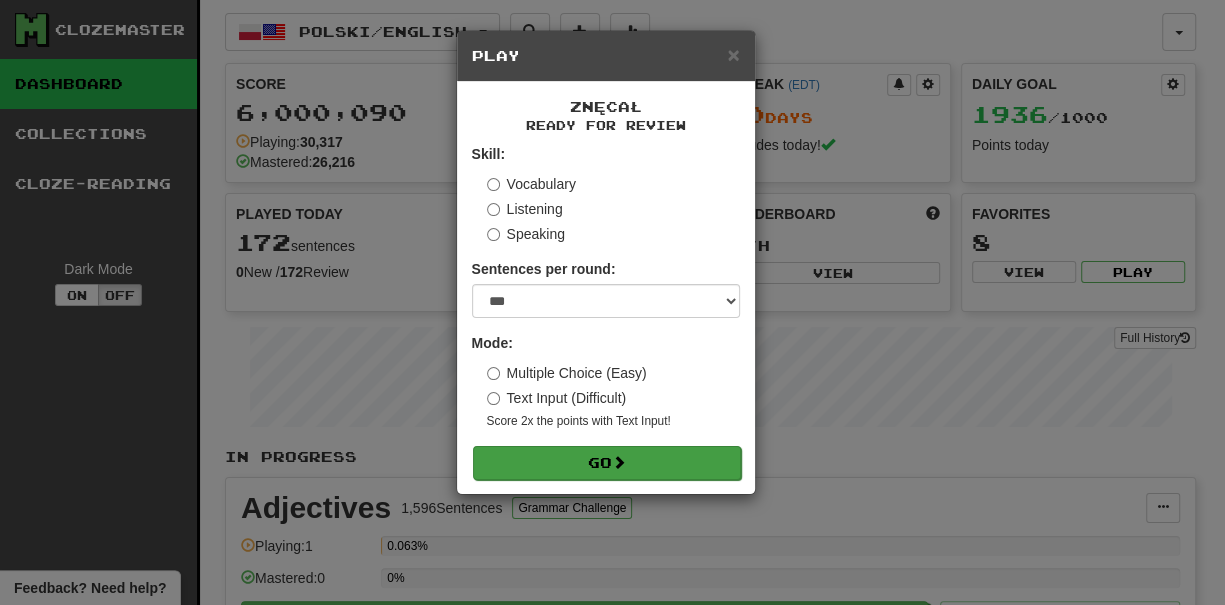 click on "Skill: Vocabulary Listening Speaking Sentences per round: * ** ** ** ** ** *** ******** Mode: Multiple Choice (Easy) Text Input (Difficult) Score 2x the points with Text Input ! Go" at bounding box center (606, 311) 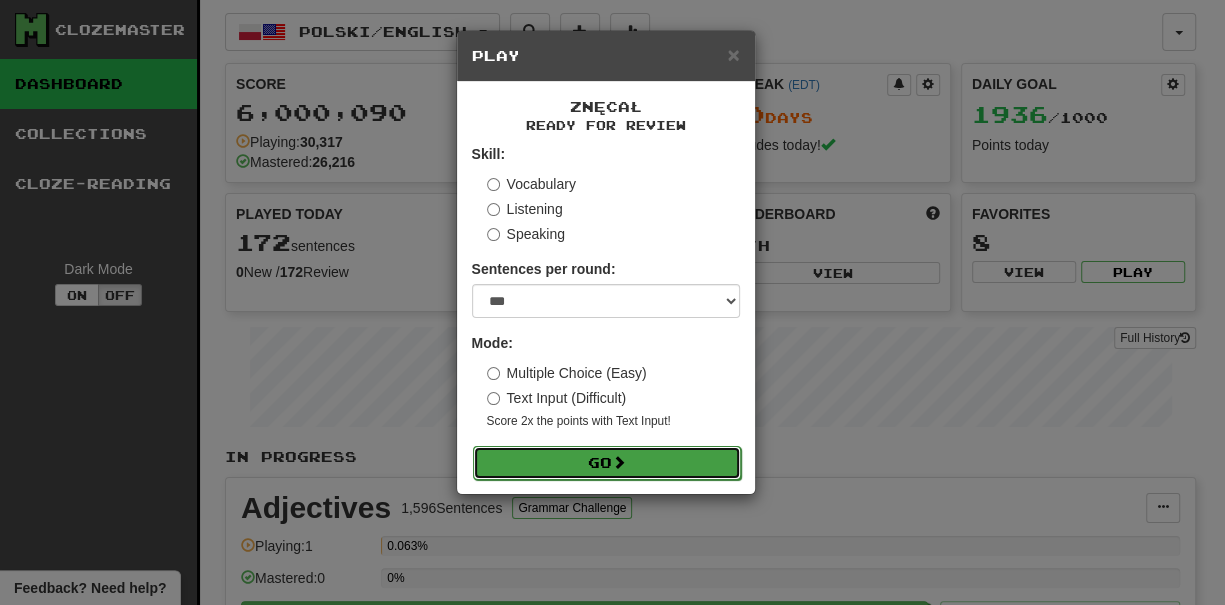click on "Go" at bounding box center [607, 463] 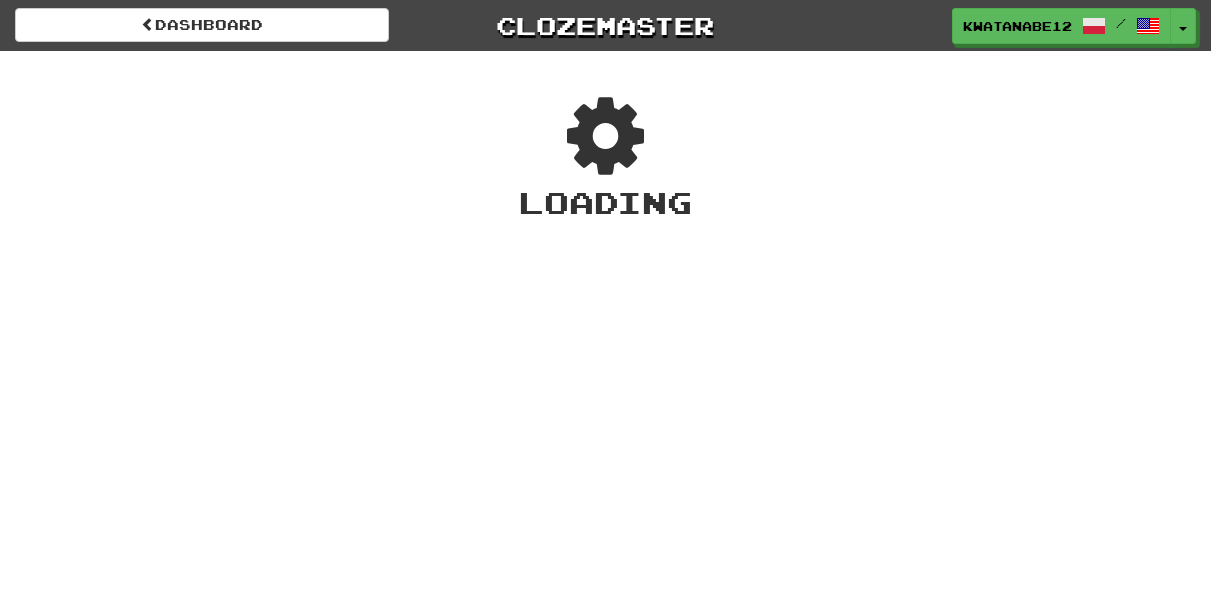scroll, scrollTop: 0, scrollLeft: 0, axis: both 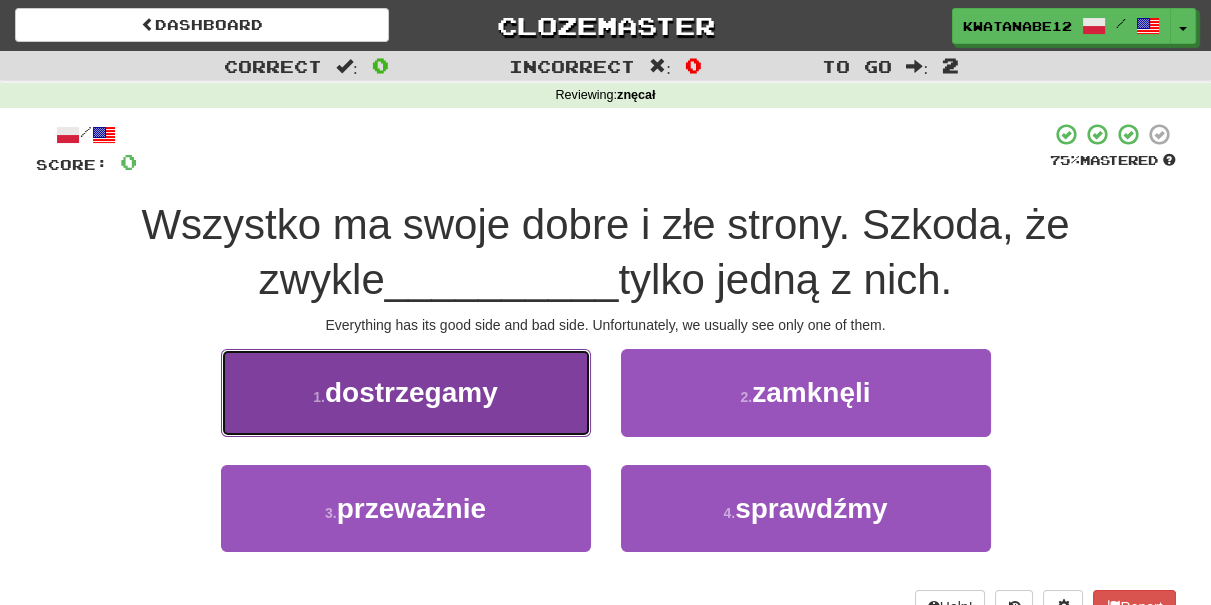 click on "1 .  dostrzegamy" at bounding box center [406, 392] 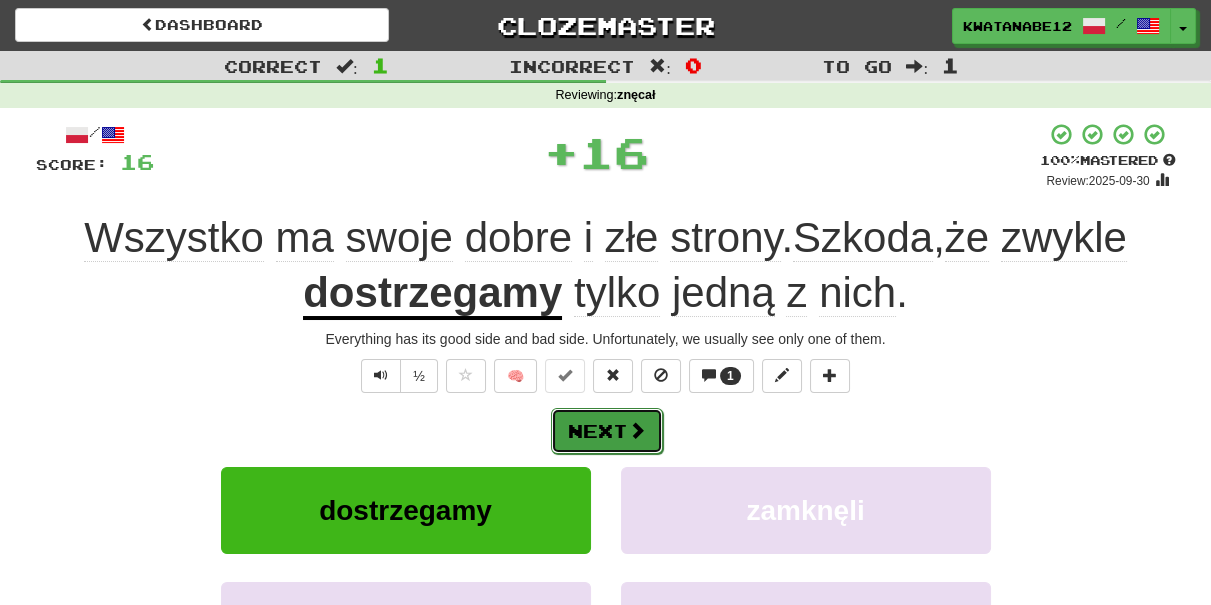 click on "Next" at bounding box center (607, 431) 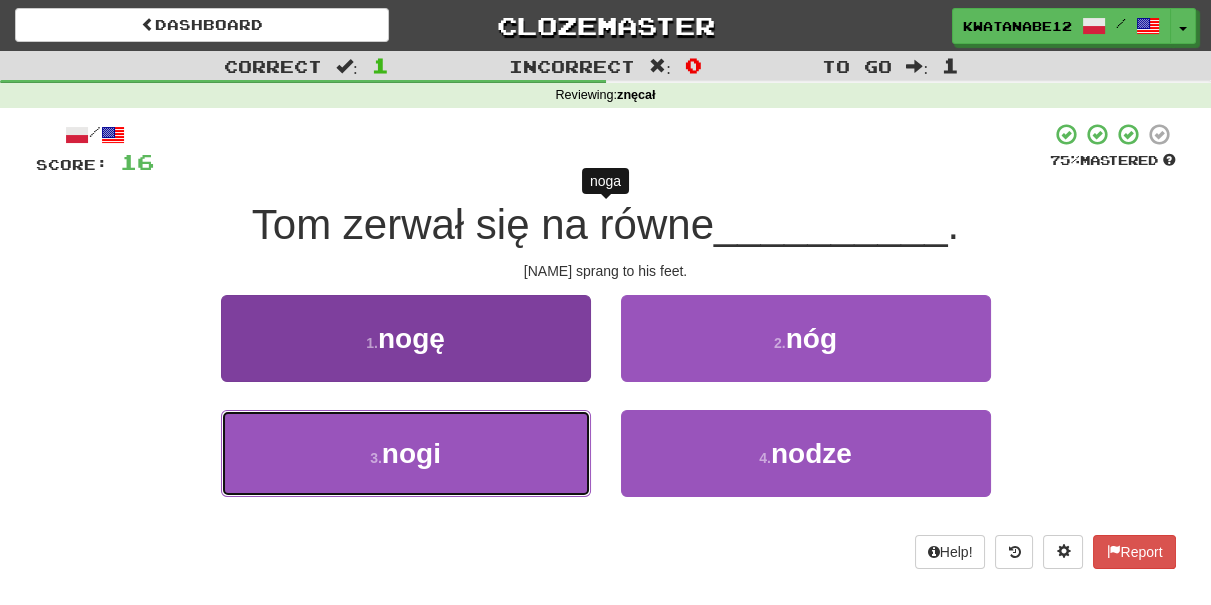 drag, startPoint x: 507, startPoint y: 449, endPoint x: 587, endPoint y: 421, distance: 84.758484 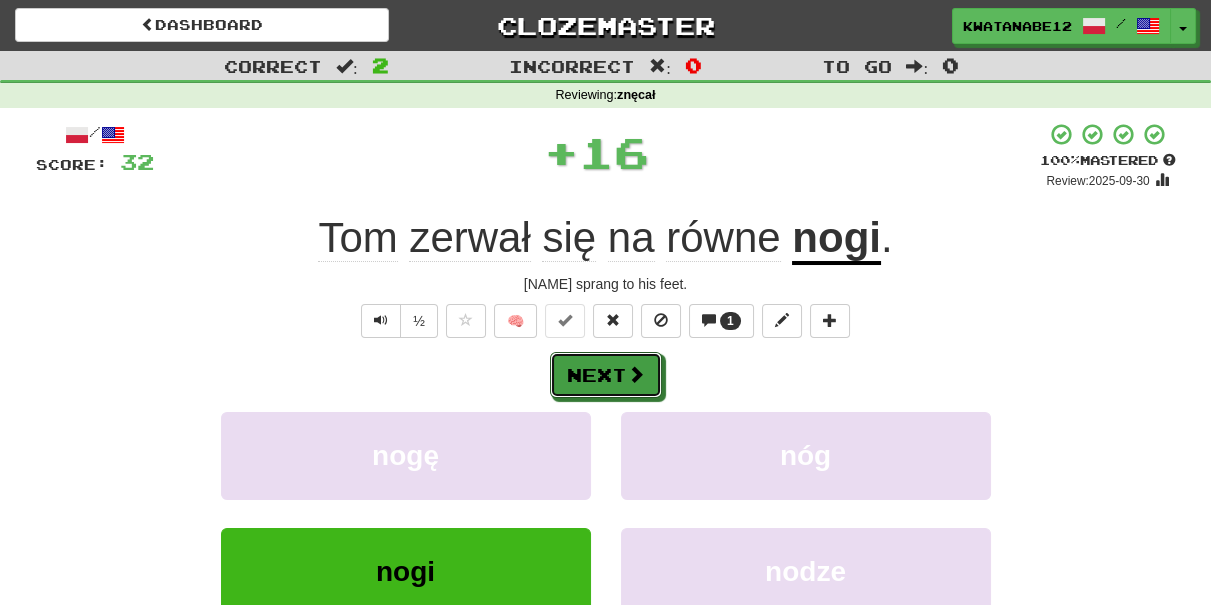 click at bounding box center (636, 374) 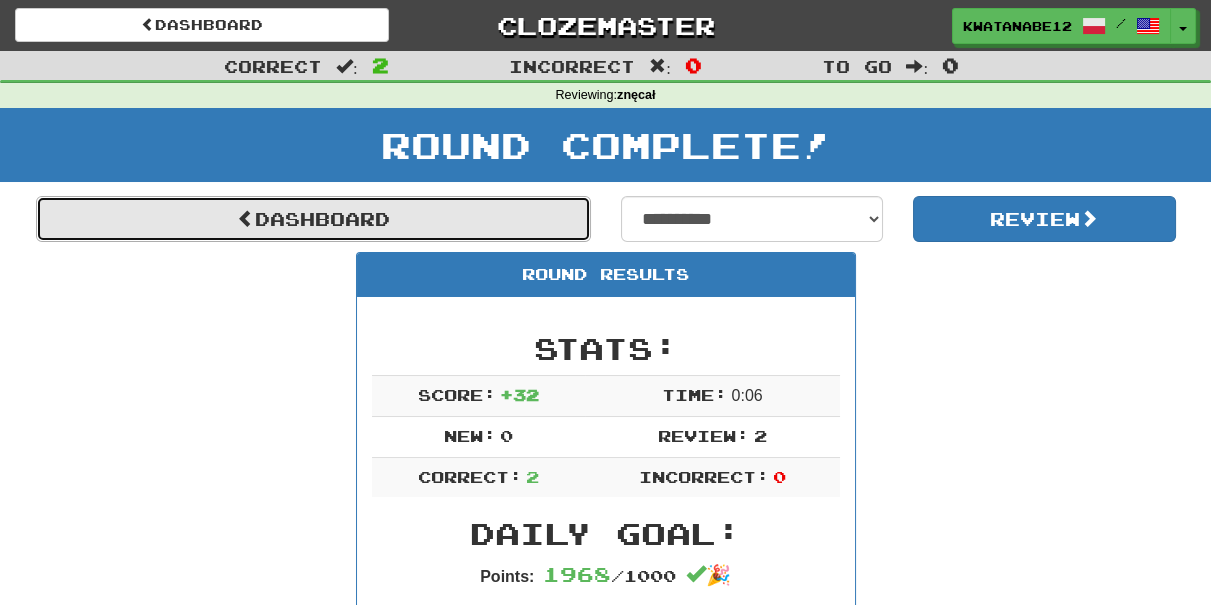 click on "Dashboard" at bounding box center (313, 219) 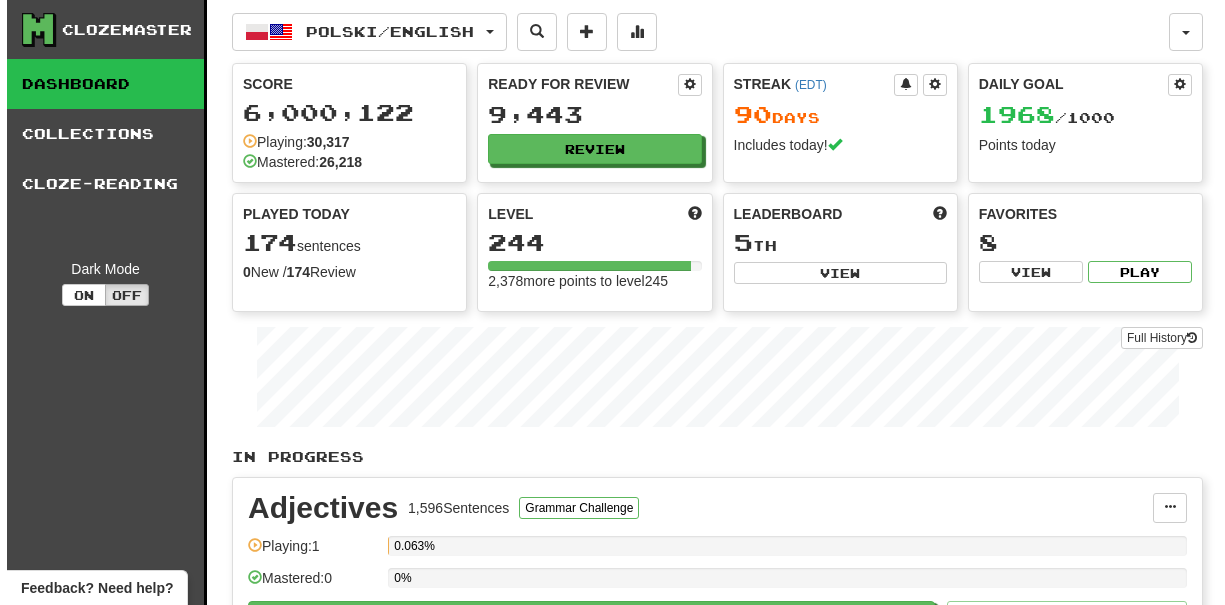 scroll, scrollTop: 0, scrollLeft: 0, axis: both 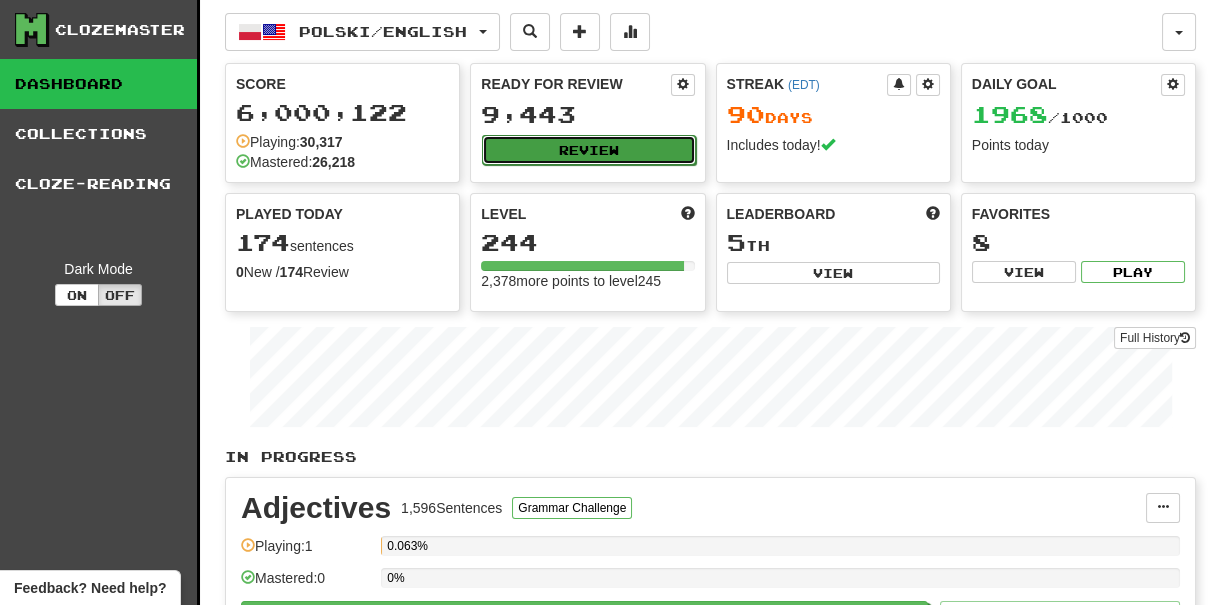 click on "Review" at bounding box center (588, 150) 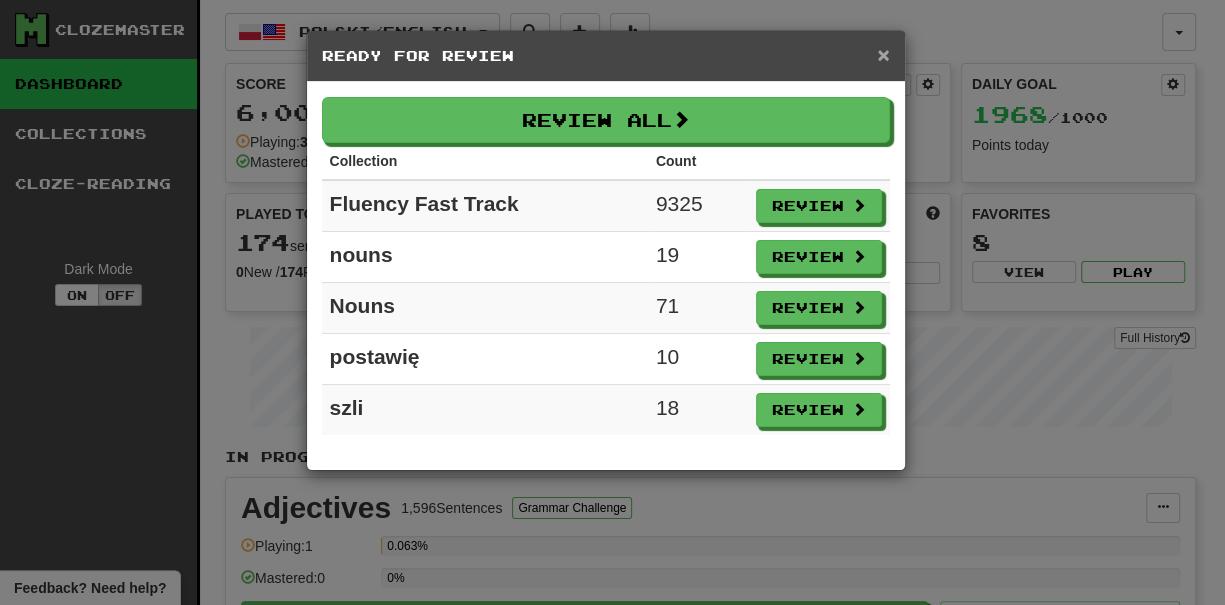 click on "×" at bounding box center [883, 54] 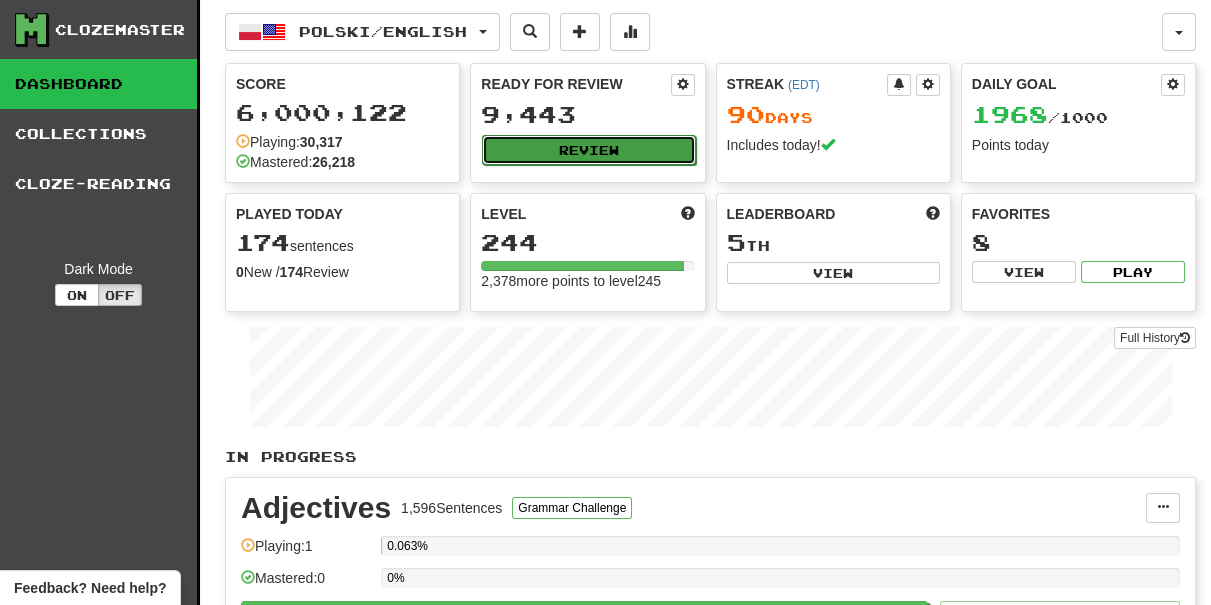 click on "Review" at bounding box center (588, 150) 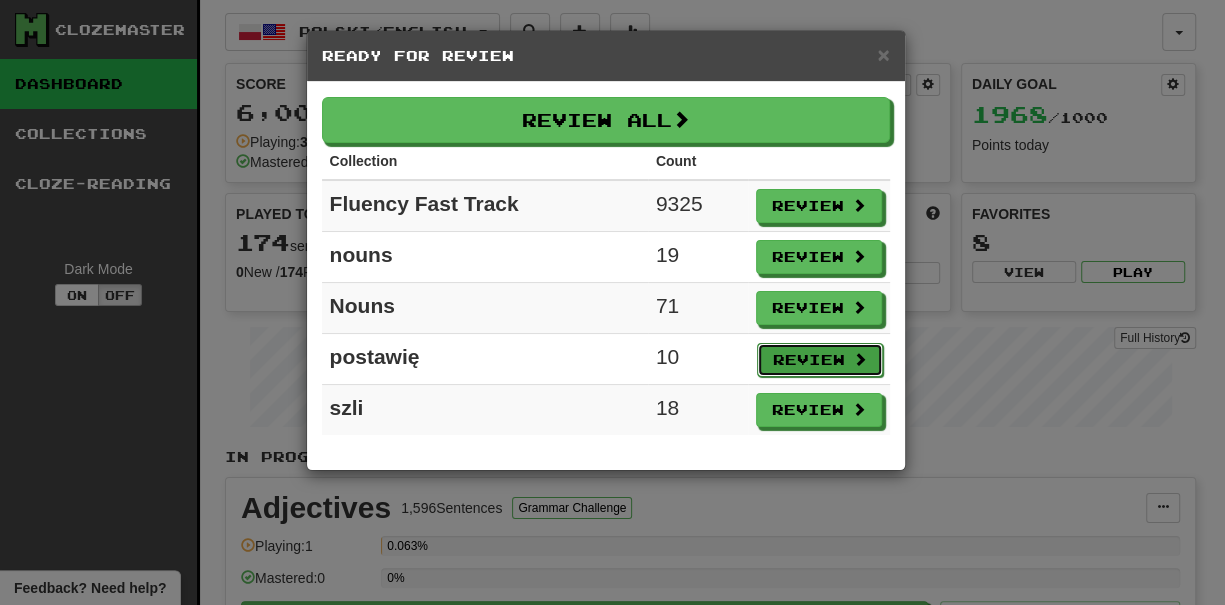 click on "Review" at bounding box center (820, 360) 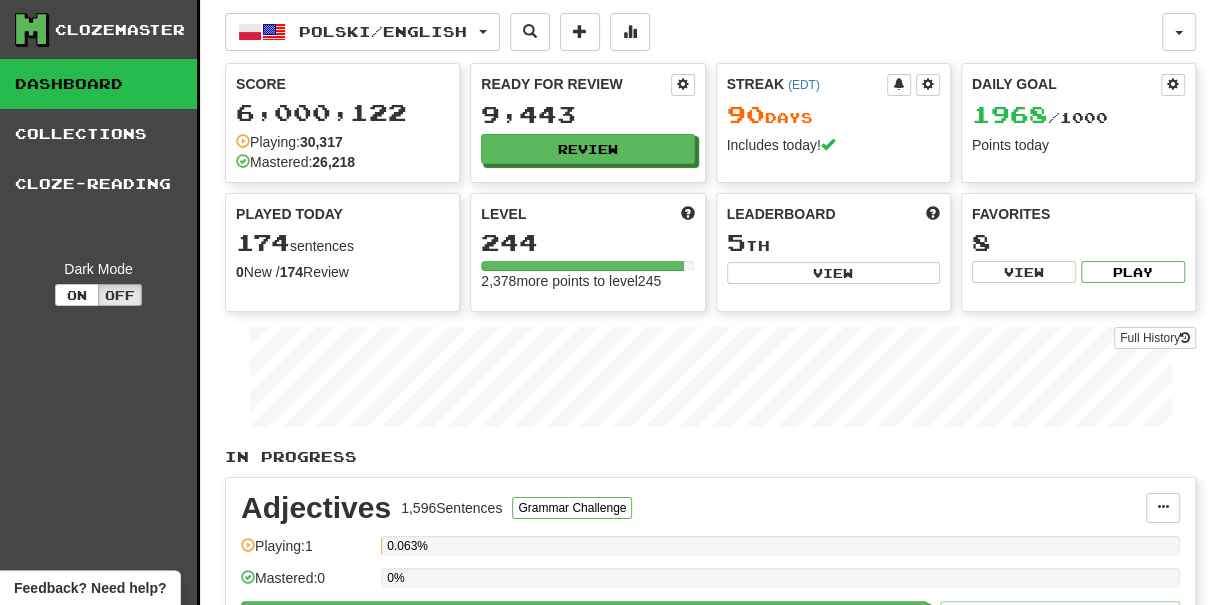 select on "***" 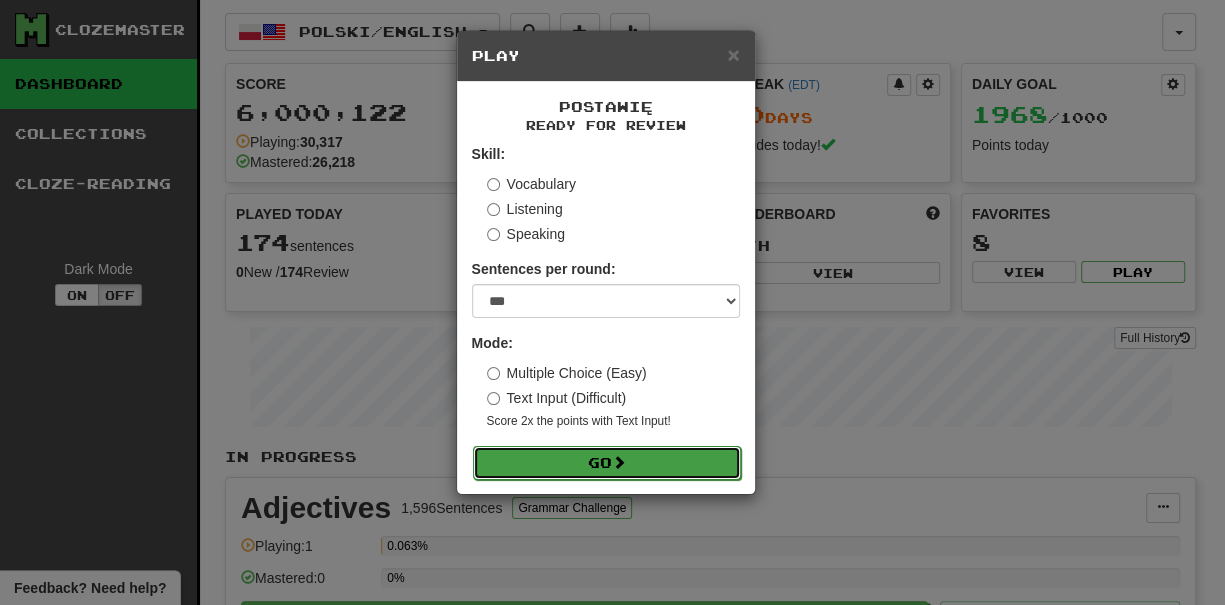 click on "Go" at bounding box center (607, 463) 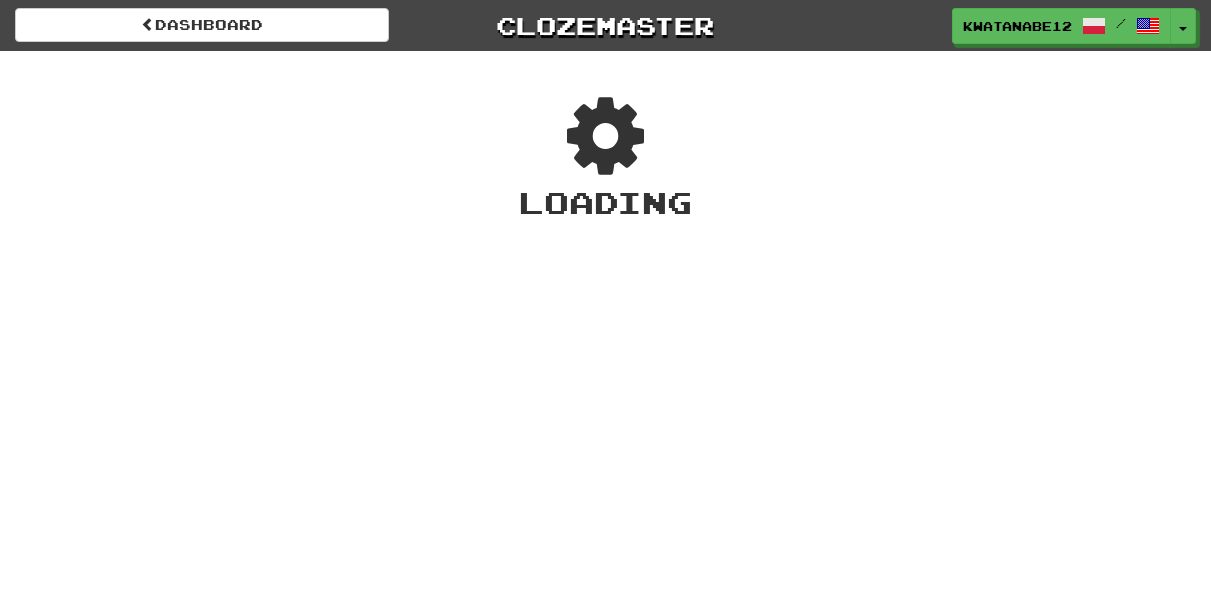 scroll, scrollTop: 0, scrollLeft: 0, axis: both 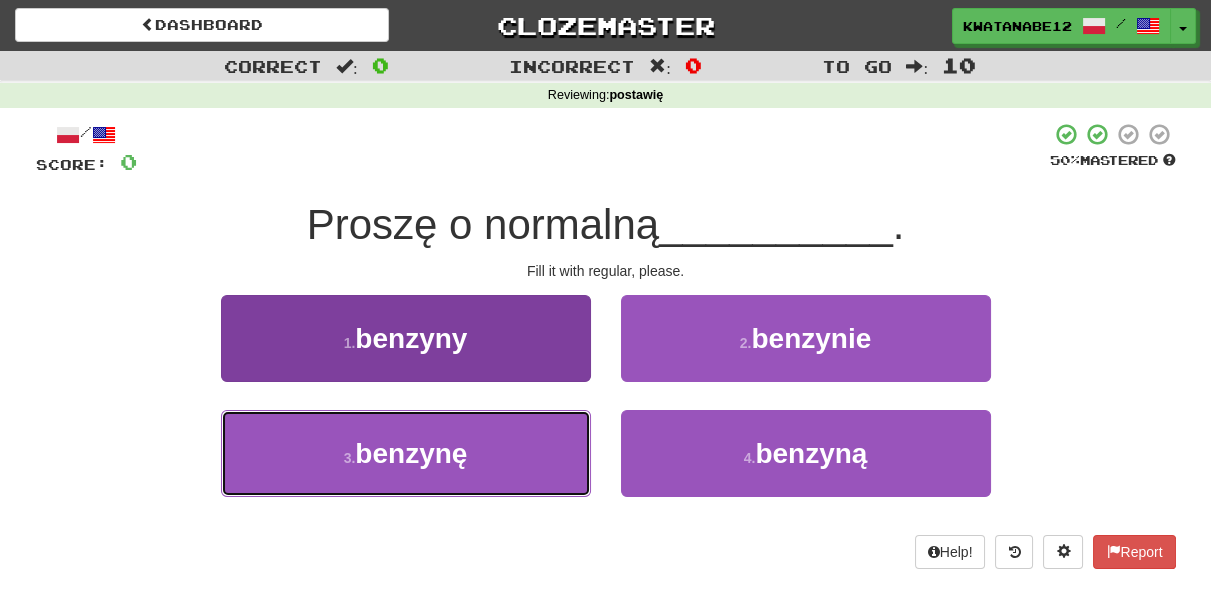 click on "3 .  benzynę" at bounding box center [406, 453] 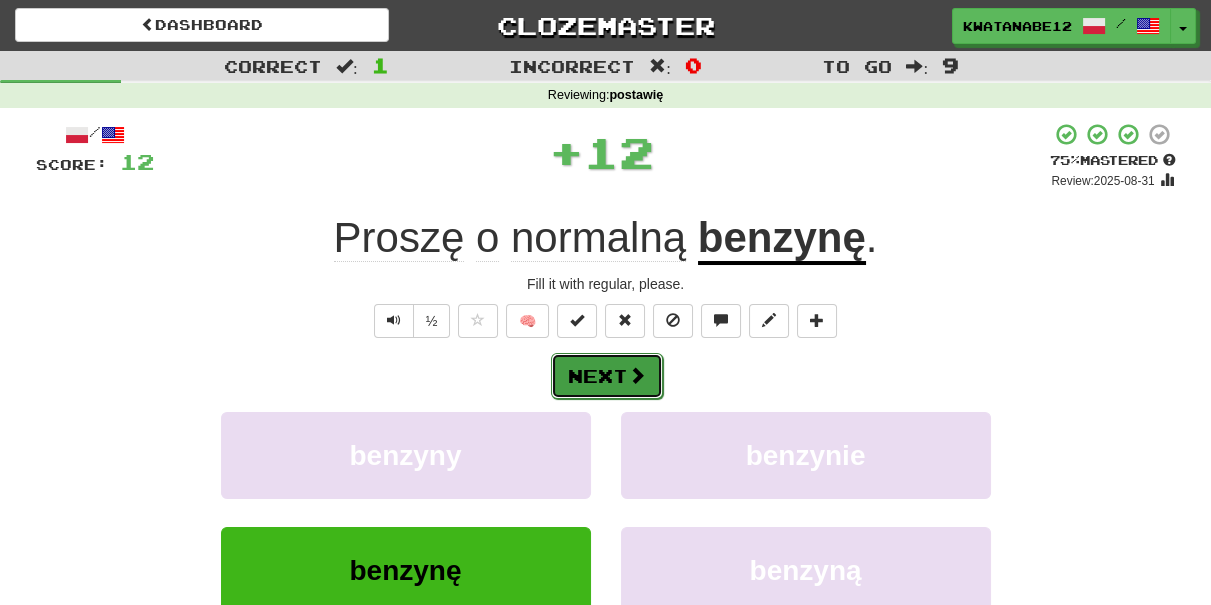 click on "Next" at bounding box center (607, 376) 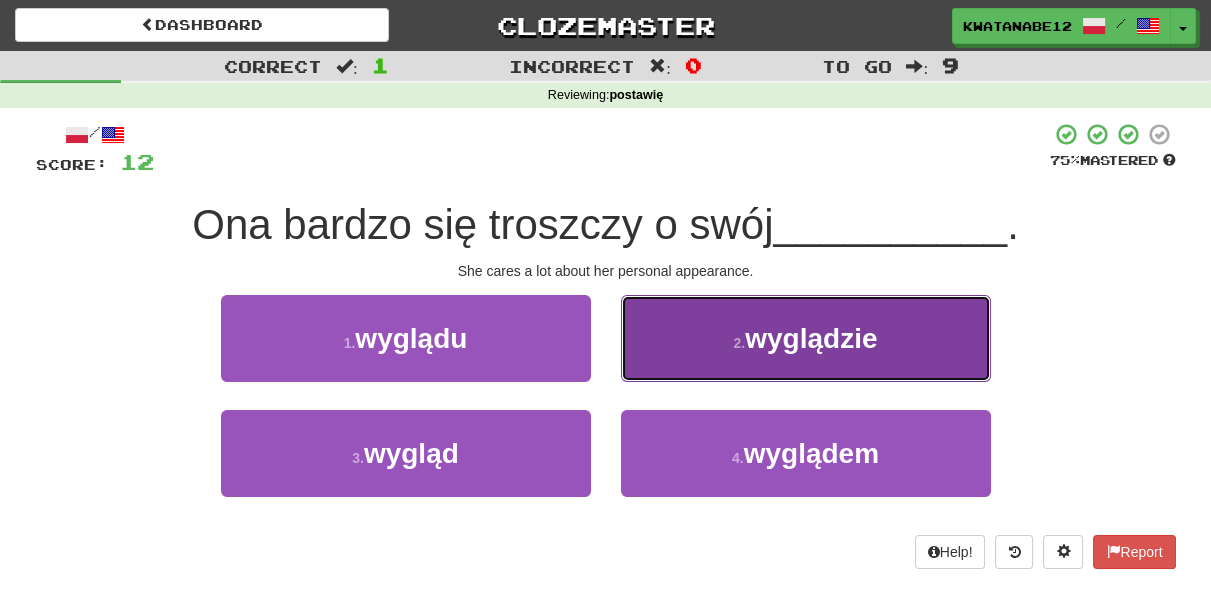 click on "2 .  wyglądzie" at bounding box center (806, 338) 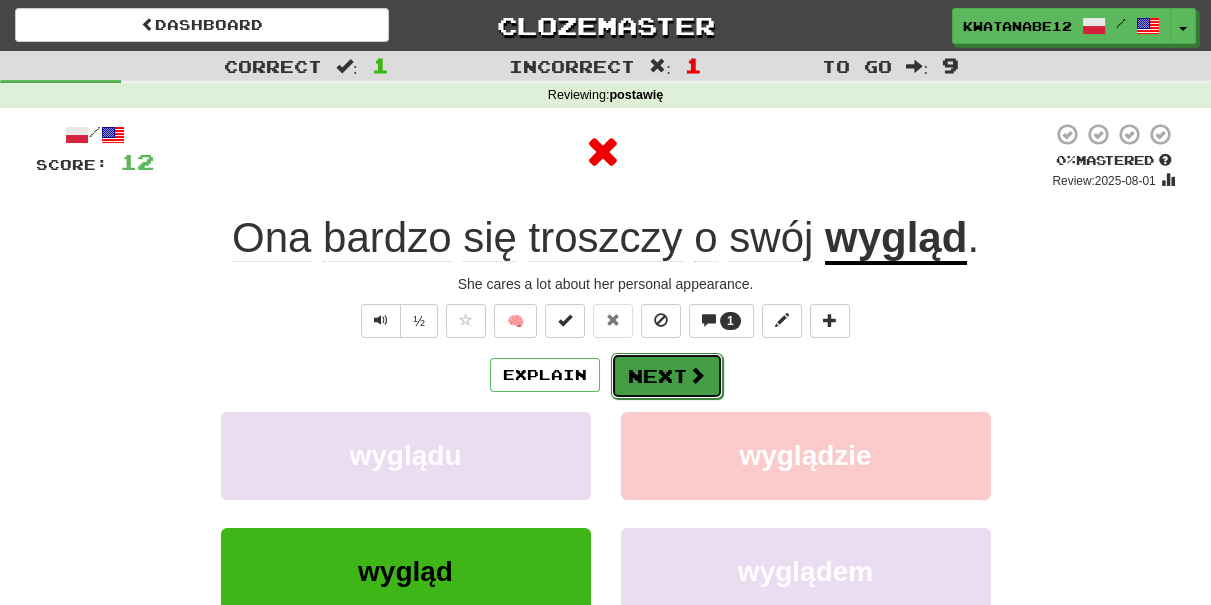 click on "Next" at bounding box center (667, 376) 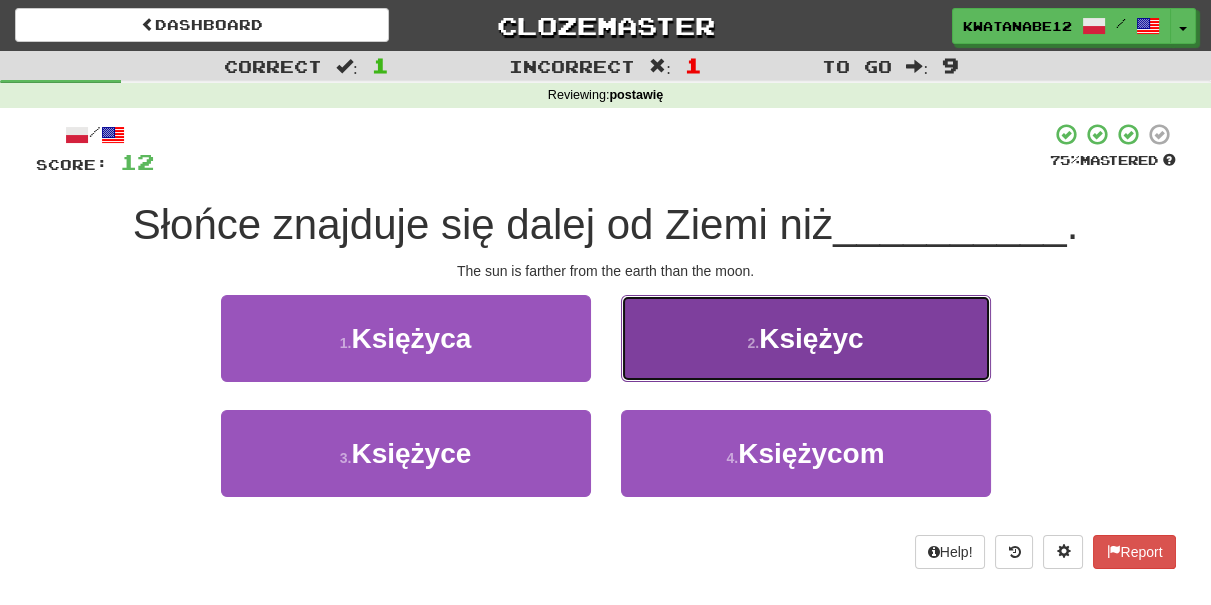 click on "2 .  Księżyc" at bounding box center (806, 338) 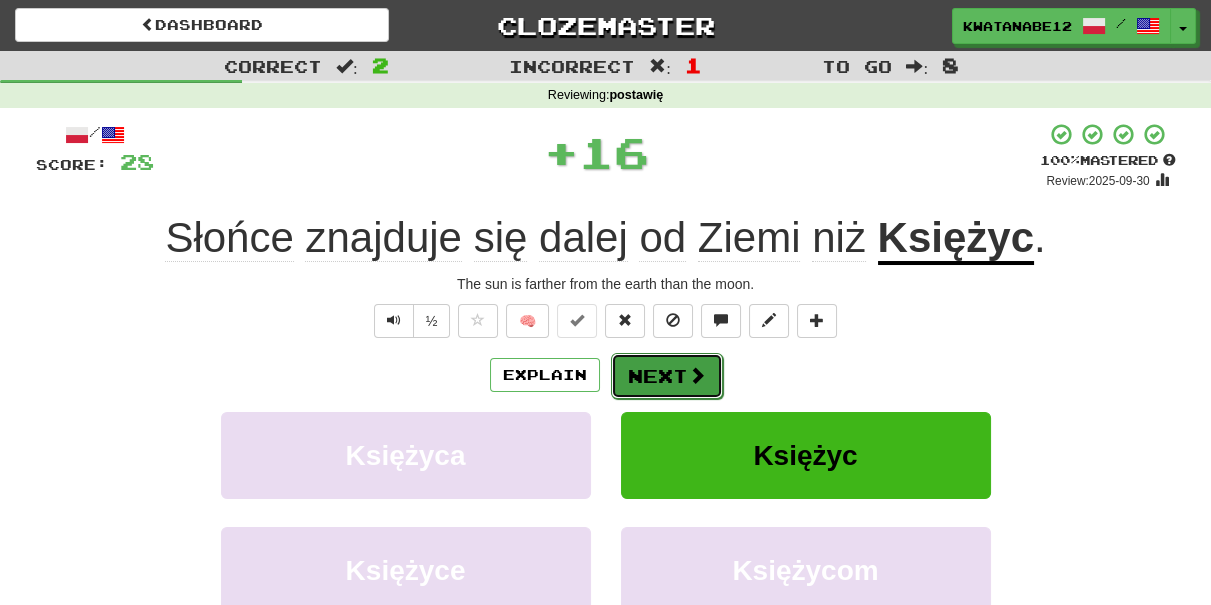 click on "Next" at bounding box center (667, 376) 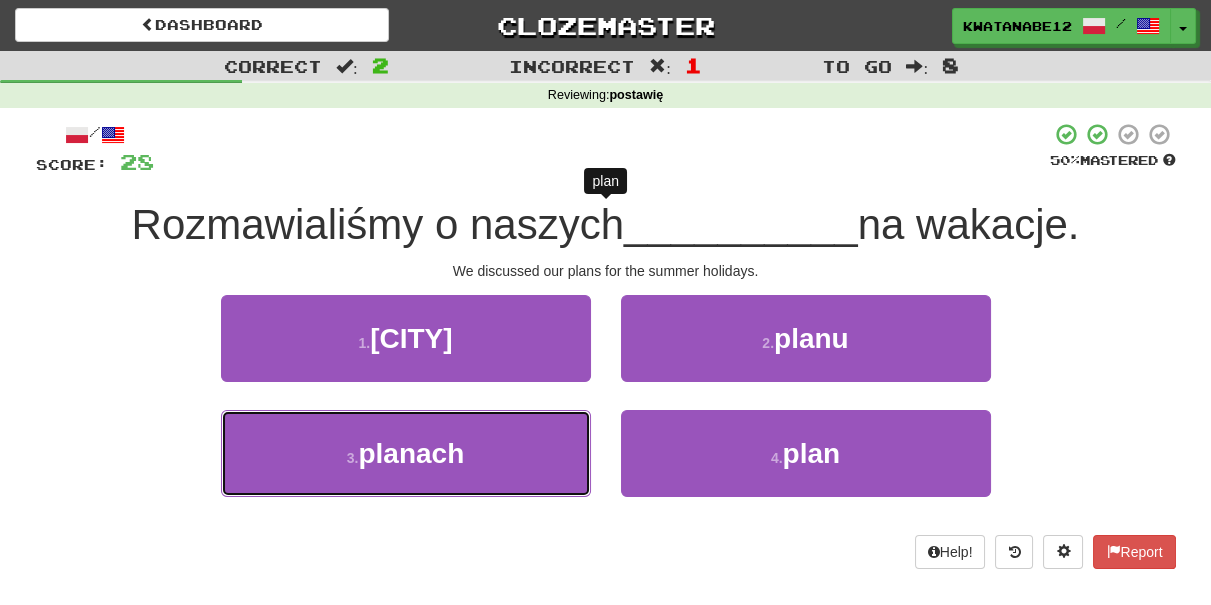 drag, startPoint x: 530, startPoint y: 426, endPoint x: 597, endPoint y: 417, distance: 67.601776 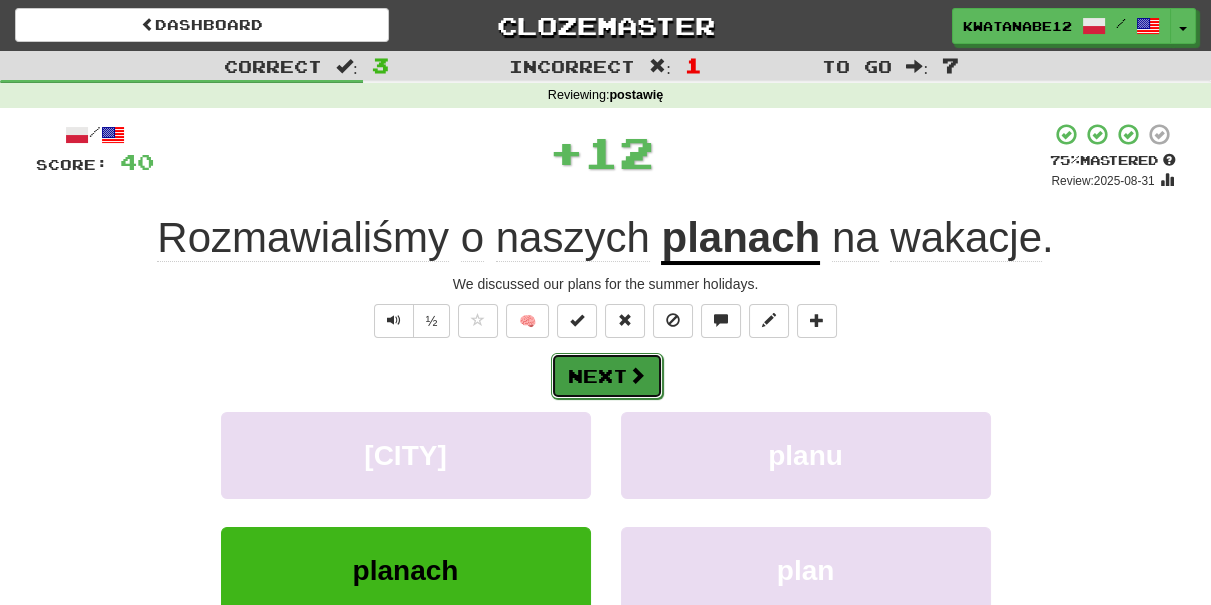 click at bounding box center [637, 375] 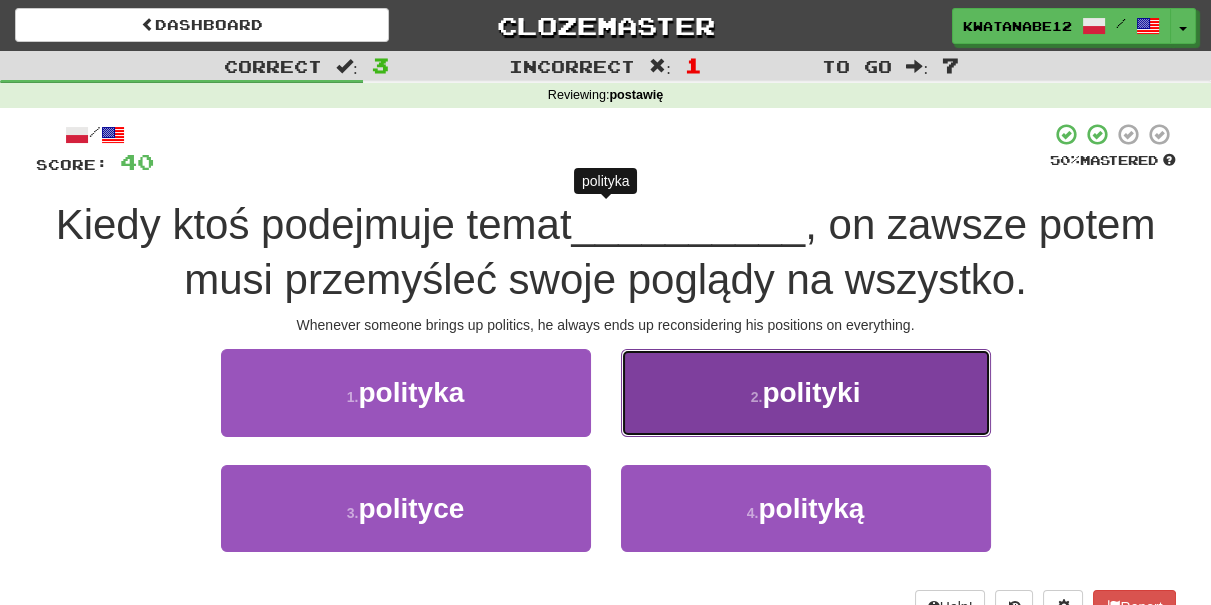 click on "2 .  polityki" at bounding box center [806, 392] 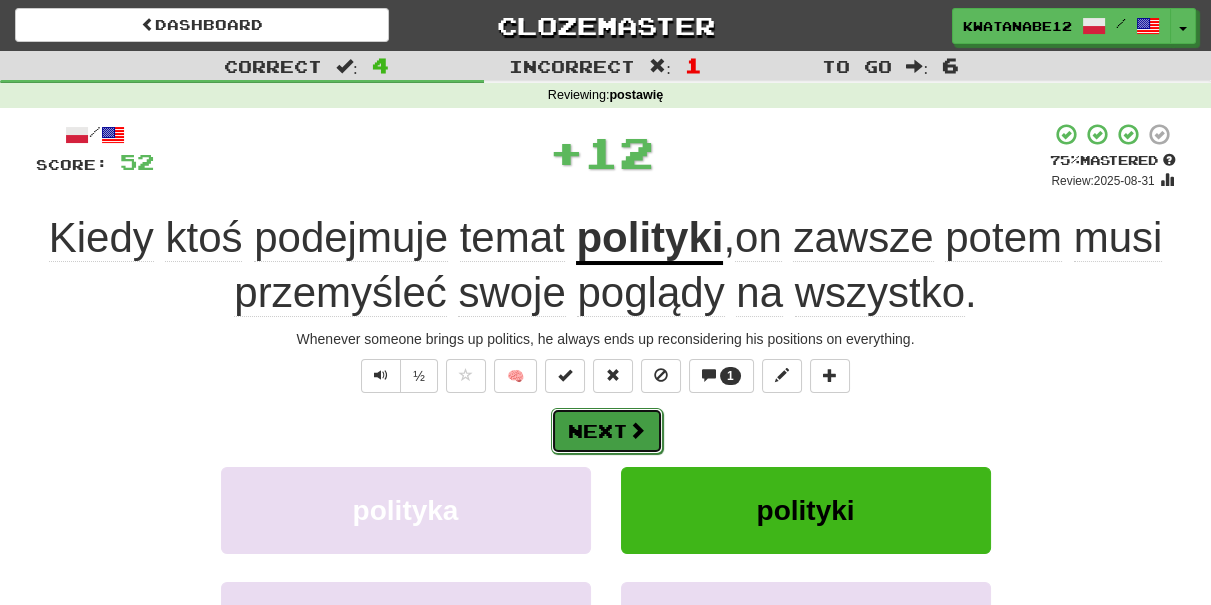 click at bounding box center [637, 430] 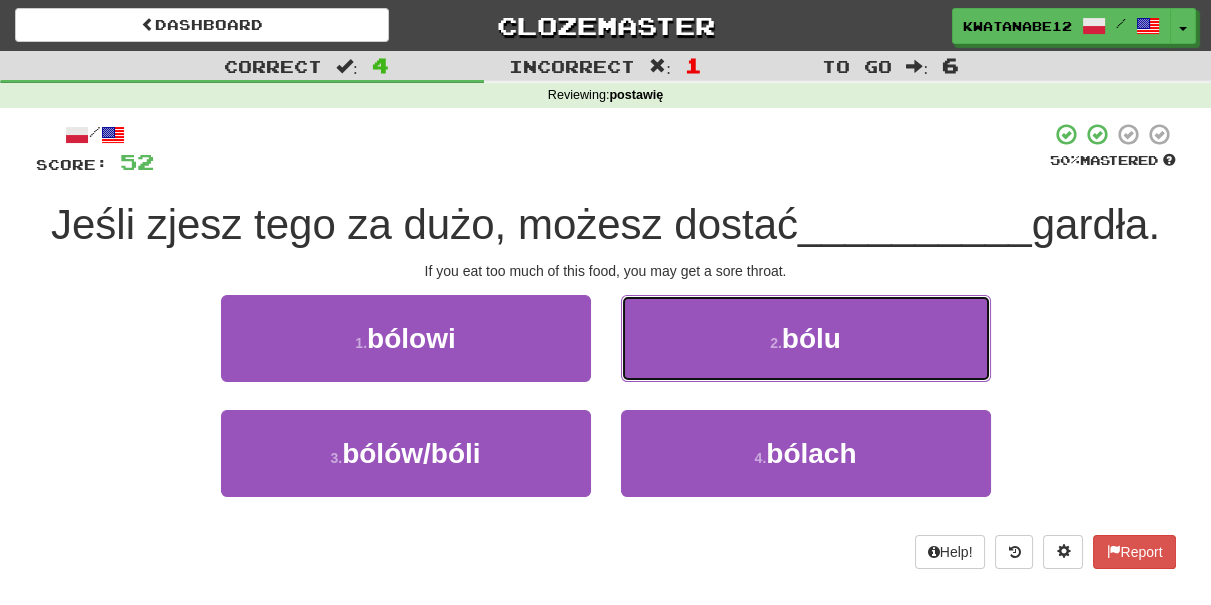 click on "2 .  bólu" at bounding box center (806, 338) 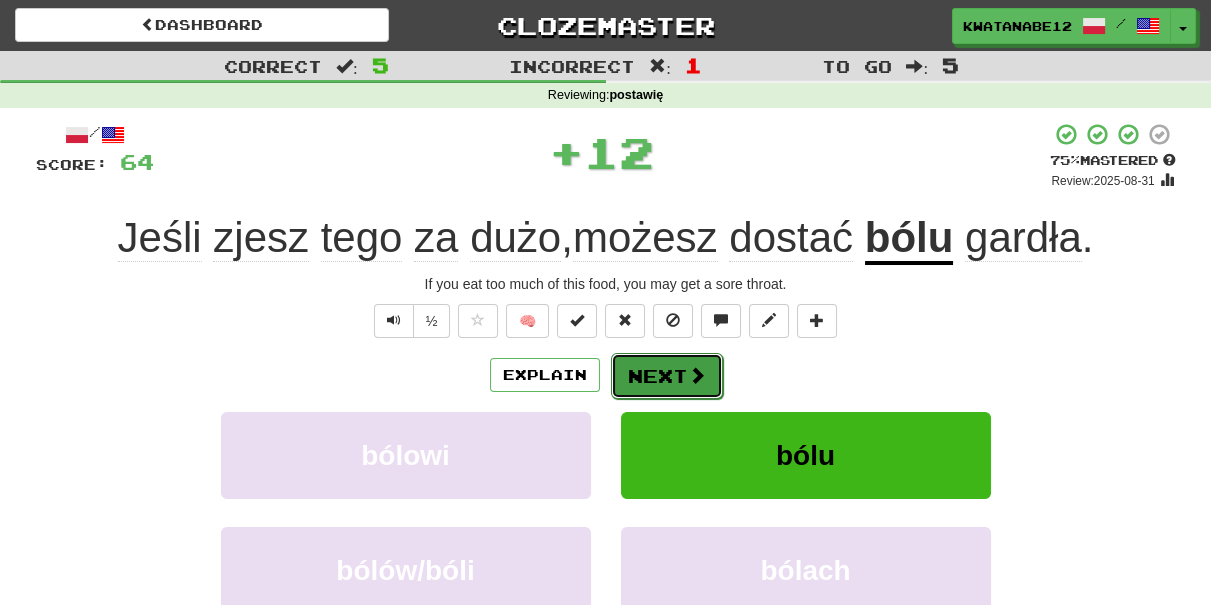 click on "Next" at bounding box center [667, 376] 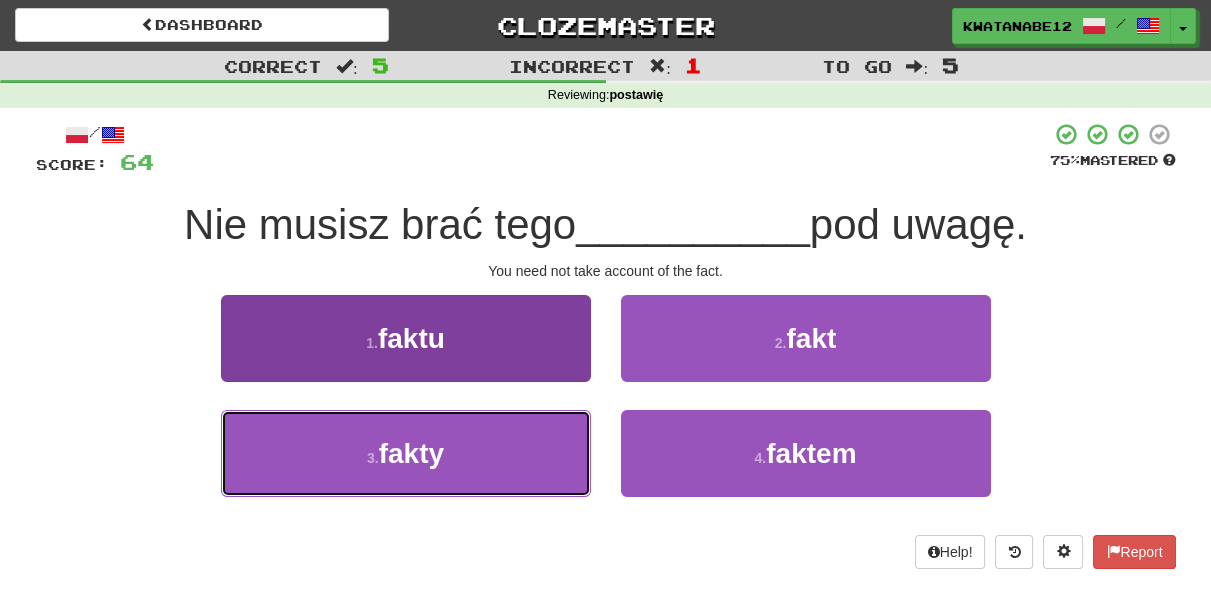 click on "3 .  fakty" at bounding box center [406, 453] 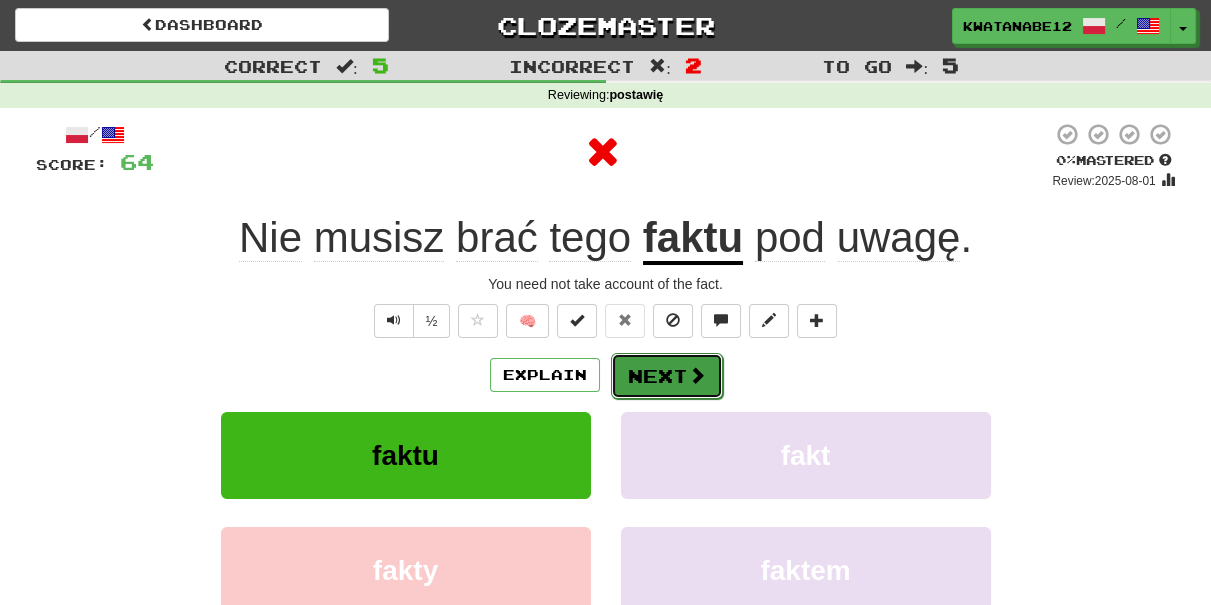 click on "Next" at bounding box center (667, 376) 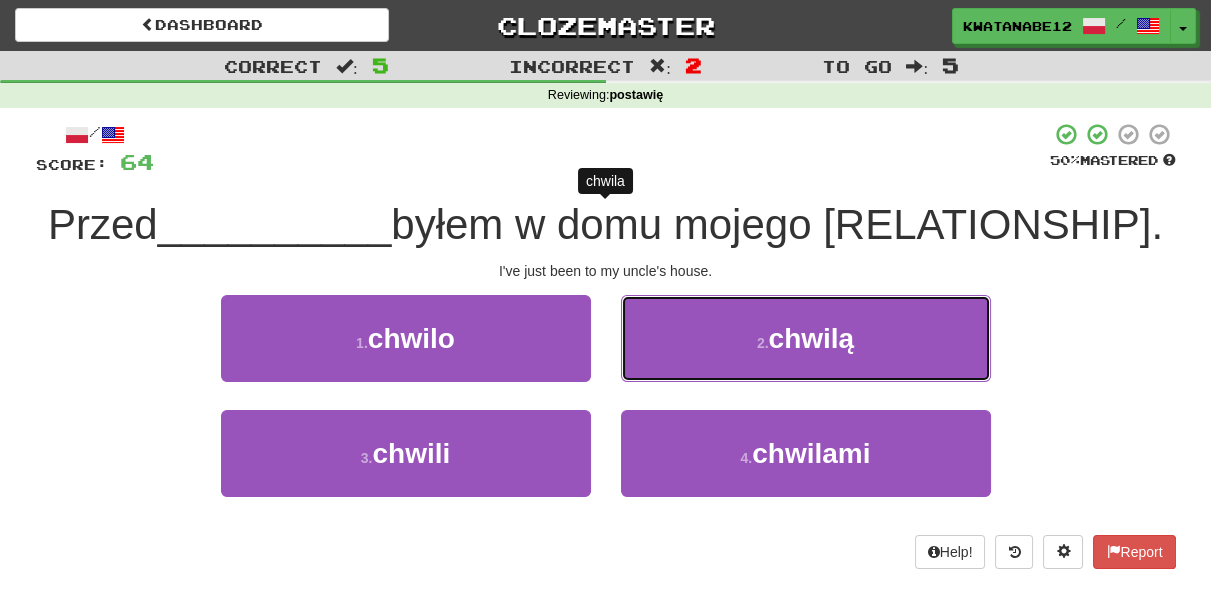 drag, startPoint x: 704, startPoint y: 327, endPoint x: 691, endPoint y: 339, distance: 17.691807 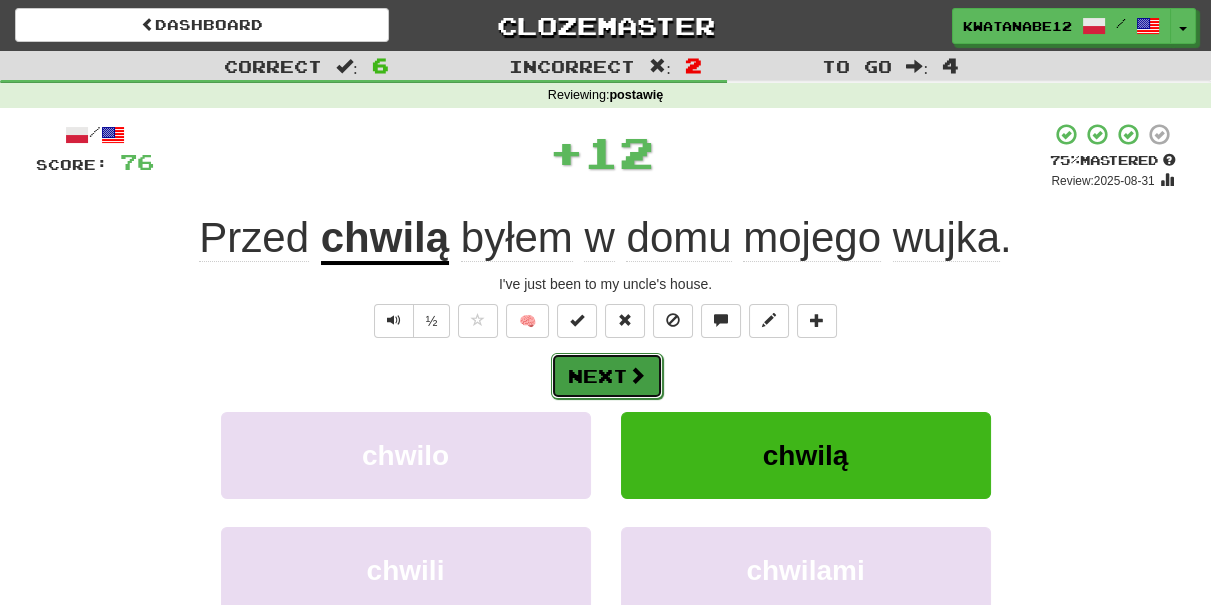 click on "Next" at bounding box center (607, 376) 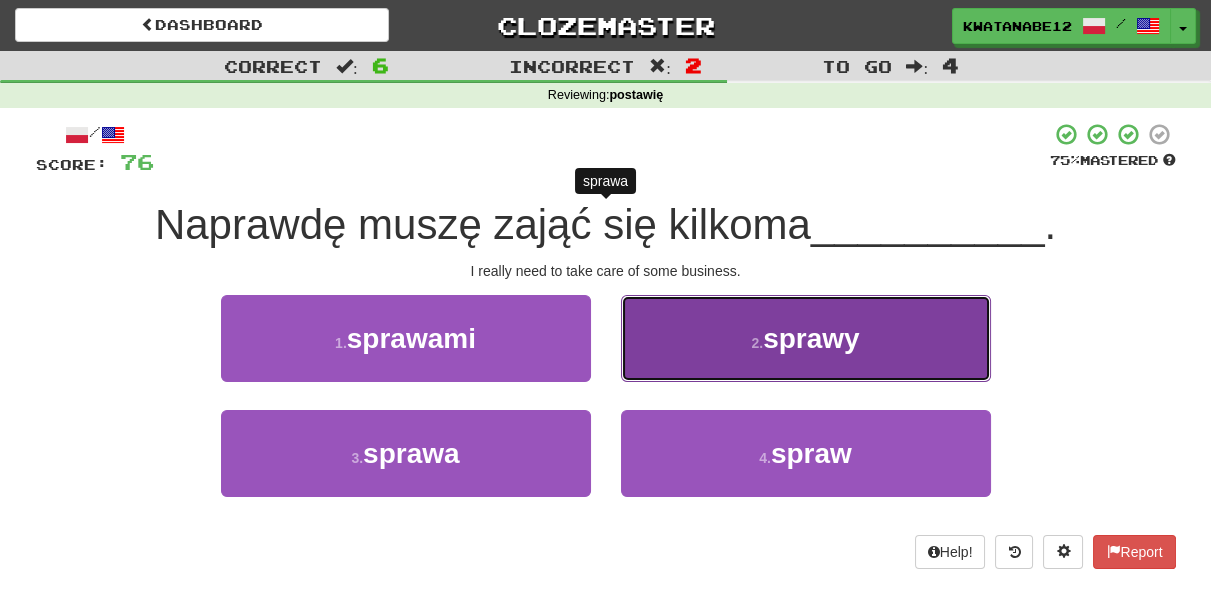 click on "2 .  sprawy" at bounding box center (806, 338) 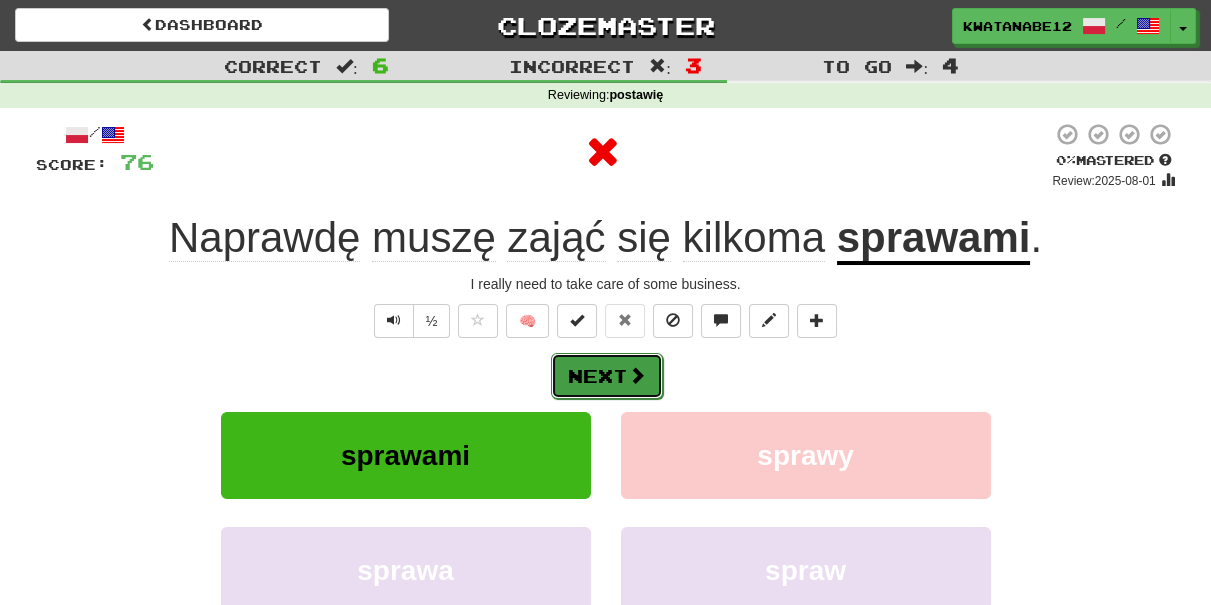 click on "Next" at bounding box center [607, 376] 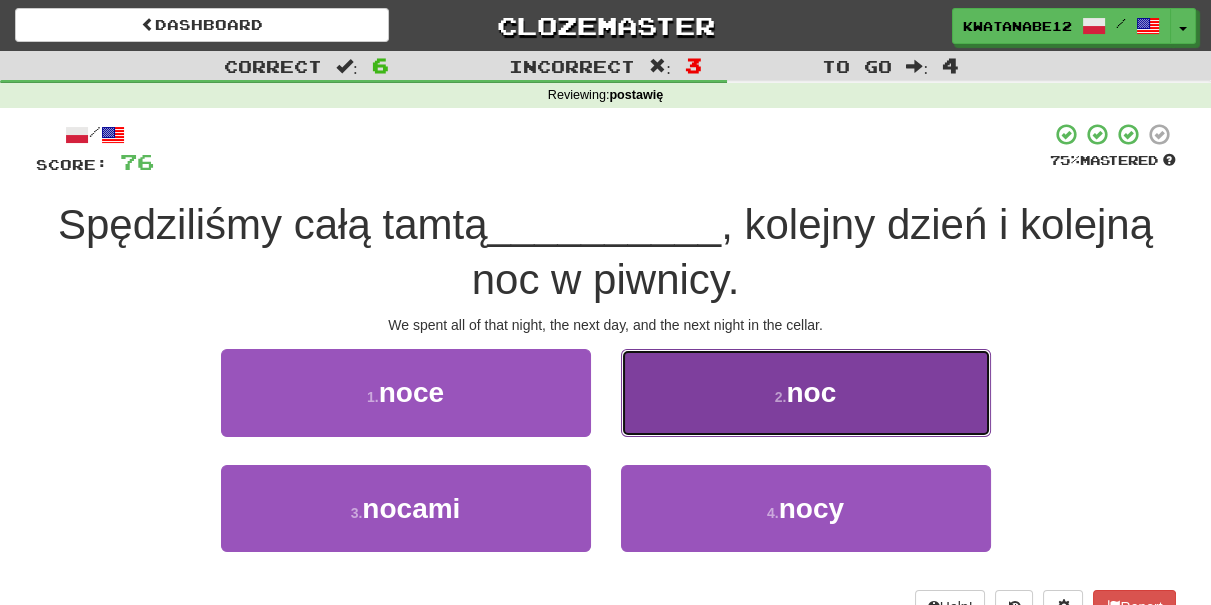 click on "2 .  noc" at bounding box center (806, 392) 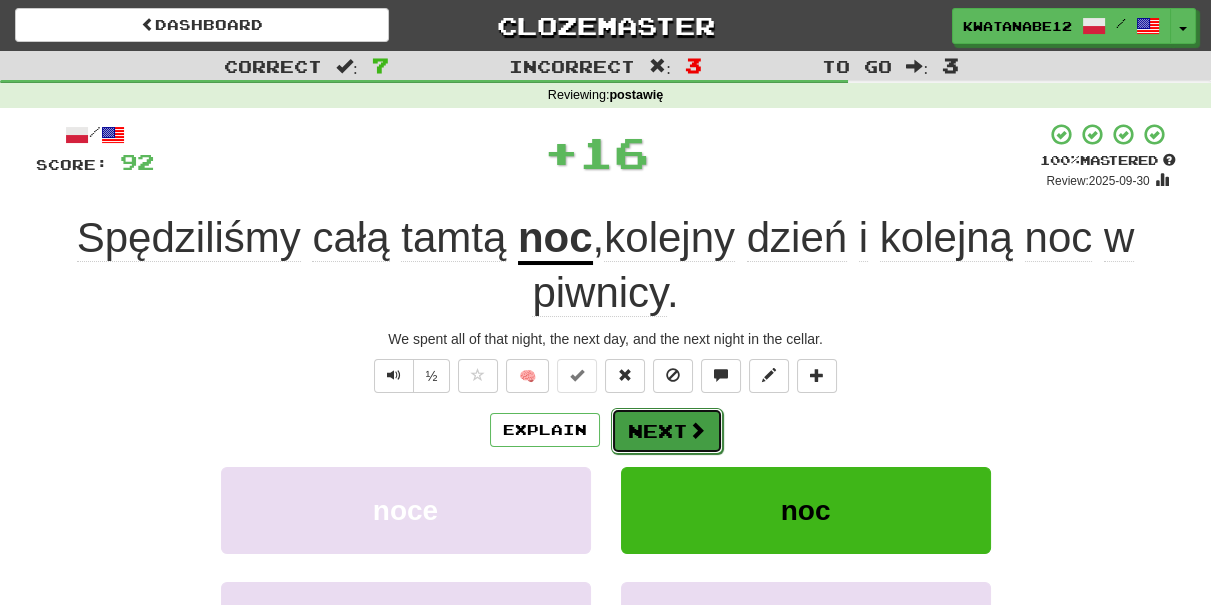 click on "Next" at bounding box center [667, 431] 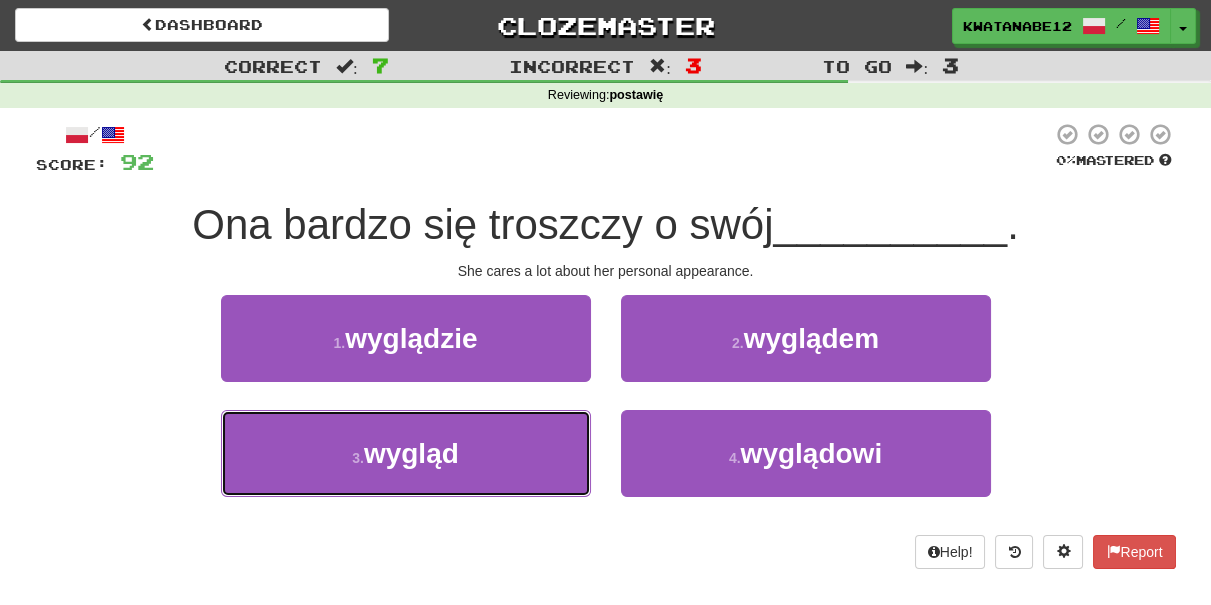drag, startPoint x: 517, startPoint y: 449, endPoint x: 603, endPoint y: 402, distance: 98.005104 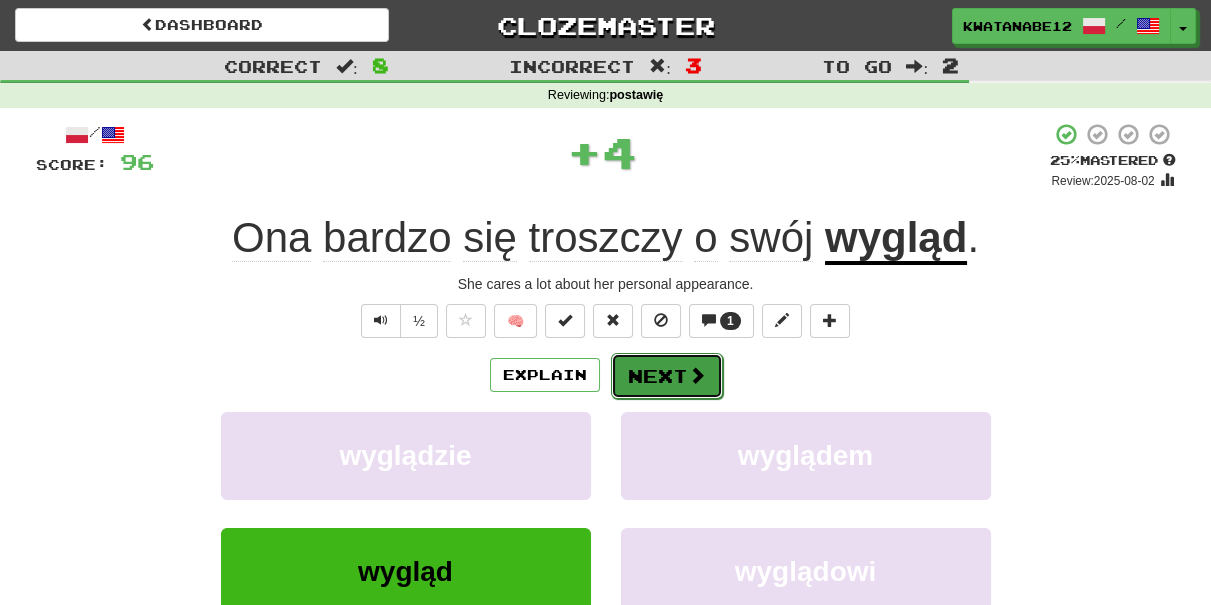 click on "Next" at bounding box center [667, 376] 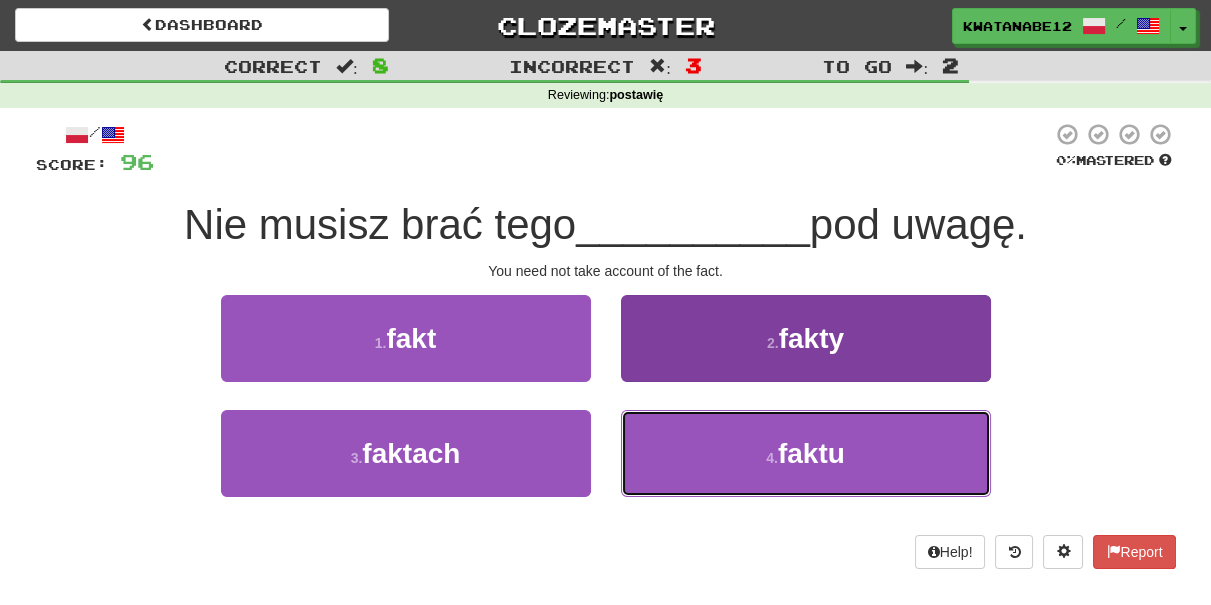 click on "4 .  faktu" at bounding box center (806, 453) 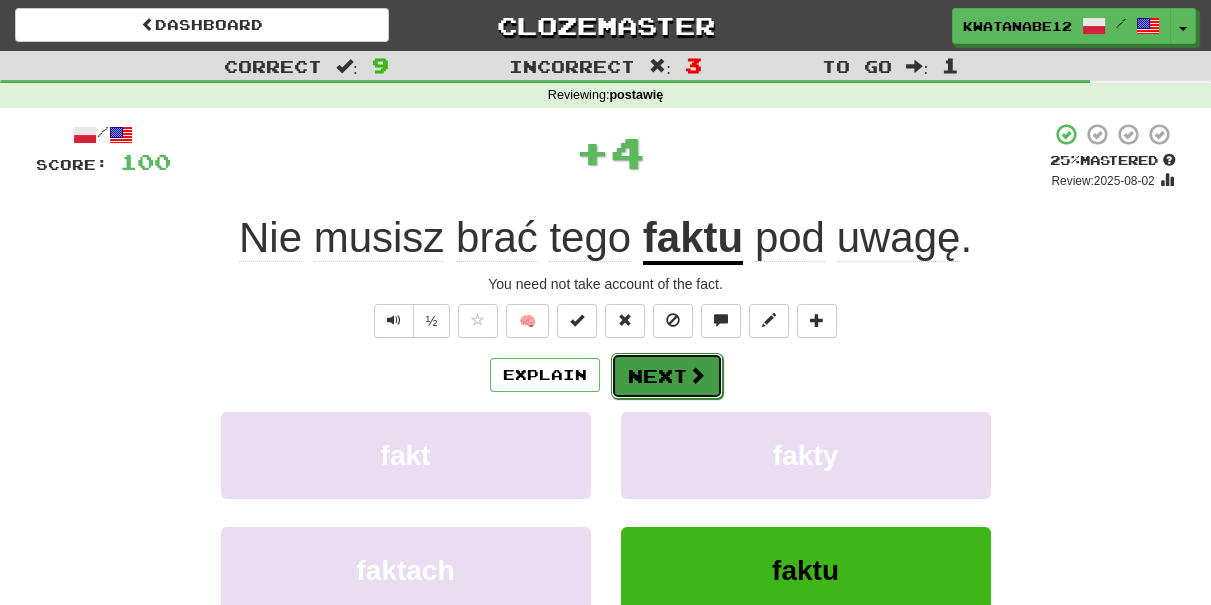 click on "Next" at bounding box center [667, 376] 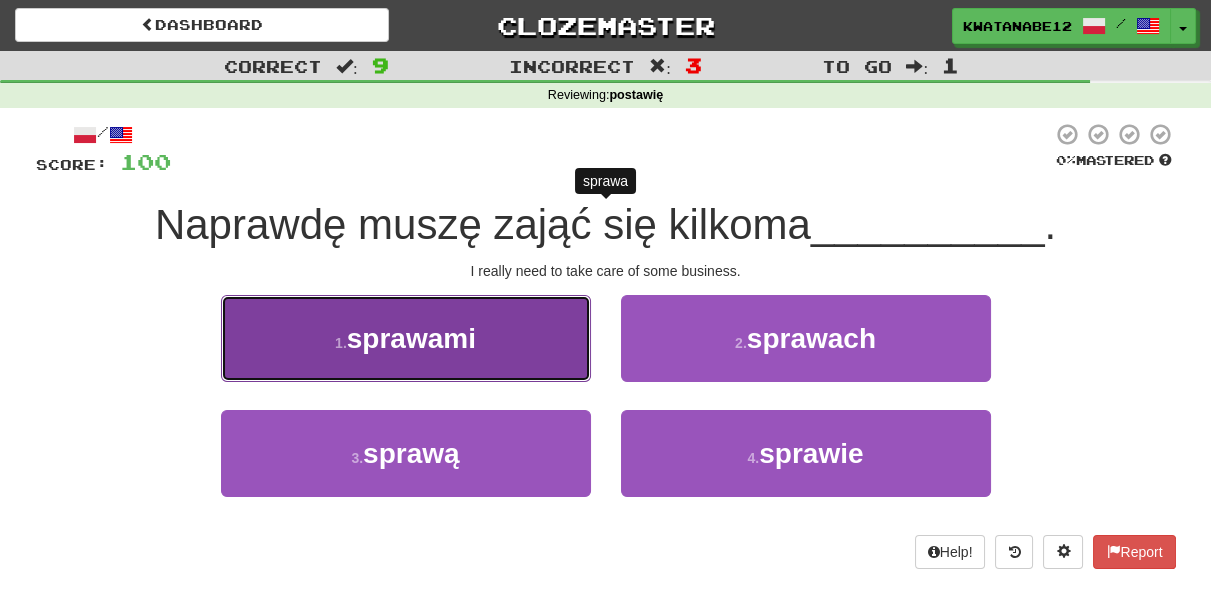 click on "1 .  sprawami" at bounding box center (406, 338) 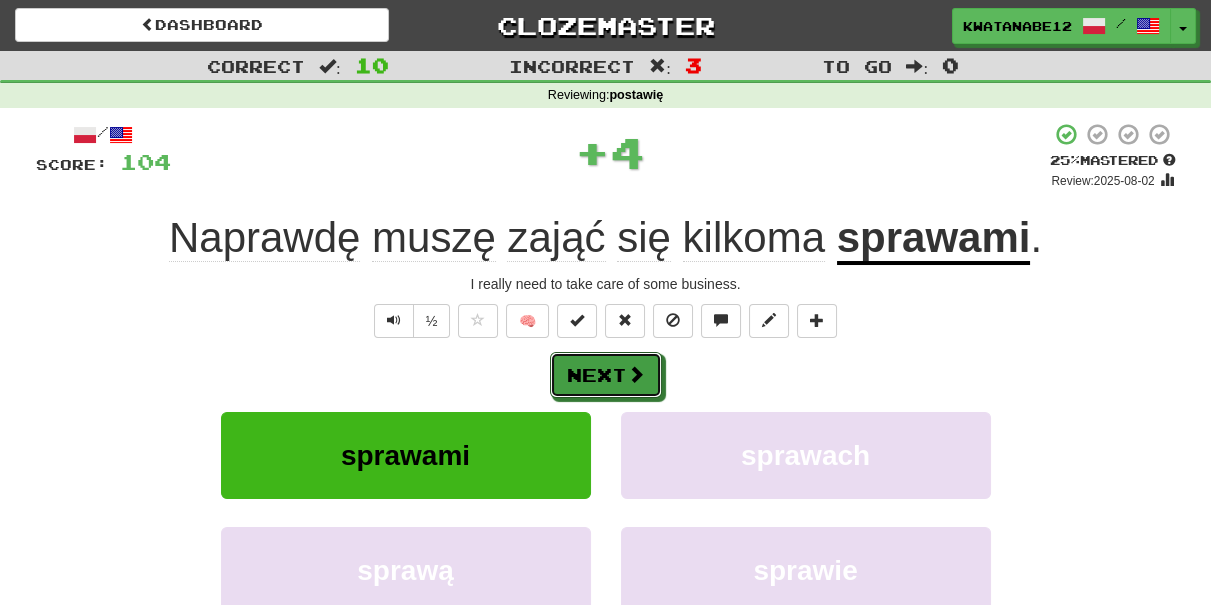 click on "Next" at bounding box center [606, 375] 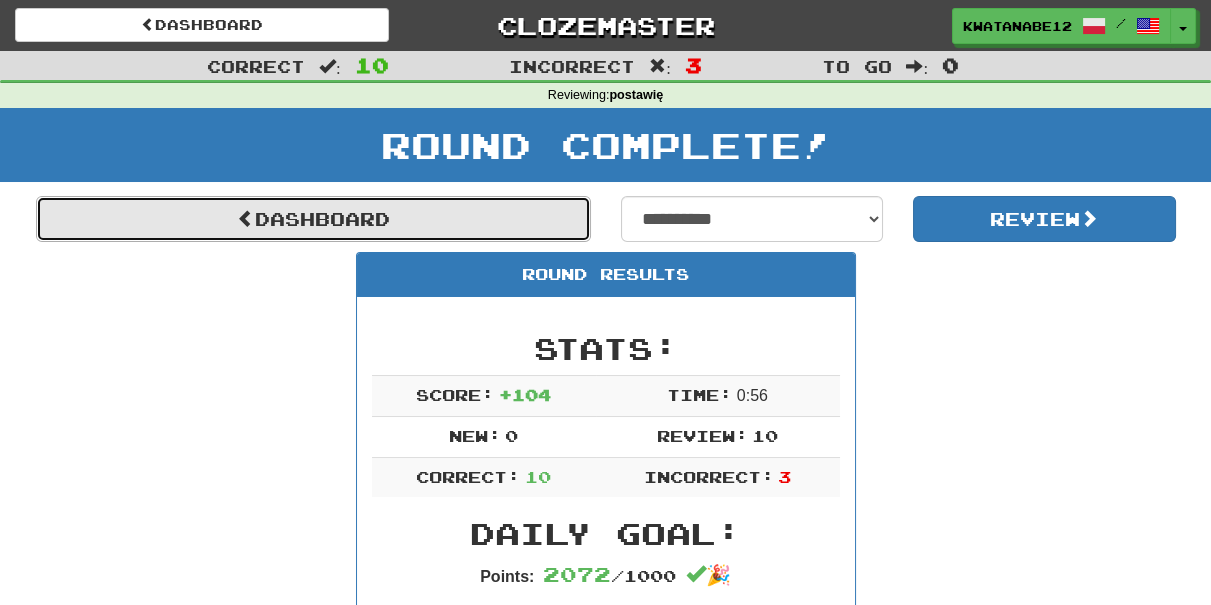 click on "Dashboard" at bounding box center (313, 219) 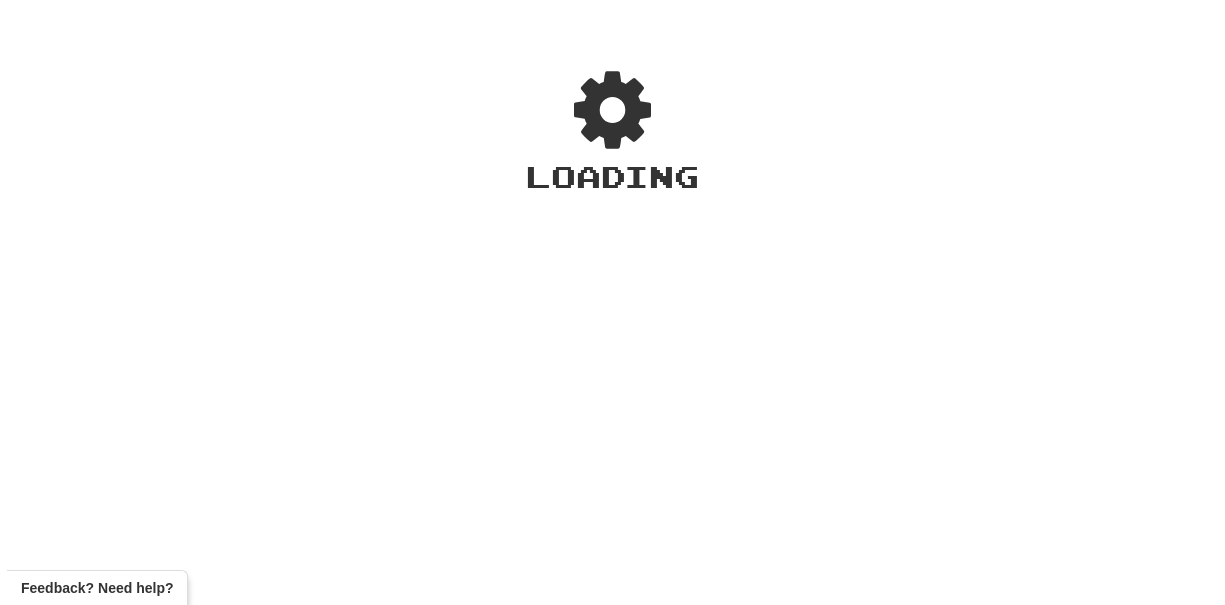 scroll, scrollTop: 0, scrollLeft: 0, axis: both 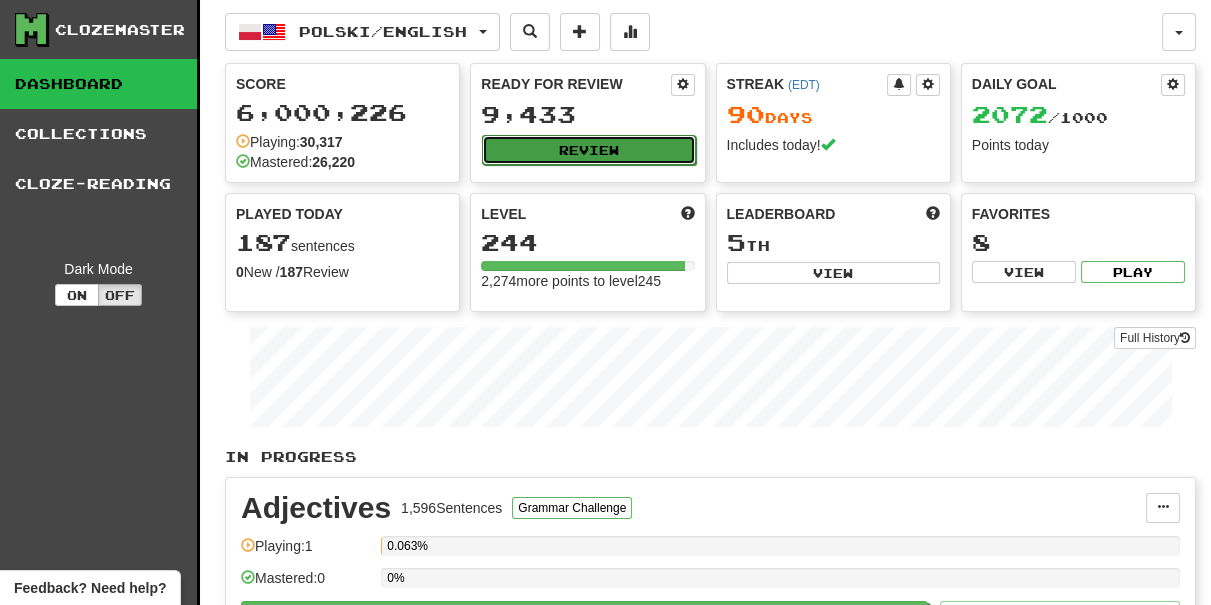 click on "Review" at bounding box center [588, 150] 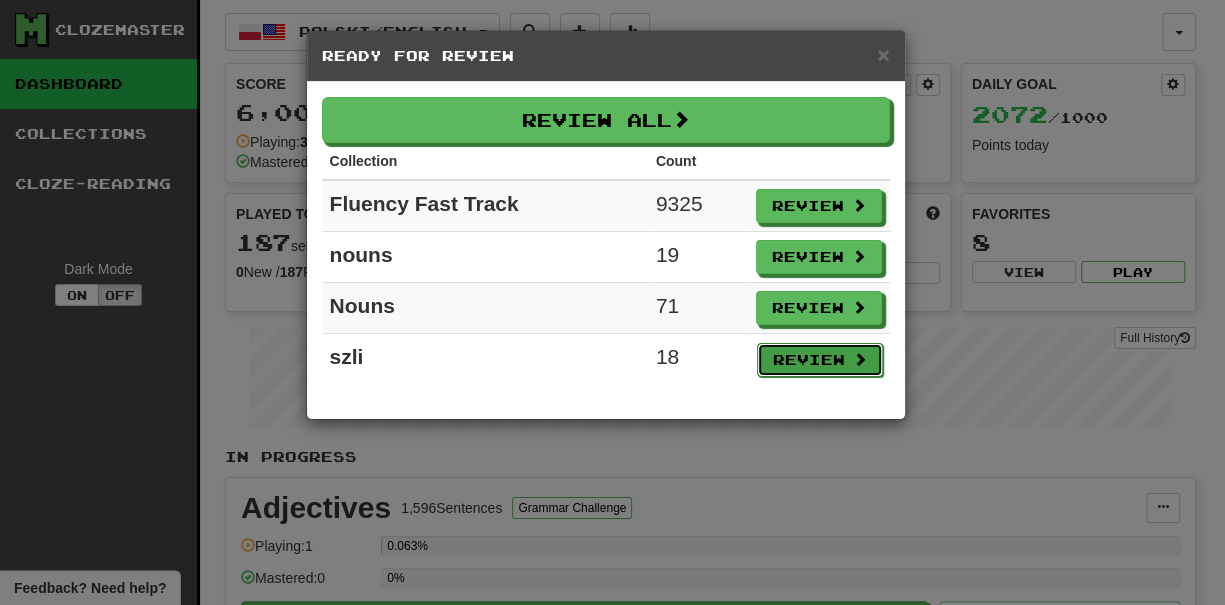 click on "Review" at bounding box center [820, 360] 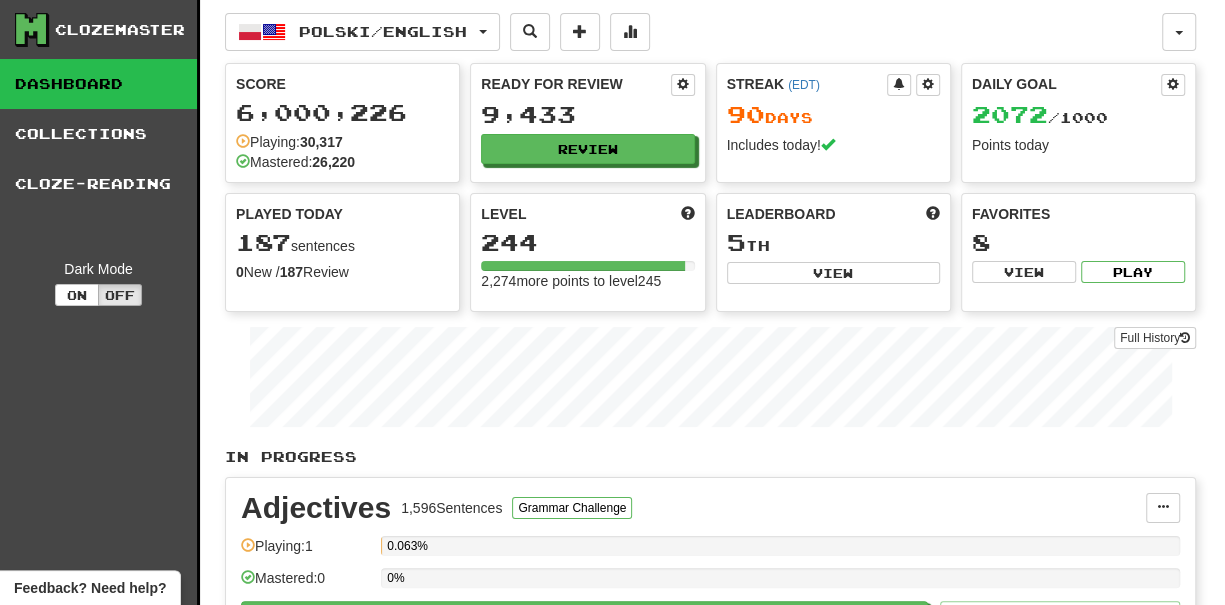 select on "***" 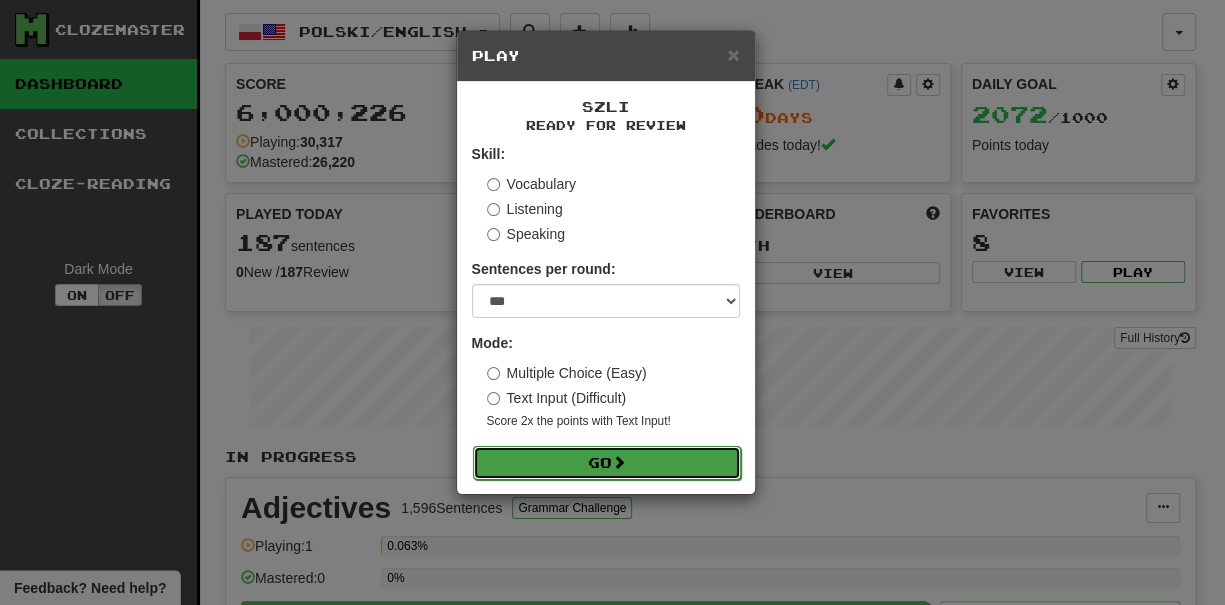 click on "Go" at bounding box center [607, 463] 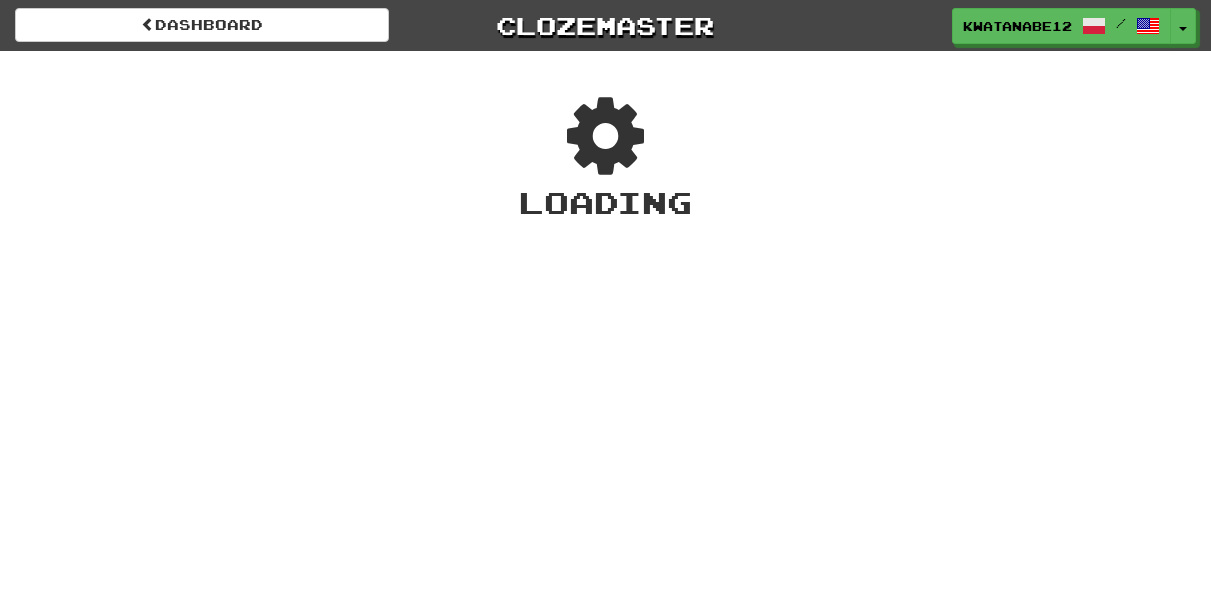 scroll, scrollTop: 0, scrollLeft: 0, axis: both 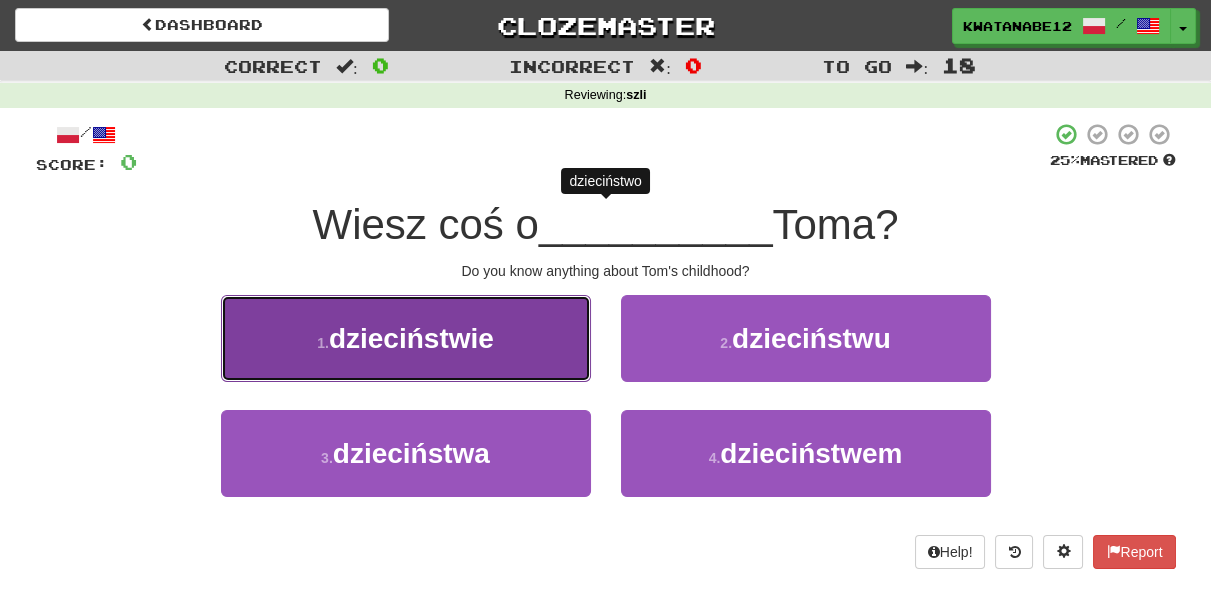 drag, startPoint x: 514, startPoint y: 351, endPoint x: 527, endPoint y: 351, distance: 13 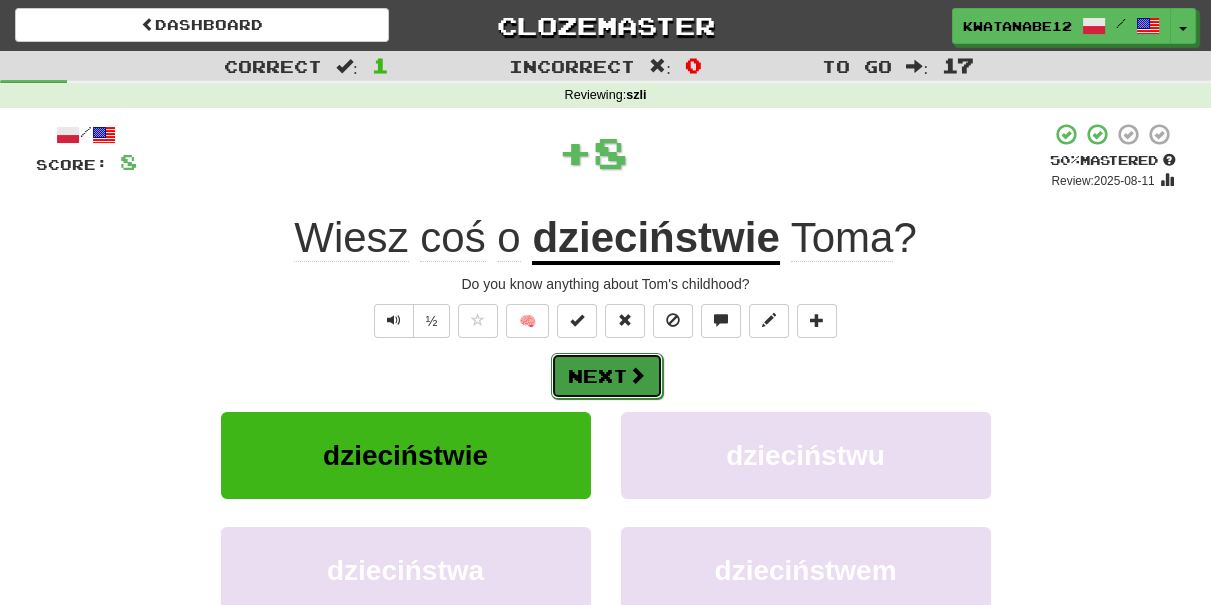 click on "Next" at bounding box center [607, 376] 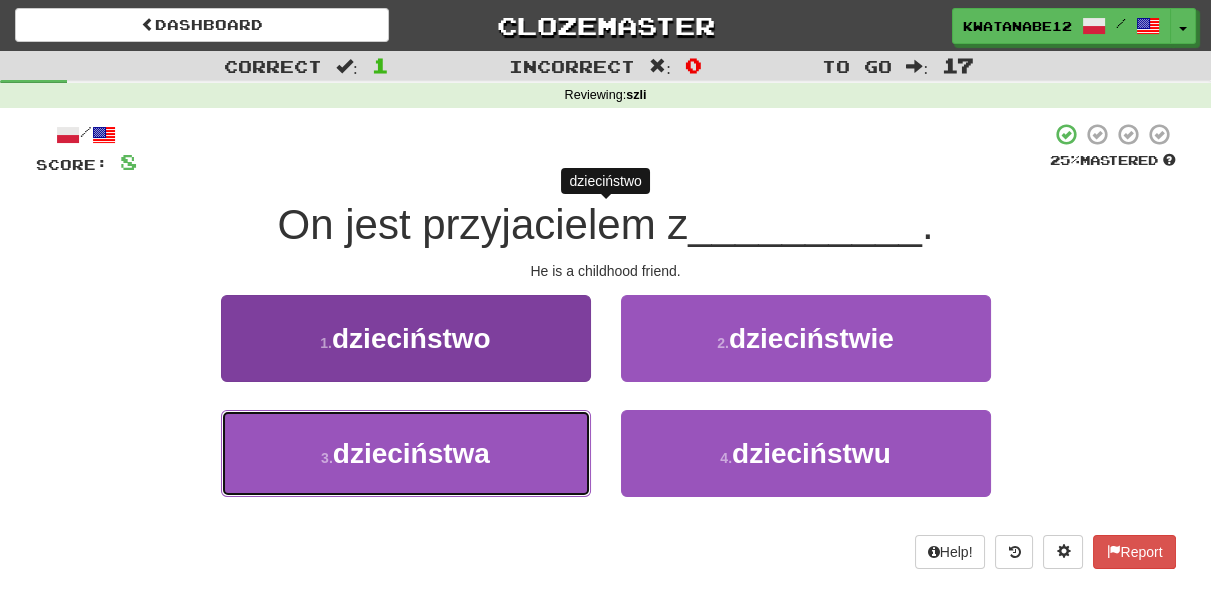 drag, startPoint x: 508, startPoint y: 439, endPoint x: 550, endPoint y: 423, distance: 44.94441 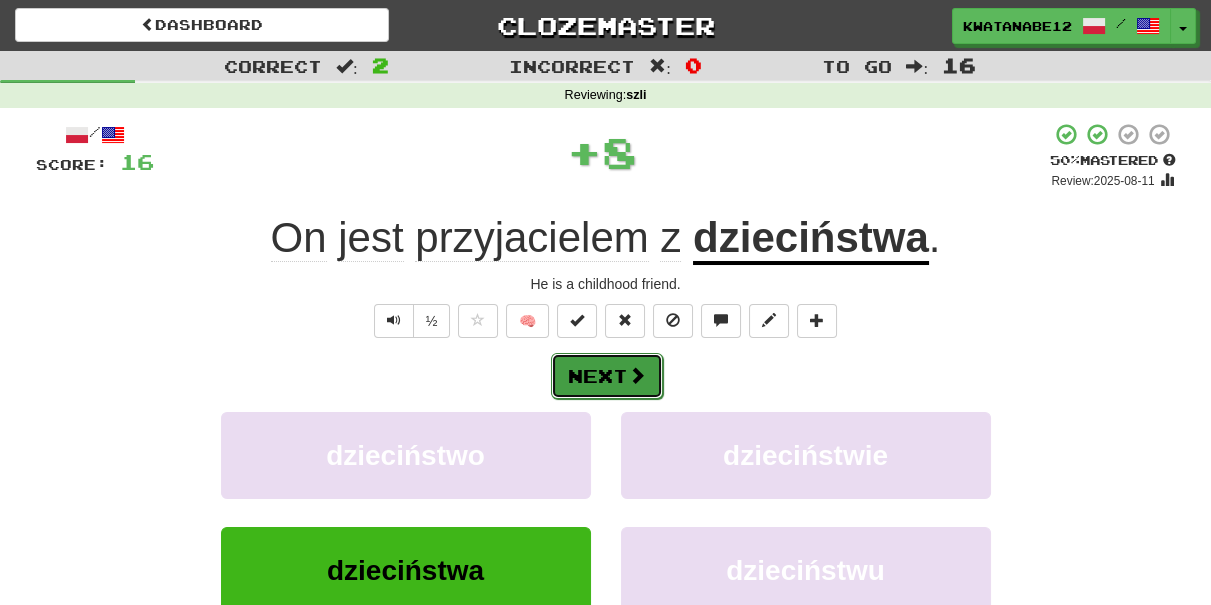 click on "Next" at bounding box center [607, 376] 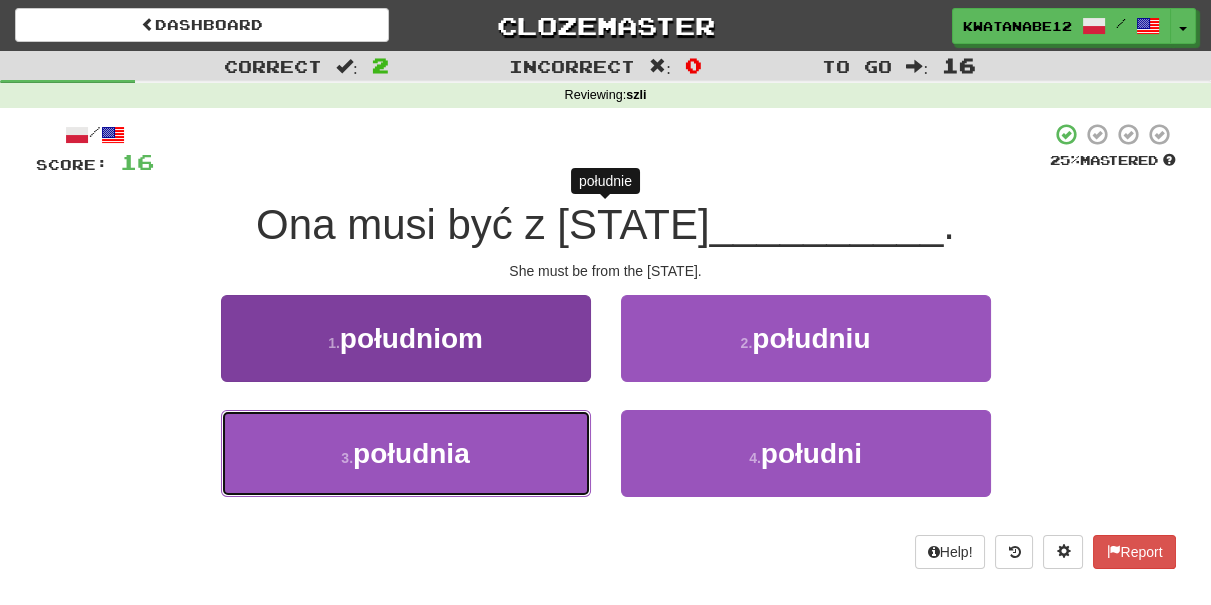 drag, startPoint x: 480, startPoint y: 460, endPoint x: 520, endPoint y: 447, distance: 42.059483 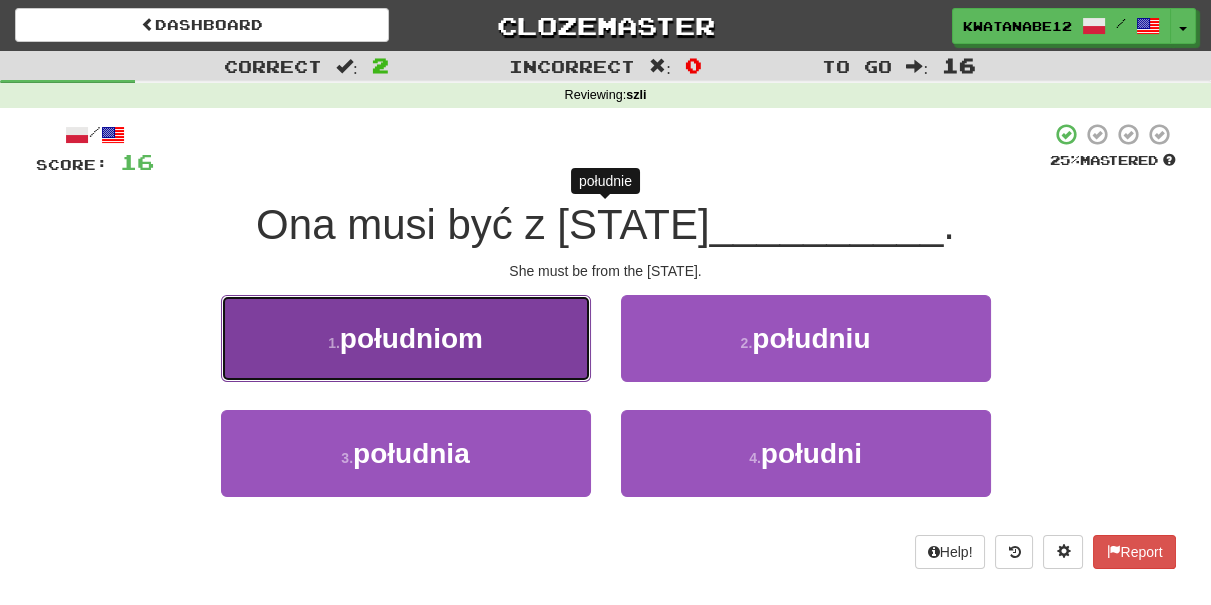 click on "1 .  południom" at bounding box center (406, 338) 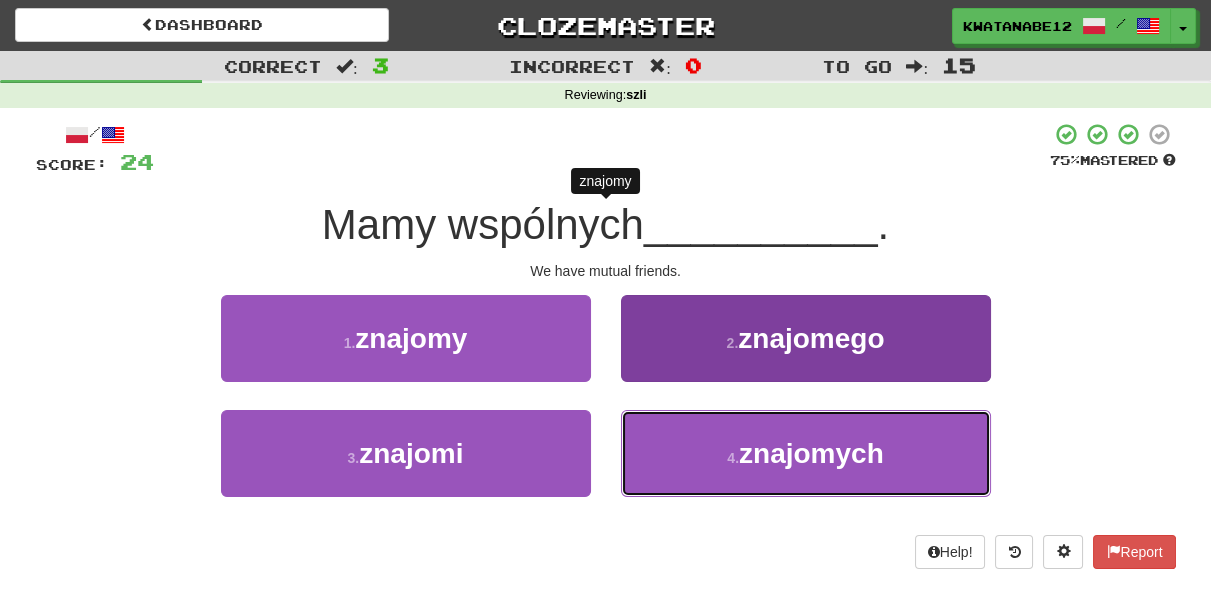 click on "4 .  znajomych" at bounding box center [806, 453] 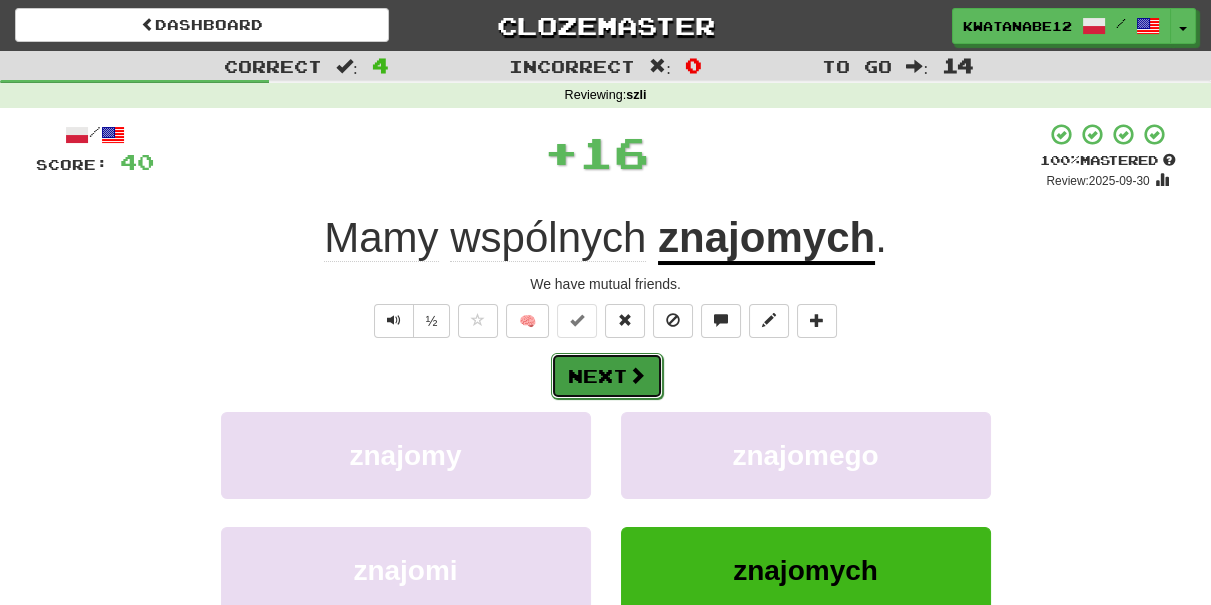 click on "Next" at bounding box center (607, 376) 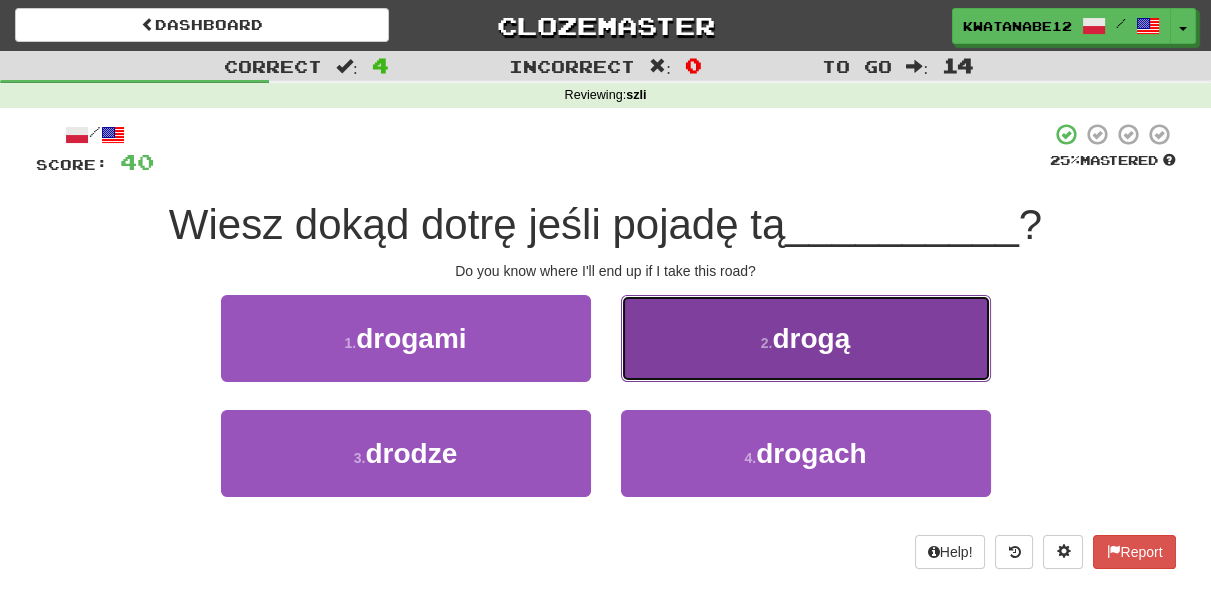 click on "2 .  drogą" at bounding box center (806, 338) 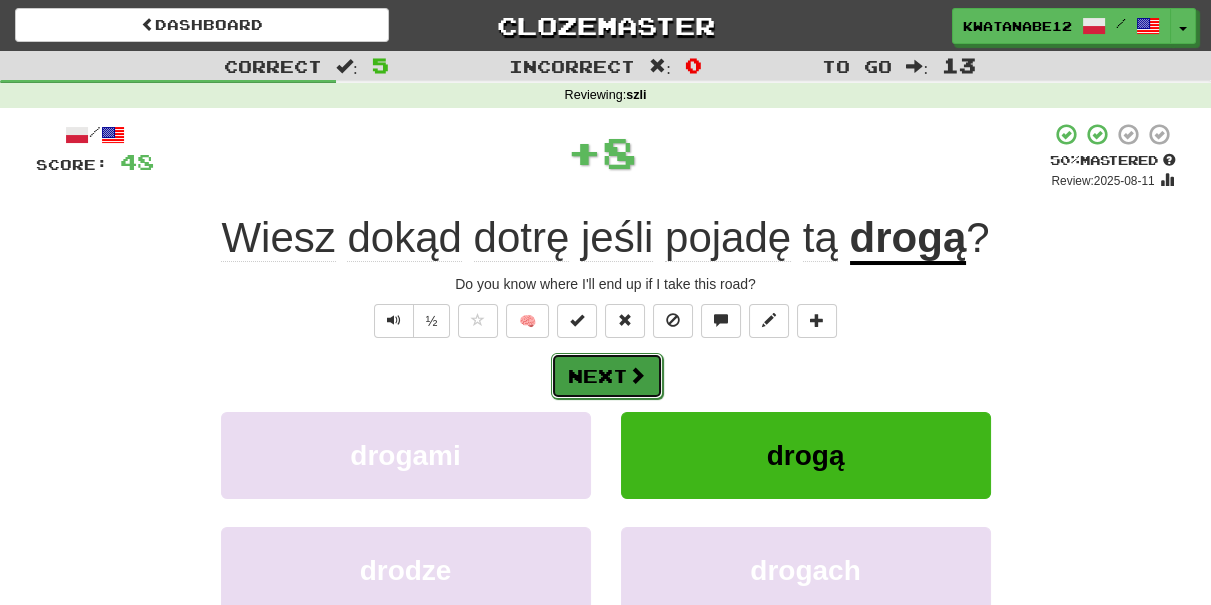 click on "Next" at bounding box center (607, 376) 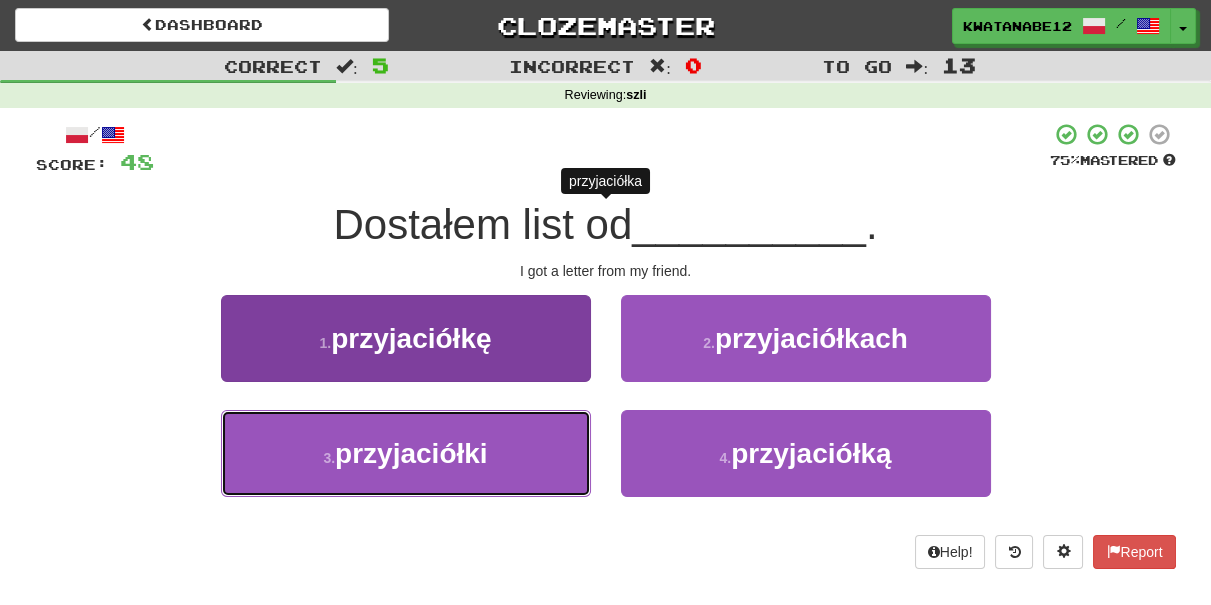 click on "3 .  przyjaciółki" at bounding box center [406, 453] 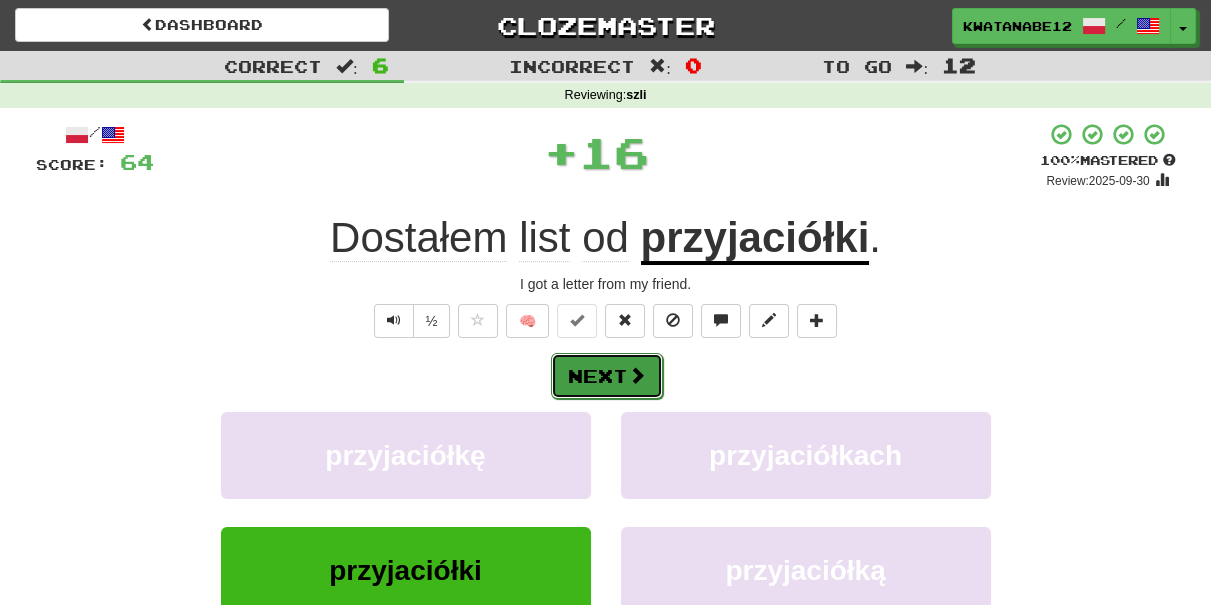 click on "Next" at bounding box center (607, 376) 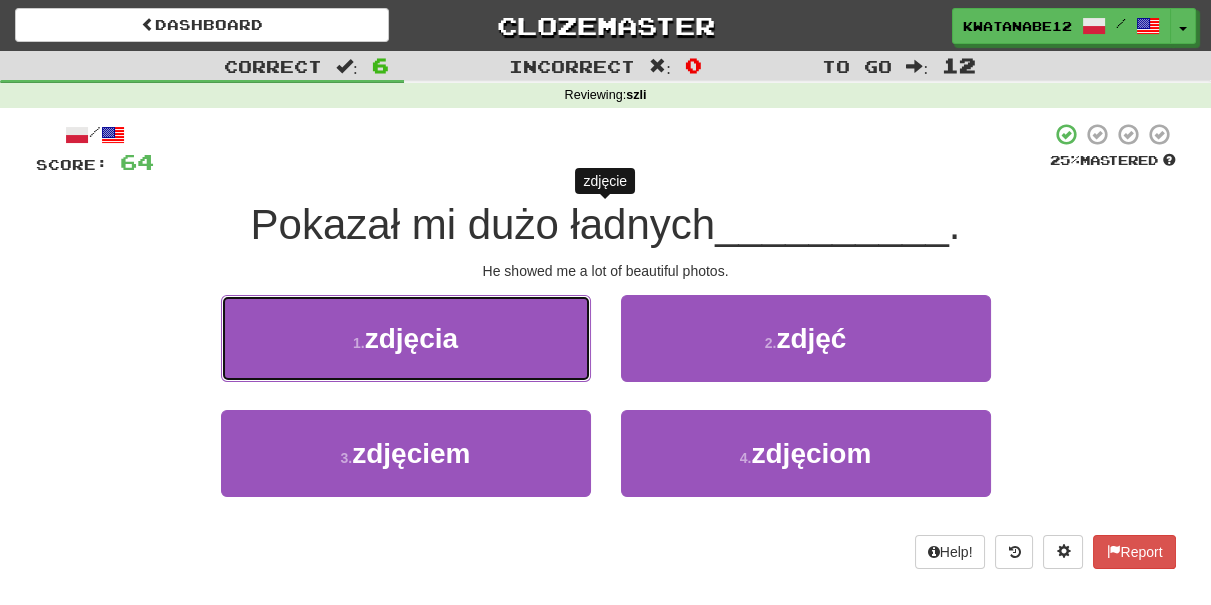drag, startPoint x: 513, startPoint y: 346, endPoint x: 571, endPoint y: 349, distance: 58.077534 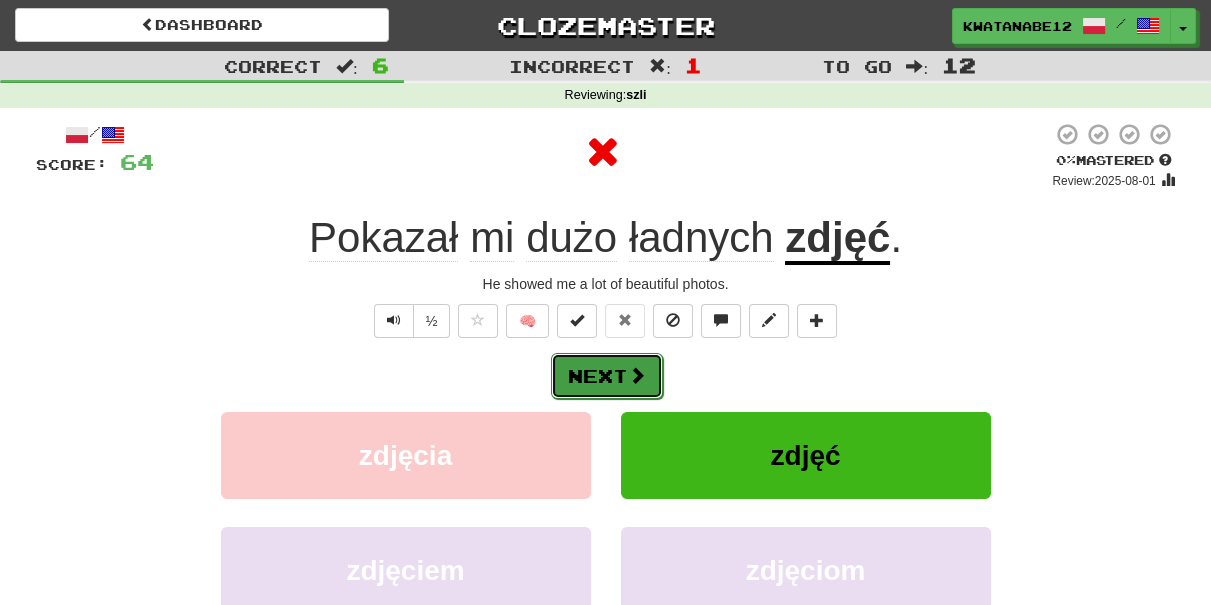 click on "Next" at bounding box center [607, 376] 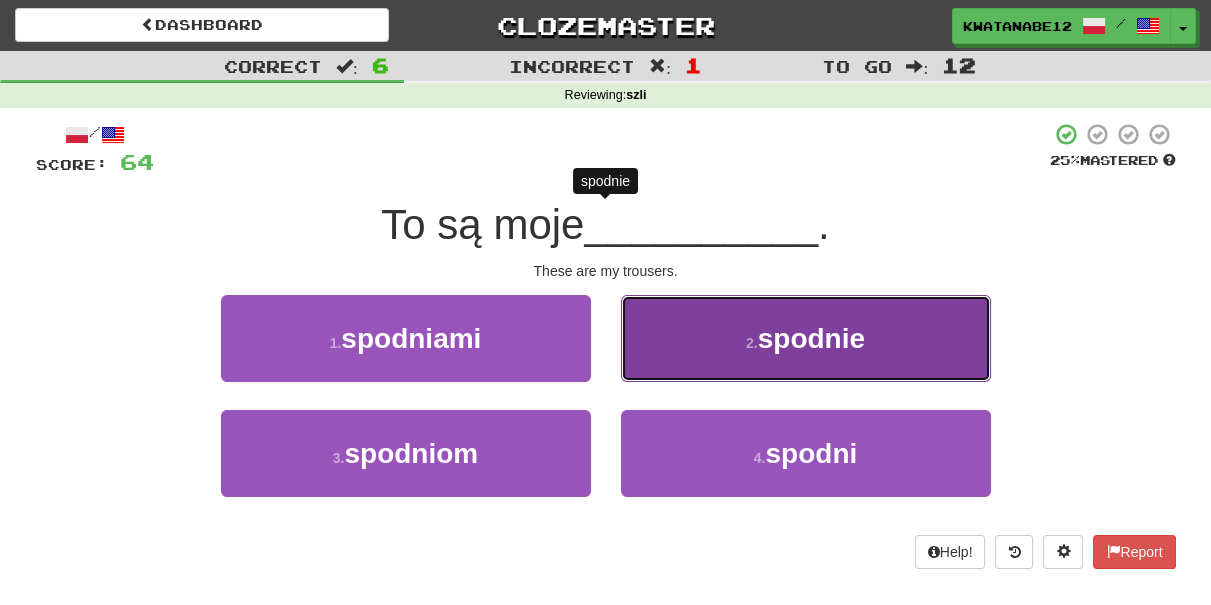 click on "2 .  spodnie" at bounding box center (806, 338) 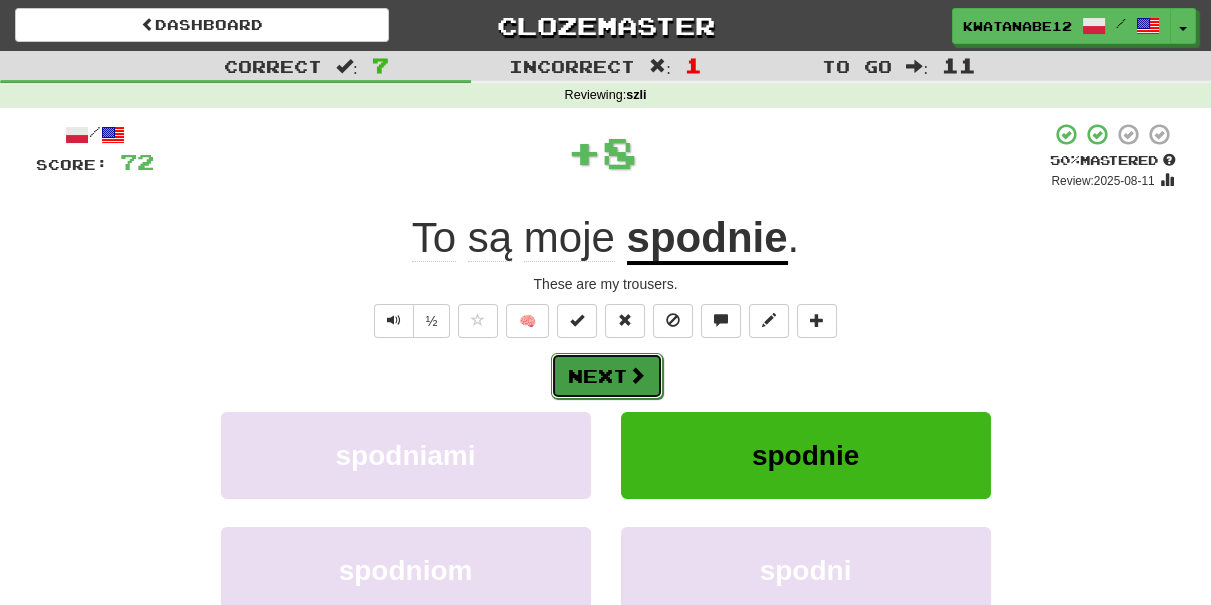 click on "Next" at bounding box center [607, 376] 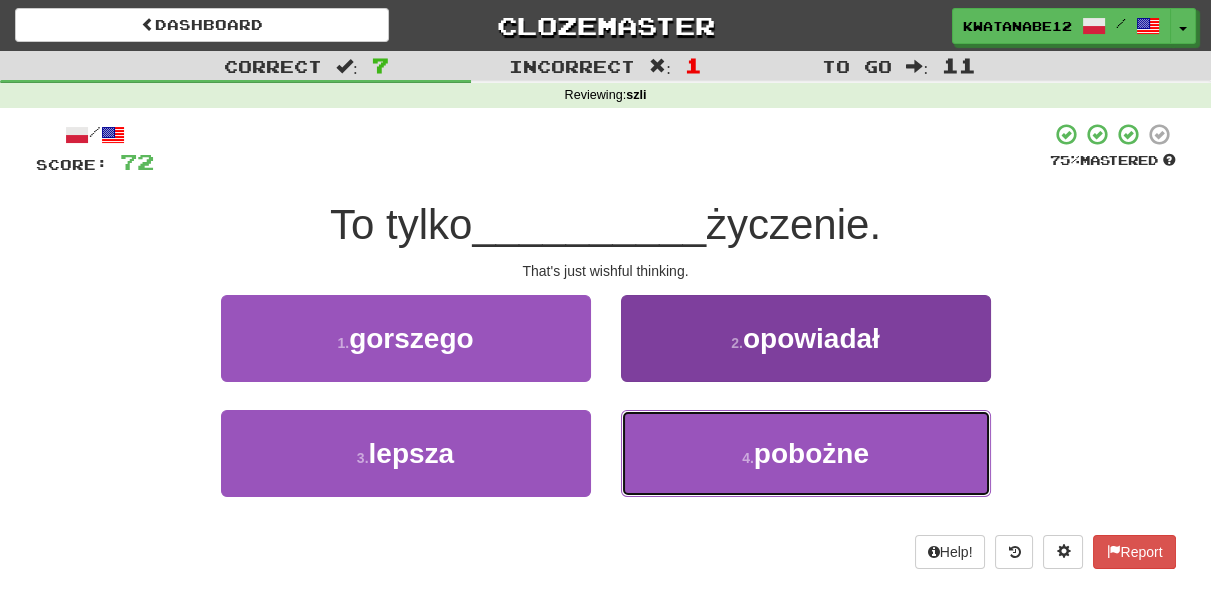 click on "4 .  pobożne" at bounding box center [806, 453] 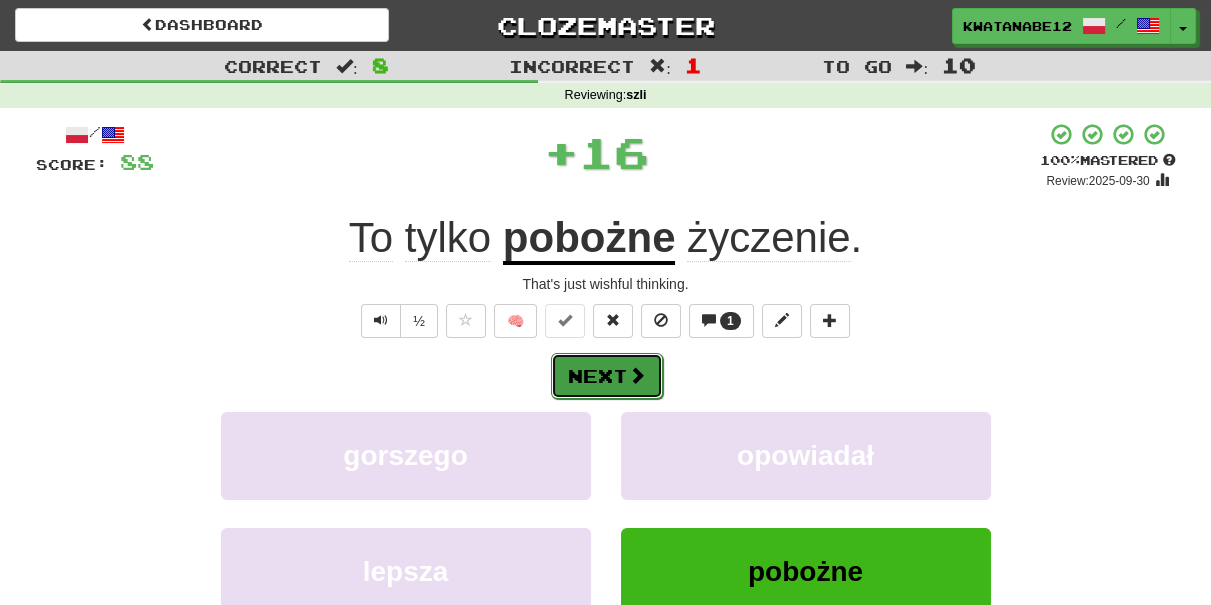 drag, startPoint x: 632, startPoint y: 366, endPoint x: 621, endPoint y: 366, distance: 11 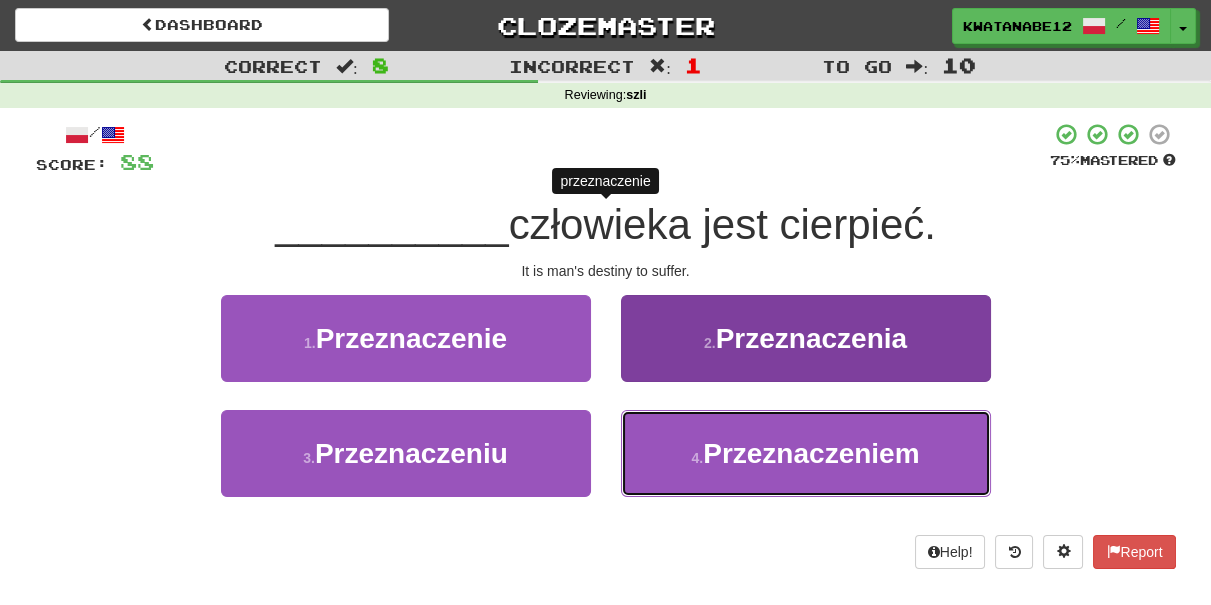 drag, startPoint x: 702, startPoint y: 436, endPoint x: 701, endPoint y: 426, distance: 10.049875 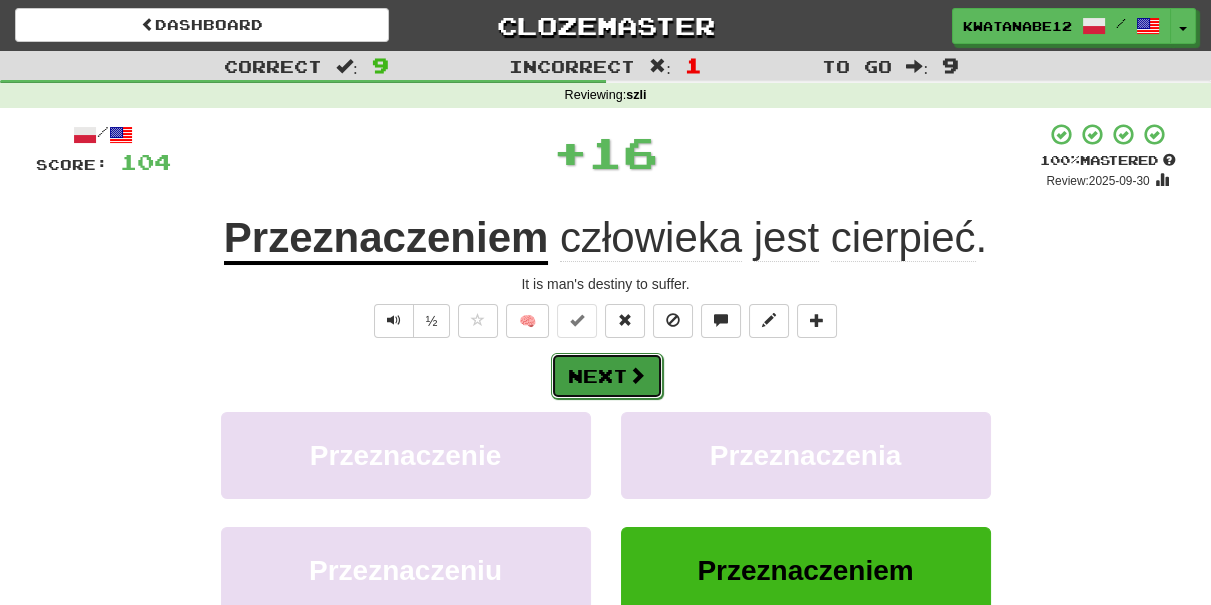 click on "Next" at bounding box center [607, 376] 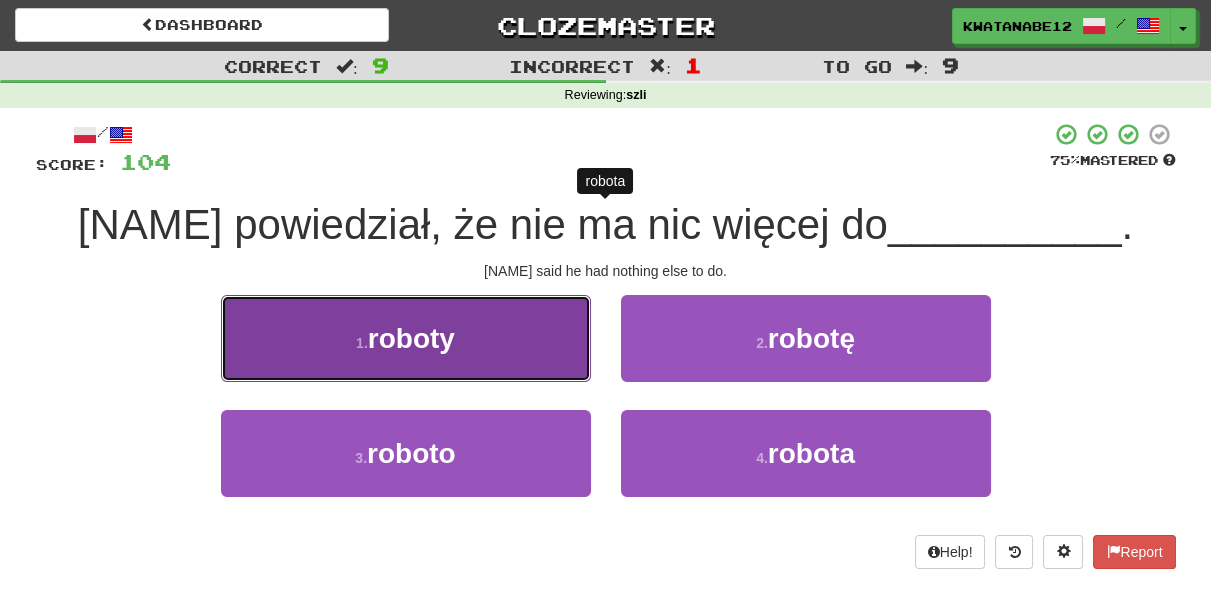 click on "1 .  roboty" at bounding box center (406, 338) 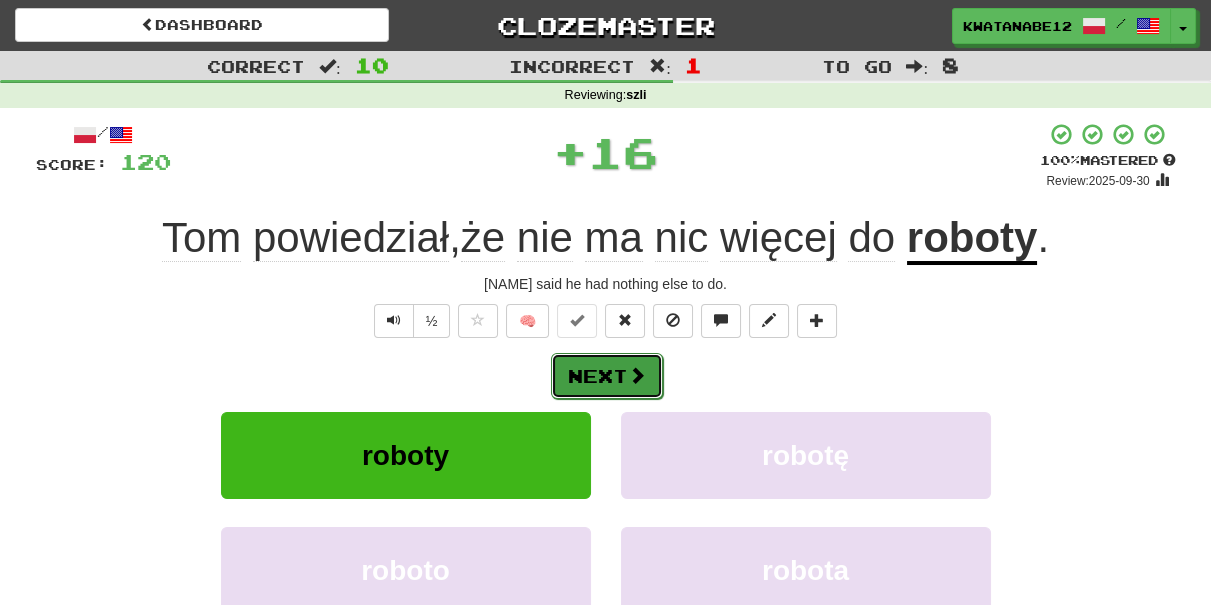 click on "Next" at bounding box center (607, 376) 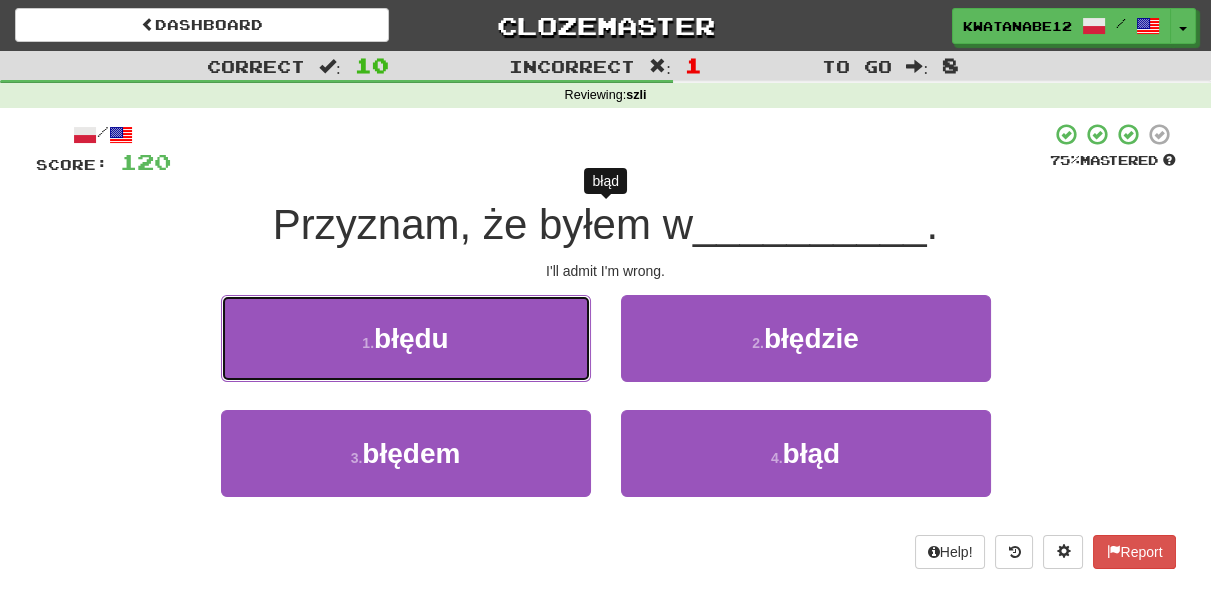 drag, startPoint x: 497, startPoint y: 321, endPoint x: 611, endPoint y: 348, distance: 117.15375 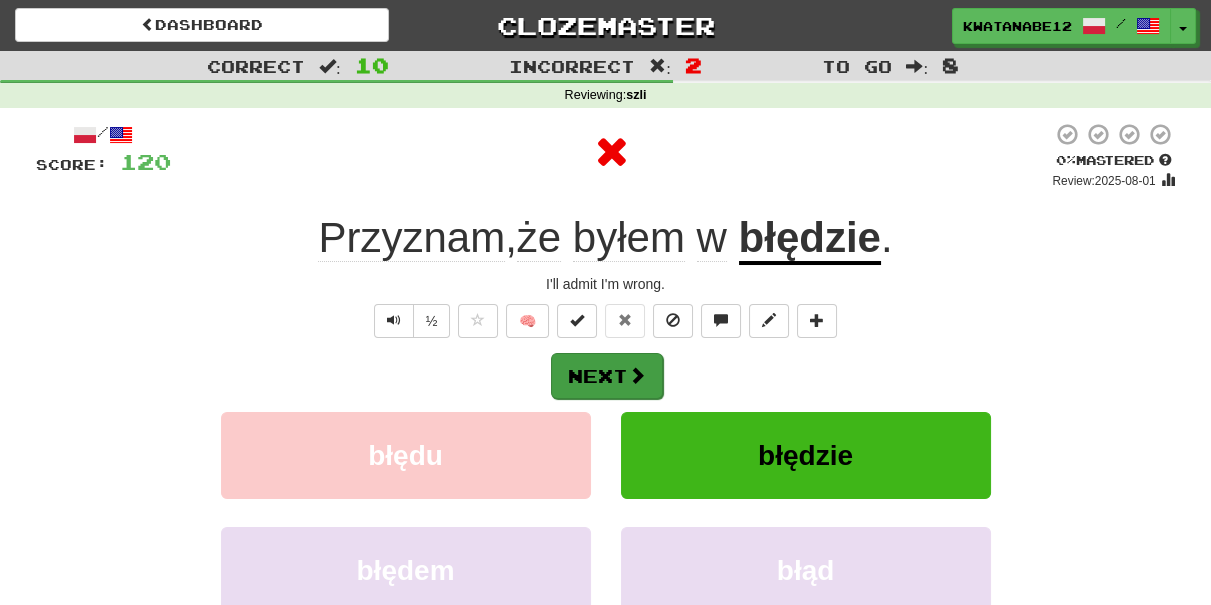 drag, startPoint x: 666, startPoint y: 353, endPoint x: 656, endPoint y: 359, distance: 11.661903 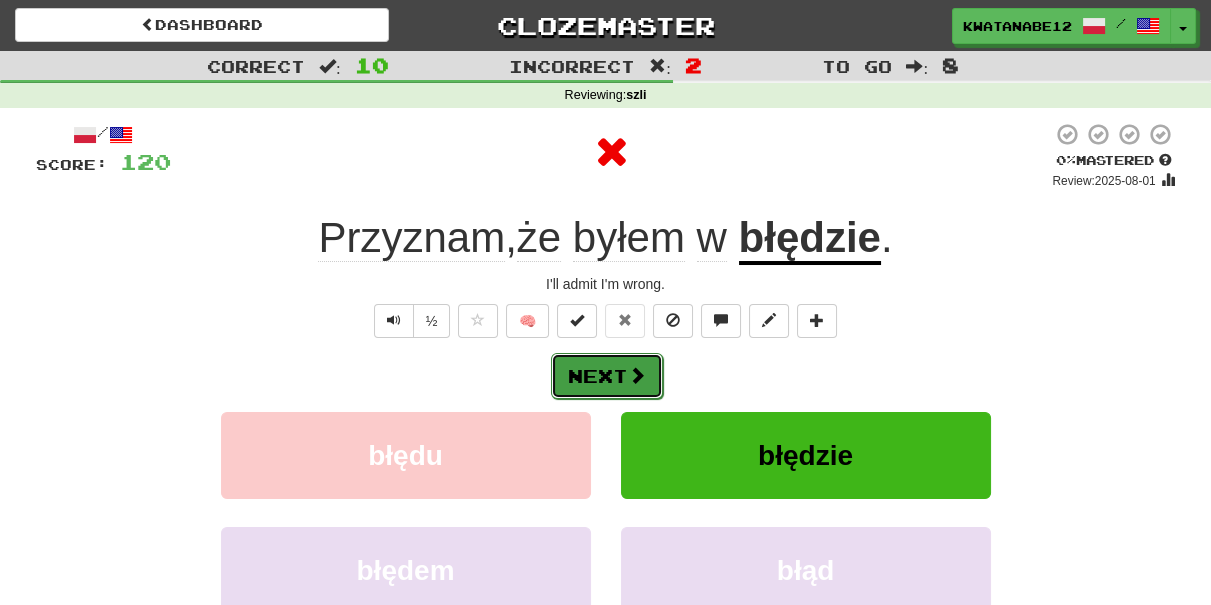 click on "Next" at bounding box center [607, 376] 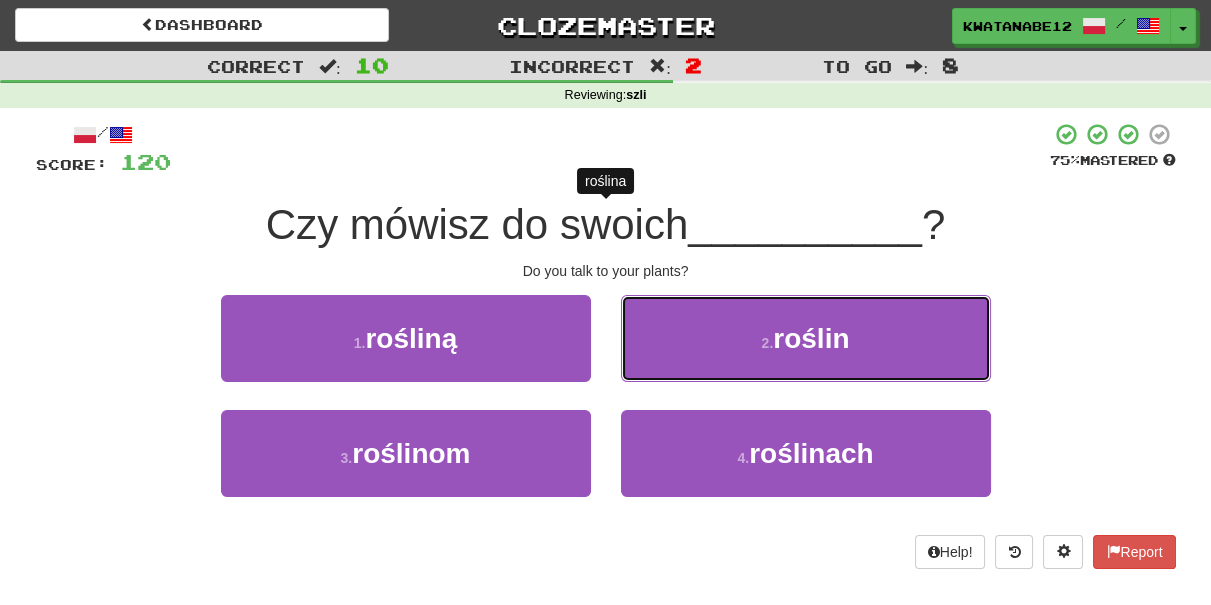 click on "2 .  roślin" at bounding box center [806, 338] 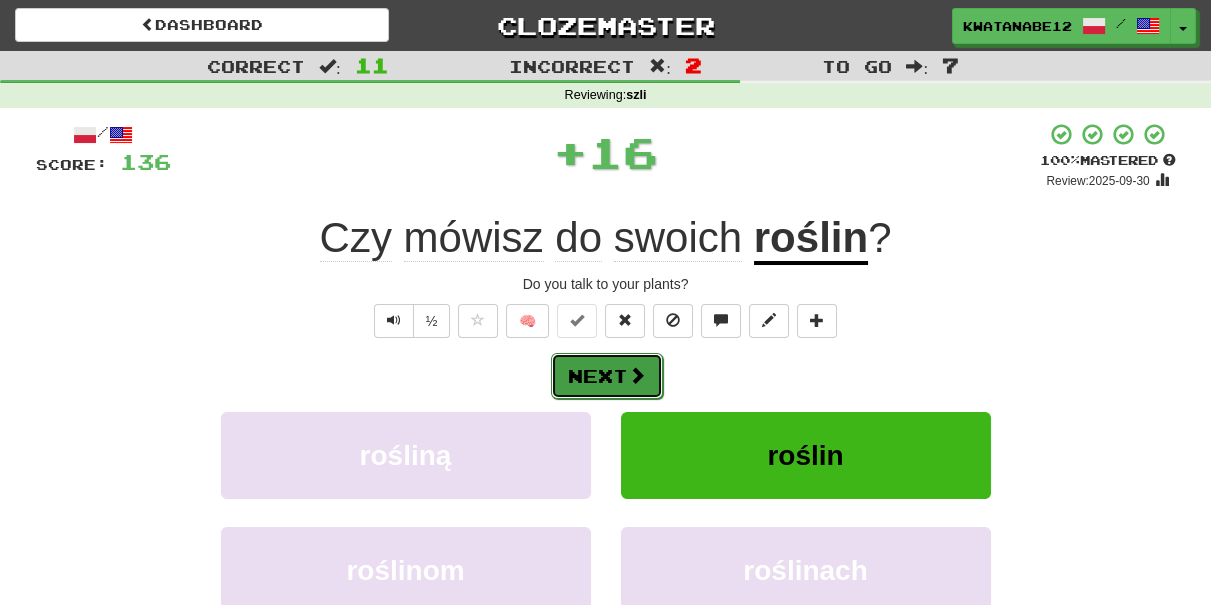 click on "Next" at bounding box center (607, 376) 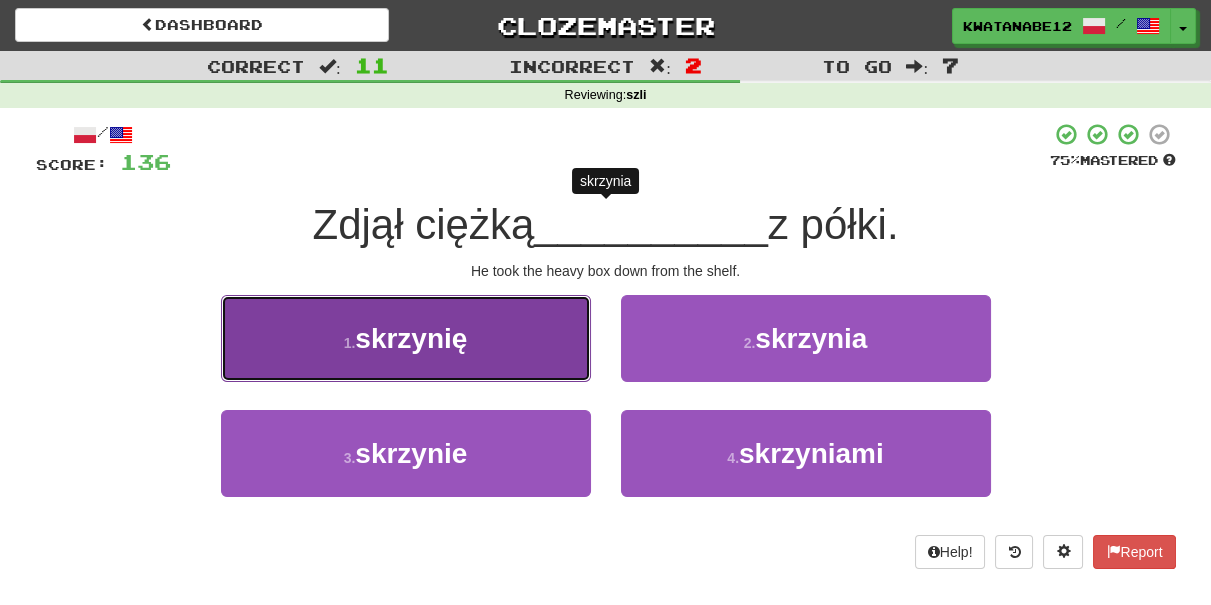 click on "1 .  skrzynię" at bounding box center [406, 338] 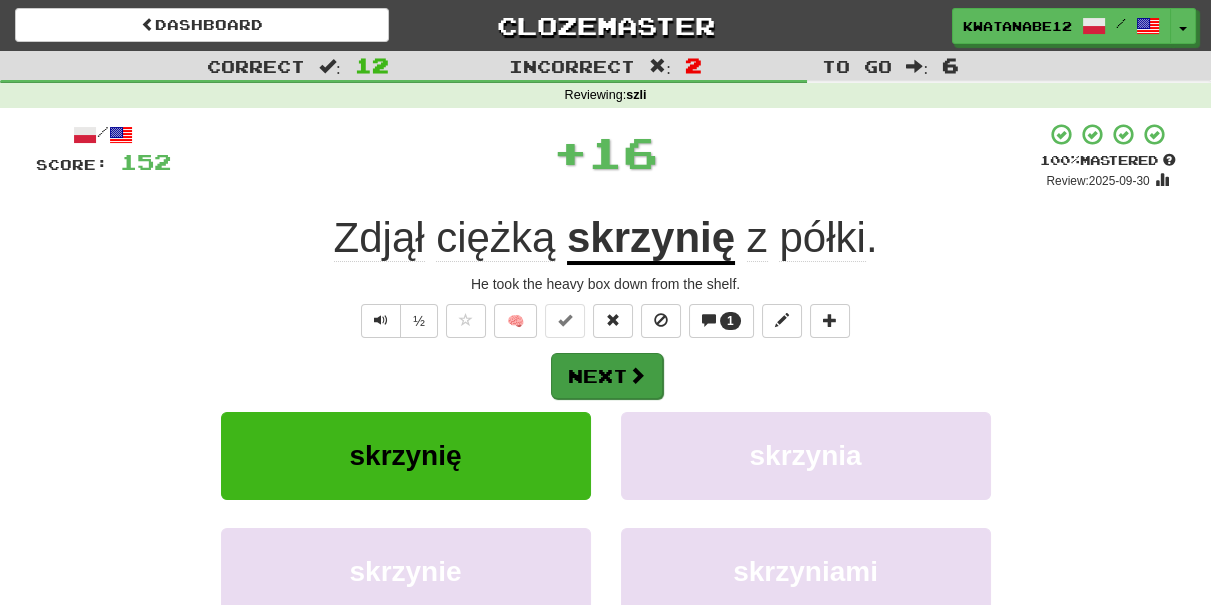 click on "Next" at bounding box center (606, 375) 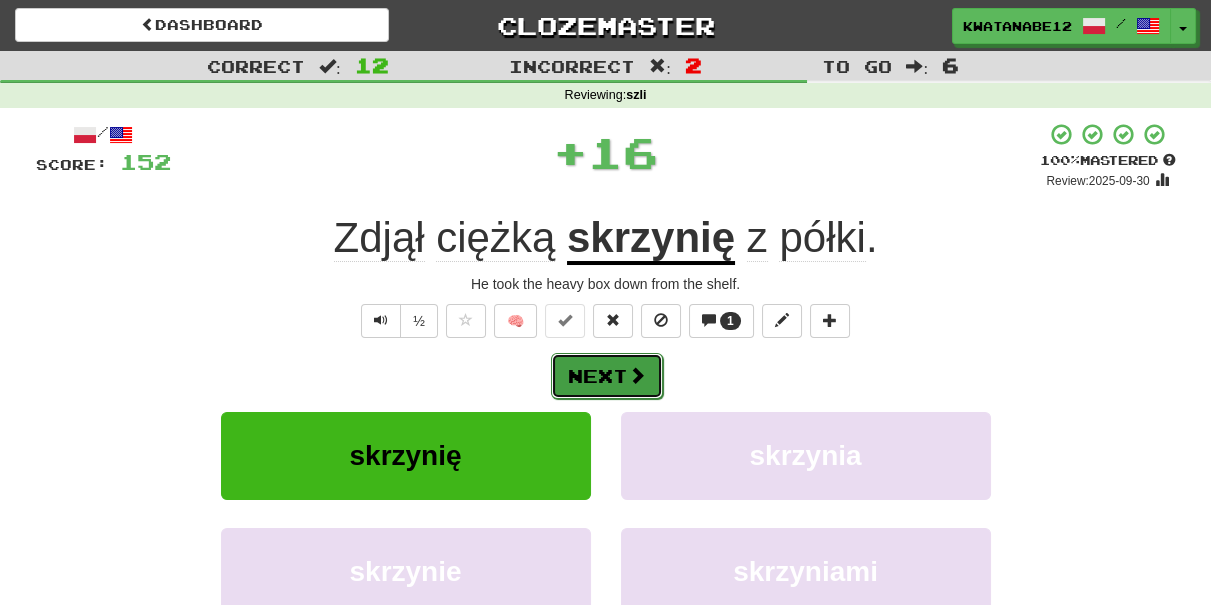 click on "Next" at bounding box center (607, 376) 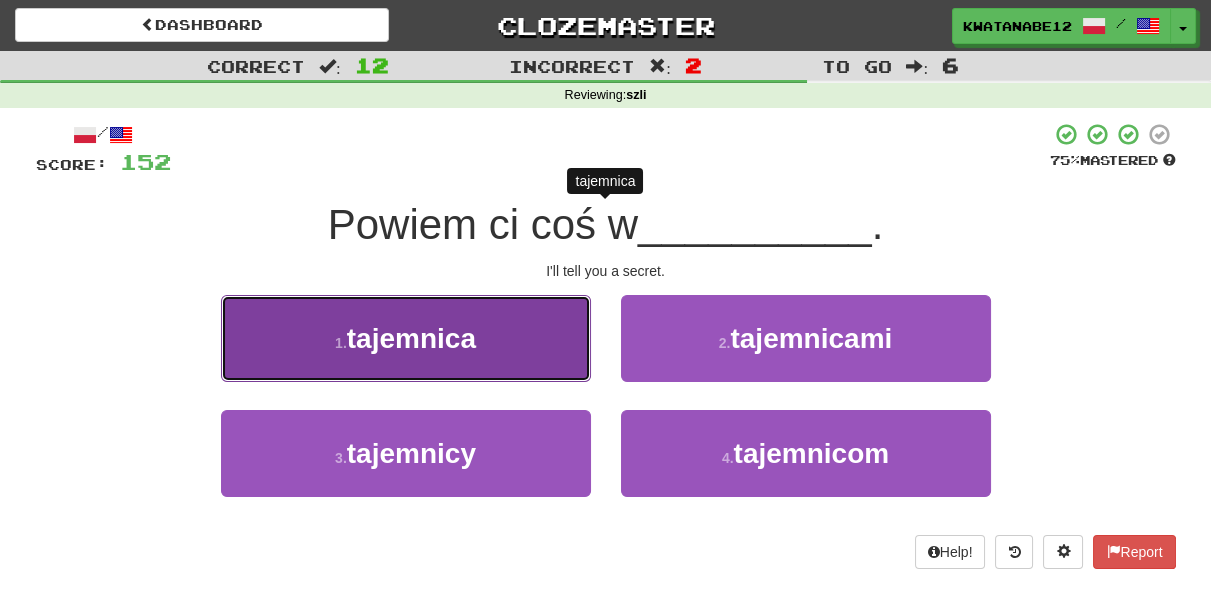 click on "1 .  tajemnica" at bounding box center (406, 338) 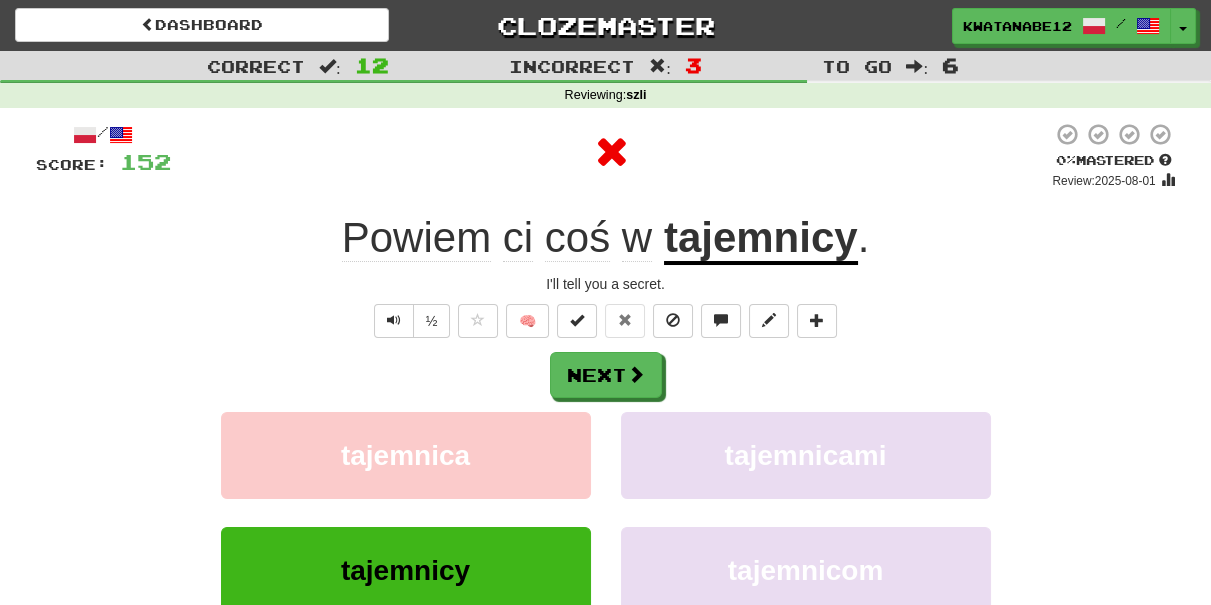 click on "/  Score:   152 0 %  Mastered Review:  2025-08-01 Powiem   ci   coś   w   tajemnicy . I'll tell you a secret. ½ 🧠 Next tajemnica tajemnicami tajemnicy tajemnicom Learn more: tajemnica tajemnicami tajemnicy tajemnicom  Help!  Report Sentence Source" at bounding box center [606, 435] 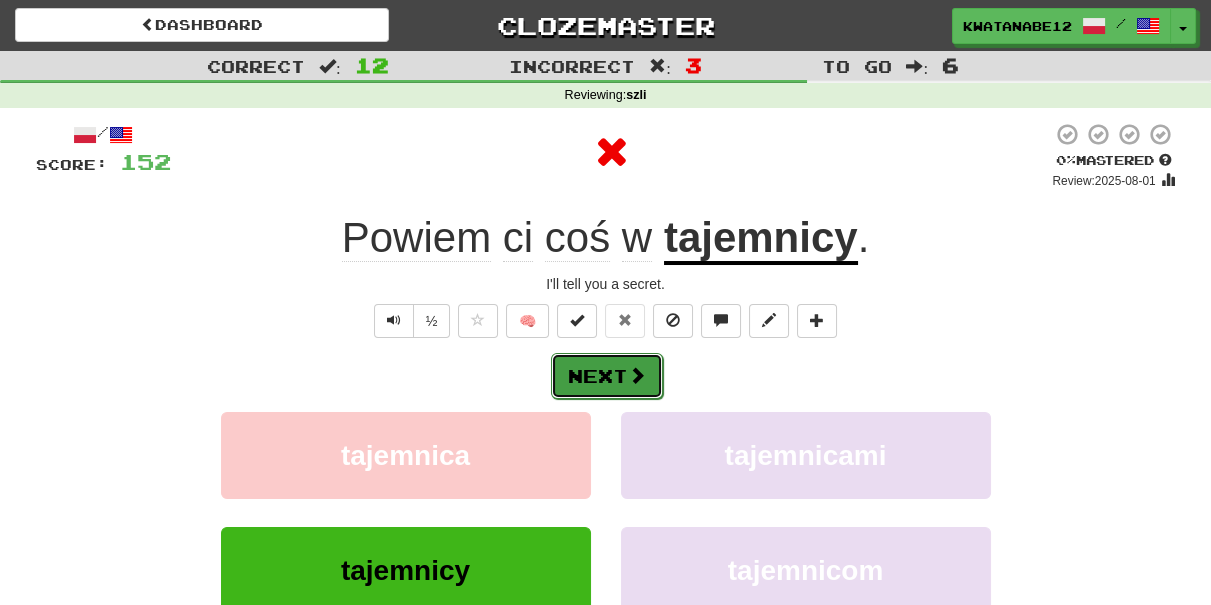click on "Next" at bounding box center (607, 376) 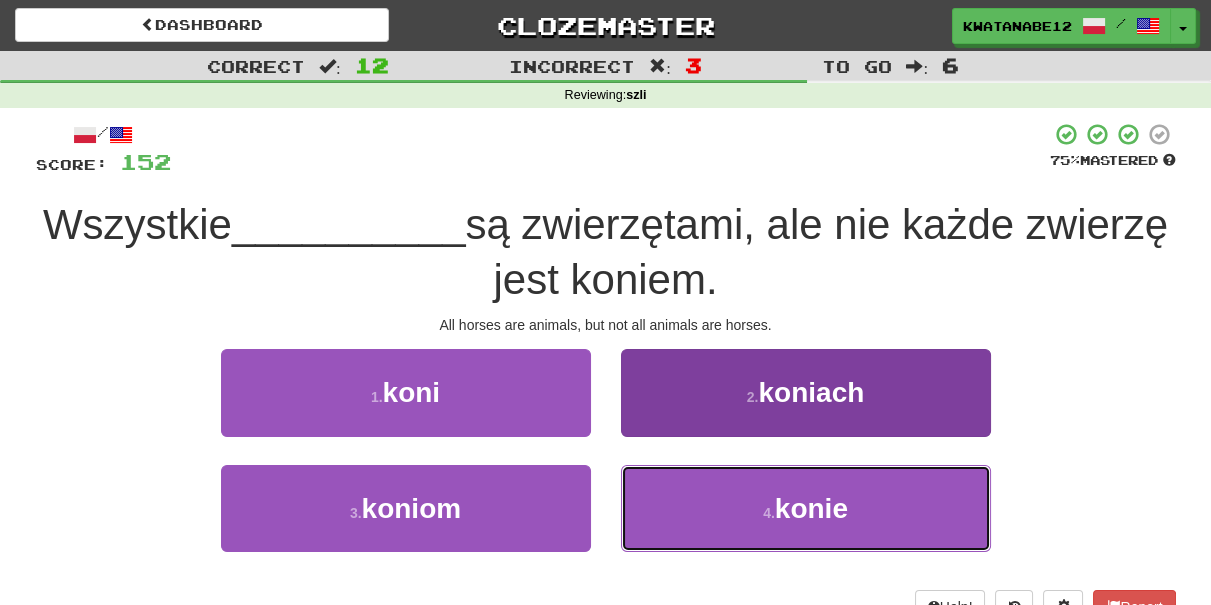 click on "4 .  konie" at bounding box center (806, 508) 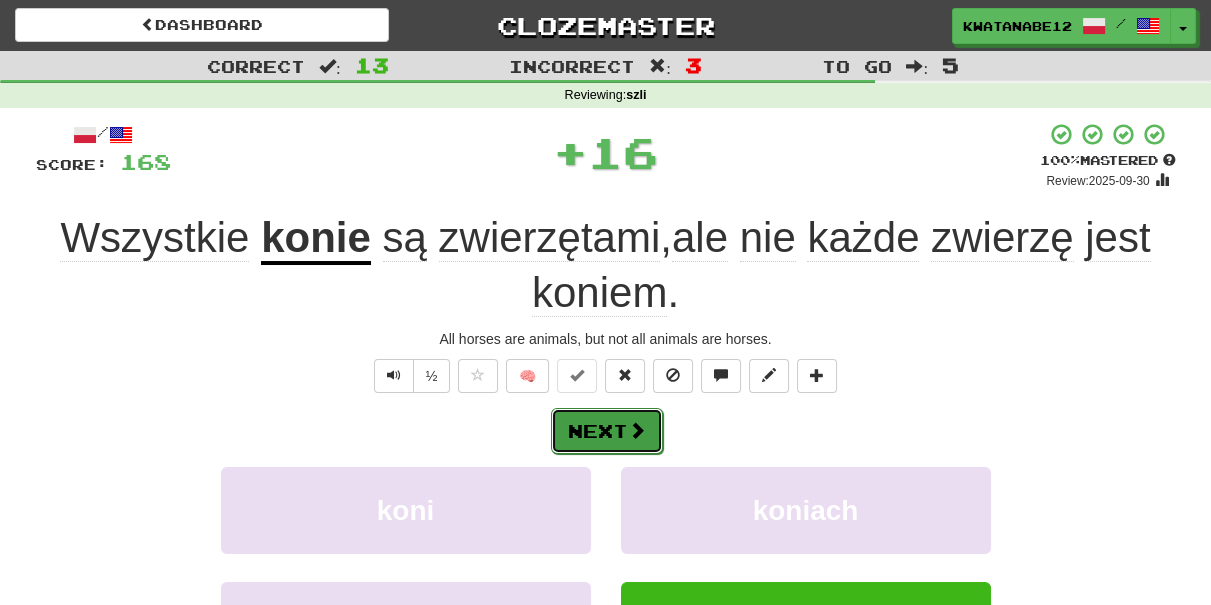 click on "Next" at bounding box center [607, 431] 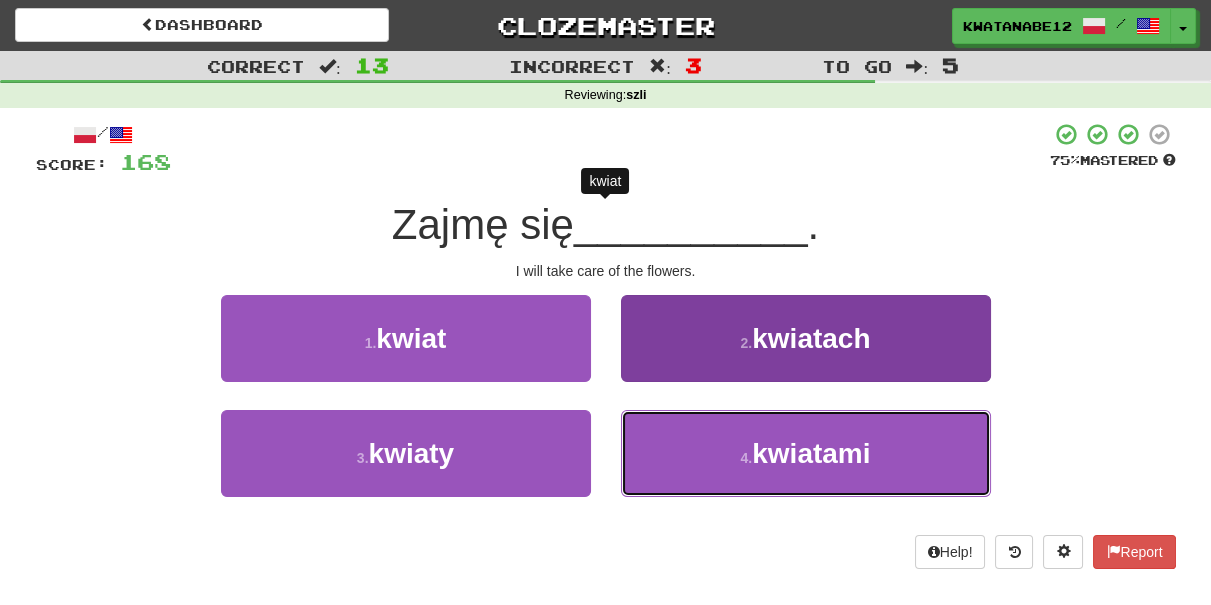 drag, startPoint x: 671, startPoint y: 442, endPoint x: 652, endPoint y: 412, distance: 35.510563 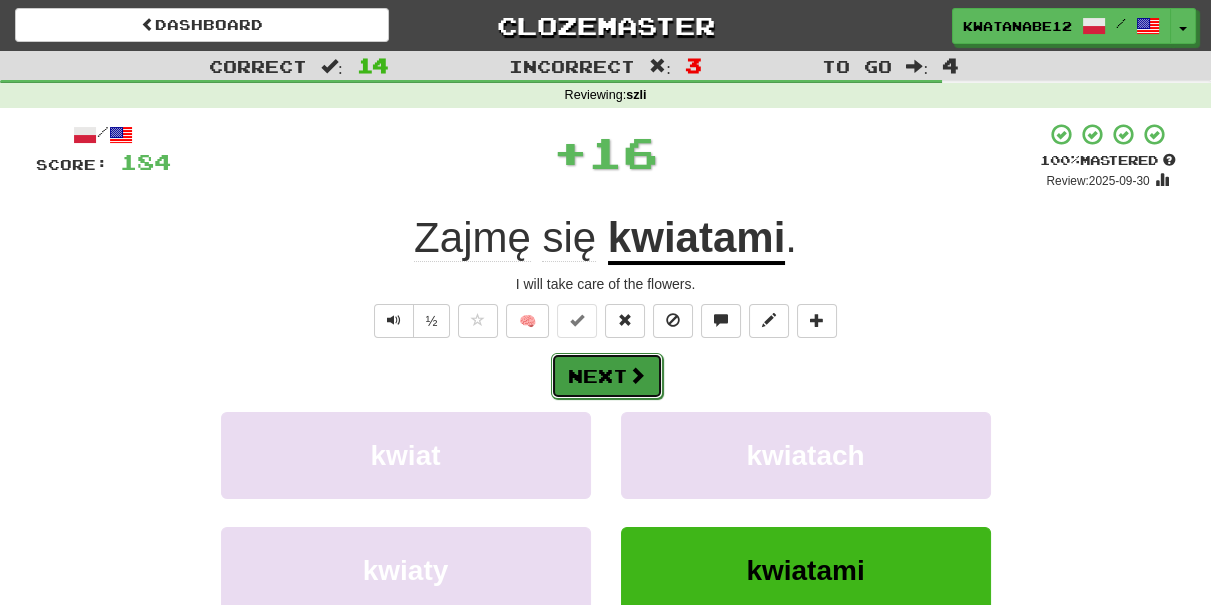 click at bounding box center [637, 375] 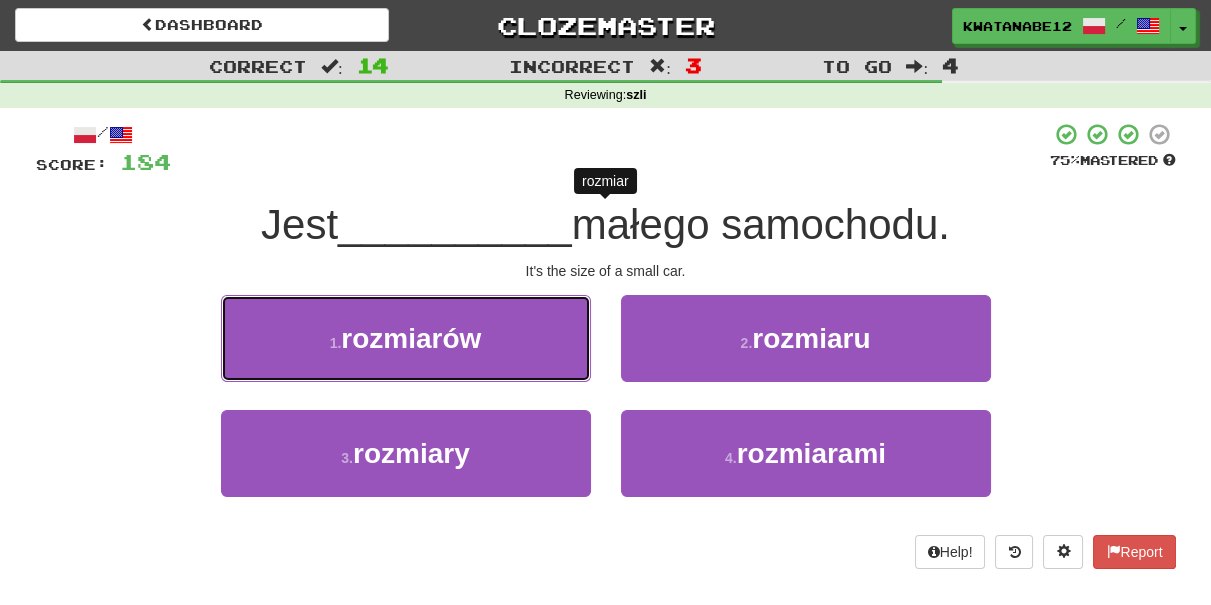 drag, startPoint x: 510, startPoint y: 333, endPoint x: 539, endPoint y: 336, distance: 29.15476 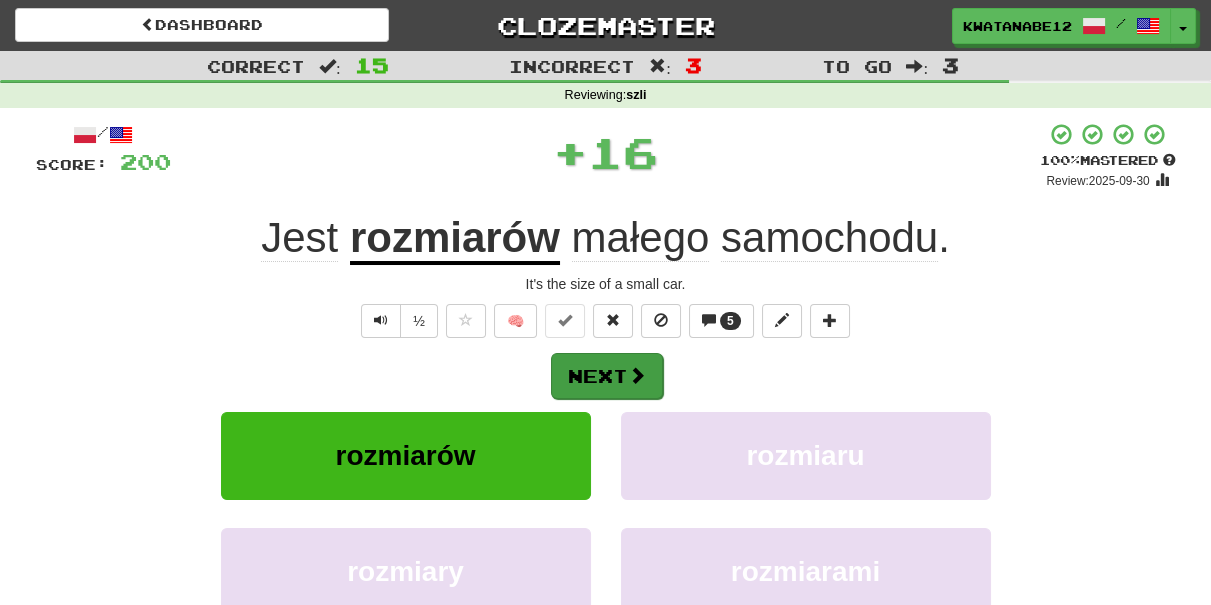 click on "/  Score:   200 + 16 100 %  Mastered Review:  2025-09-30 Jest   rozmiarów   małego   samochodu . It's the size of a small car. ½ 🧠 5 Next rozmiarów rozmiaru rozmiary rozmiarami Learn more: rozmiarów rozmiaru rozmiary rozmiarami  Help!  Report Sentence Source" at bounding box center (606, 435) 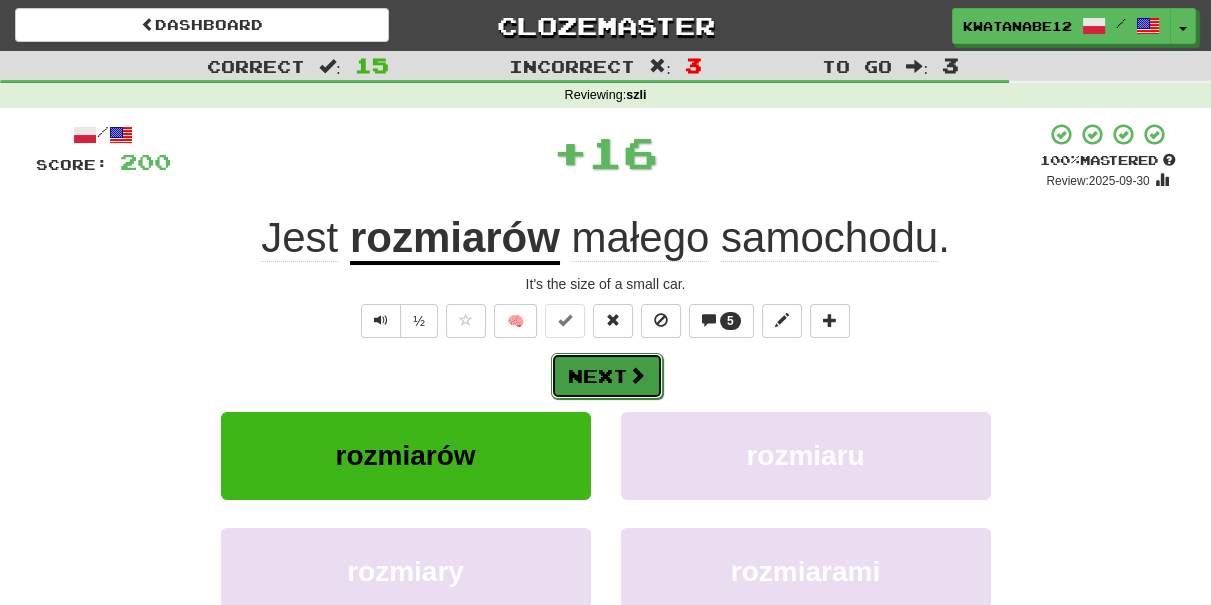 click on "Next" at bounding box center [607, 376] 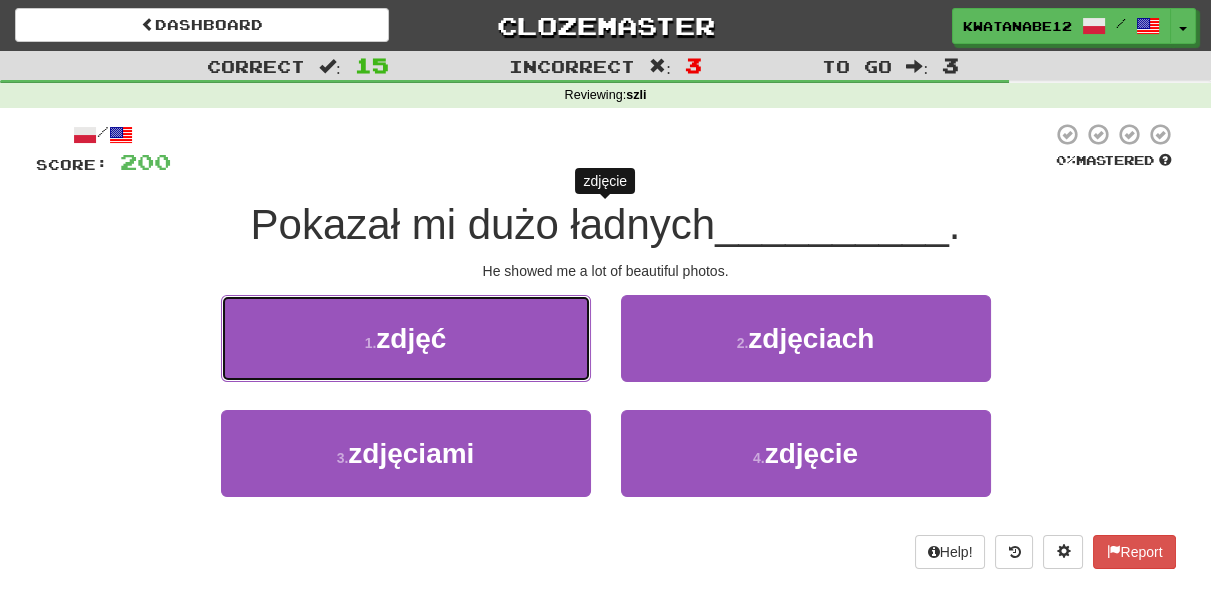 drag, startPoint x: 528, startPoint y: 343, endPoint x: 574, endPoint y: 340, distance: 46.09772 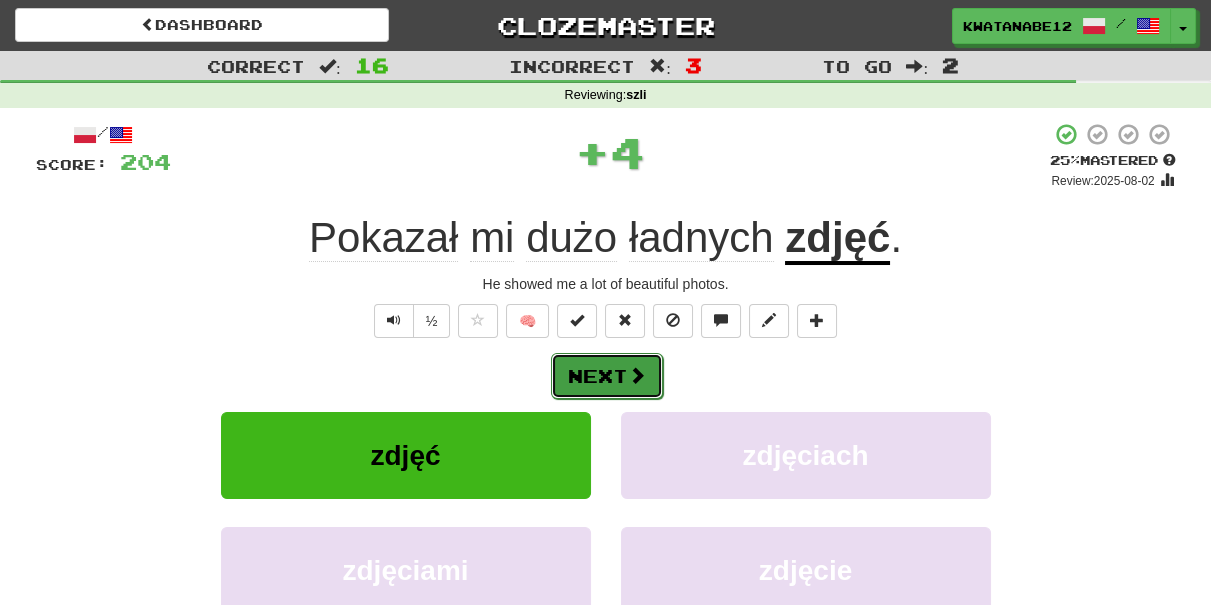 click on "Next" at bounding box center [607, 376] 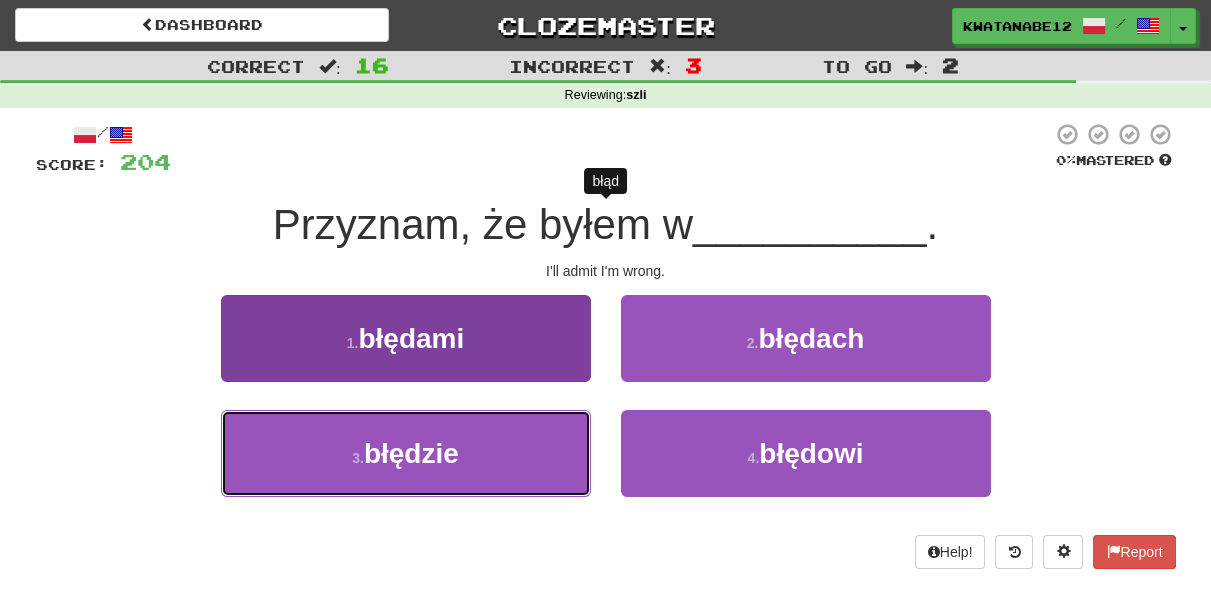 drag, startPoint x: 522, startPoint y: 458, endPoint x: 574, endPoint y: 442, distance: 54.405884 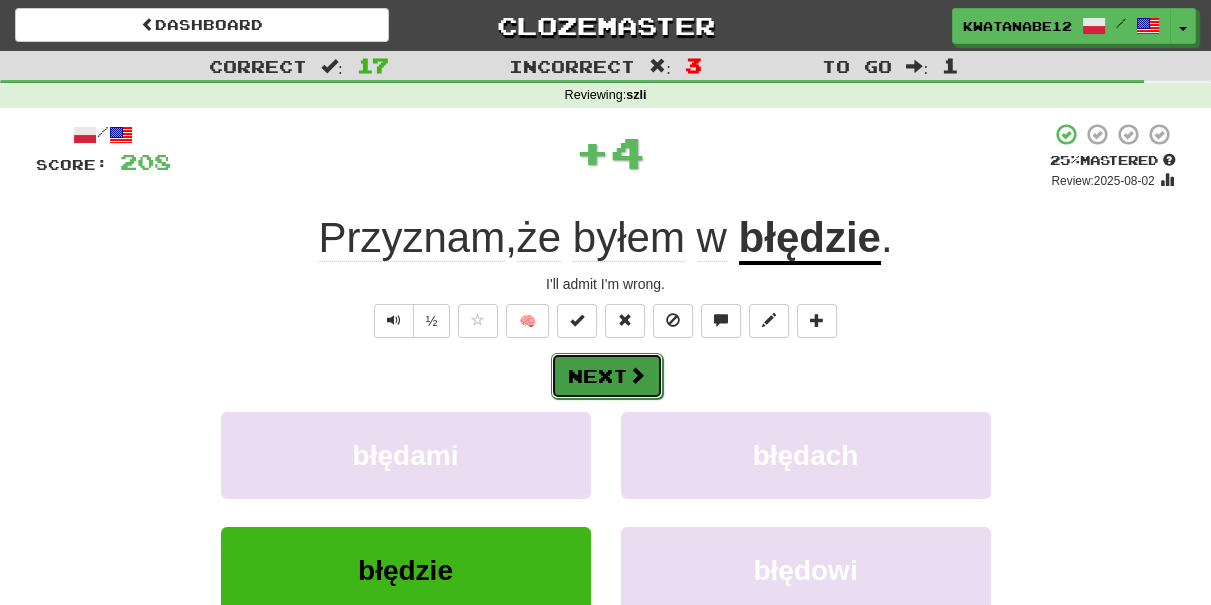 click on "Next" at bounding box center (607, 376) 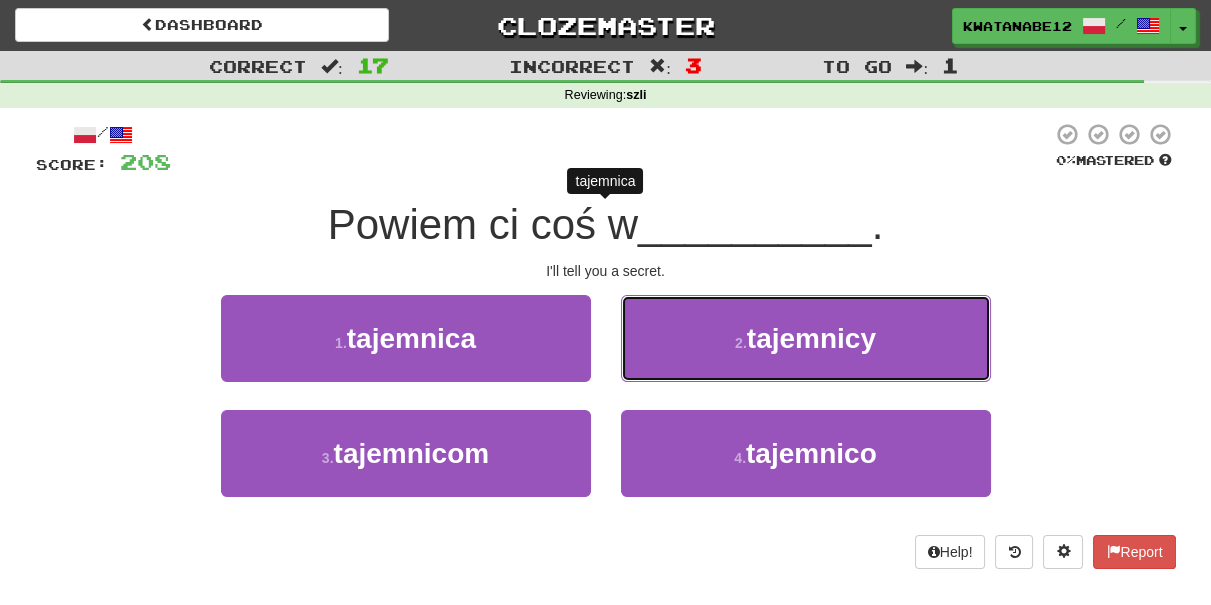 click on "2 .  tajemnicy" at bounding box center [806, 338] 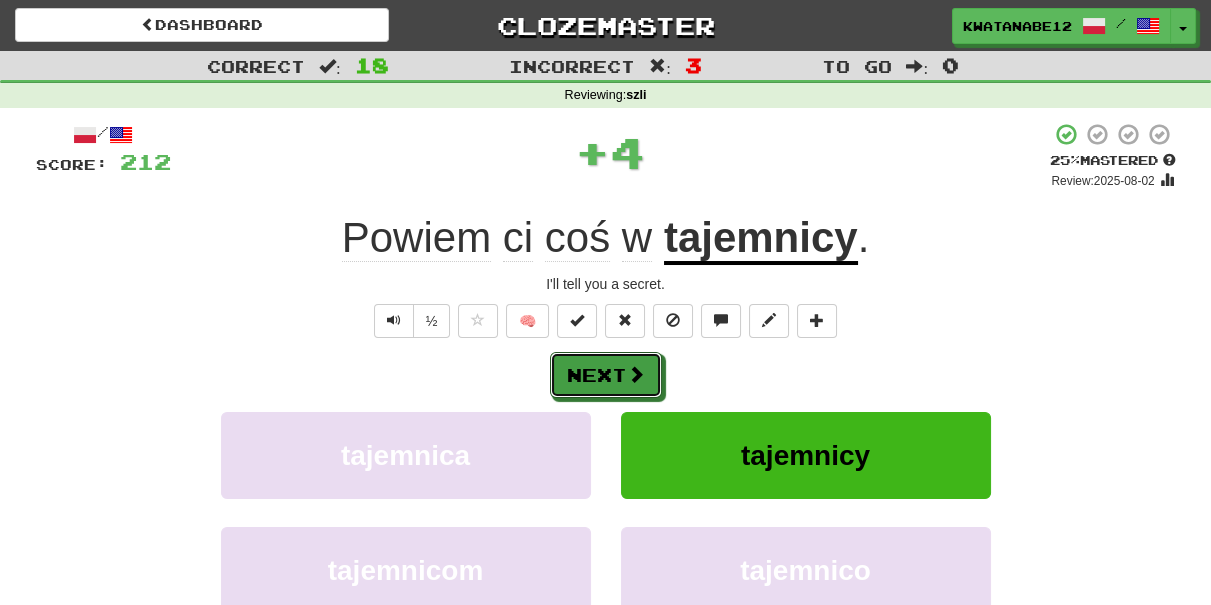 click on "Next" at bounding box center [606, 375] 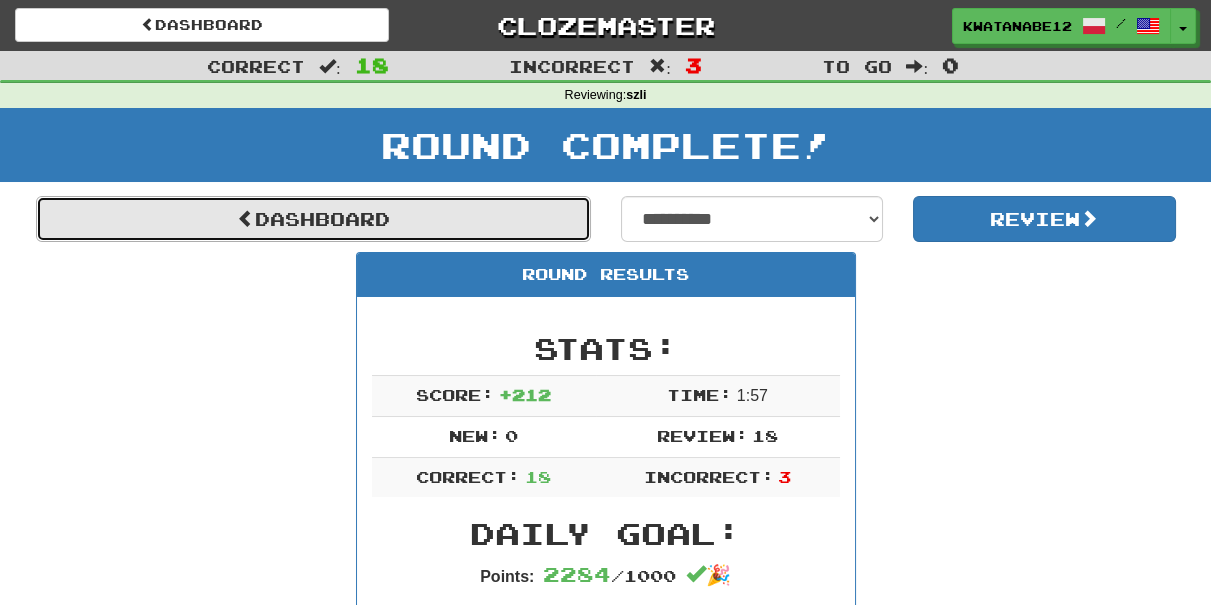 click on "Dashboard" at bounding box center [313, 219] 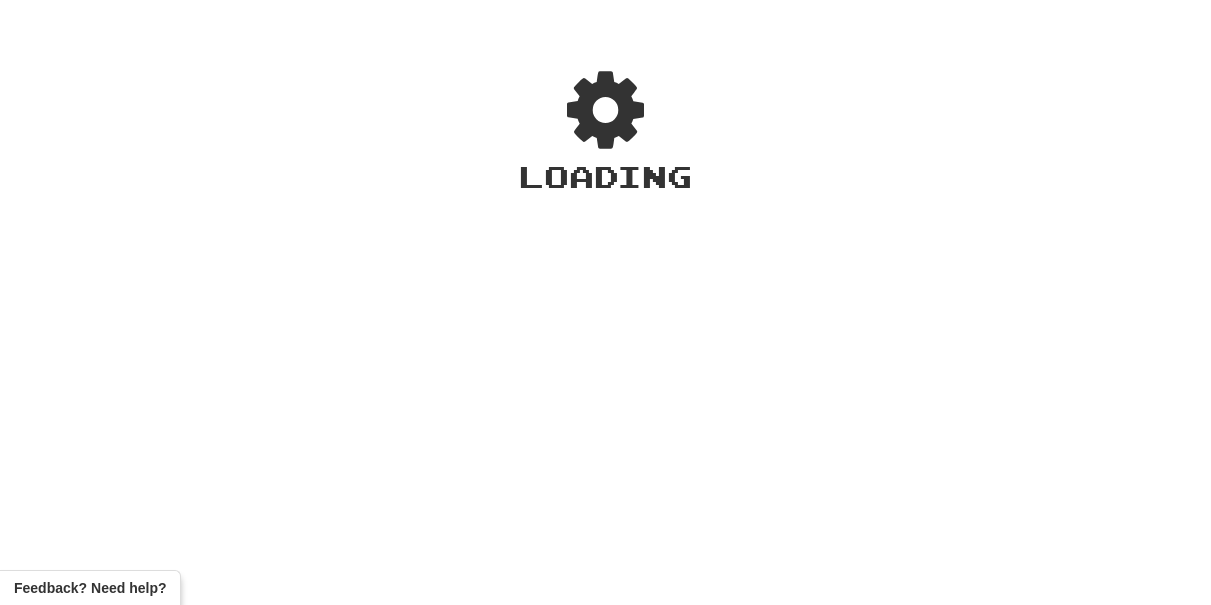 scroll, scrollTop: 0, scrollLeft: 0, axis: both 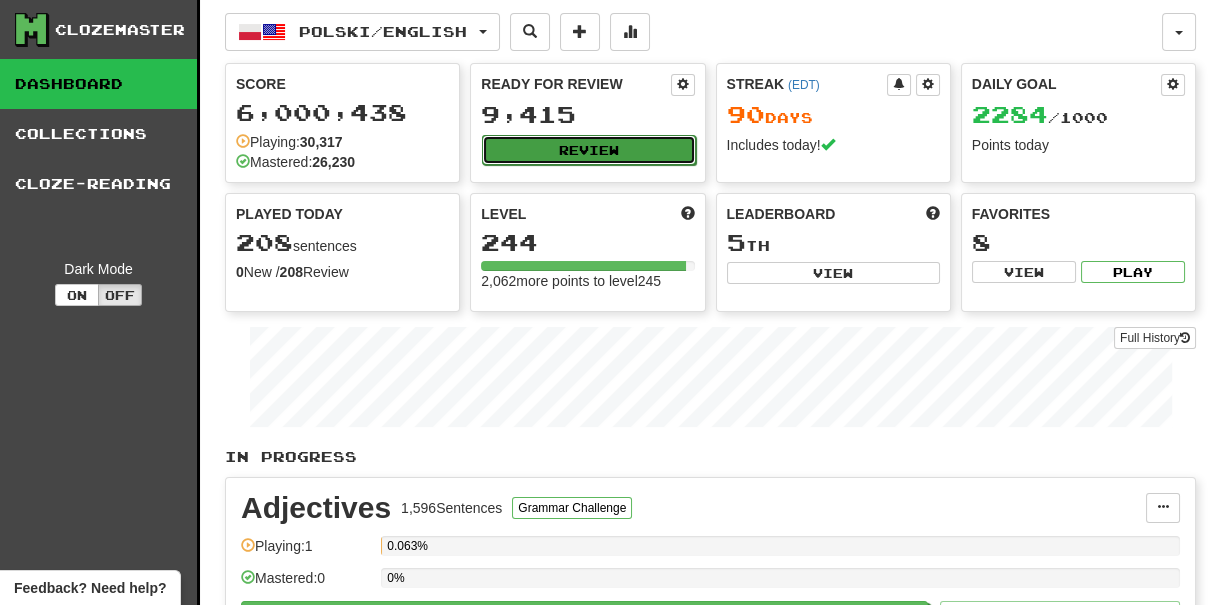 click on "Review" at bounding box center [588, 150] 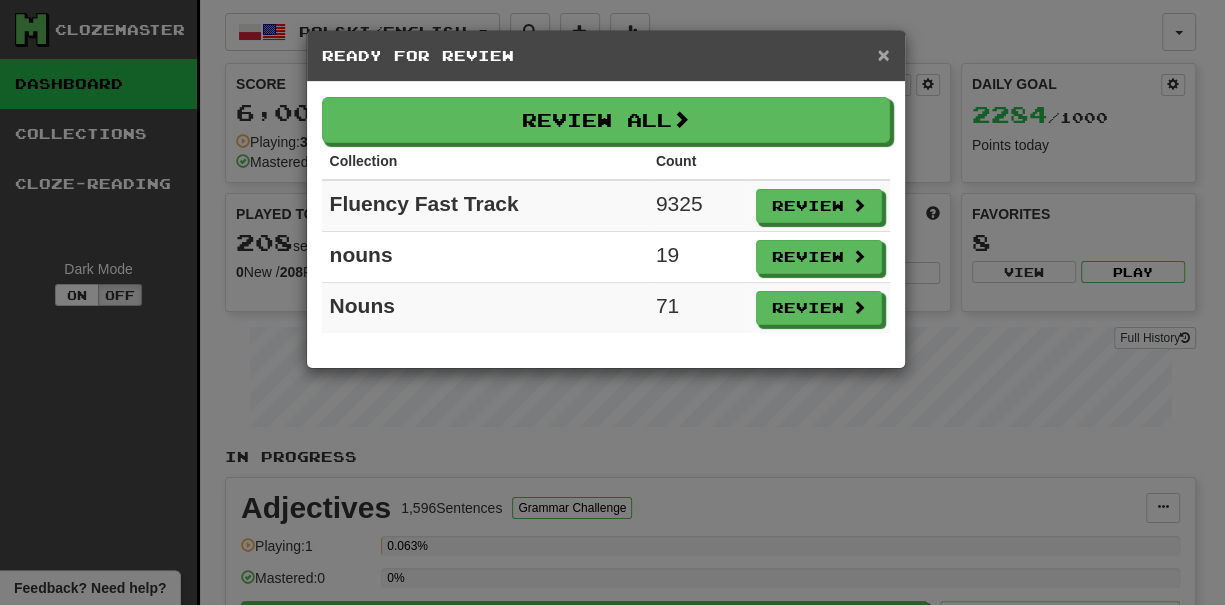 click on "×" at bounding box center [883, 54] 